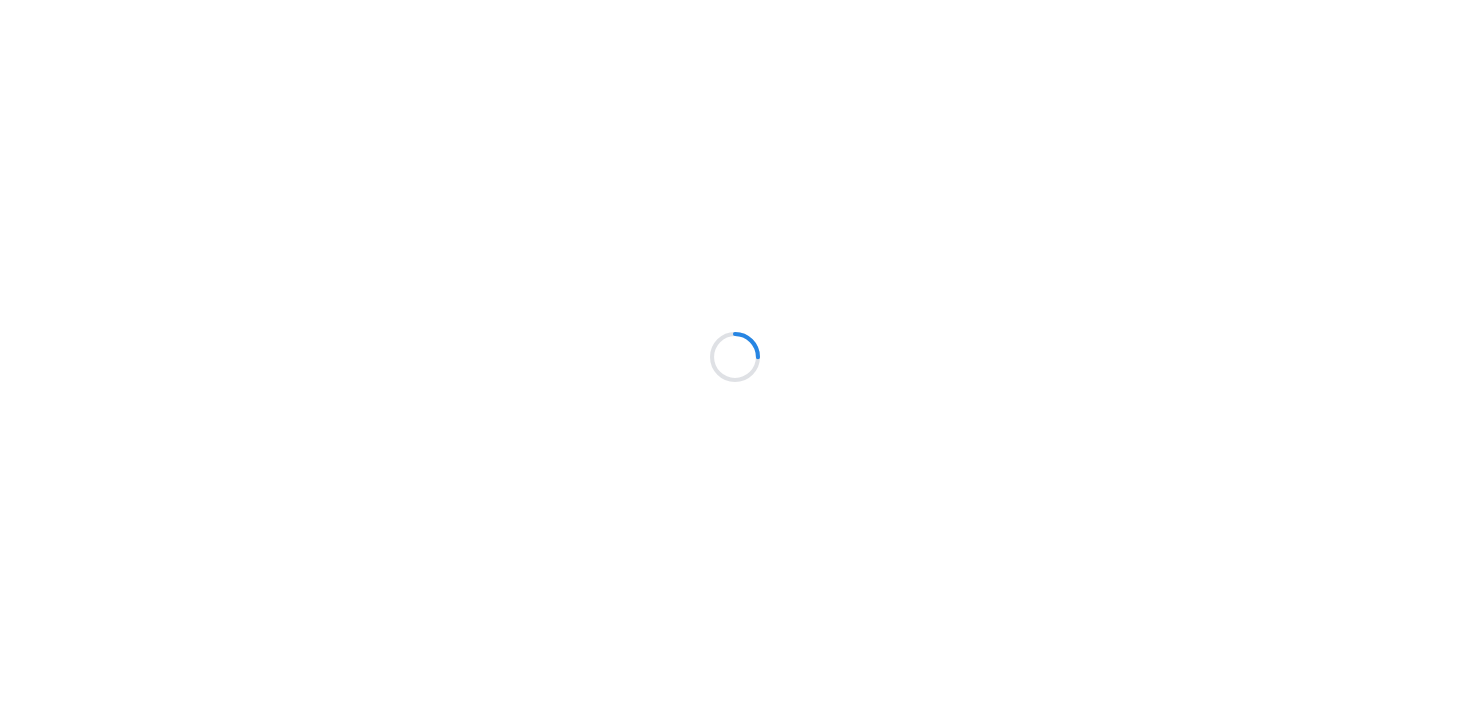 scroll, scrollTop: 0, scrollLeft: 0, axis: both 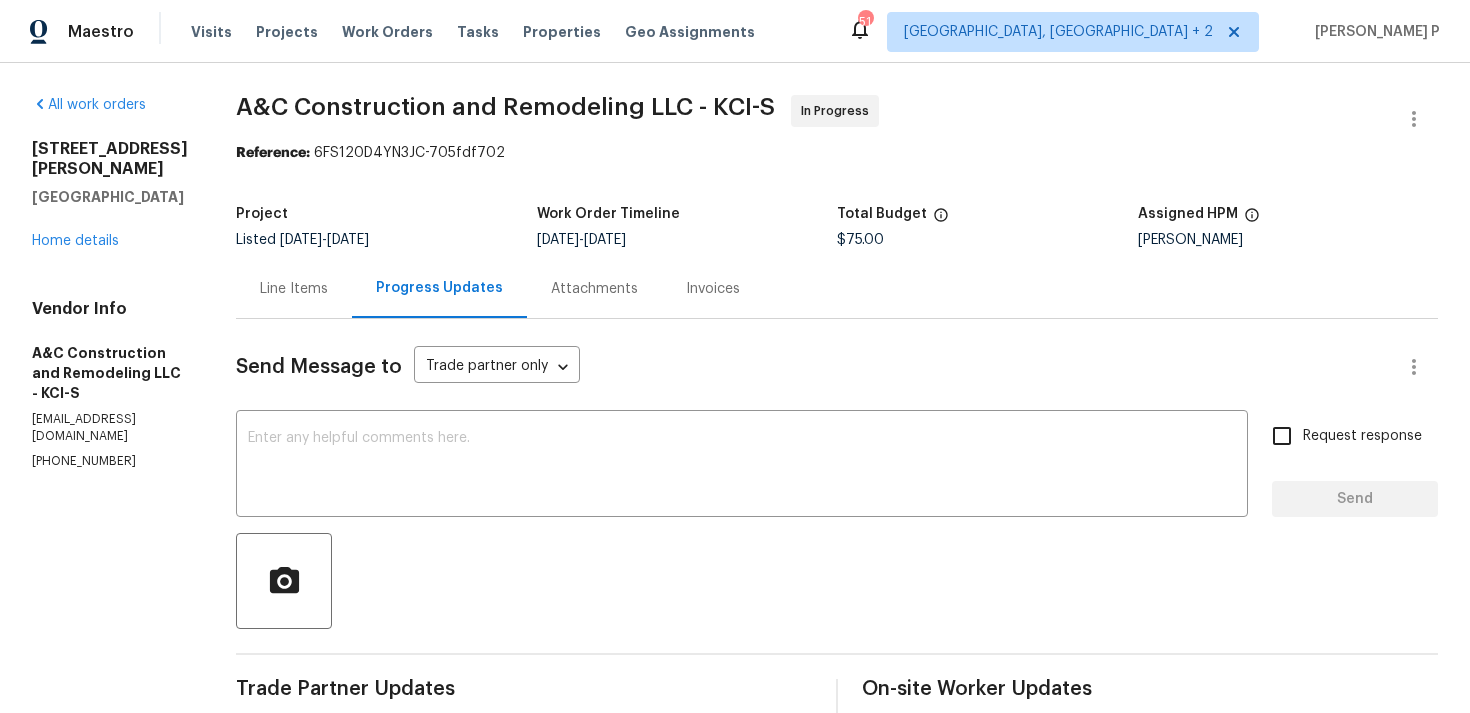 click on "All work orders 15416 Floyd St Overland Park, KS 66223 Home details Vendor Info A&C Construction and Remodeling LLC - KCI-S calsup.aandcremodel@gmail.com (816) 668-2362" at bounding box center [110, 282] 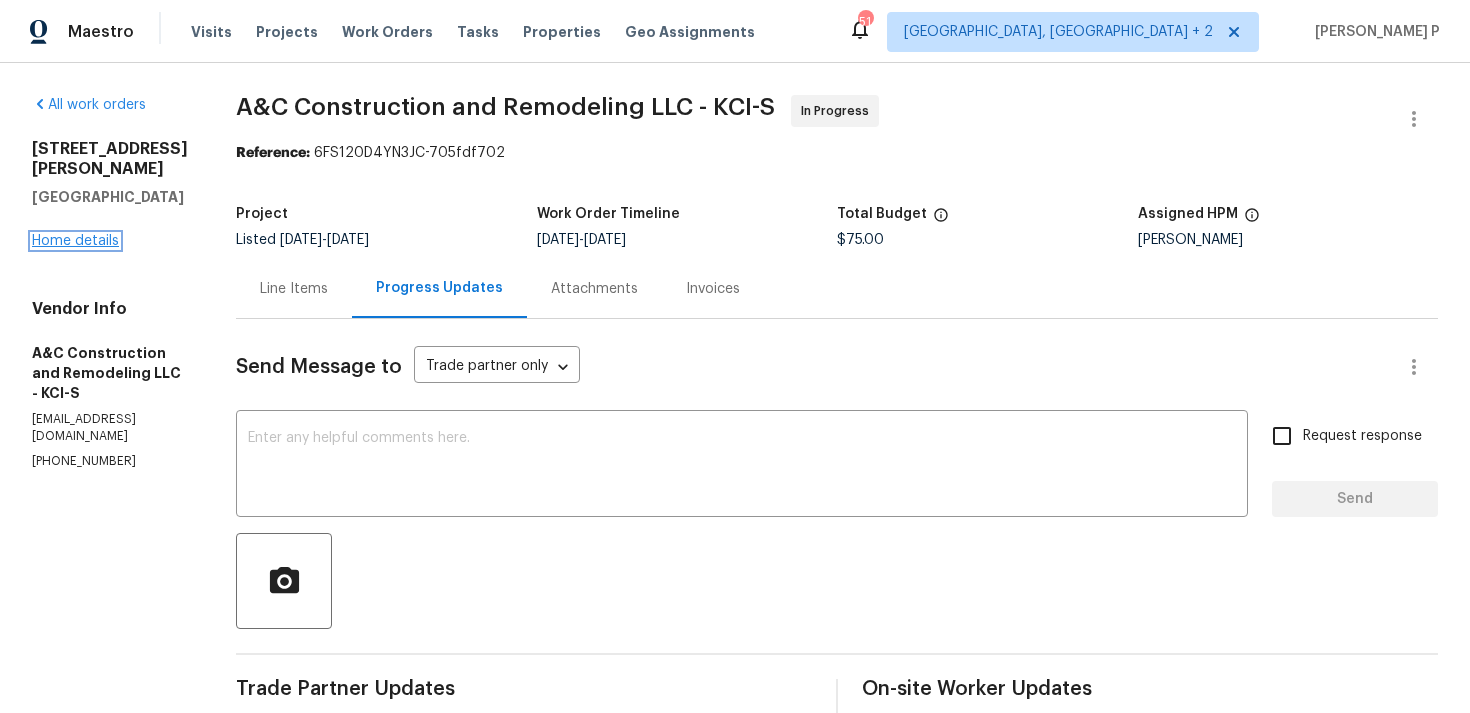 click on "Home details" at bounding box center (75, 241) 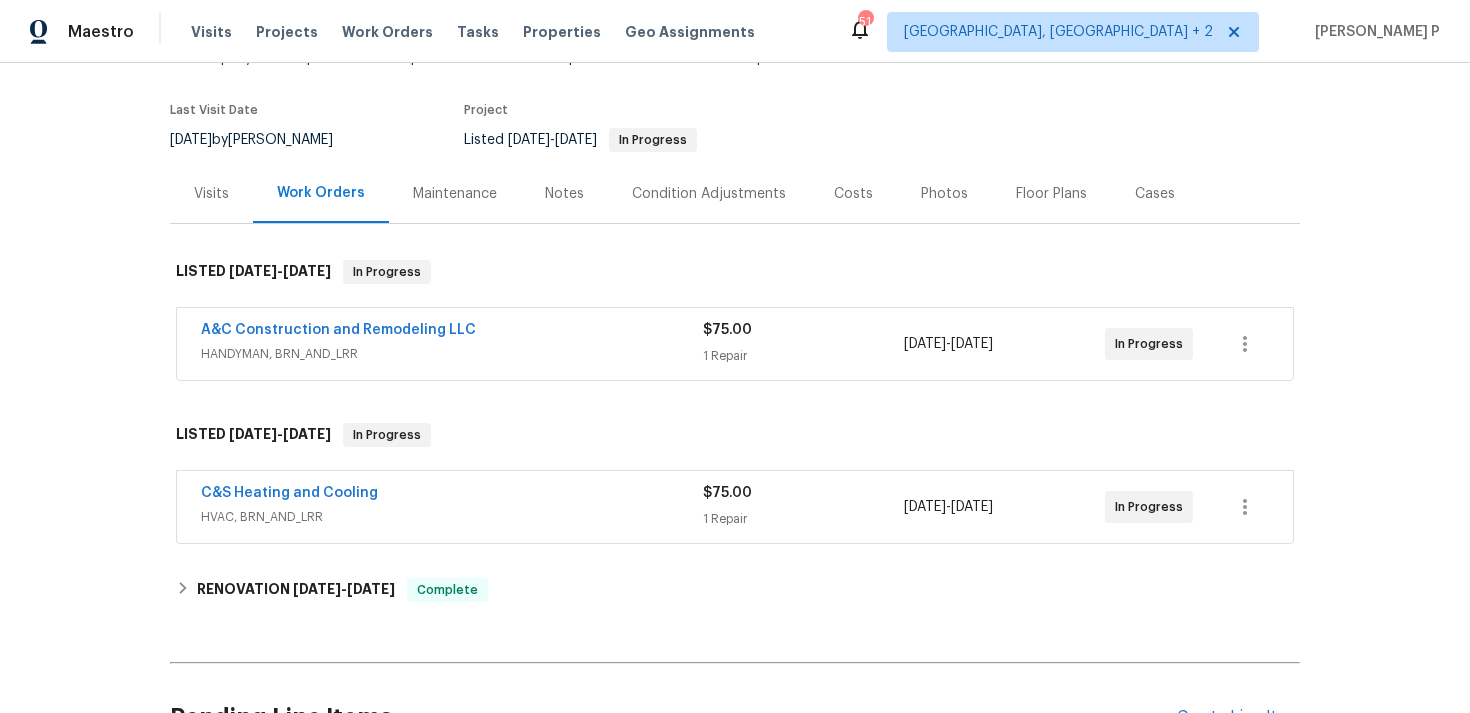 scroll, scrollTop: 179, scrollLeft: 0, axis: vertical 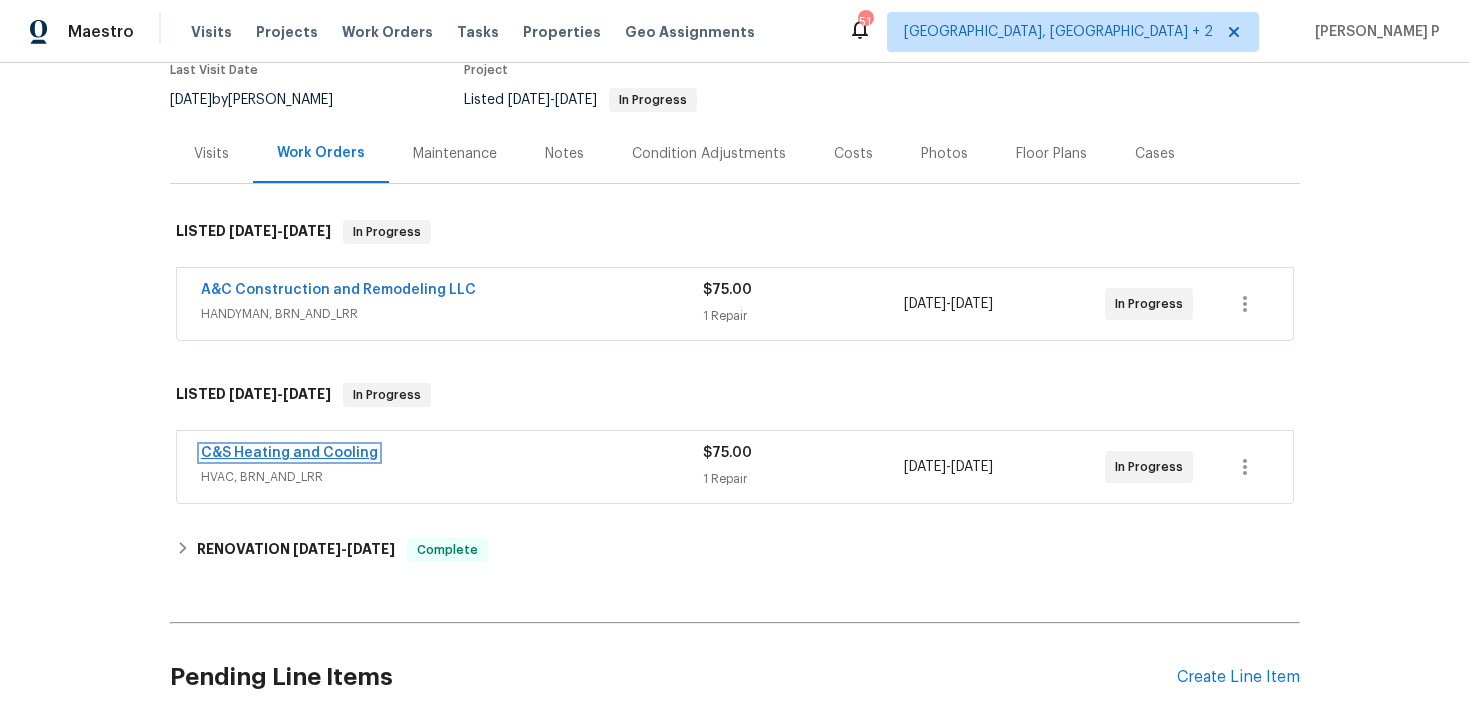 click on "C&S Heating and Cooling" at bounding box center [289, 453] 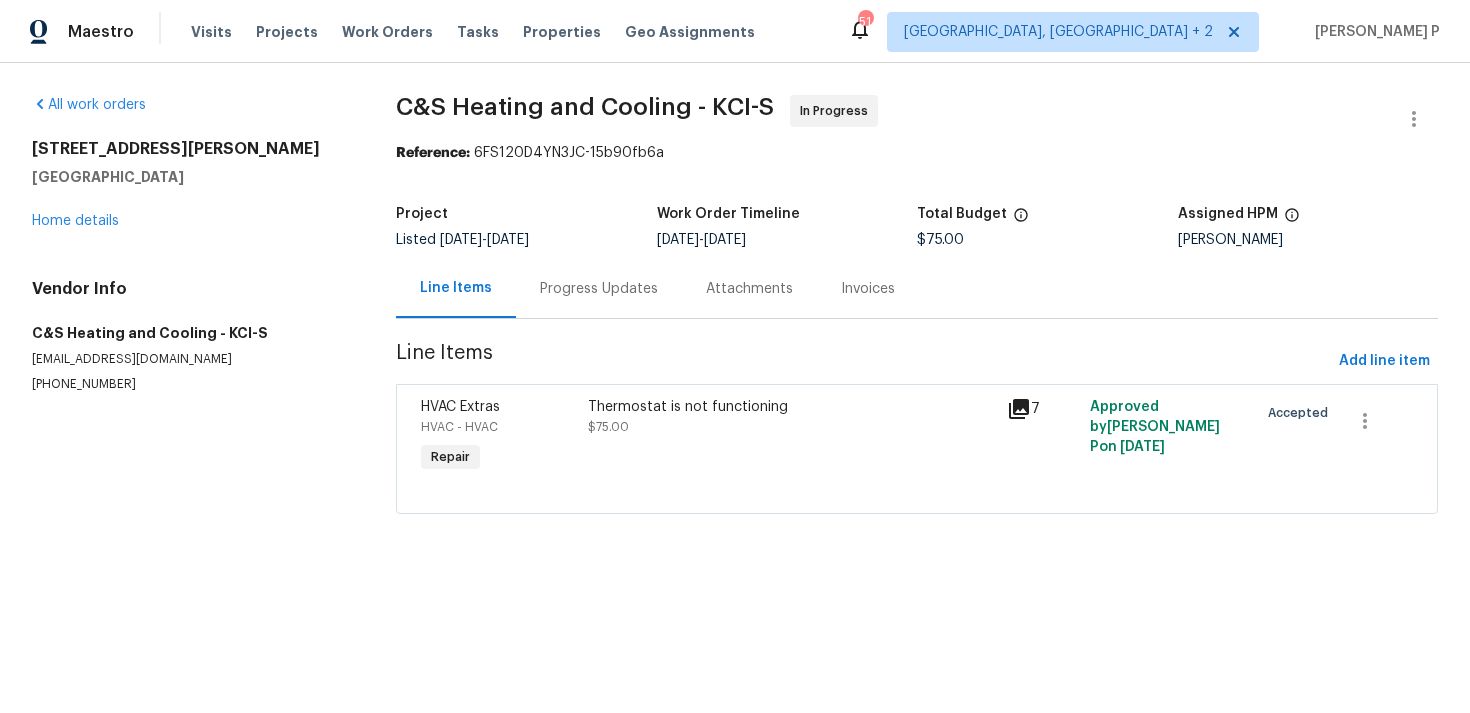 click on "Progress Updates" at bounding box center (599, 288) 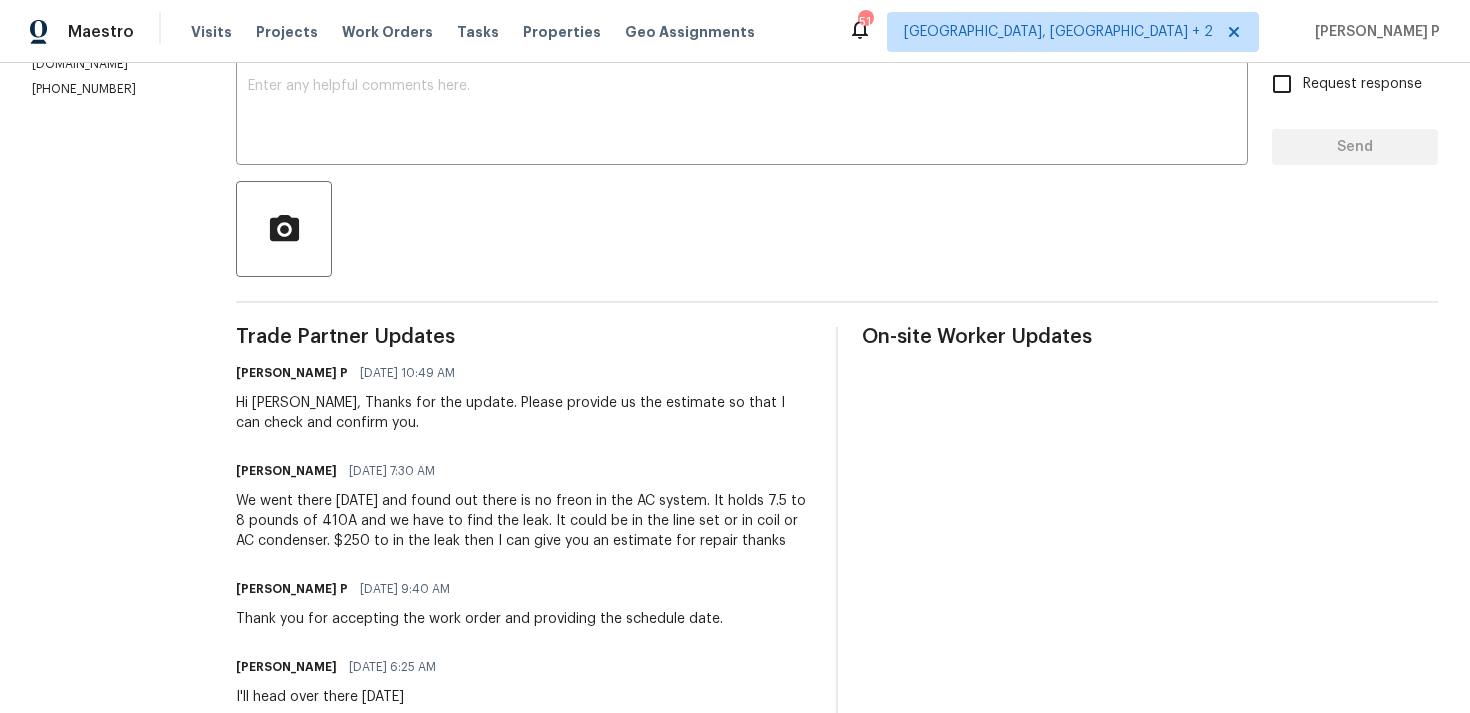 scroll, scrollTop: 356, scrollLeft: 0, axis: vertical 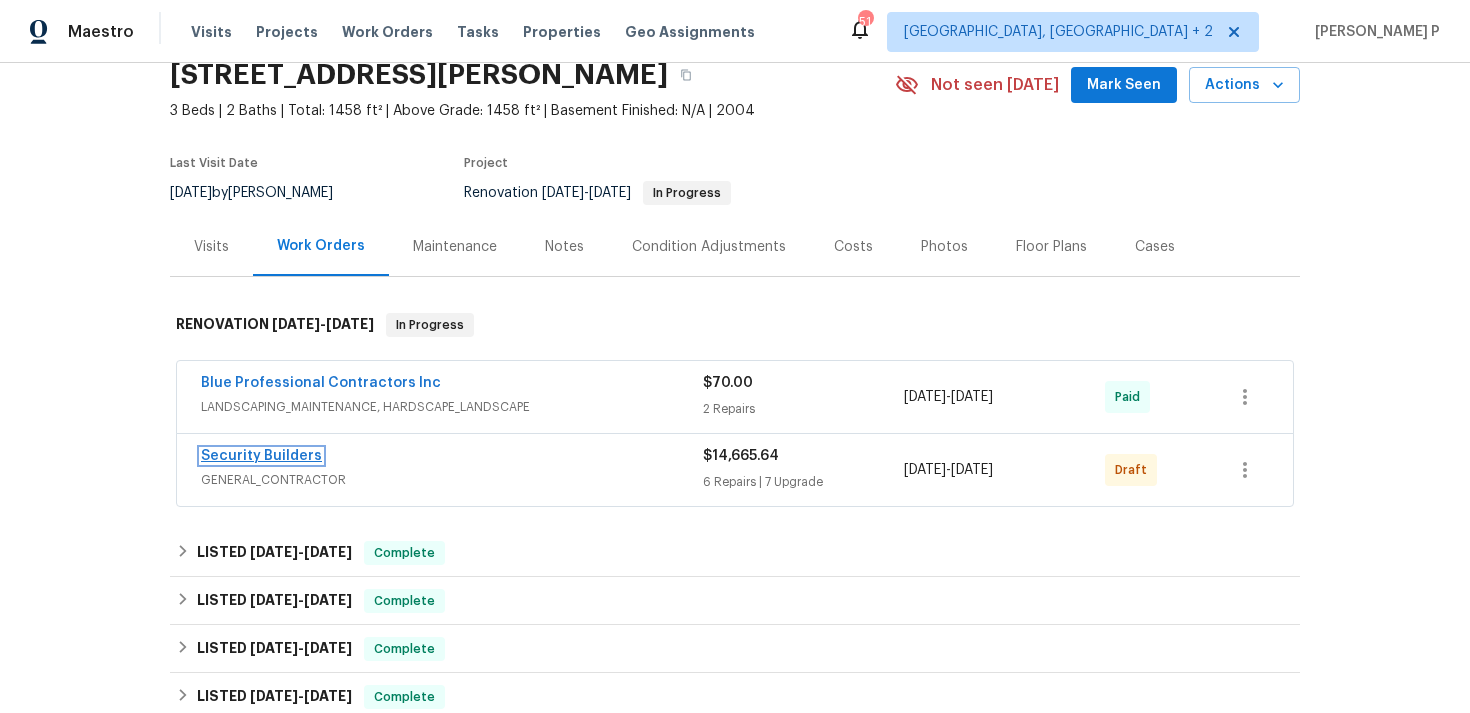 click on "Security Builders" at bounding box center [261, 456] 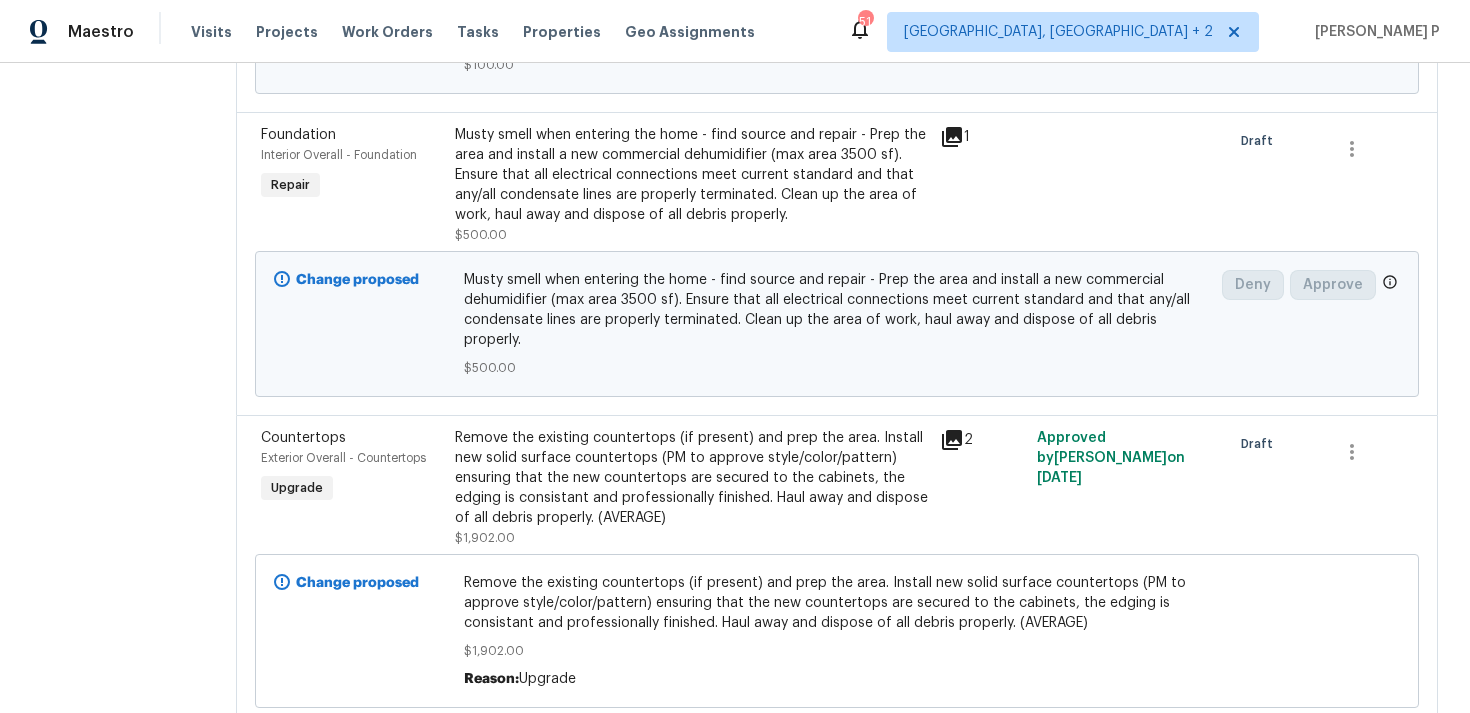 scroll, scrollTop: 4154, scrollLeft: 0, axis: vertical 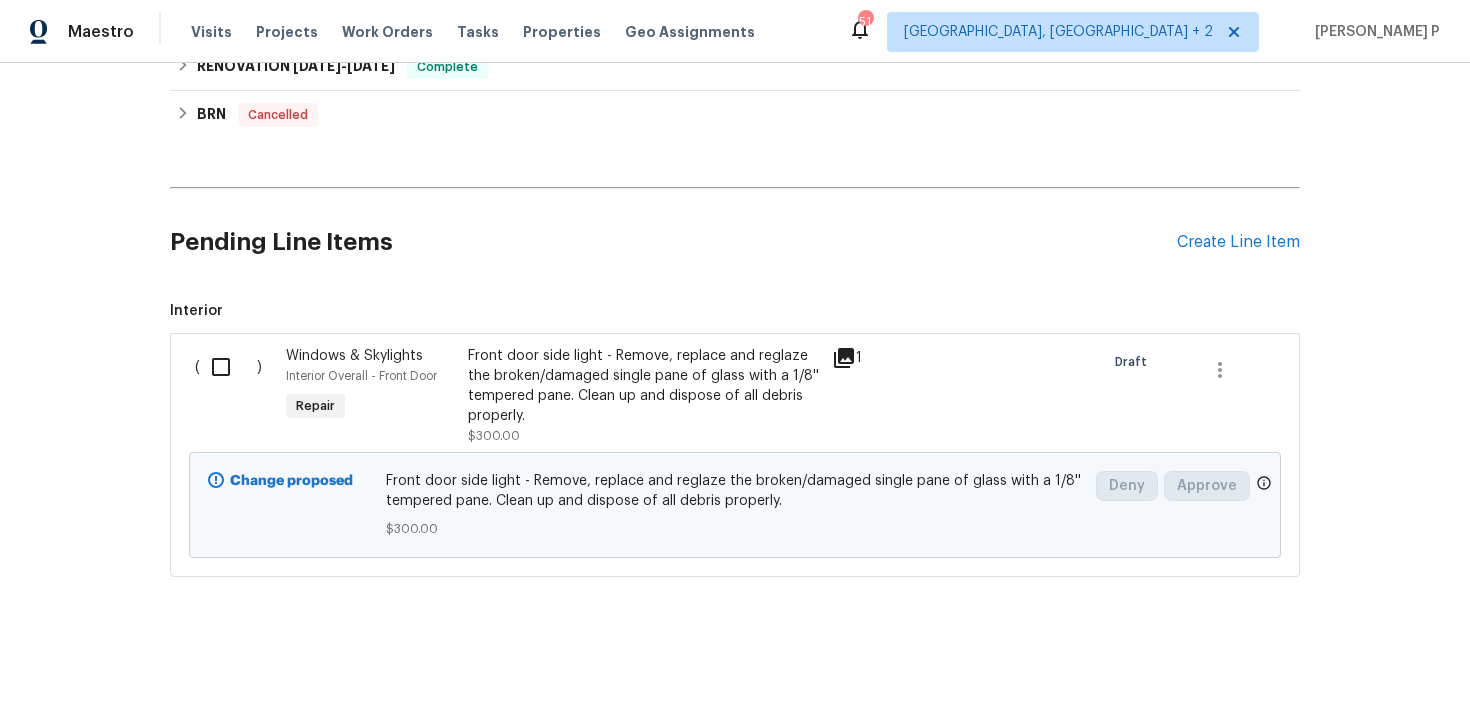 click on "Pending Line Items Create Line Item" at bounding box center (735, 242) 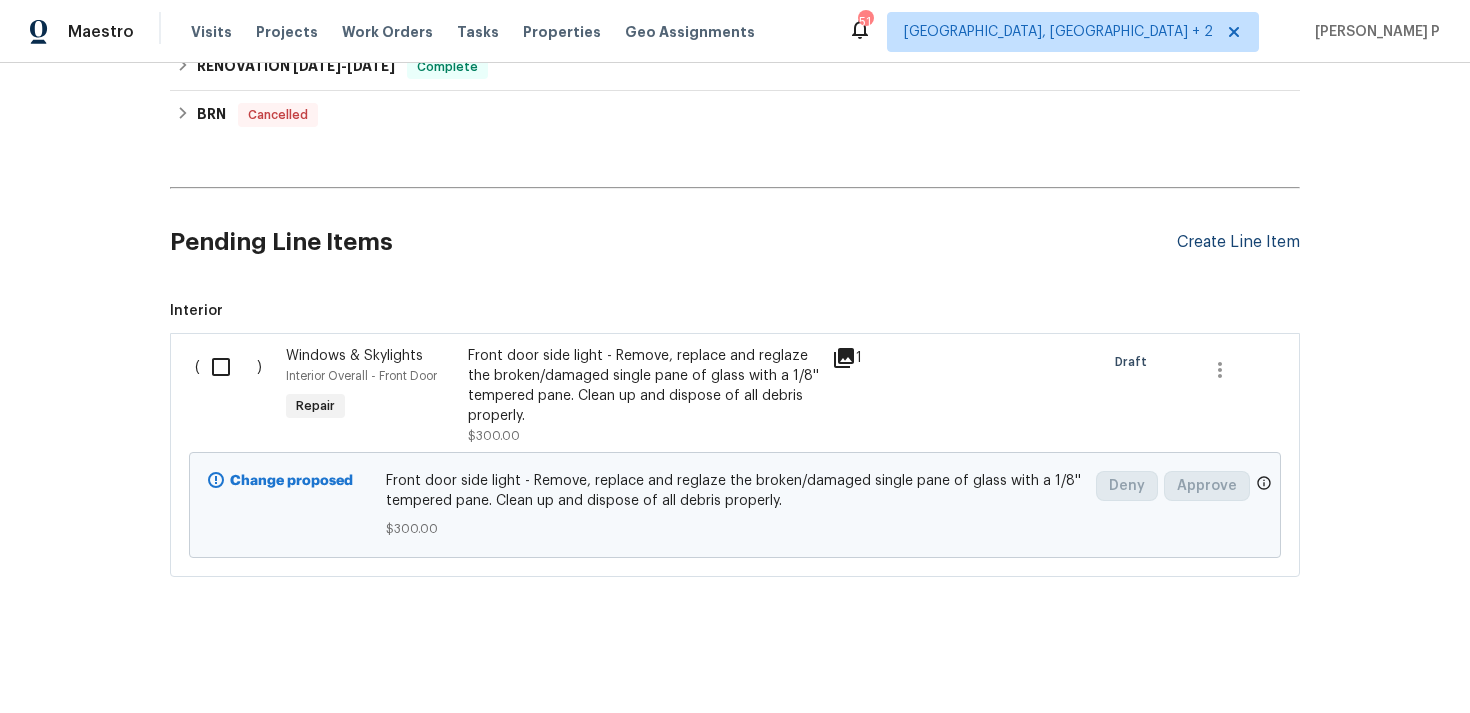 click on "Create Line Item" at bounding box center [1238, 242] 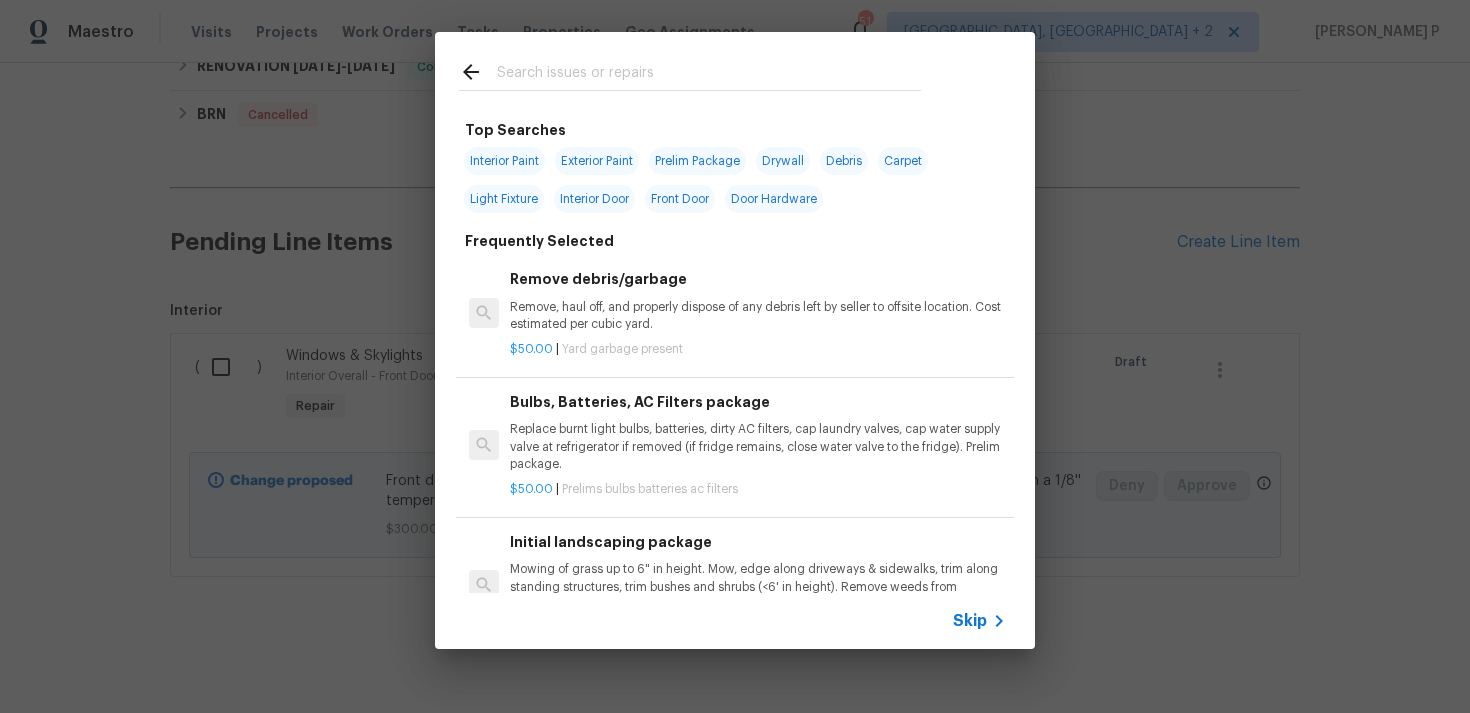click on "Skip" at bounding box center (970, 621) 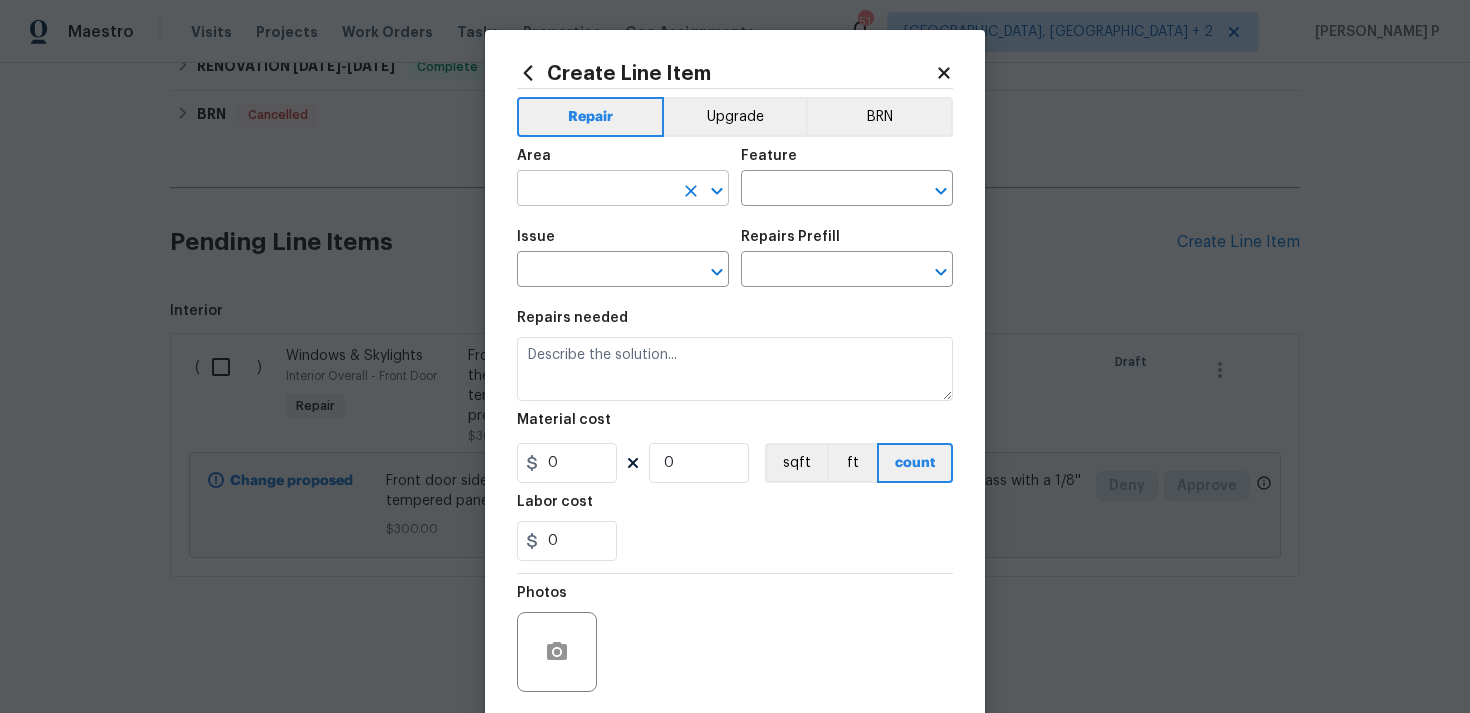 click at bounding box center [595, 190] 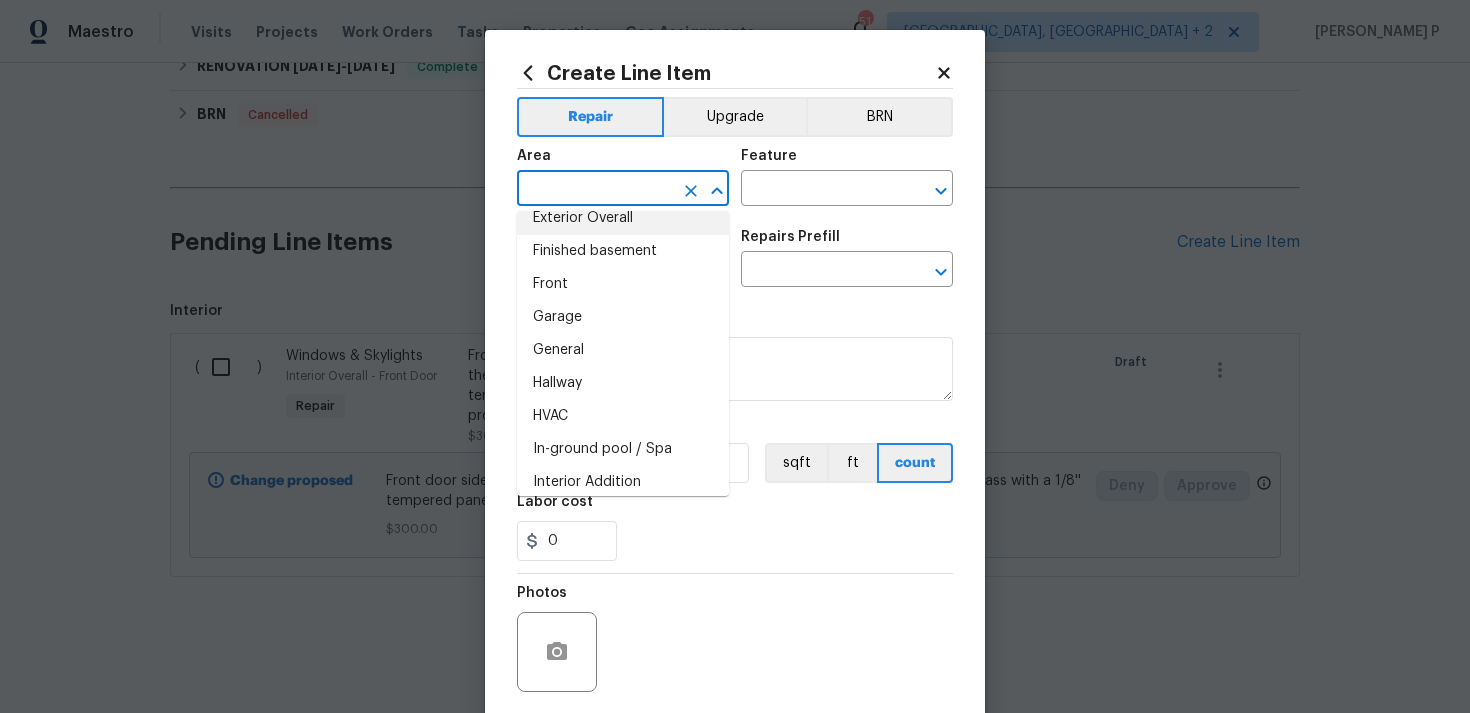 scroll, scrollTop: 546, scrollLeft: 0, axis: vertical 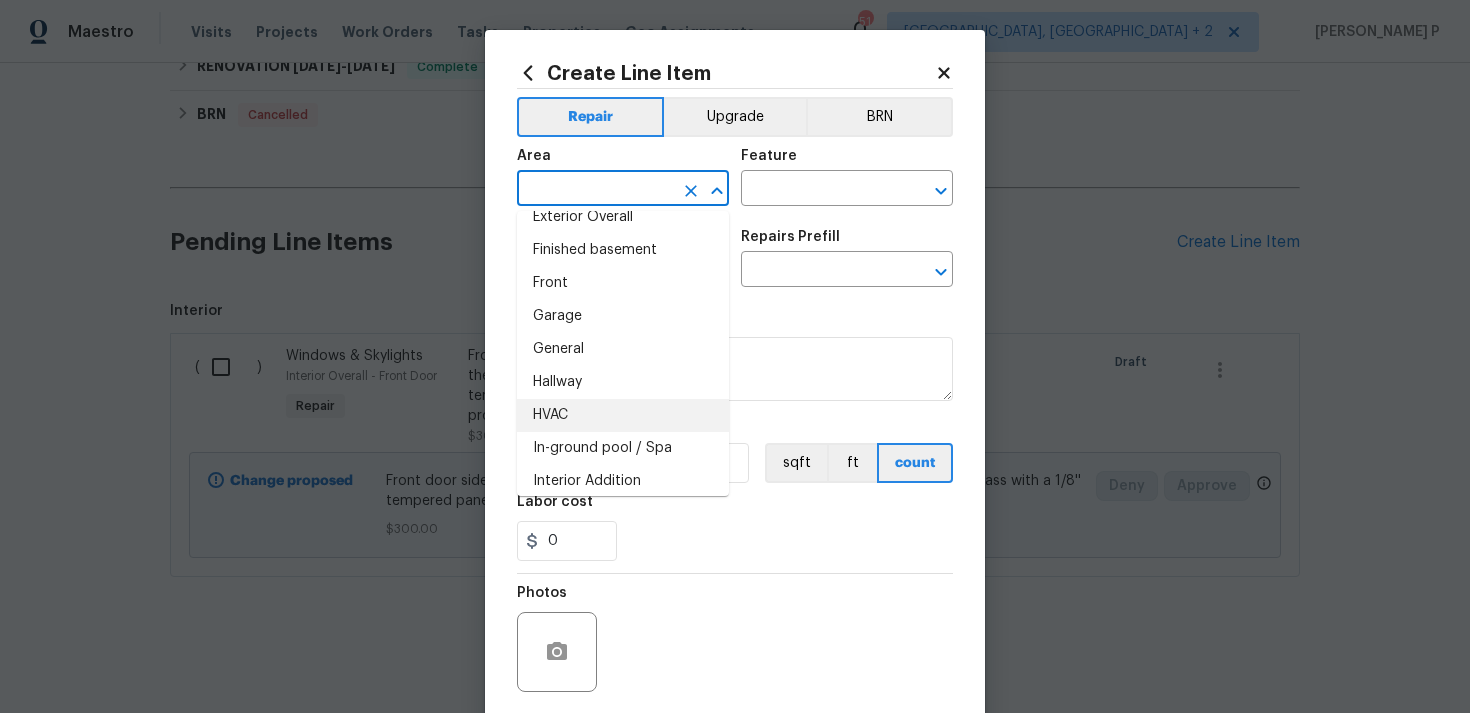 click on "HVAC" at bounding box center [623, 415] 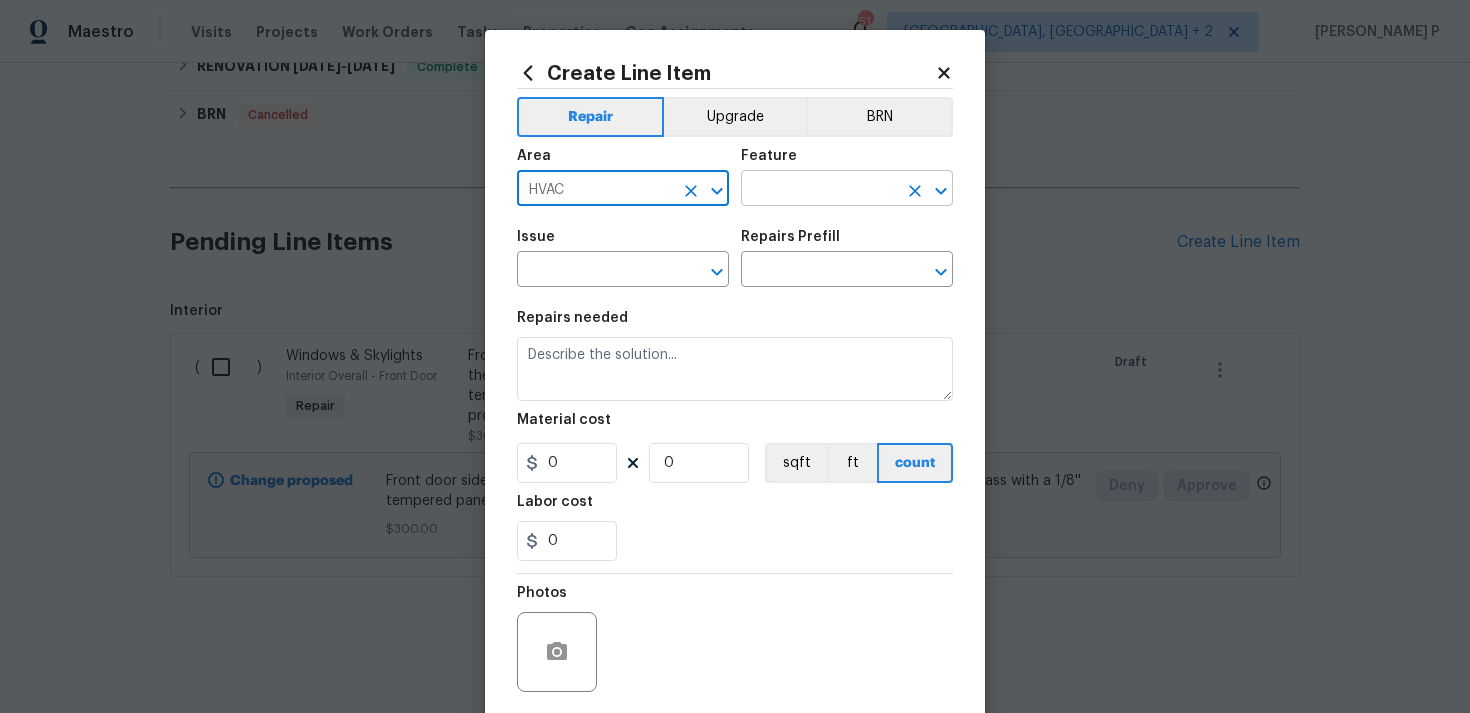 click at bounding box center (819, 190) 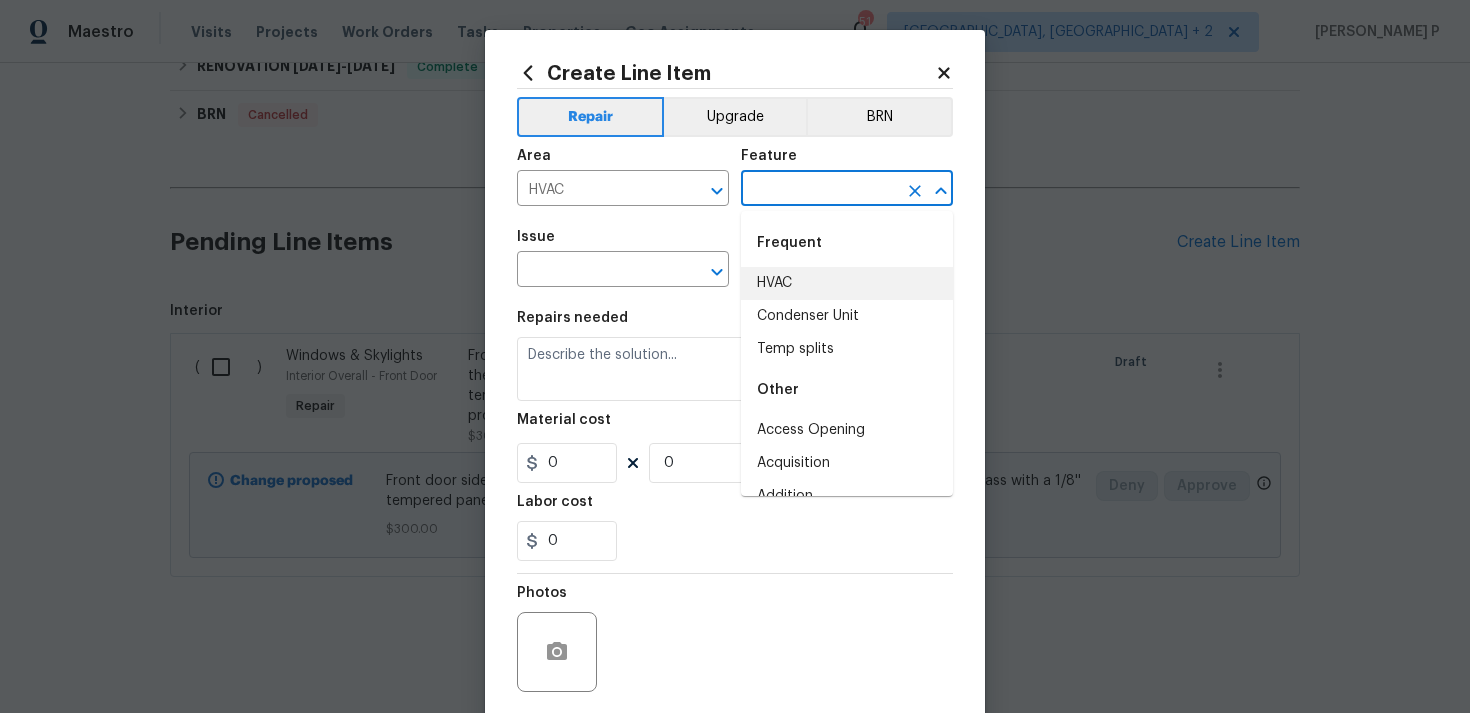 click on "HVAC" at bounding box center (847, 283) 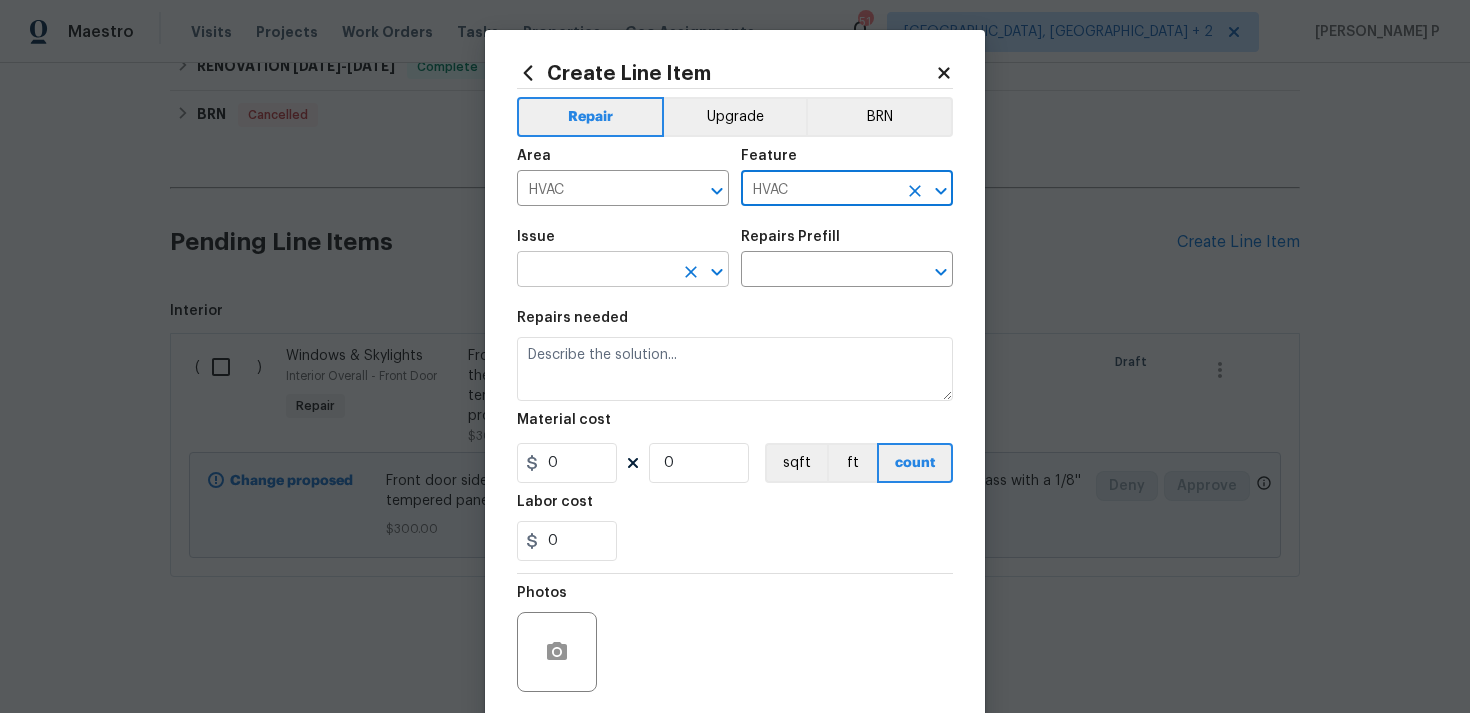 click at bounding box center [595, 271] 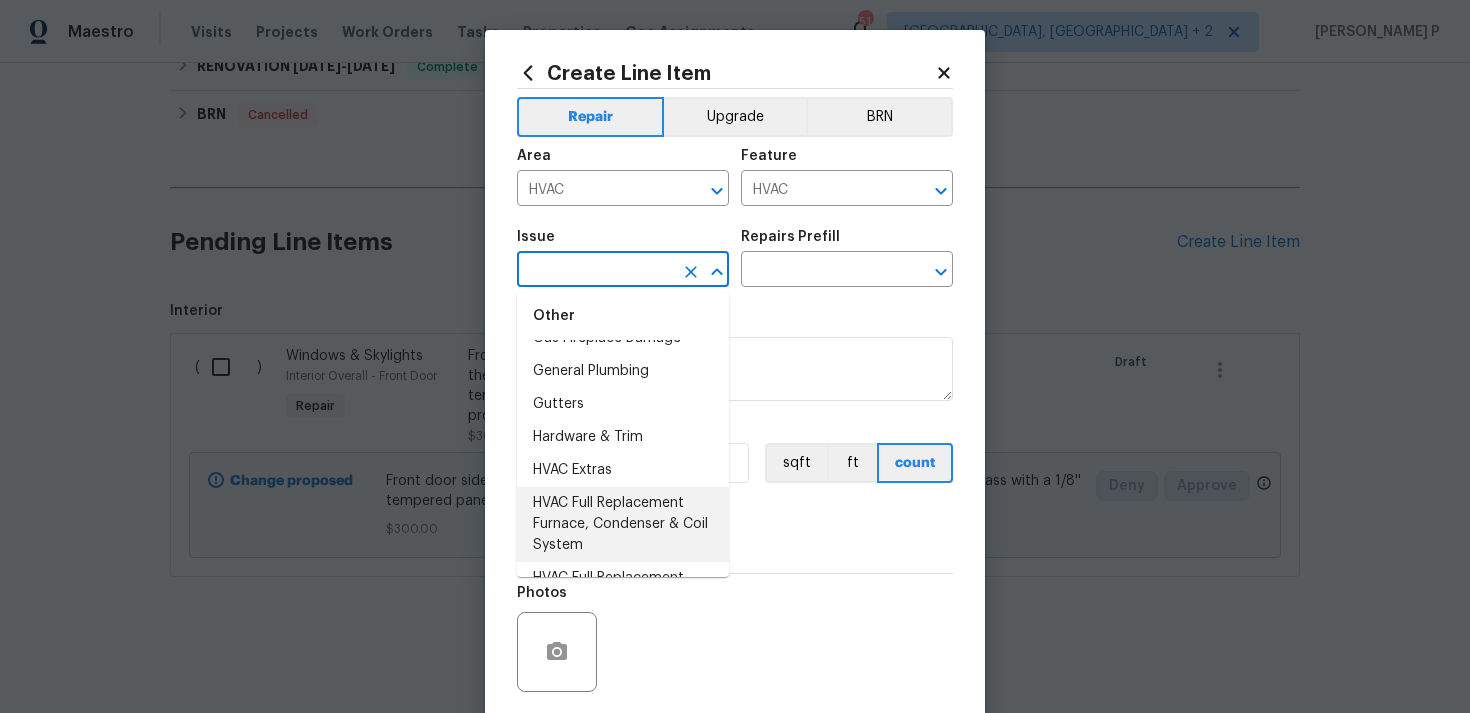scroll, scrollTop: 1661, scrollLeft: 0, axis: vertical 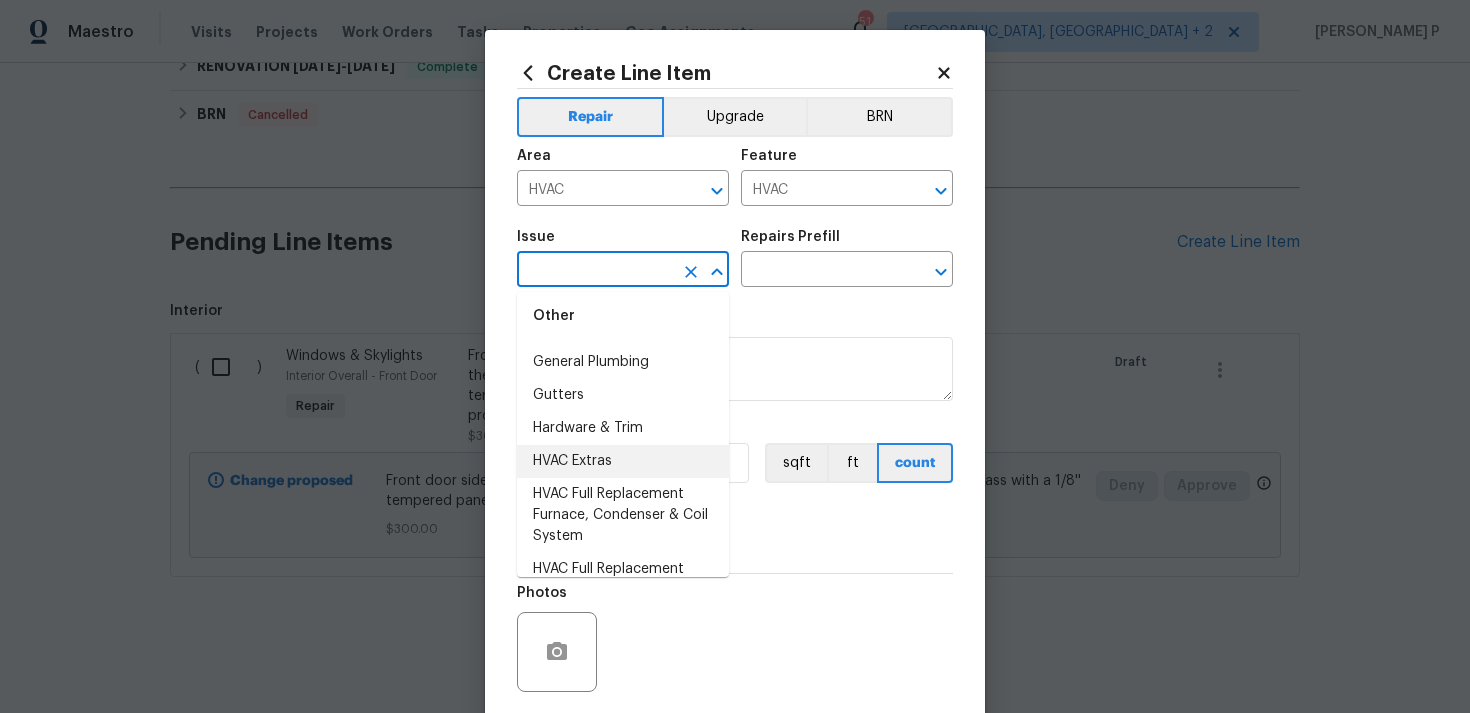 click on "HVAC Extras" at bounding box center [623, 461] 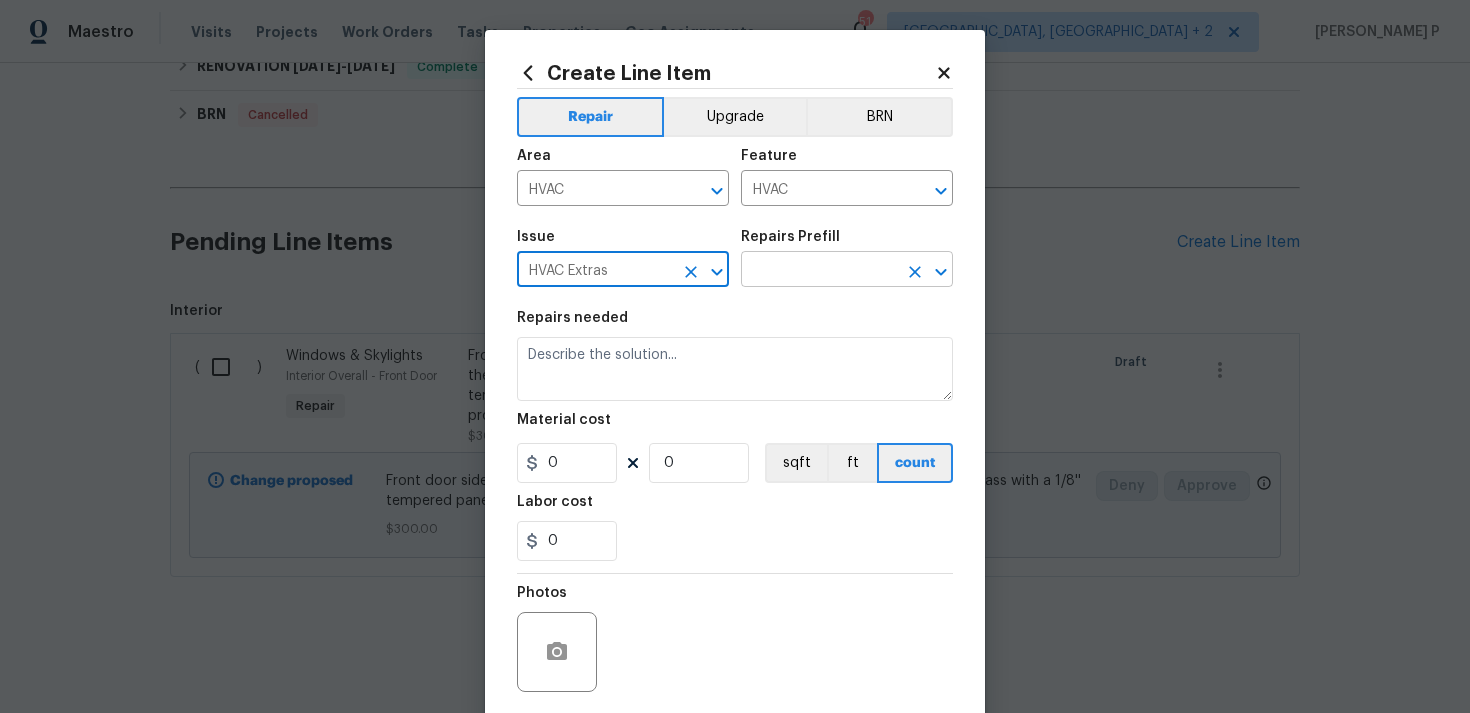 click at bounding box center [819, 271] 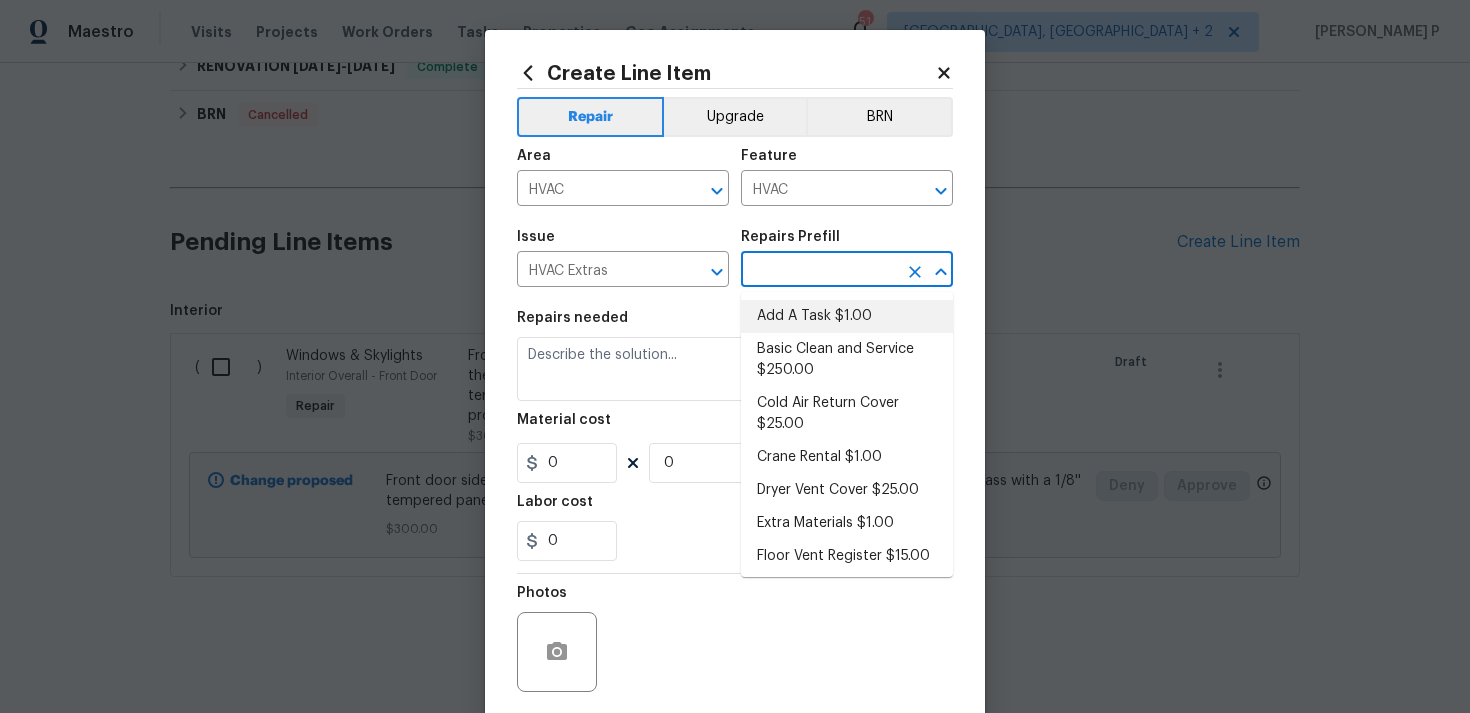 click on "Add A Task $1.00" at bounding box center (847, 316) 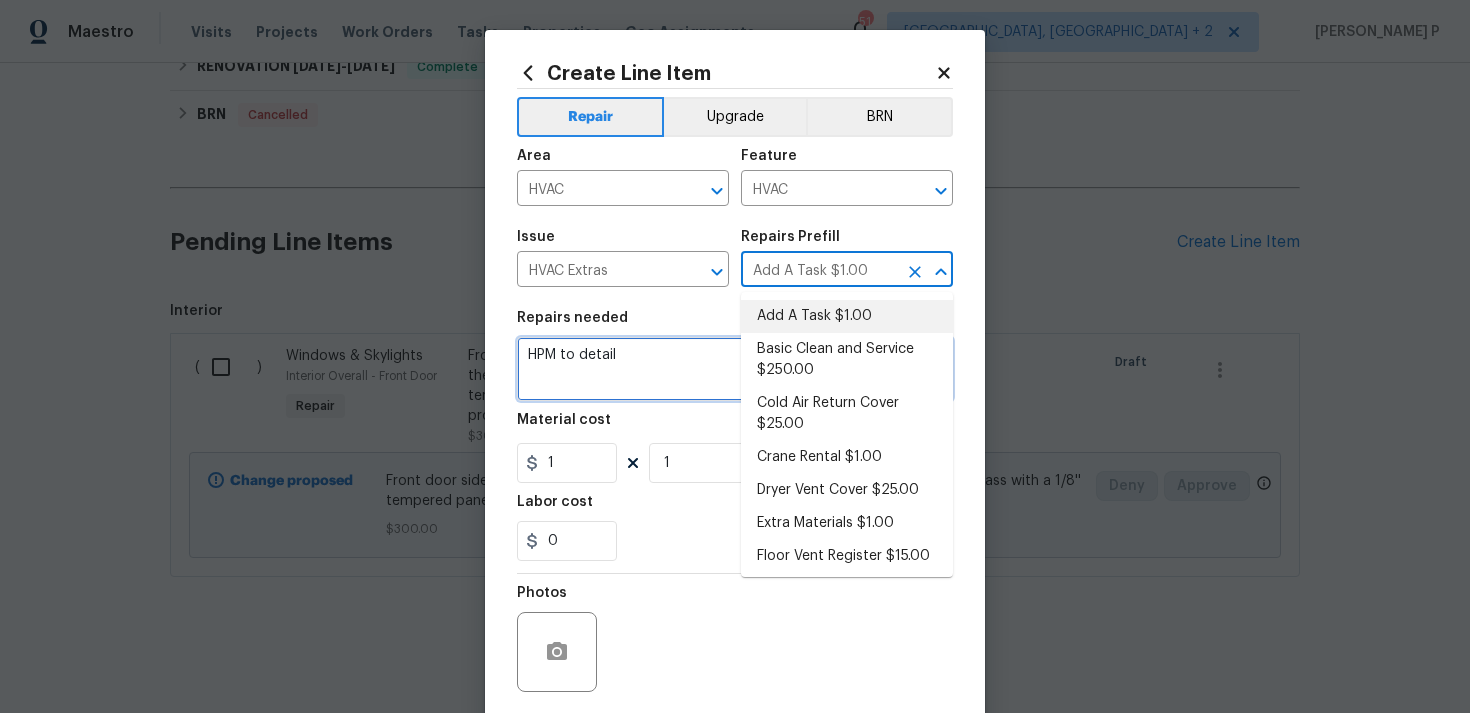 click on "HPM to detail" at bounding box center [735, 369] 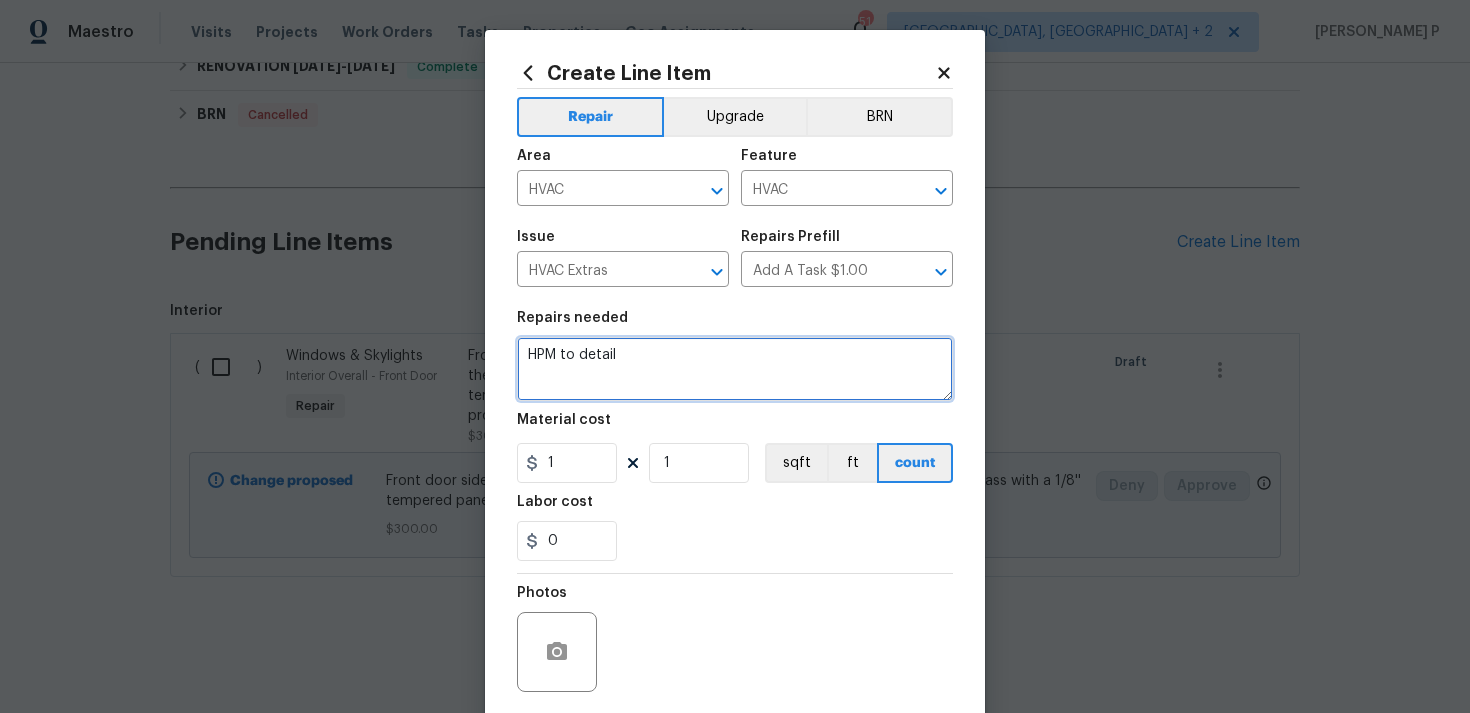 click on "HPM to detail" at bounding box center (735, 369) 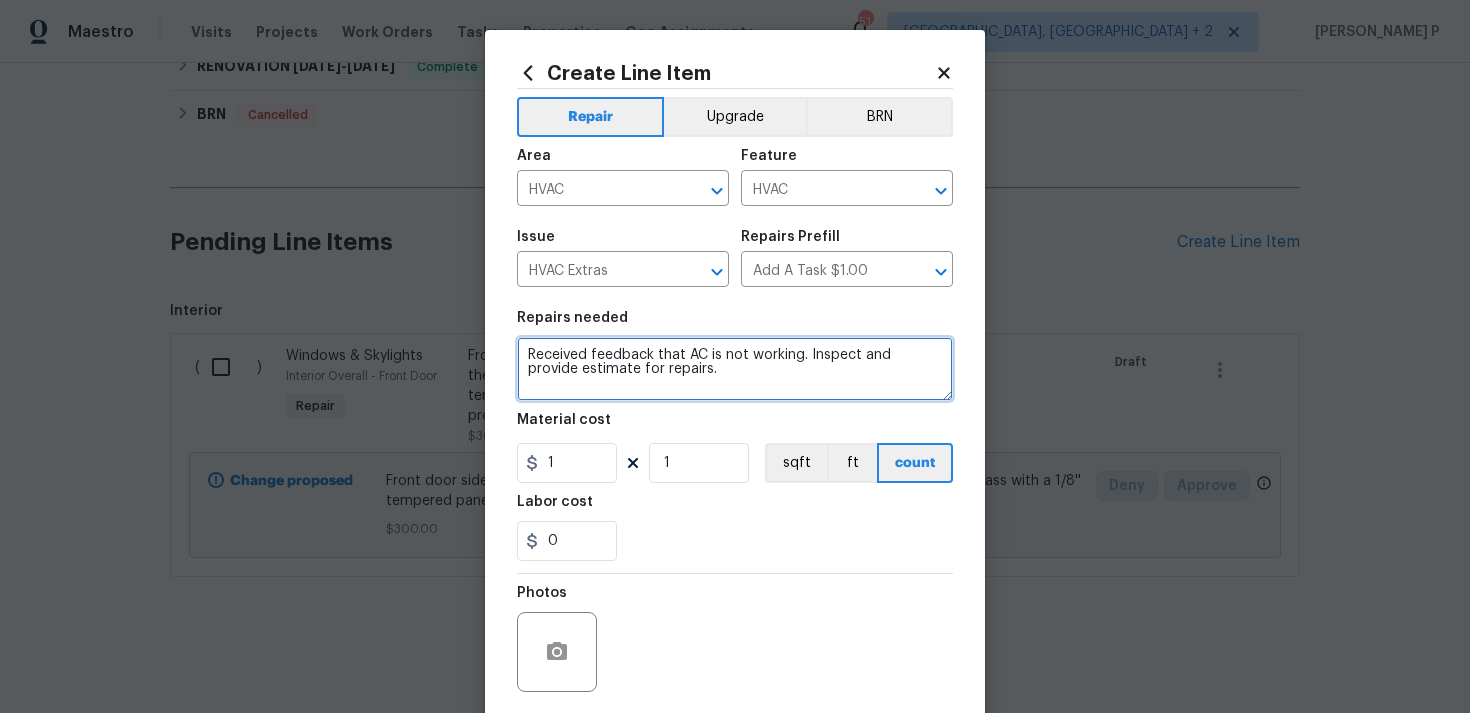 type on "Received feedback that AC is not working. Inspect and provide estimate for repairs." 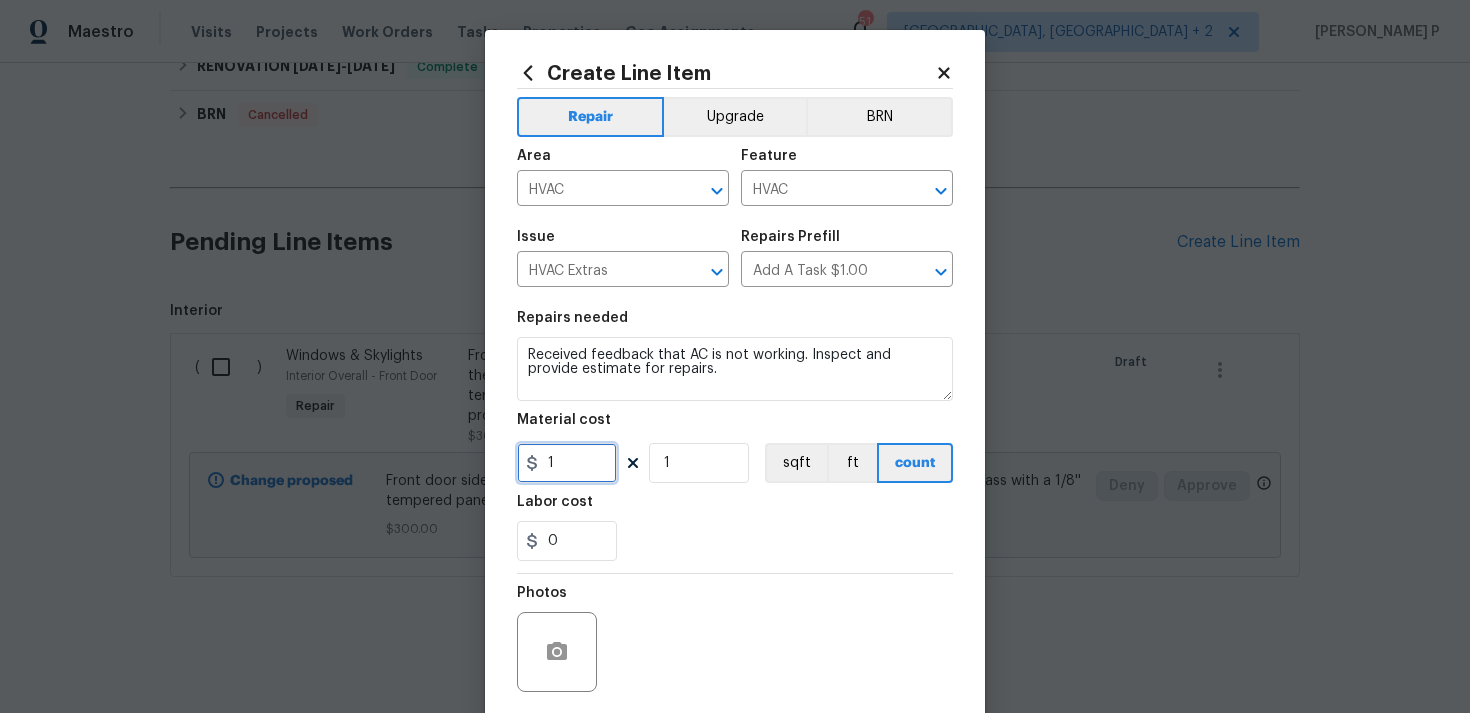click on "1" at bounding box center [567, 463] 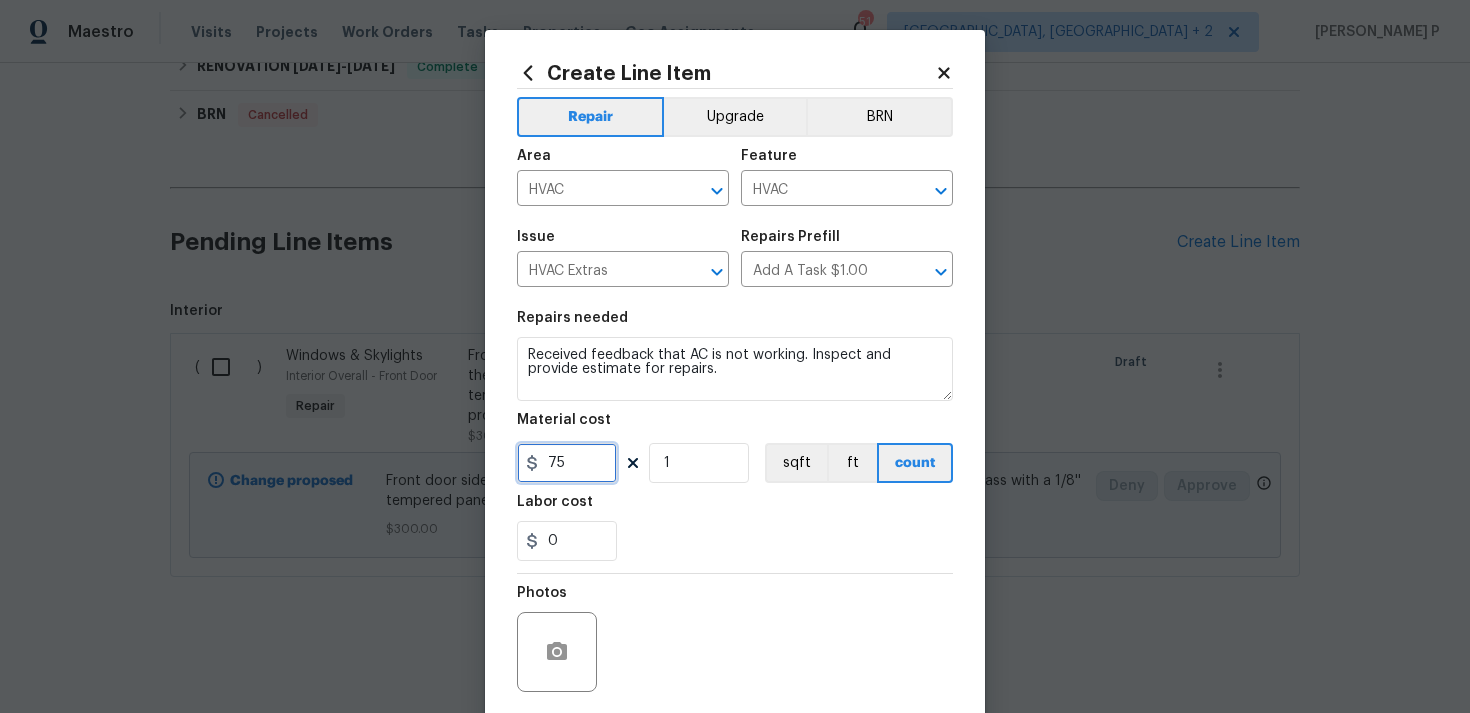scroll, scrollTop: 149, scrollLeft: 0, axis: vertical 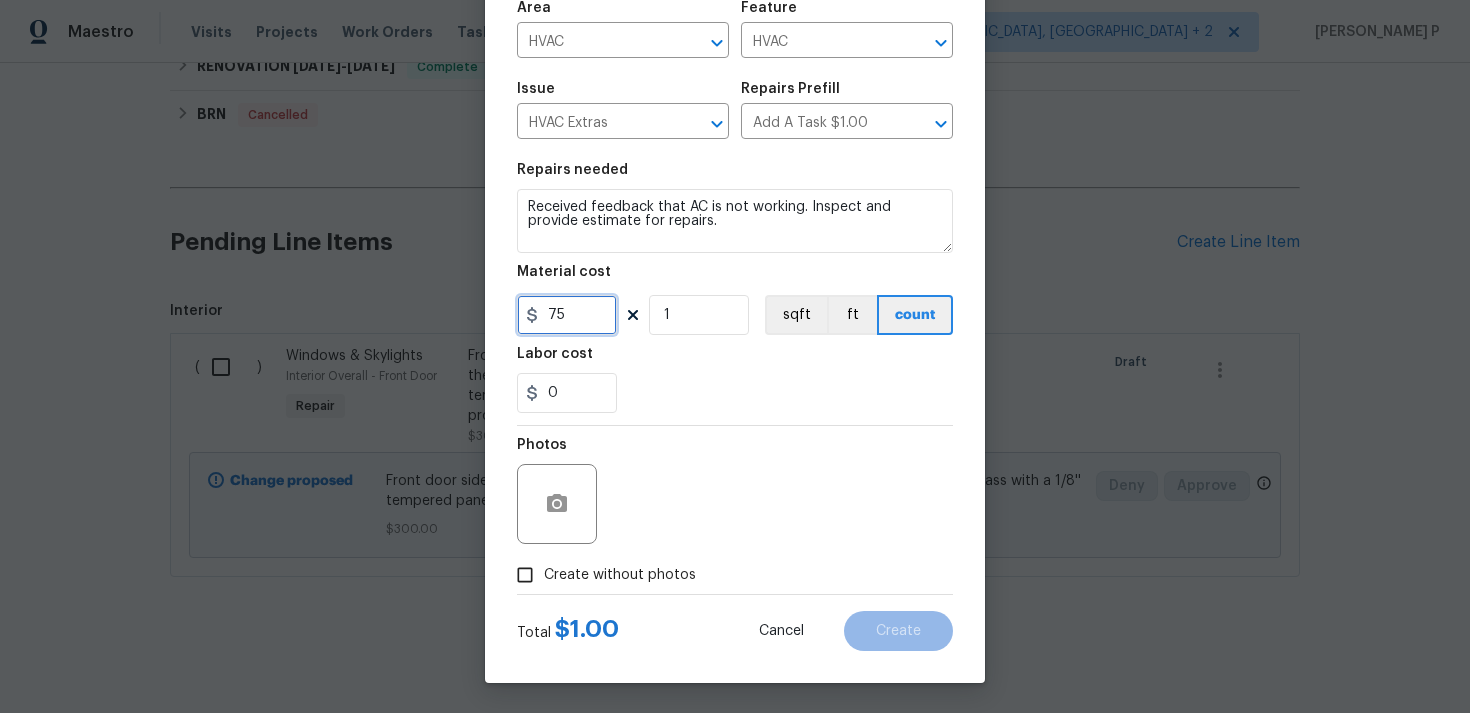 type on "75" 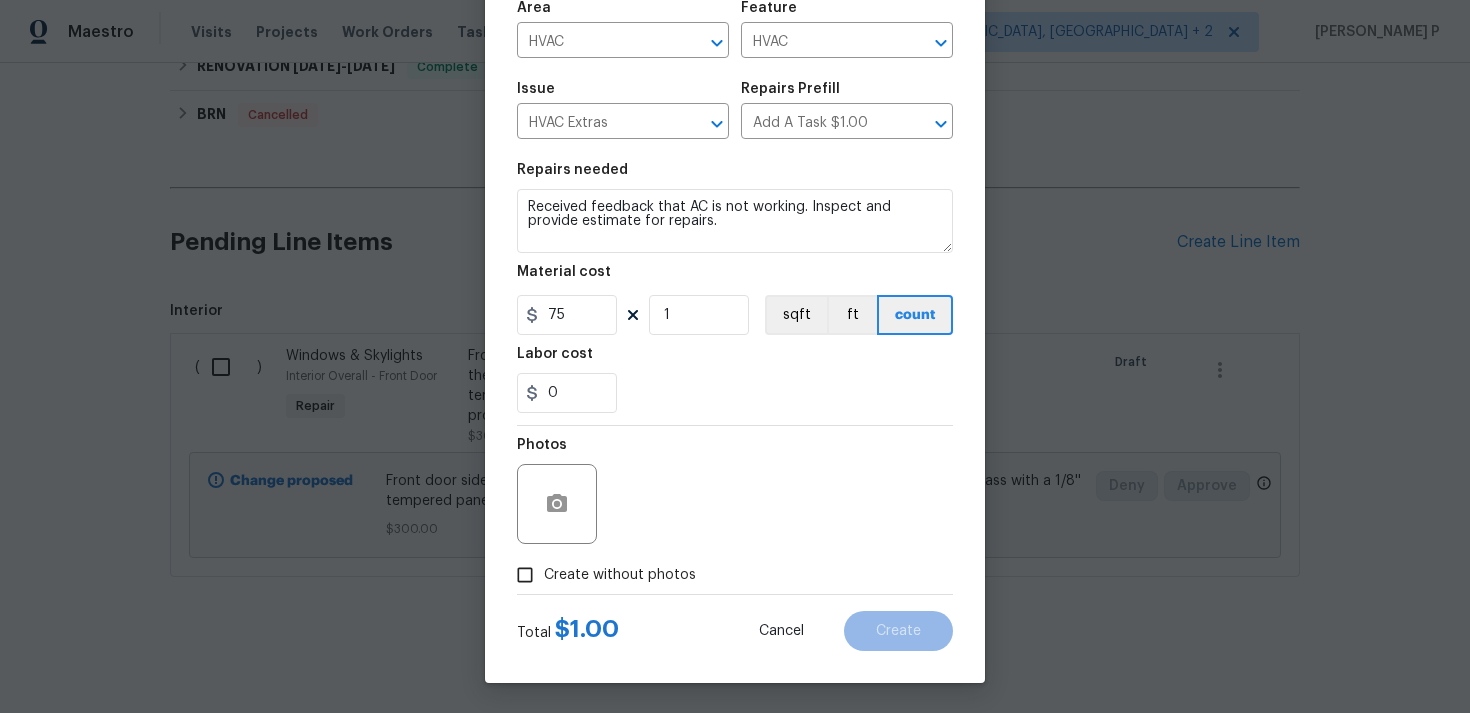 click on "Create without photos" at bounding box center (525, 575) 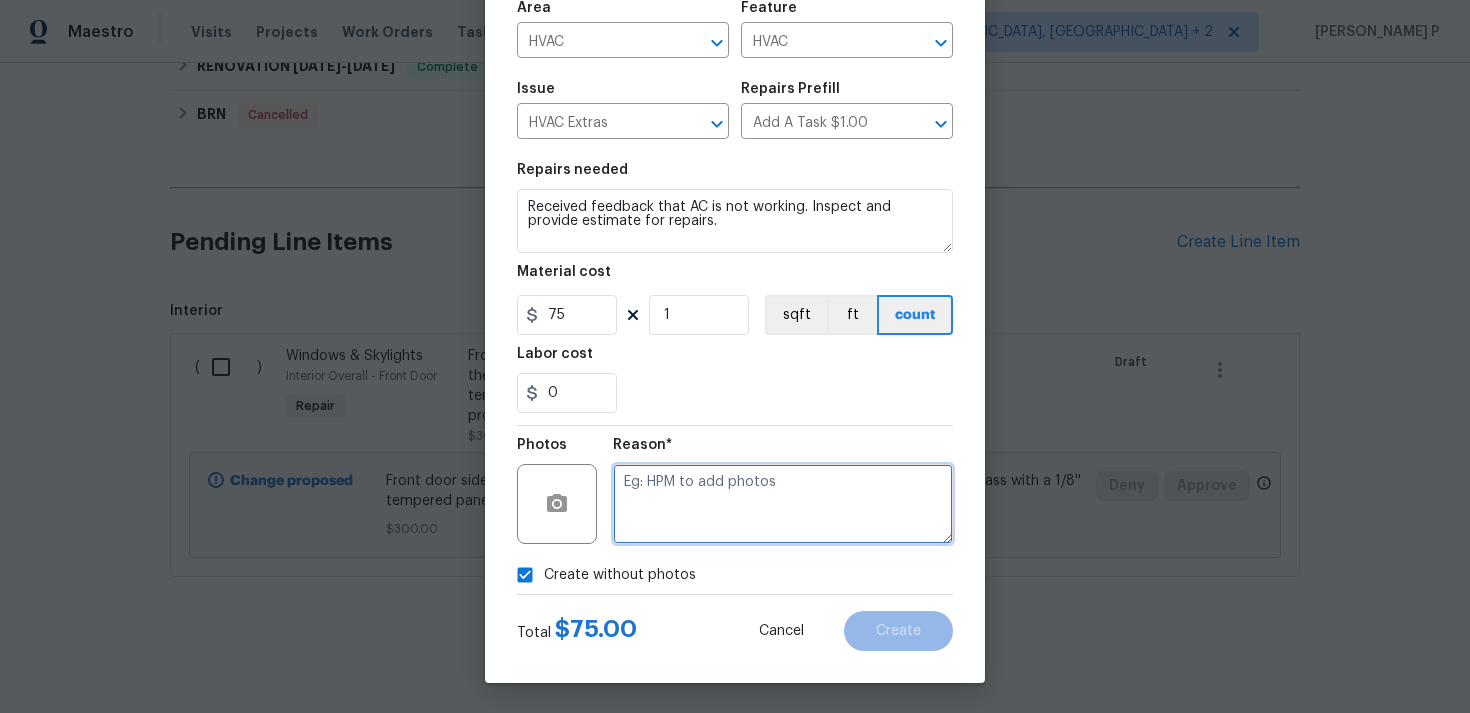 click at bounding box center [783, 504] 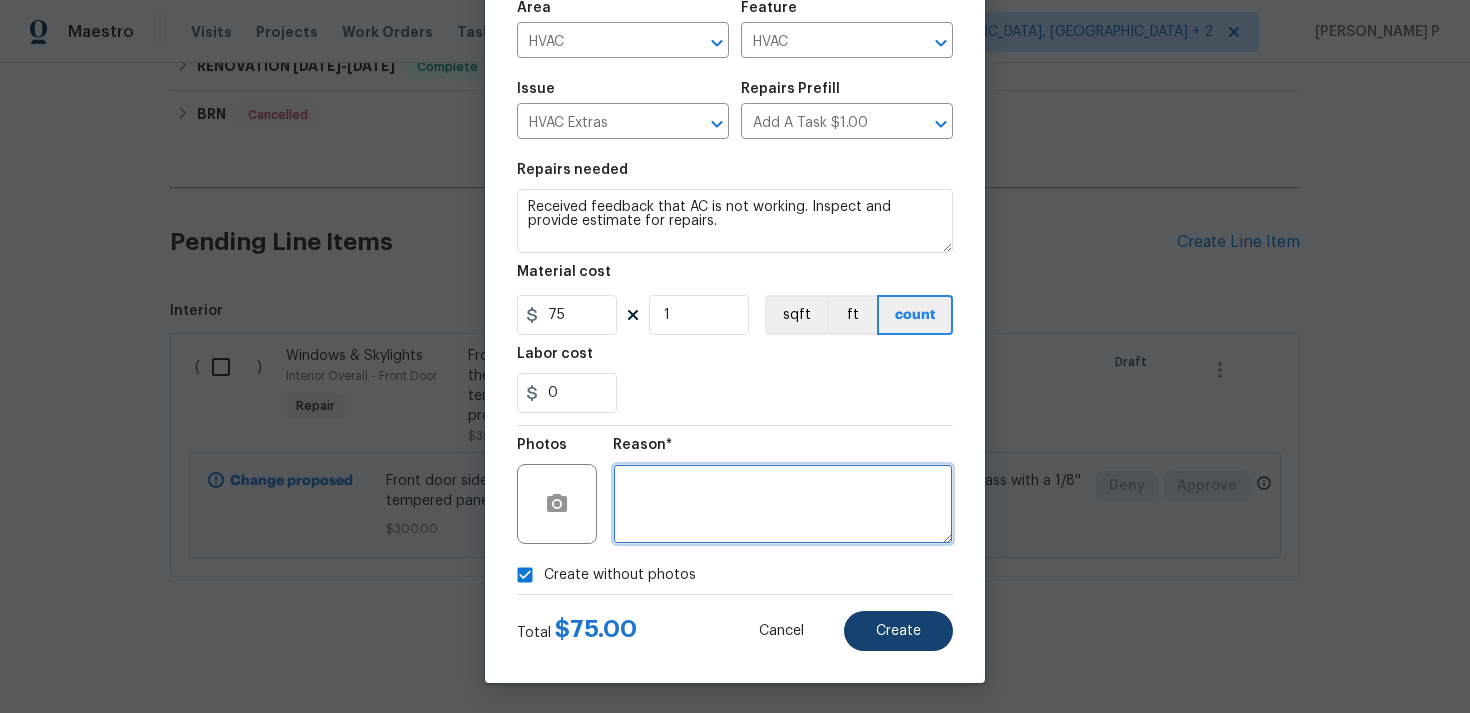 type 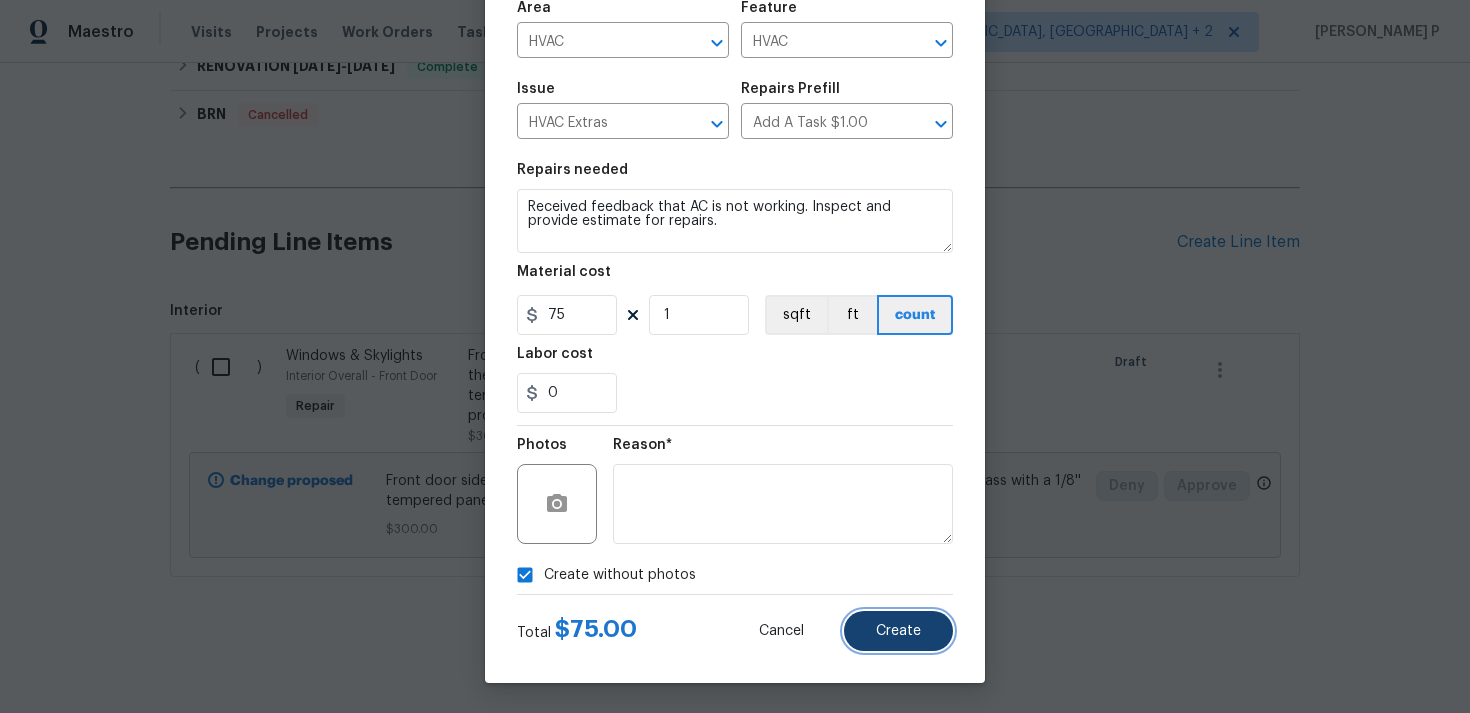 click on "Create" at bounding box center (898, 631) 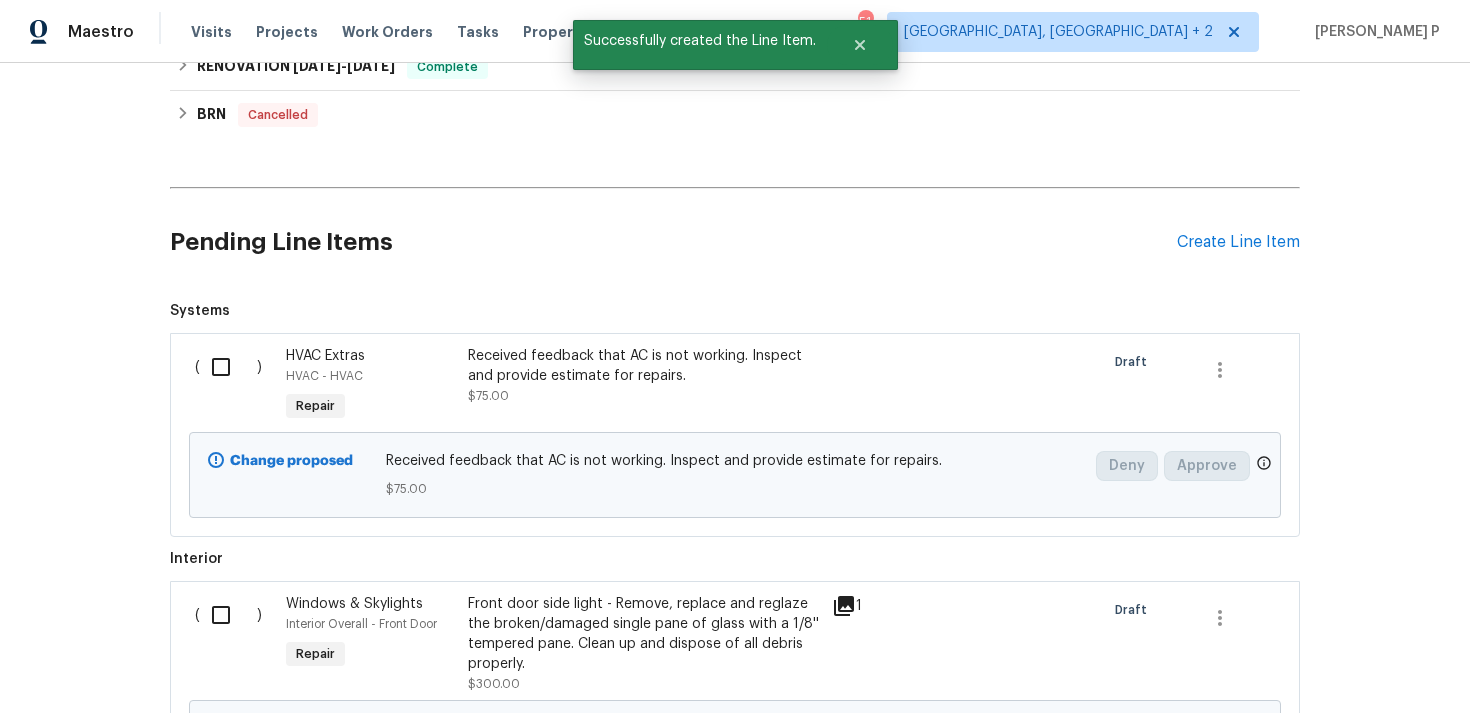 click at bounding box center (228, 367) 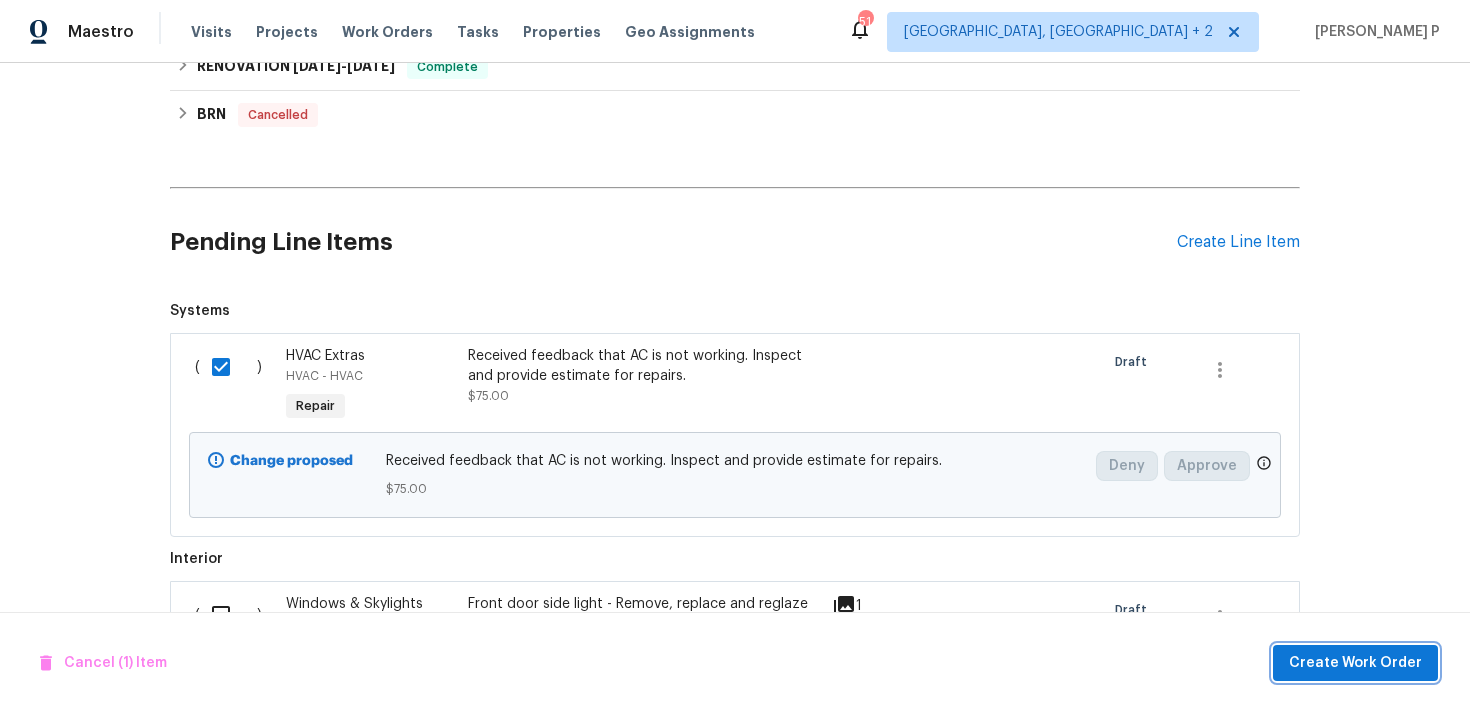 click on "Create Work Order" at bounding box center [1355, 663] 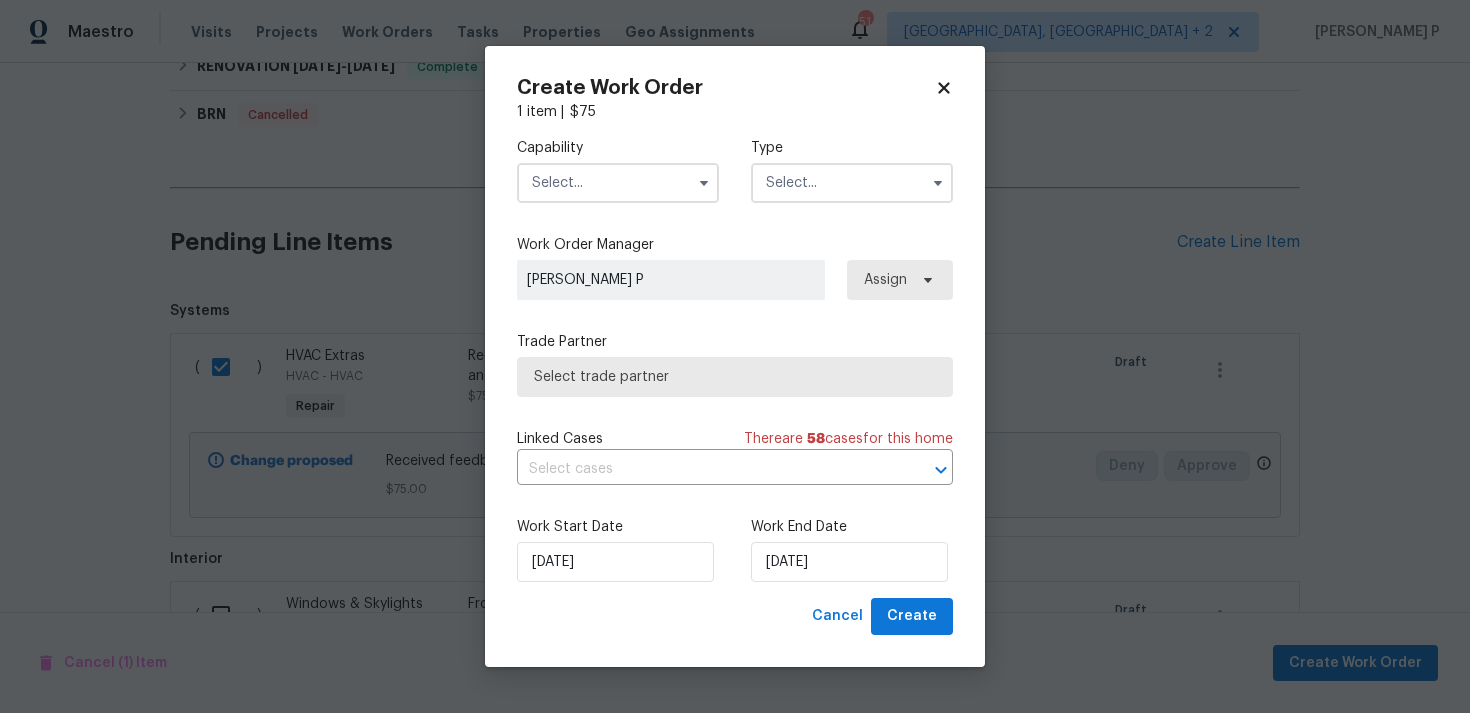 click at bounding box center (852, 183) 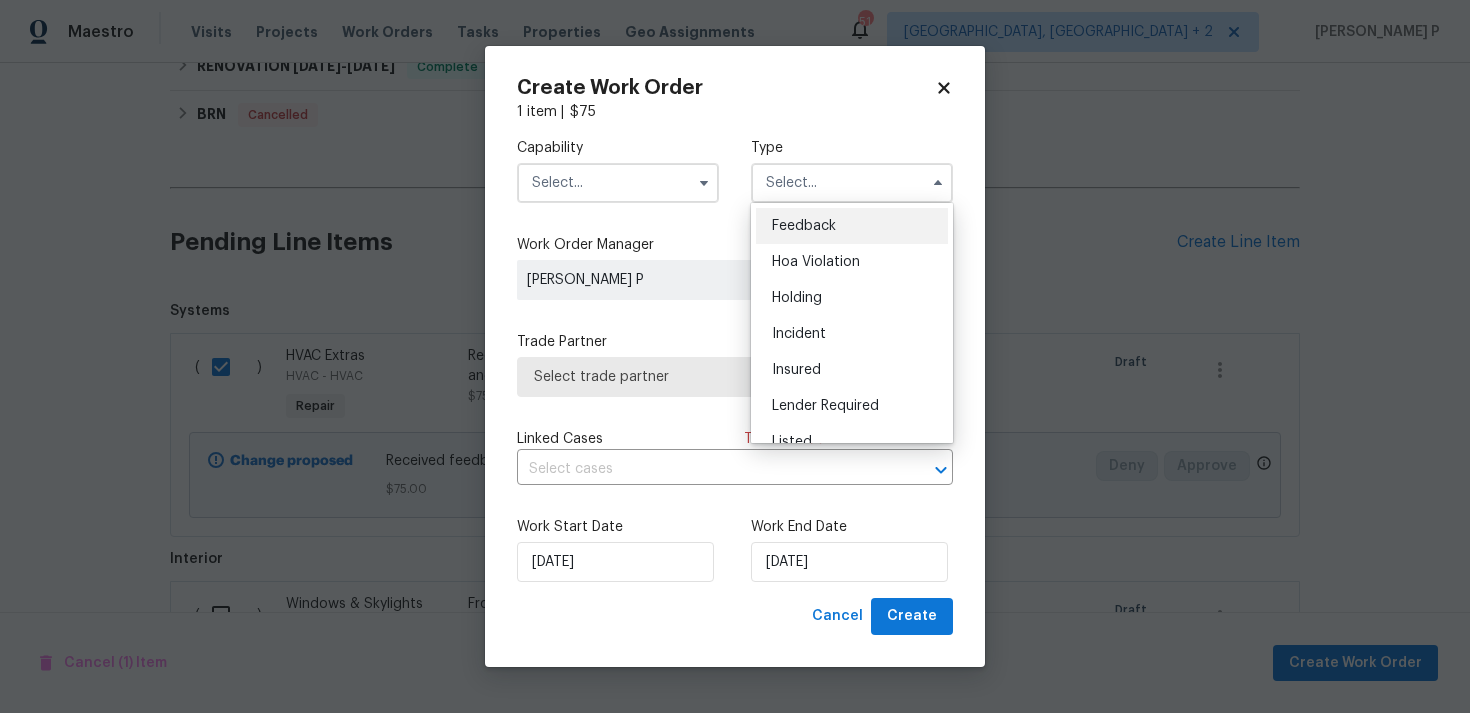 click on "Feedback" at bounding box center (804, 226) 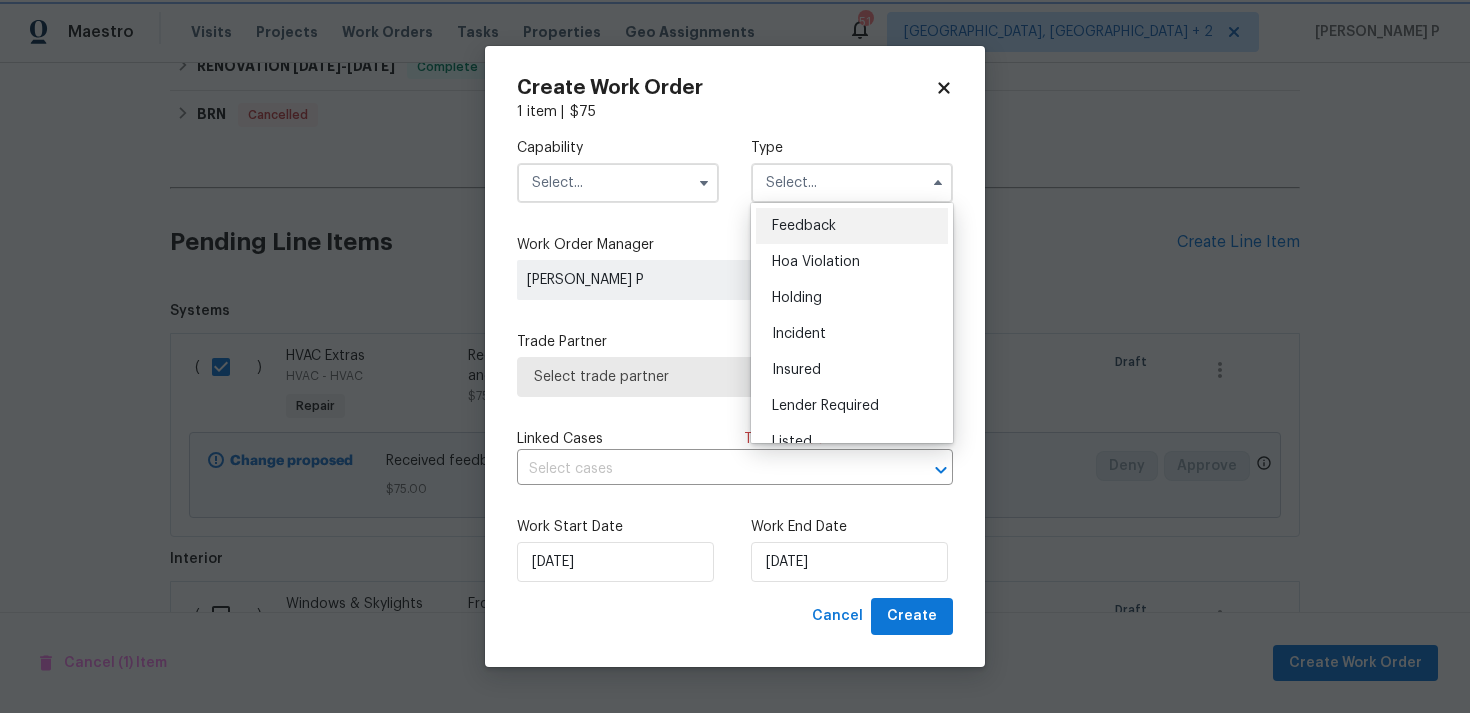 type on "Feedback" 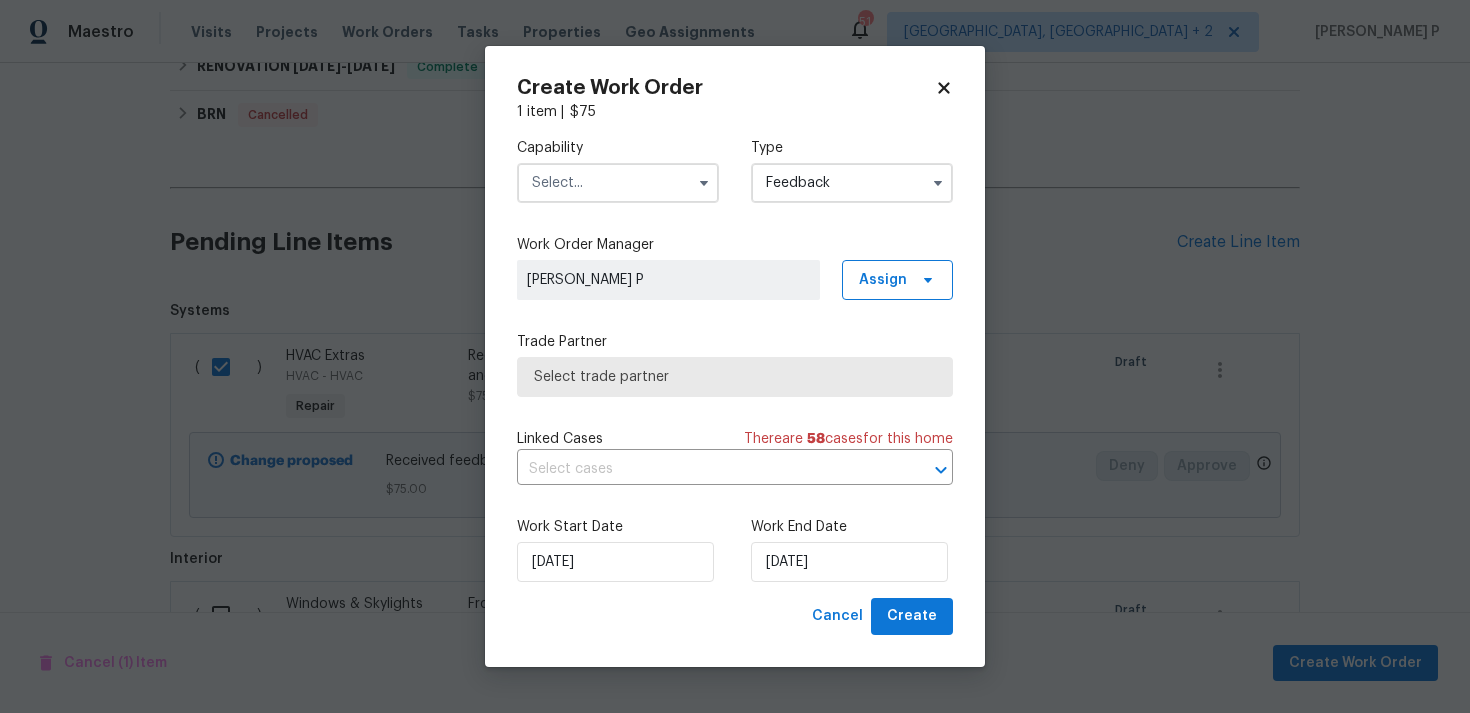 click at bounding box center [618, 183] 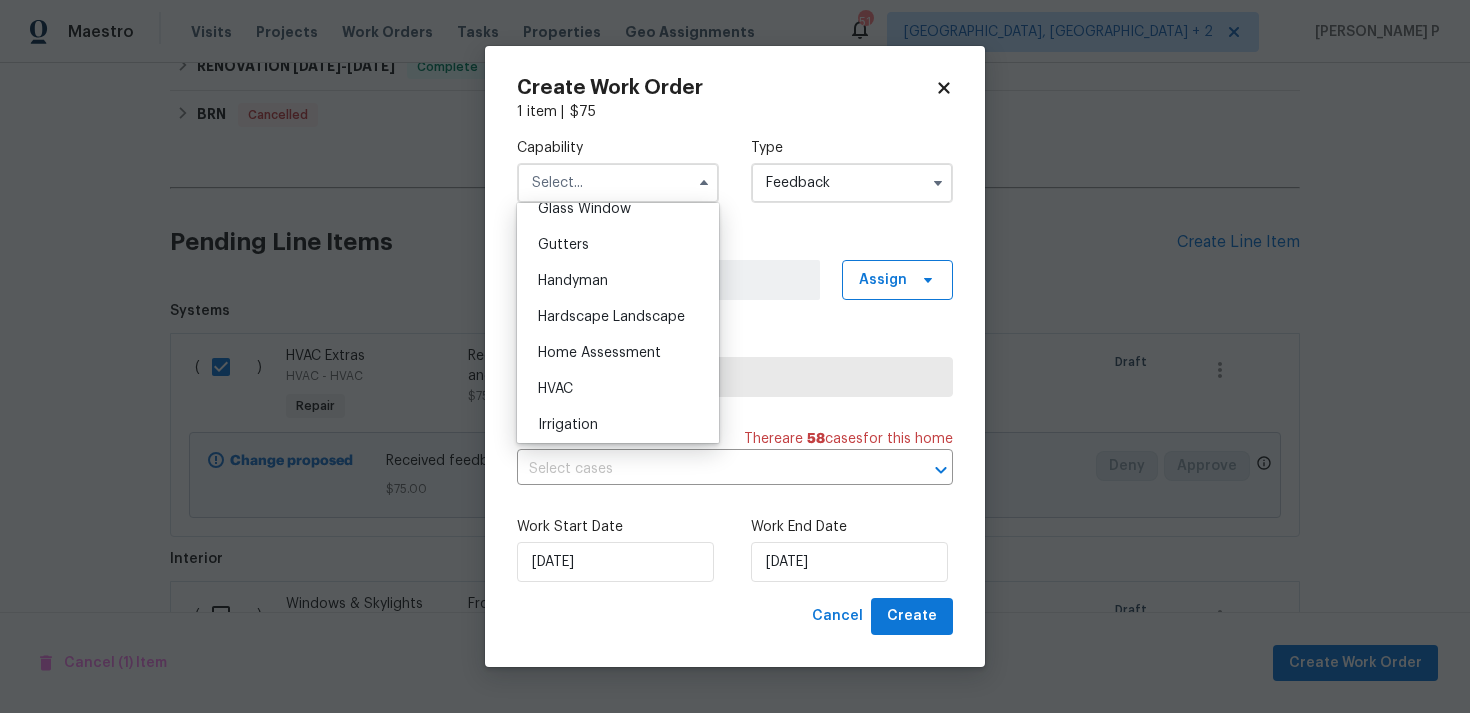 scroll, scrollTop: 1054, scrollLeft: 0, axis: vertical 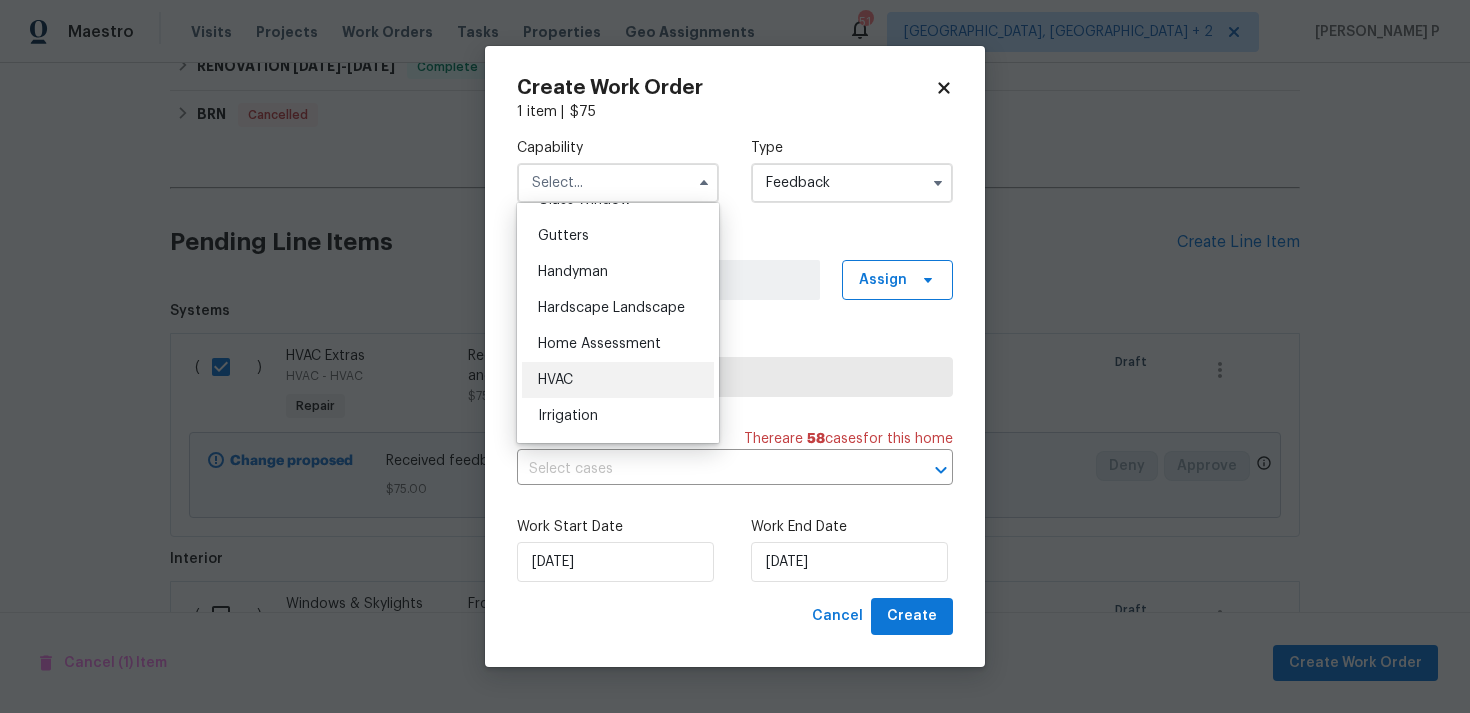 click on "HVAC" at bounding box center [618, 380] 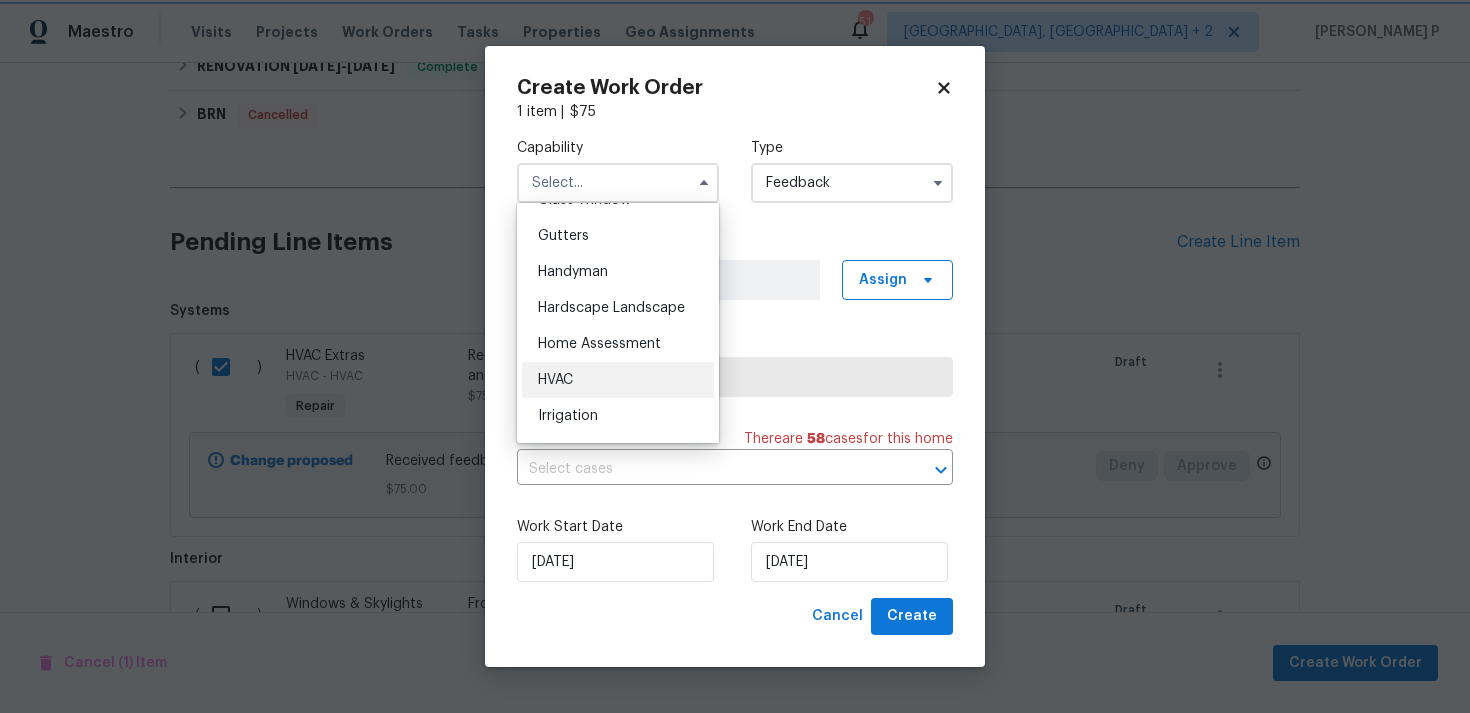 type on "HVAC" 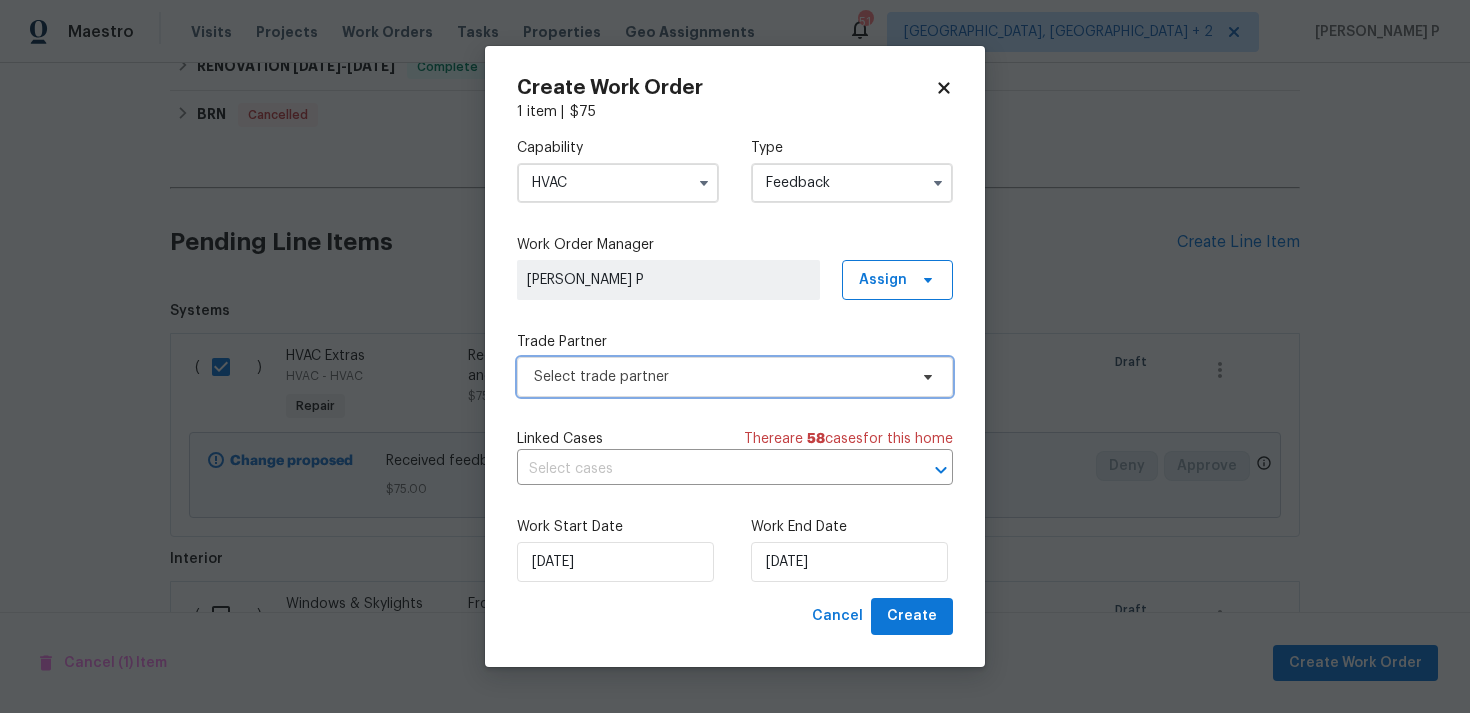 click on "Select trade partner" at bounding box center [735, 377] 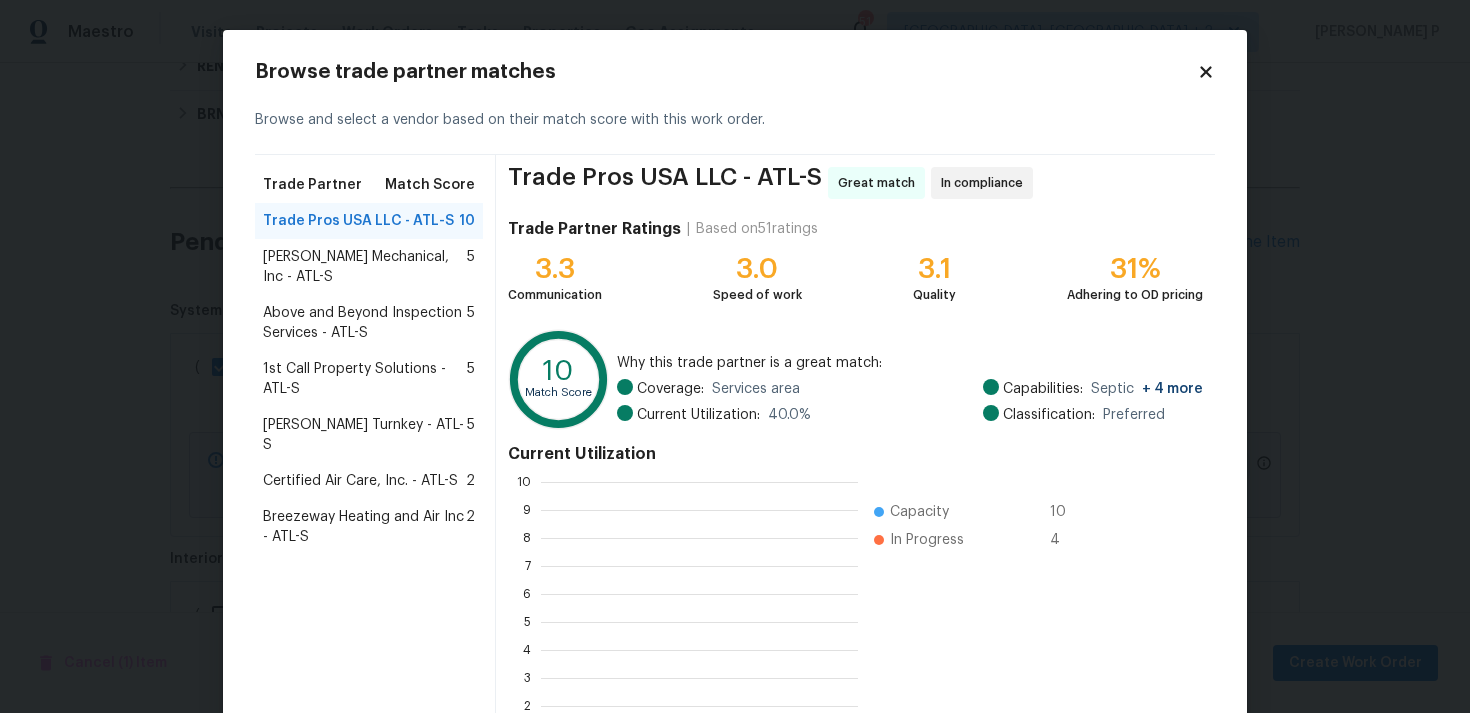 scroll, scrollTop: 2, scrollLeft: 2, axis: both 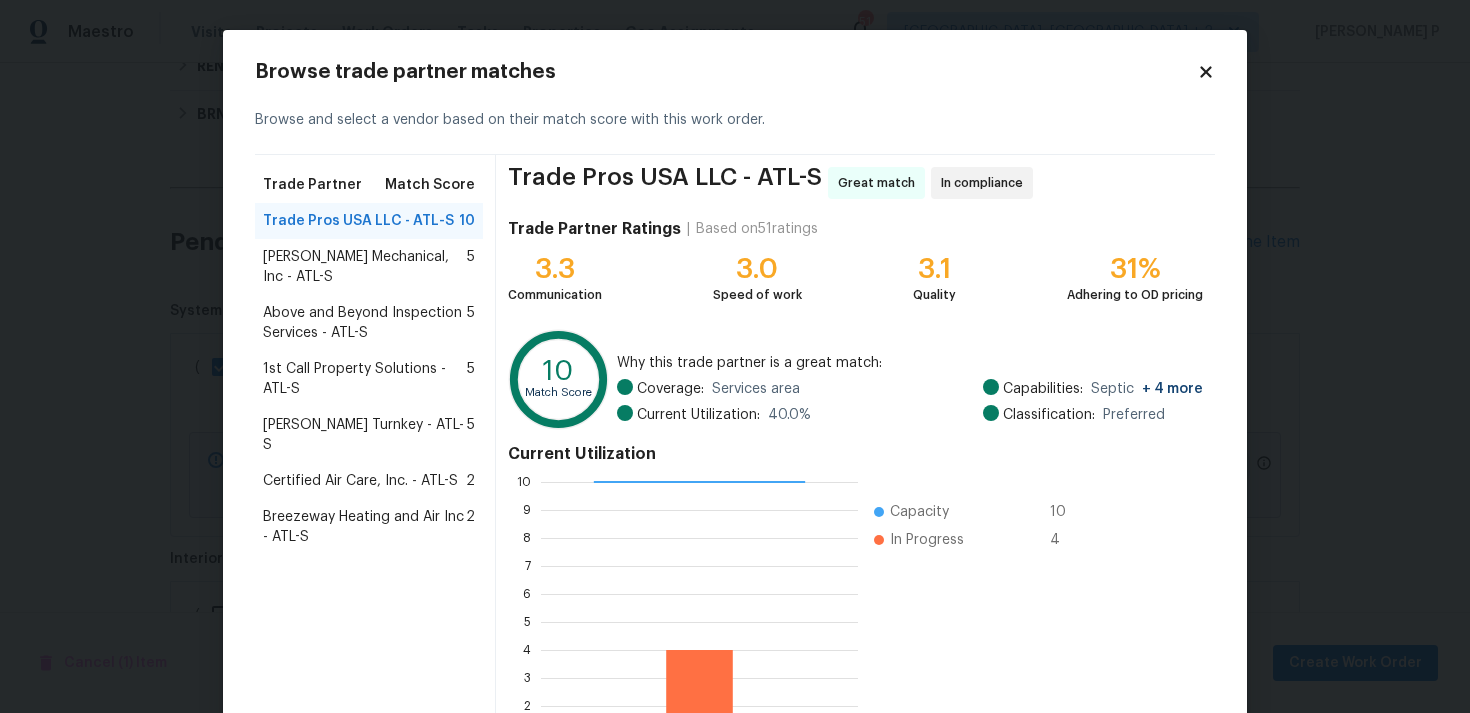 click on "[PERSON_NAME] Mechanical, Inc - ATL-S" at bounding box center [365, 267] 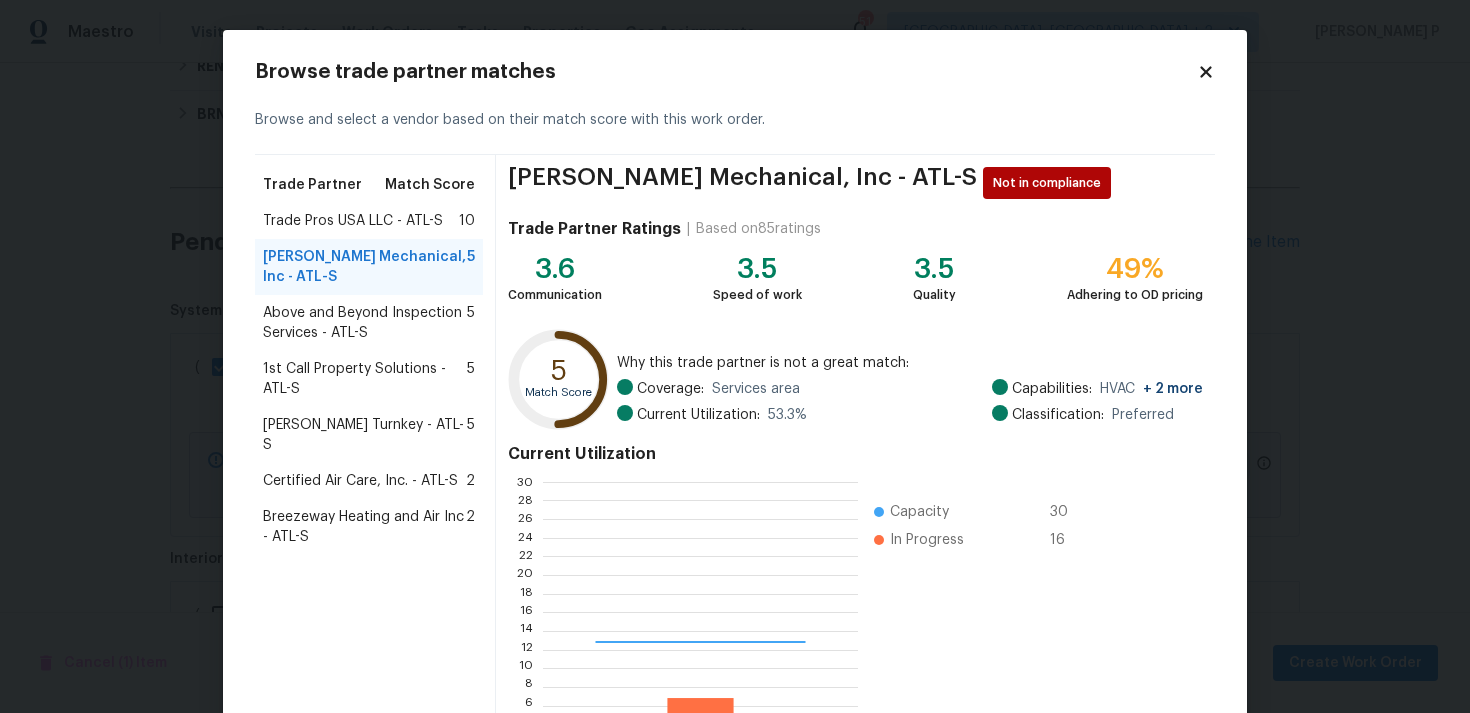 scroll, scrollTop: 2, scrollLeft: 2, axis: both 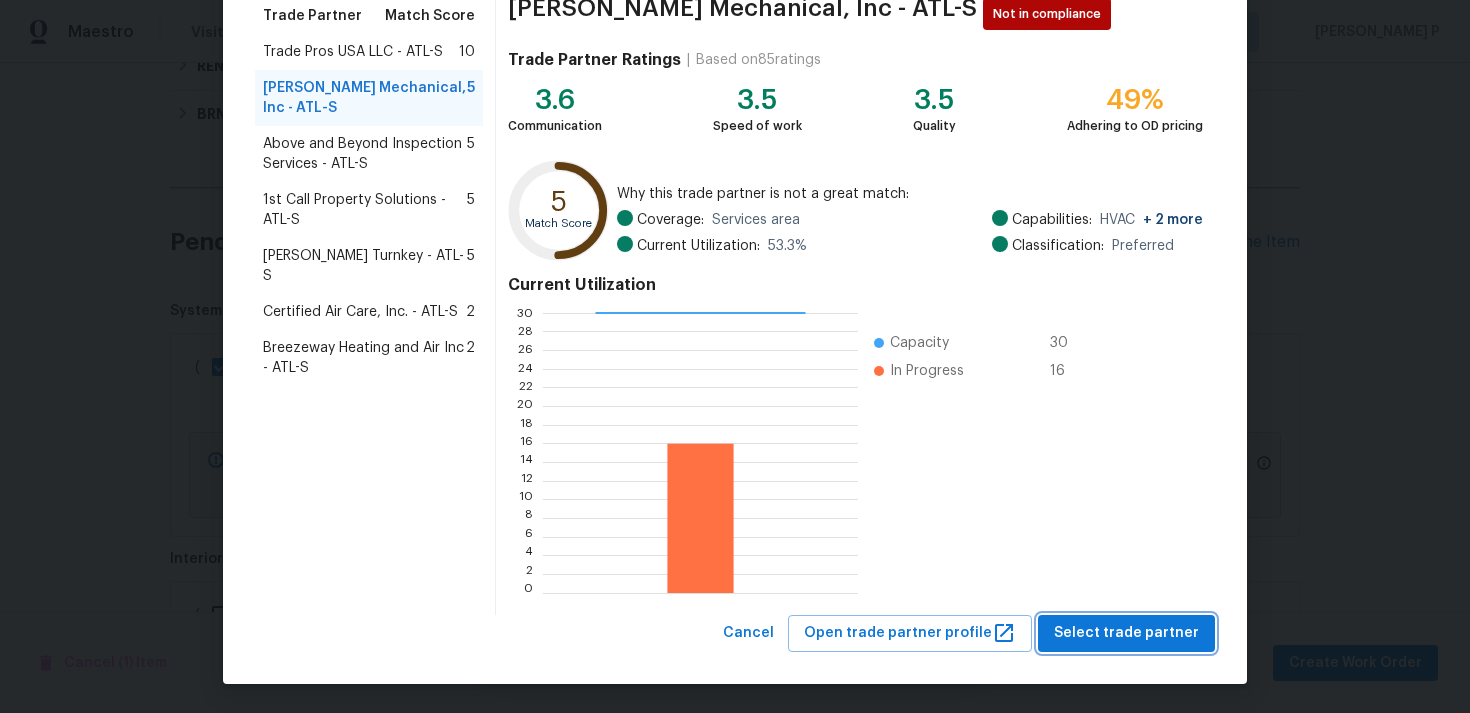 click on "Select trade partner" at bounding box center [1126, 633] 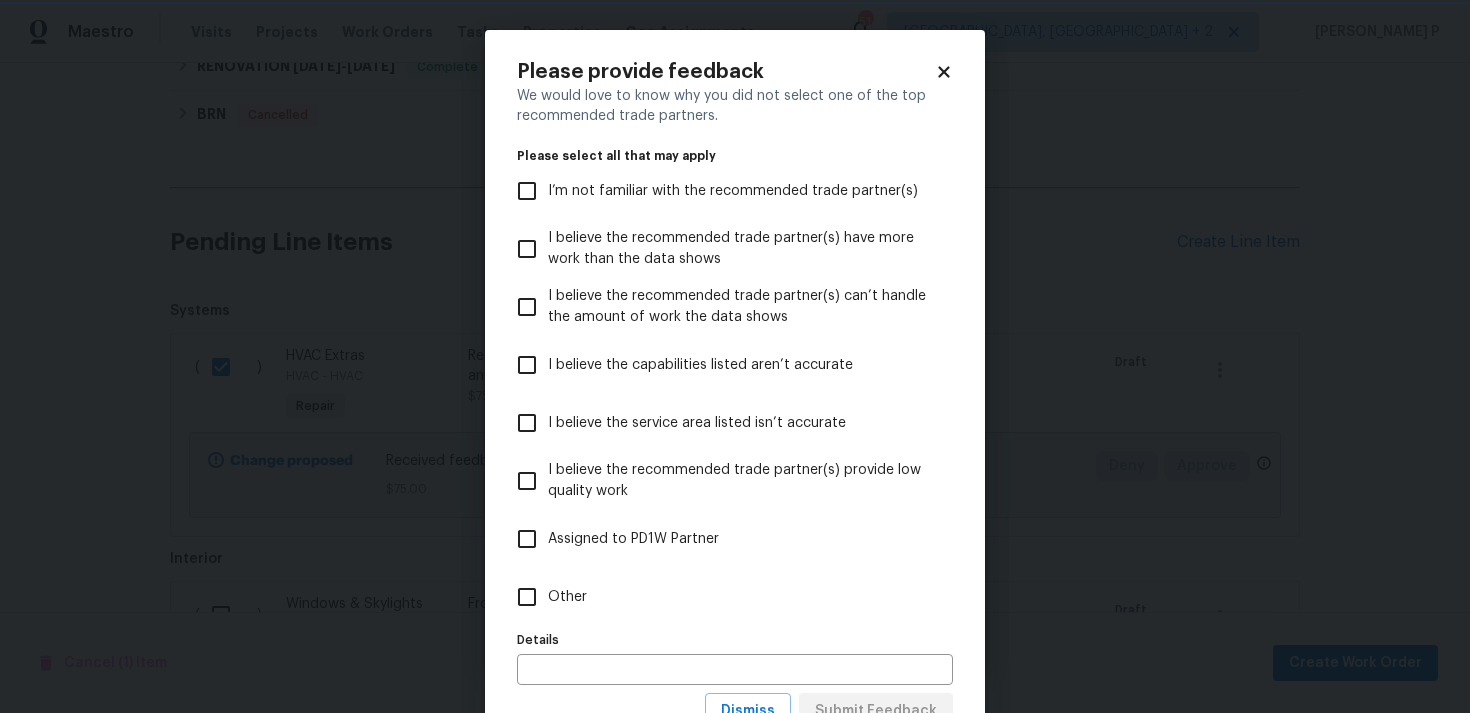 scroll, scrollTop: 0, scrollLeft: 0, axis: both 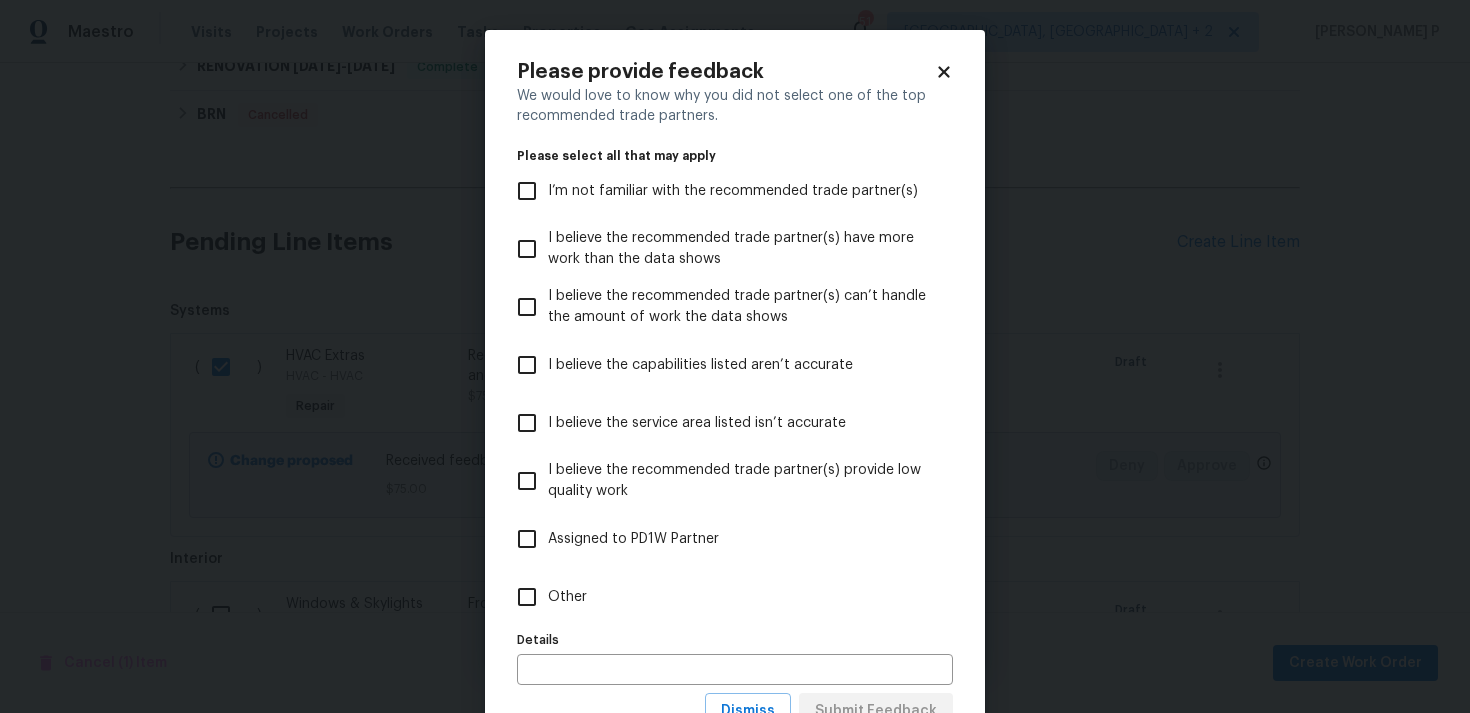 click on "Other" at bounding box center (527, 597) 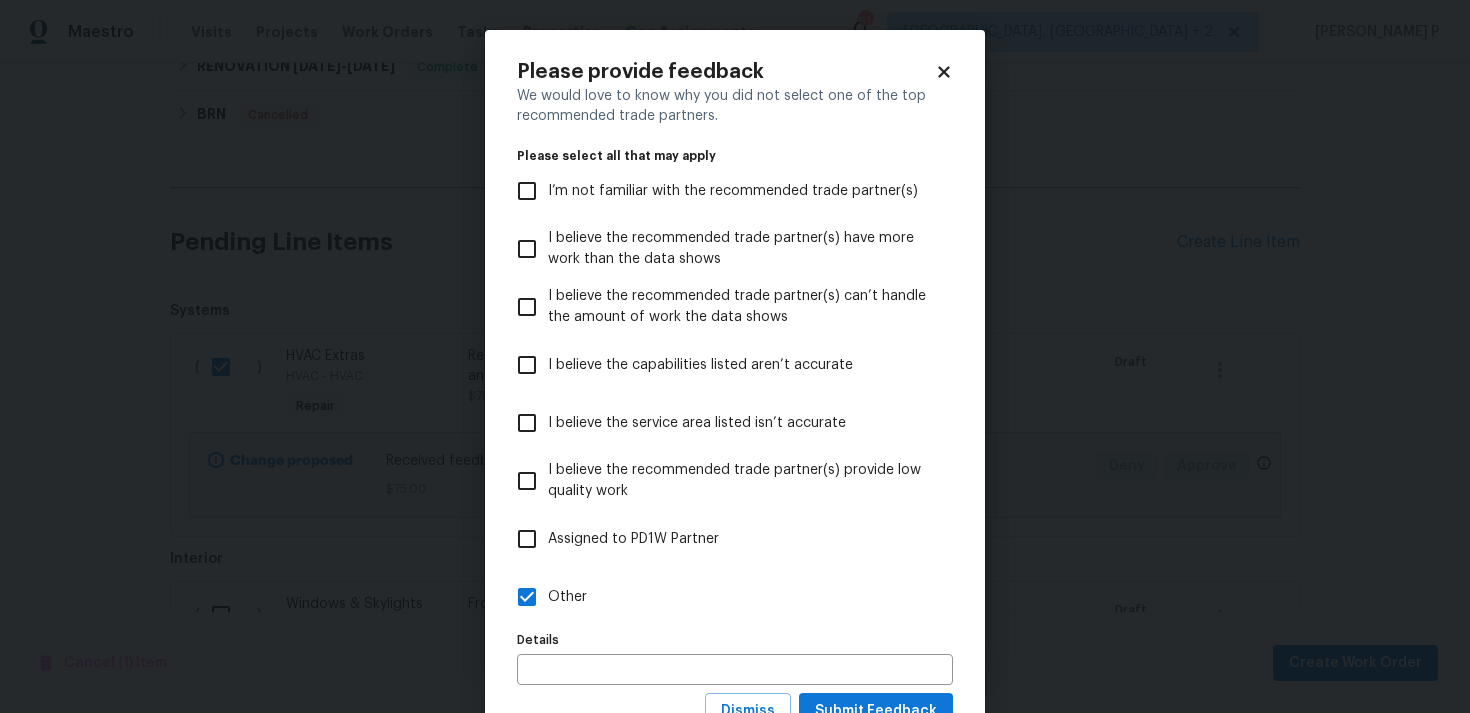 scroll, scrollTop: 79, scrollLeft: 0, axis: vertical 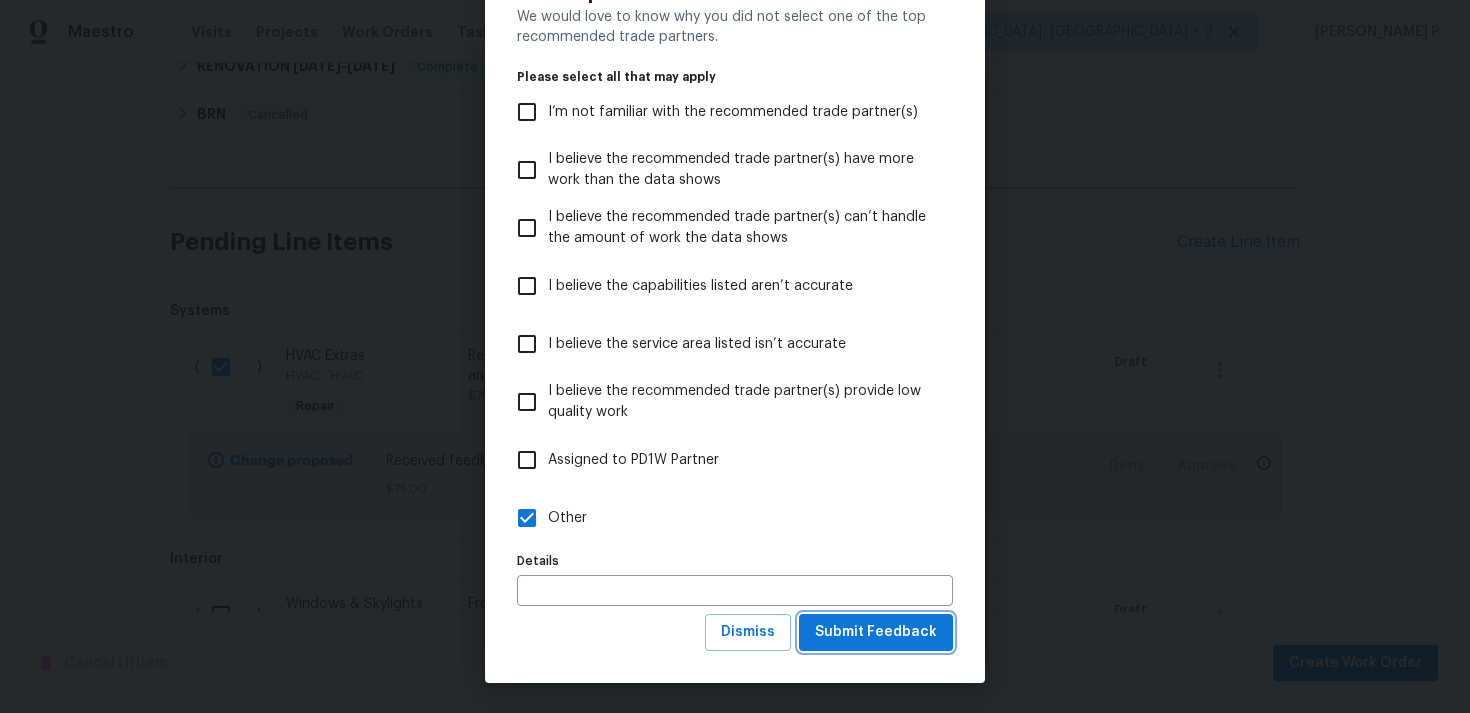 click on "Submit Feedback" at bounding box center (876, 632) 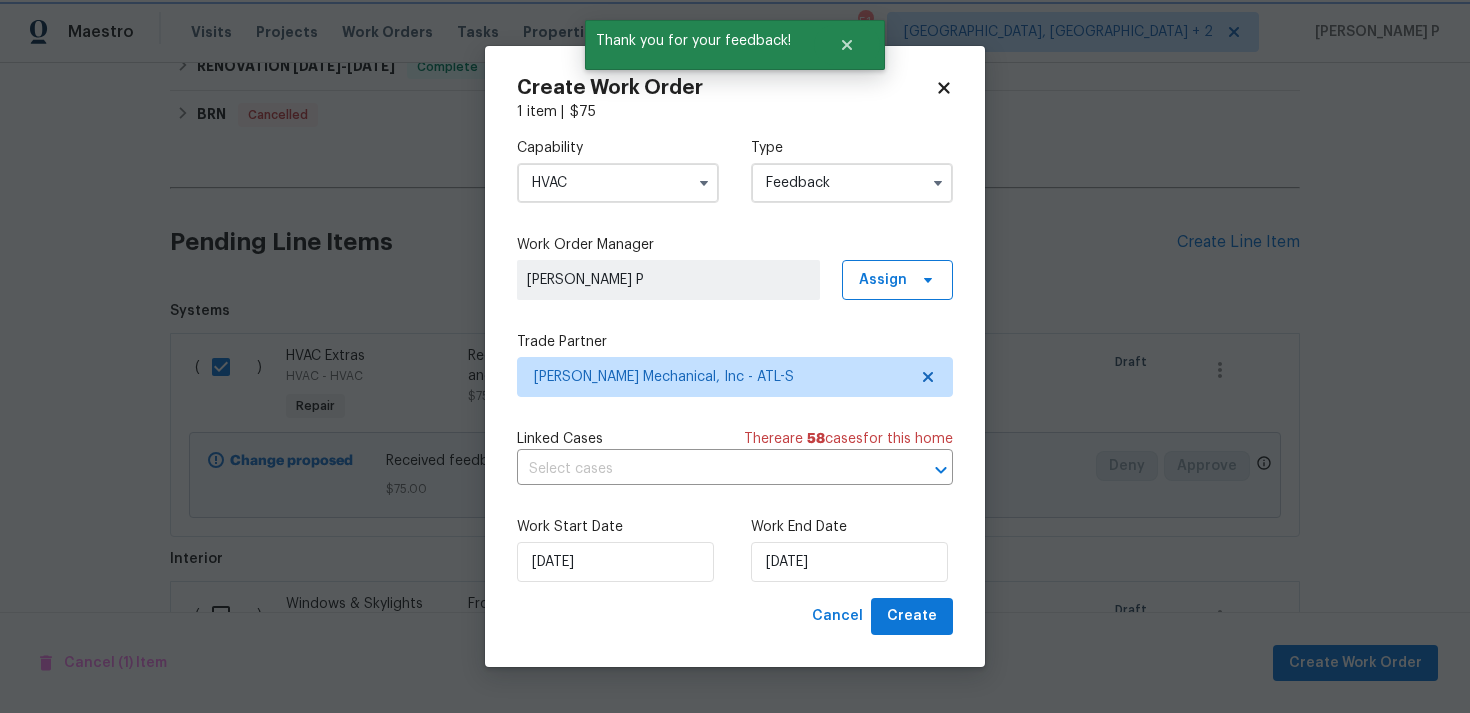 scroll, scrollTop: 0, scrollLeft: 0, axis: both 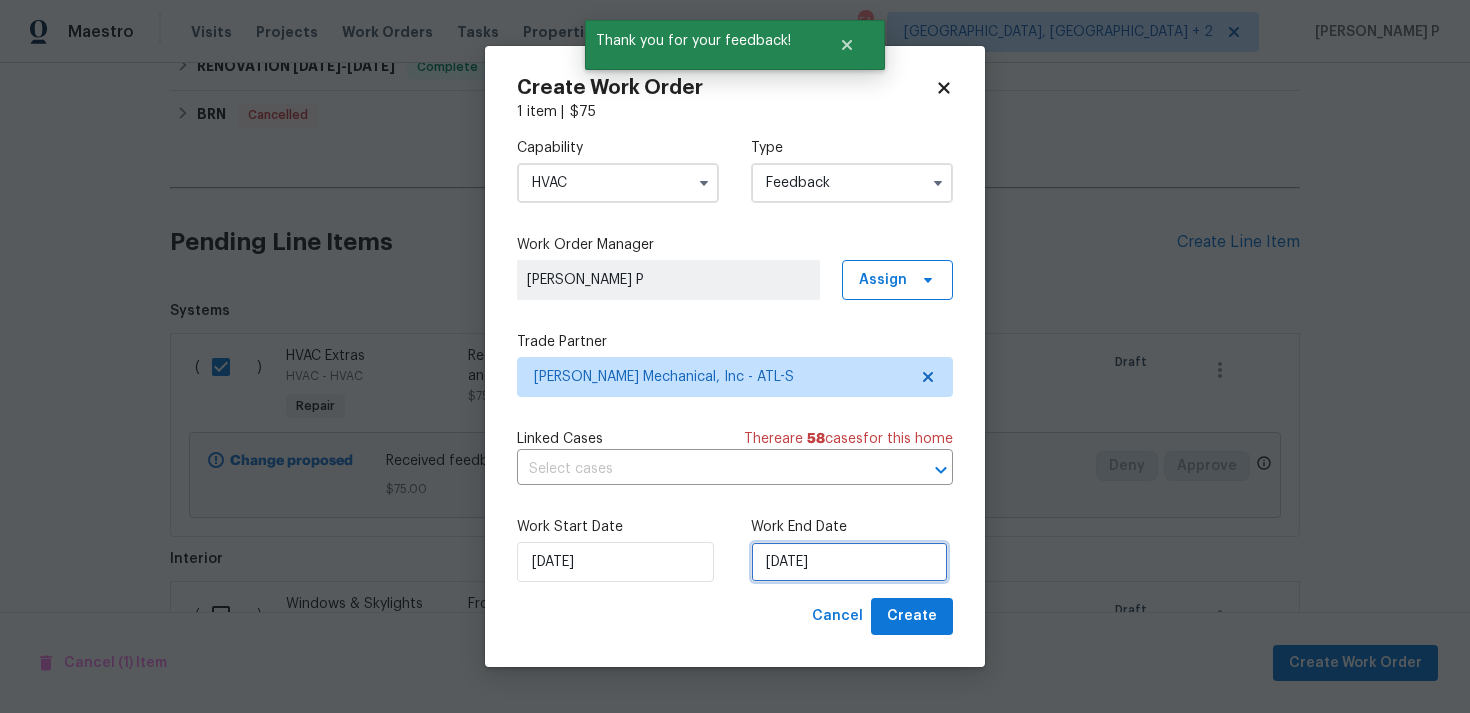 click on "09/07/2025" at bounding box center [849, 562] 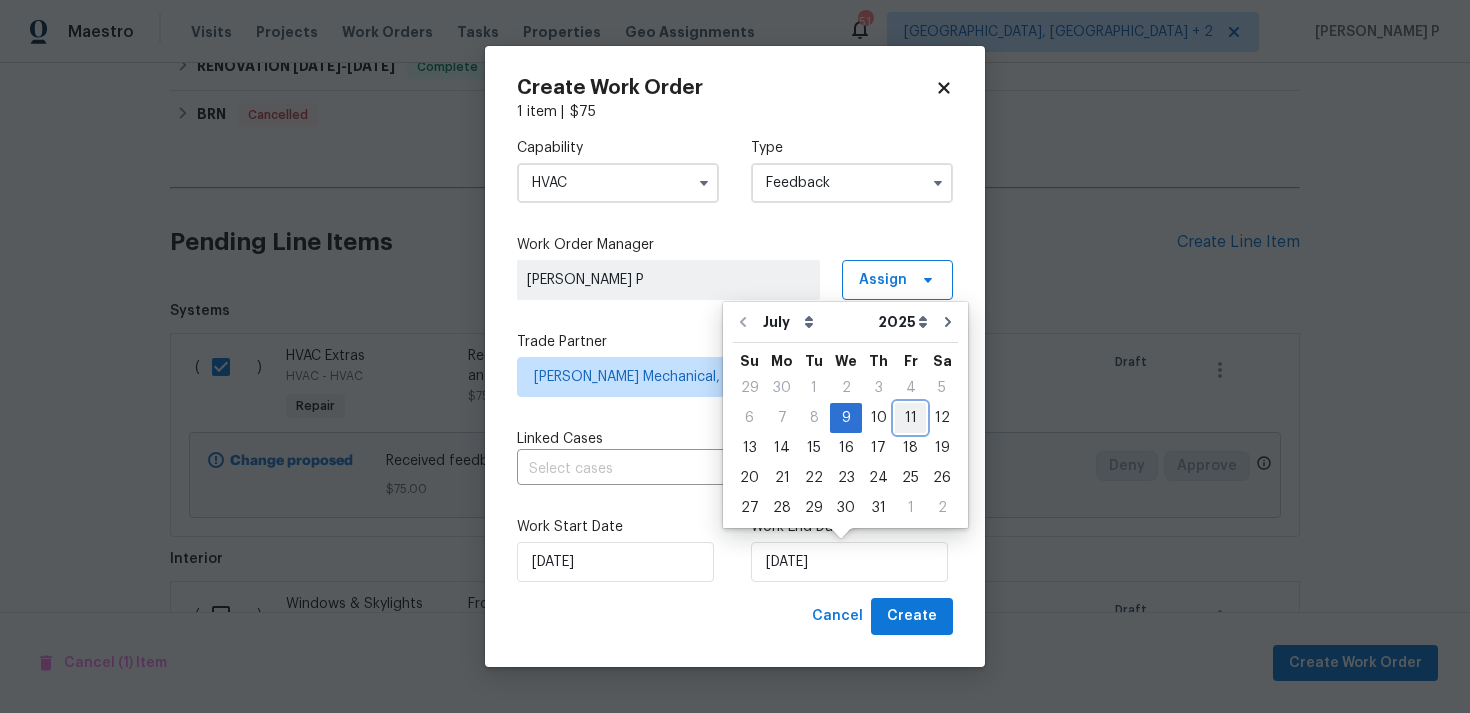 click on "11" at bounding box center (910, 418) 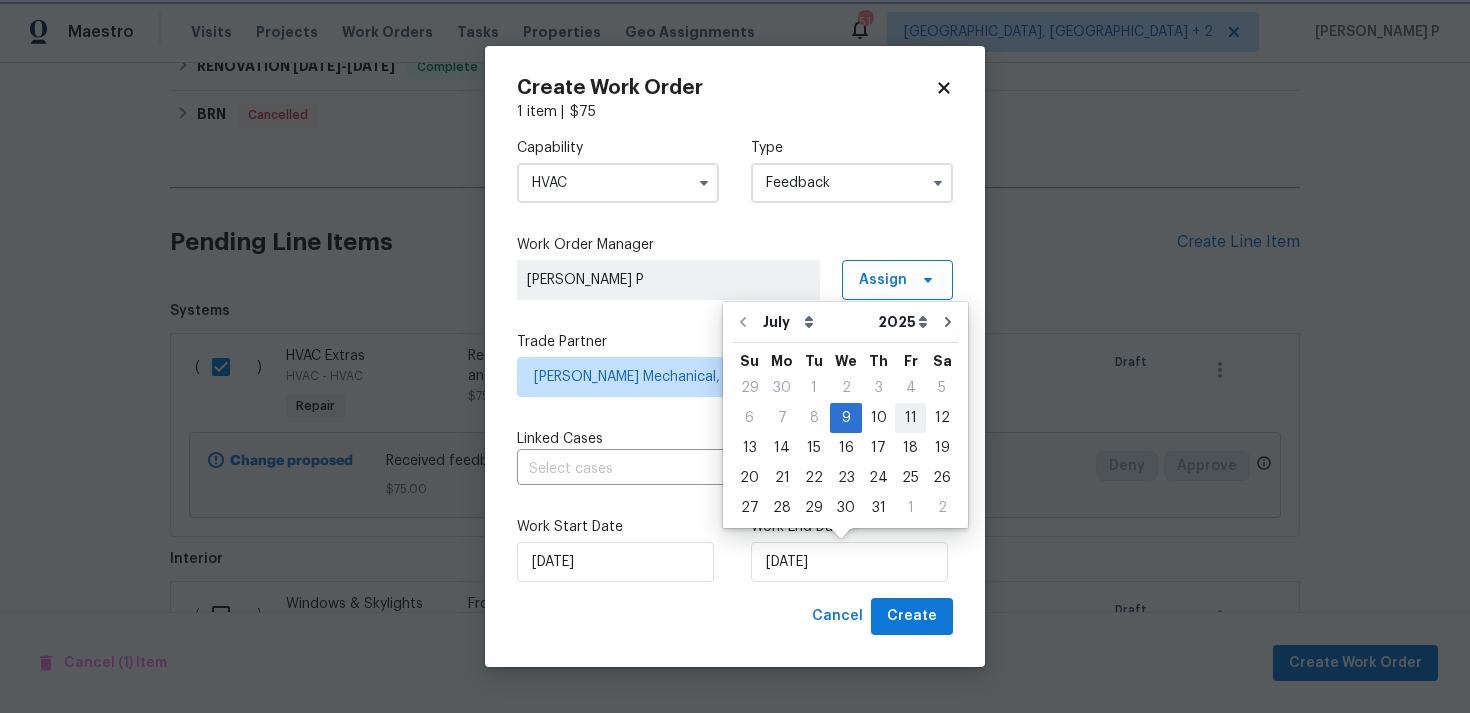 type on "11/07/2025" 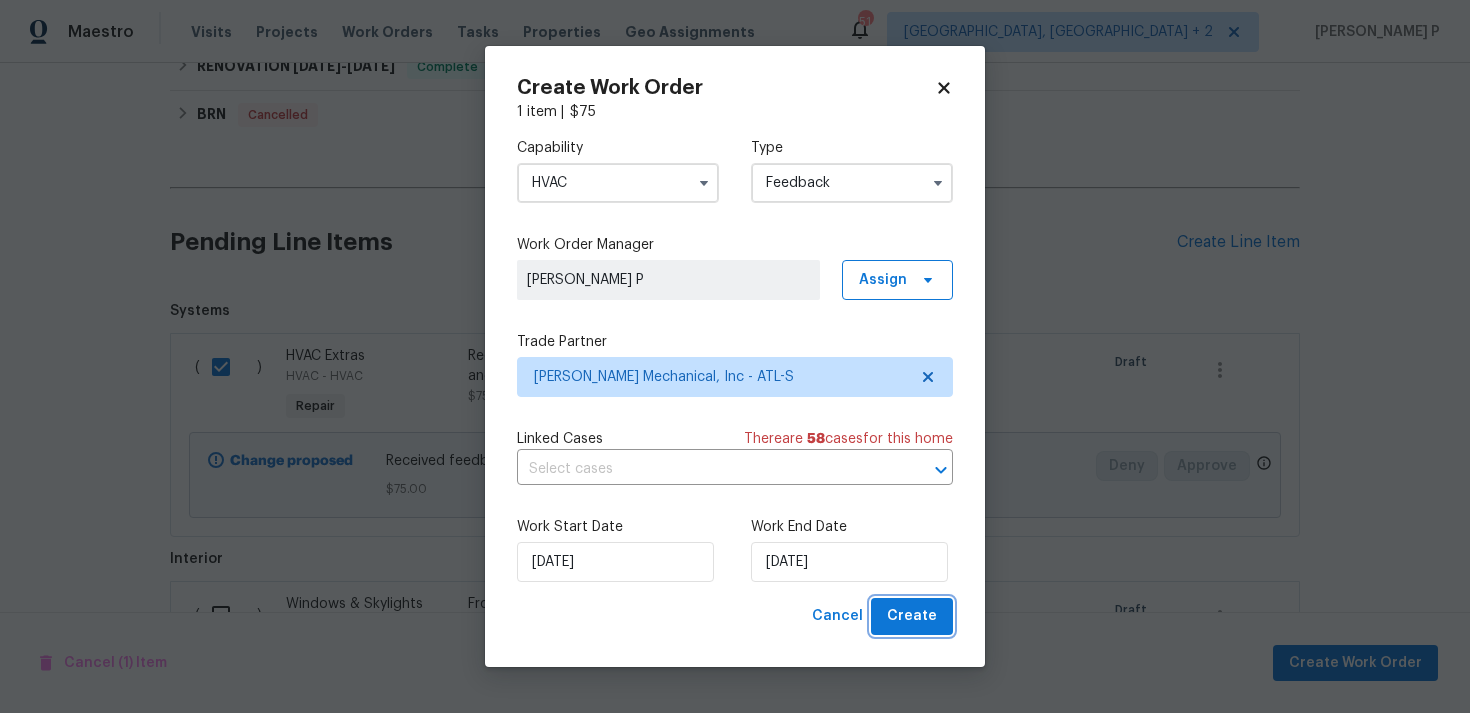 click on "Create" at bounding box center (912, 616) 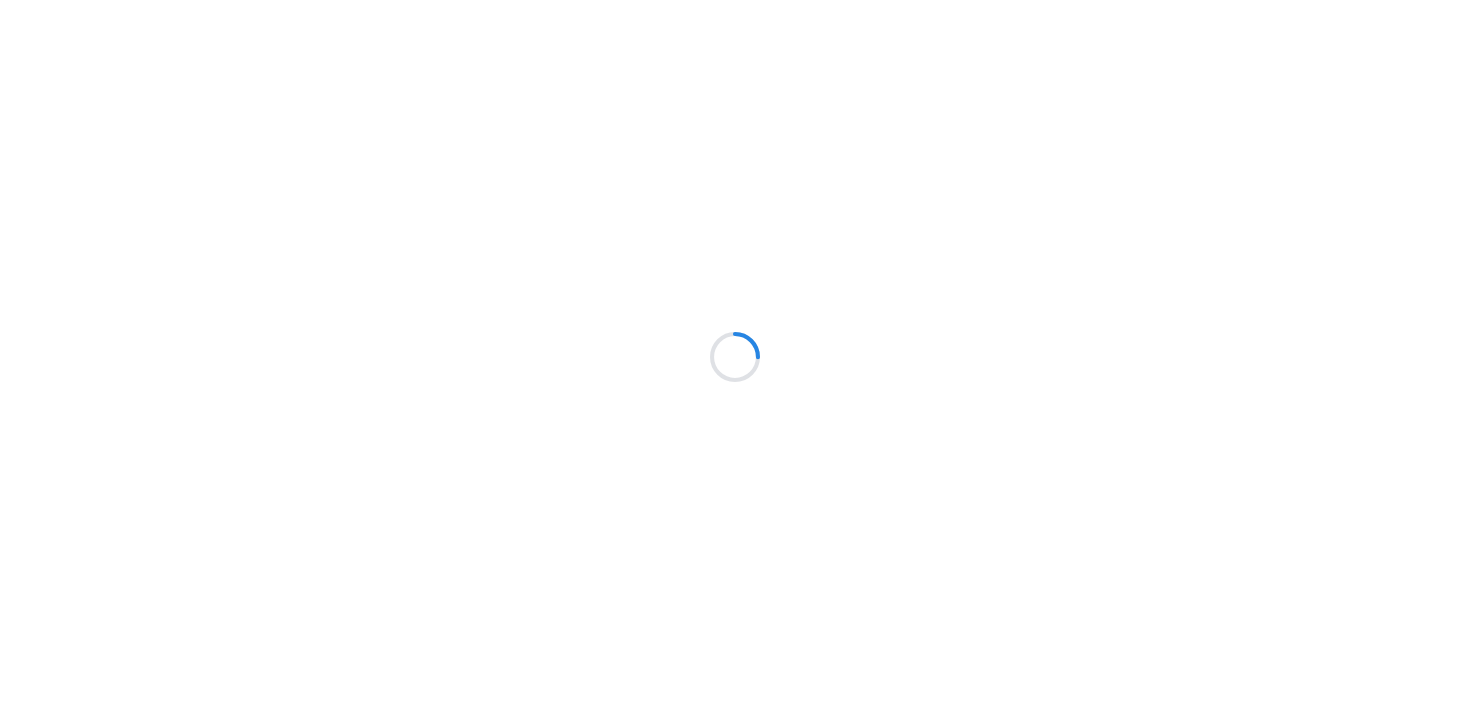scroll, scrollTop: 0, scrollLeft: 0, axis: both 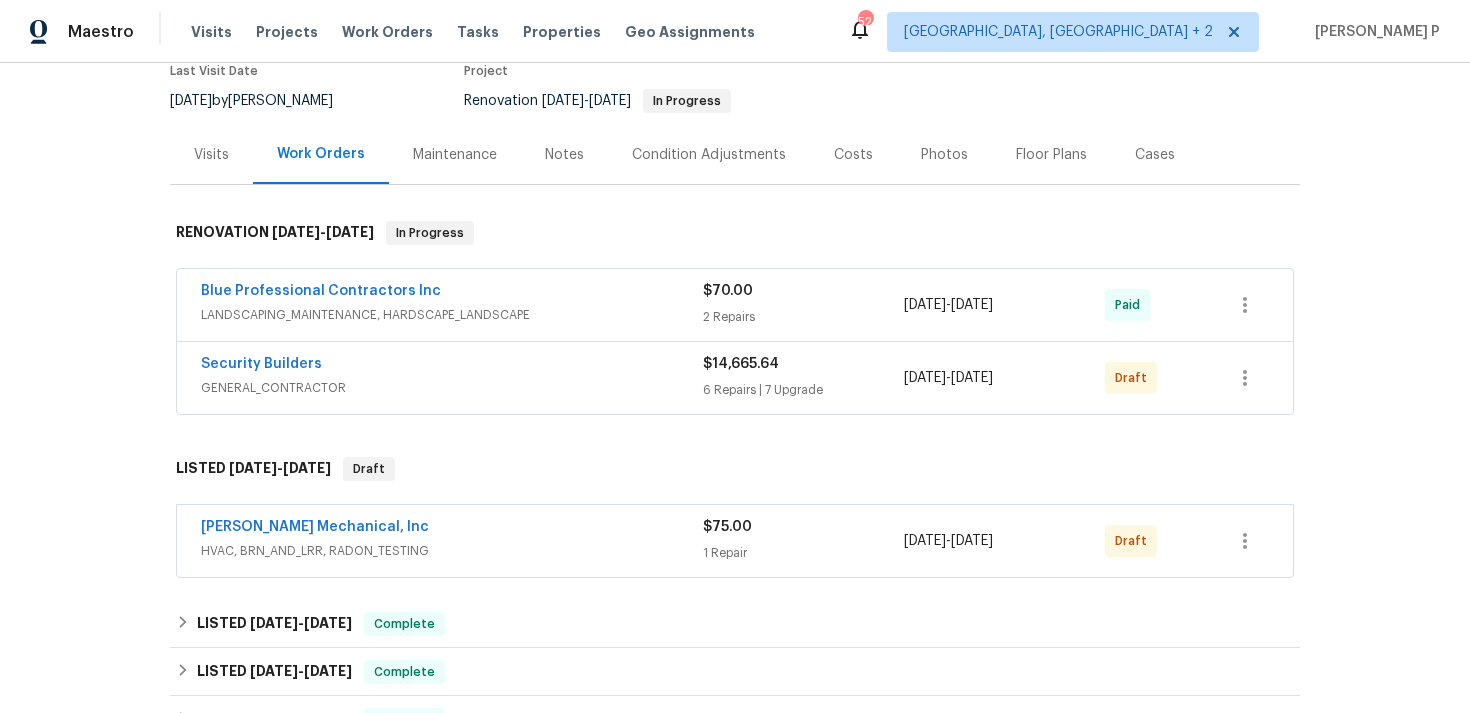 click on "[PERSON_NAME] Mechanical, Inc" at bounding box center [315, 527] 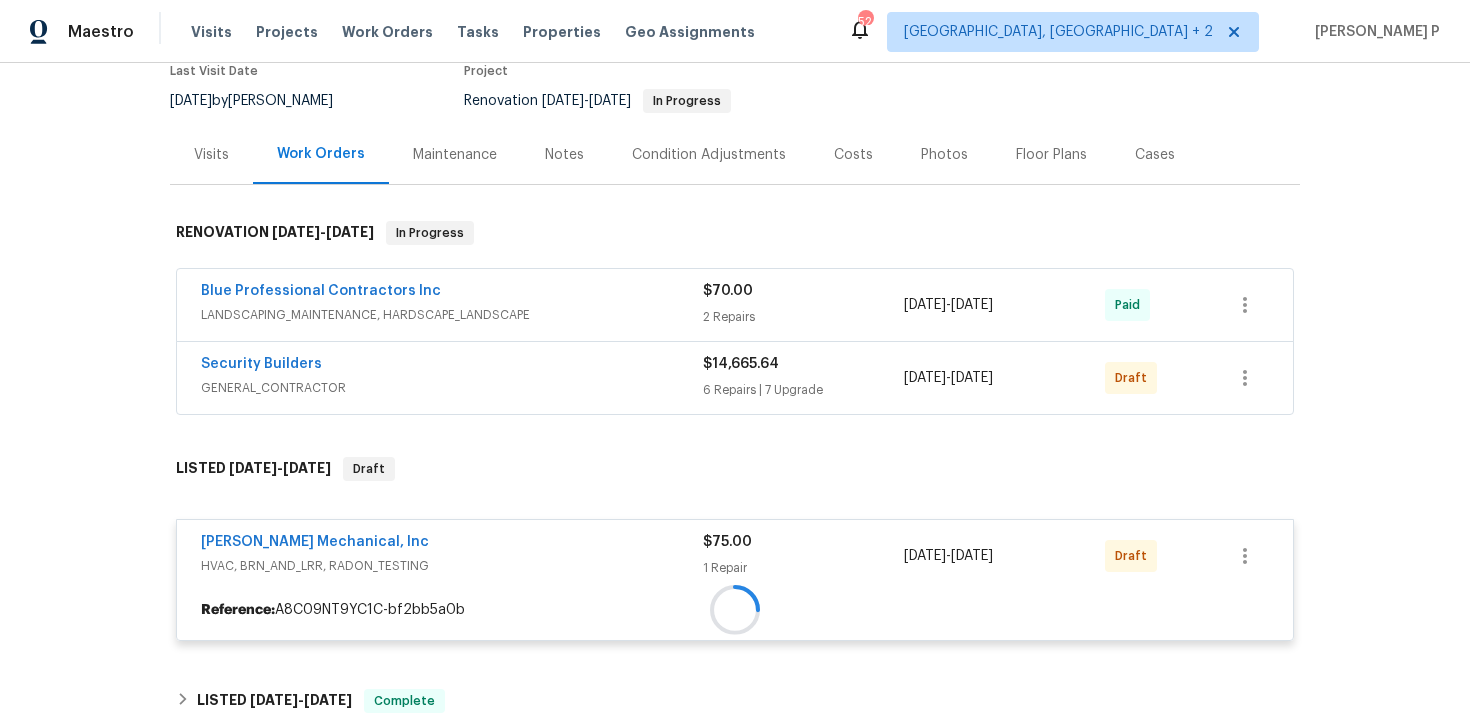 click at bounding box center (735, 610) 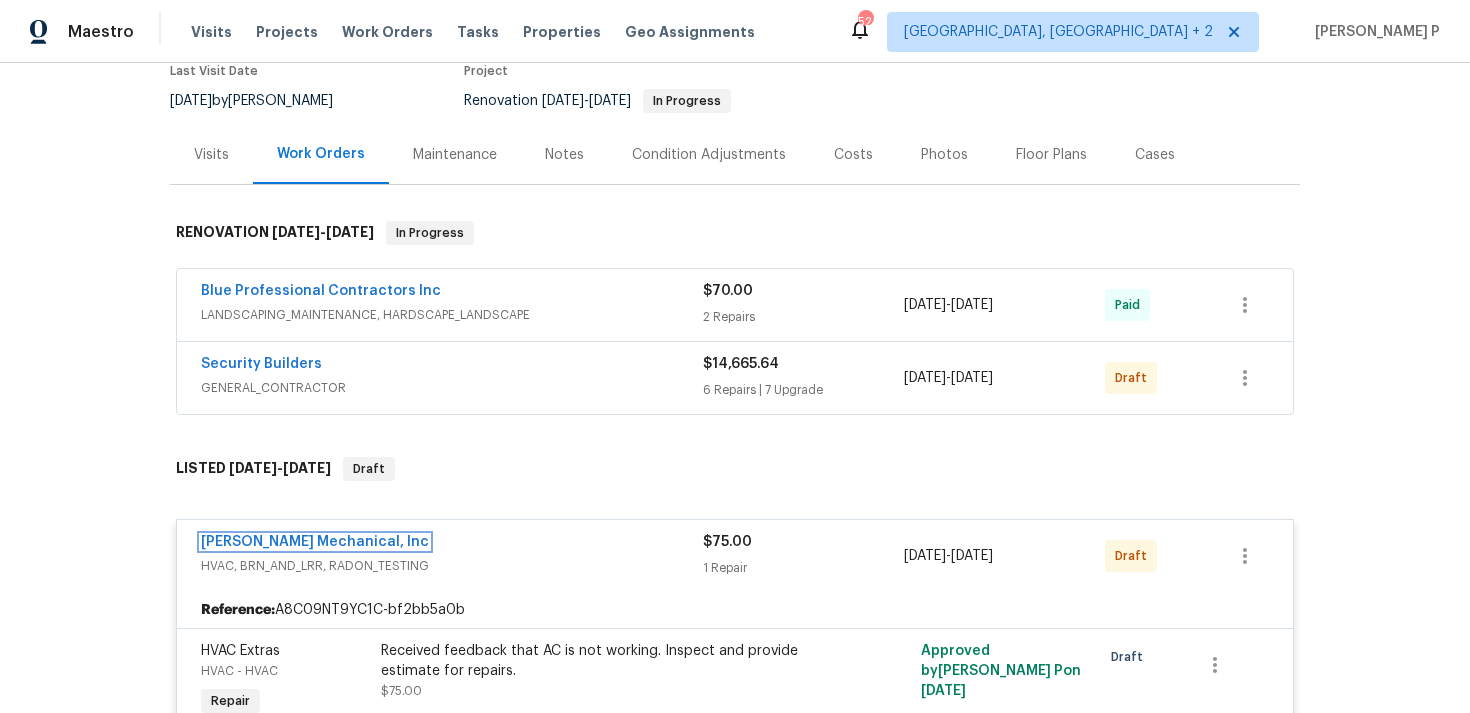 click on "[PERSON_NAME] Mechanical, Inc" at bounding box center (315, 542) 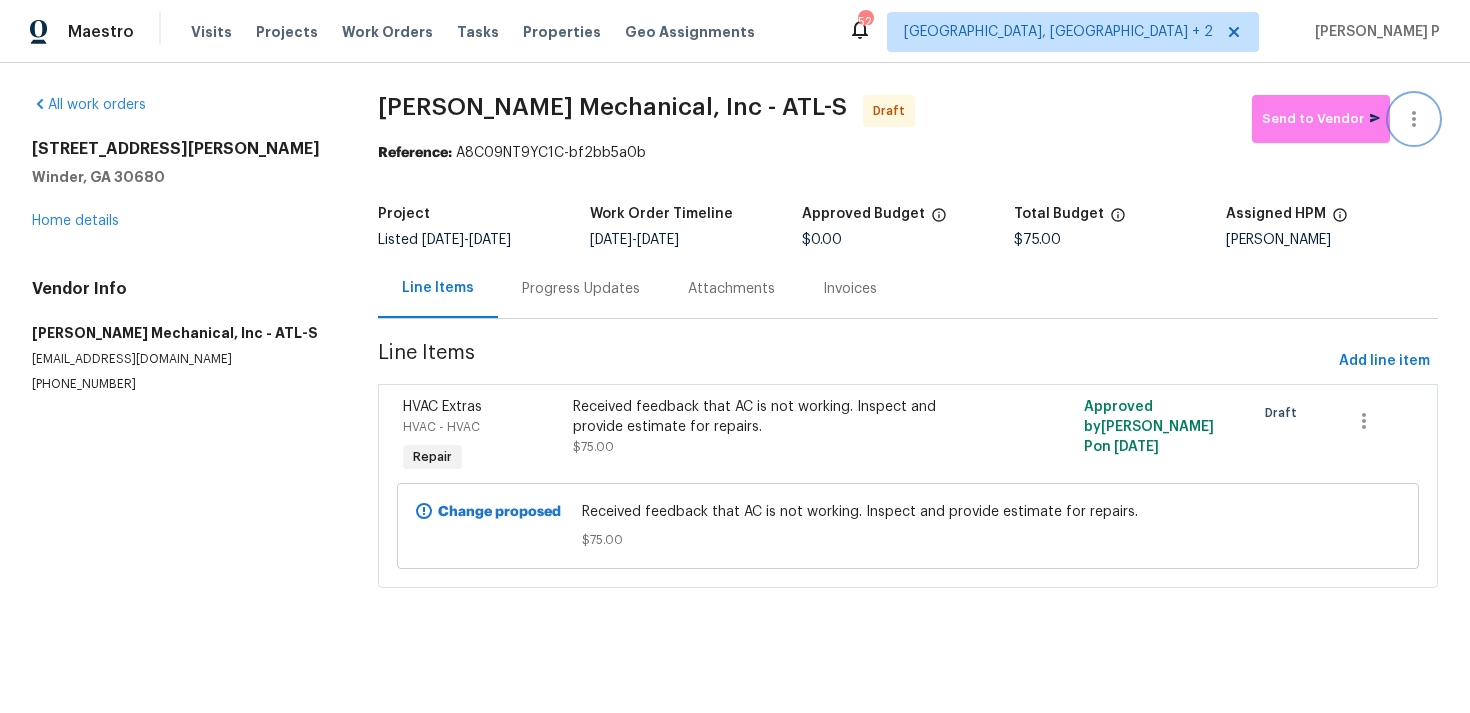 click 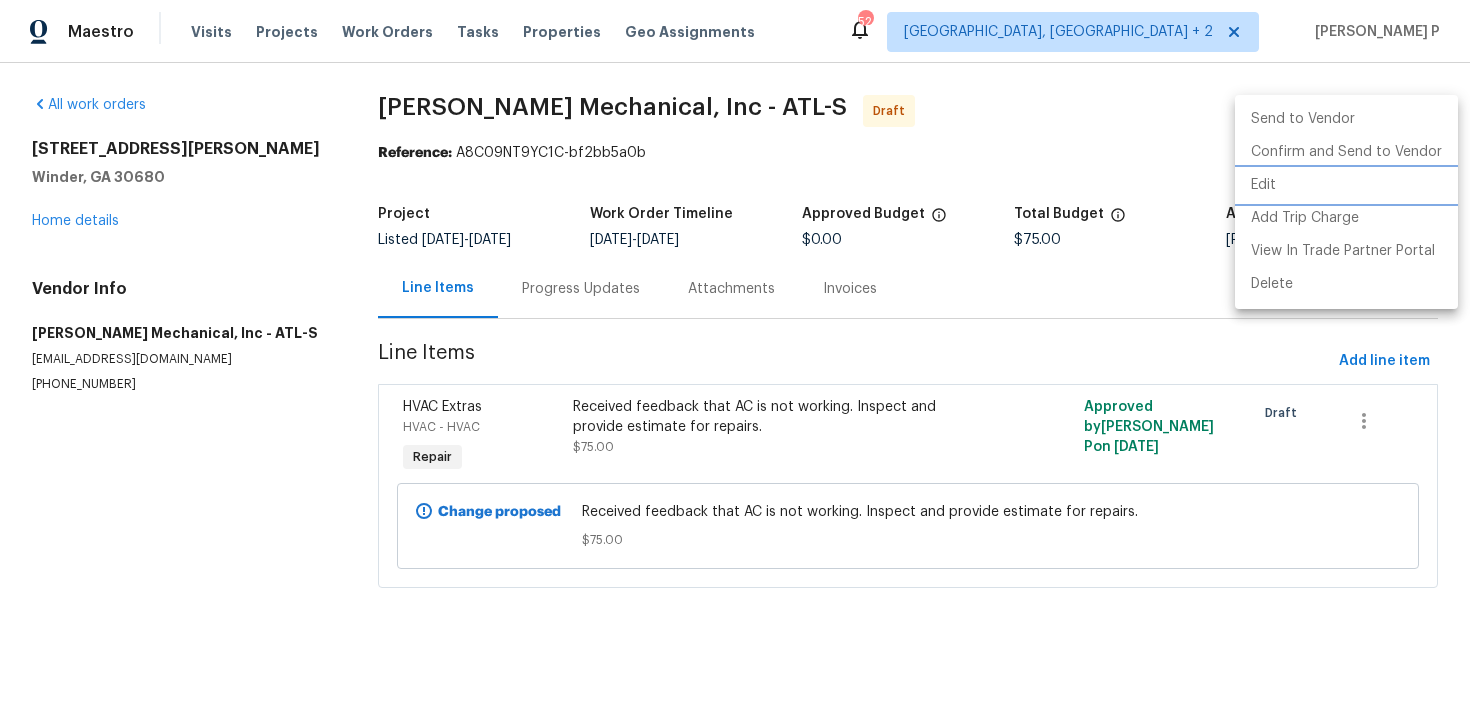 click on "Edit" at bounding box center (1346, 185) 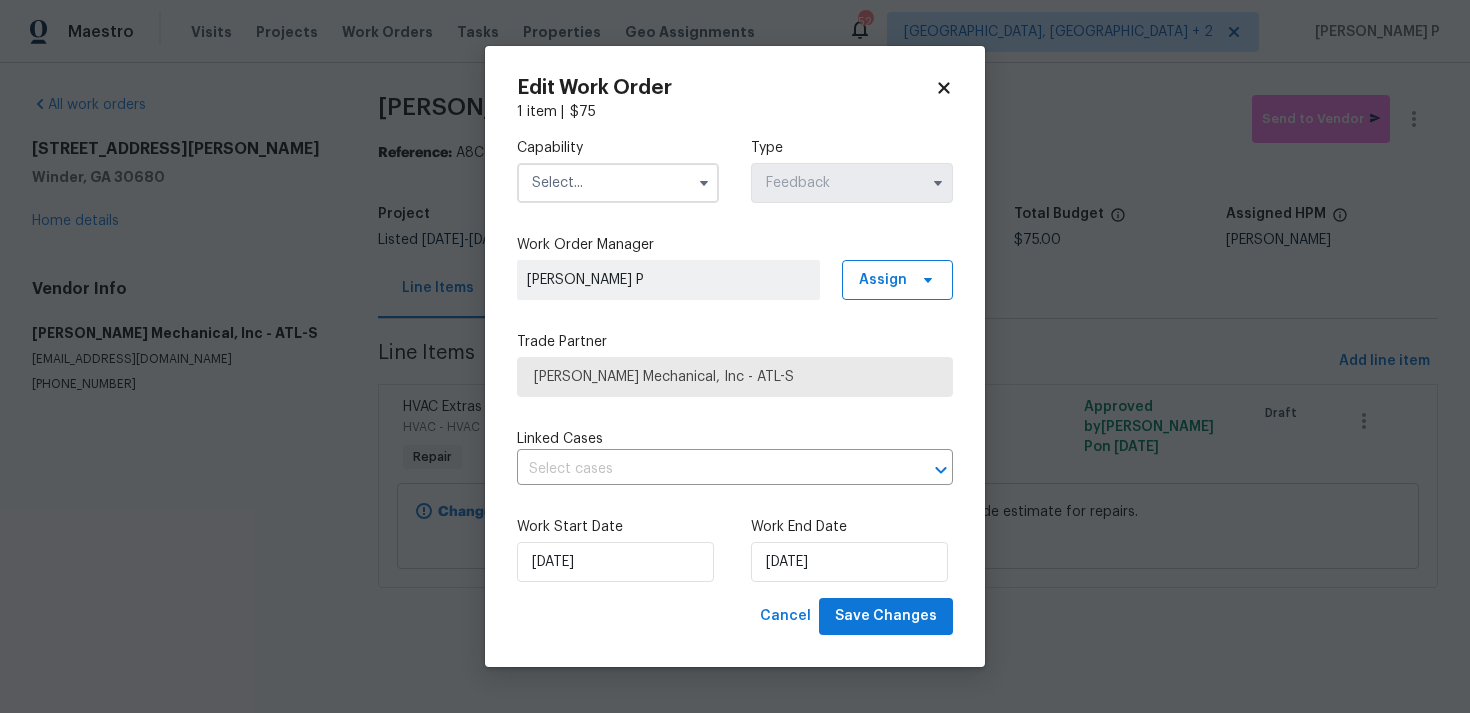 click at bounding box center (618, 183) 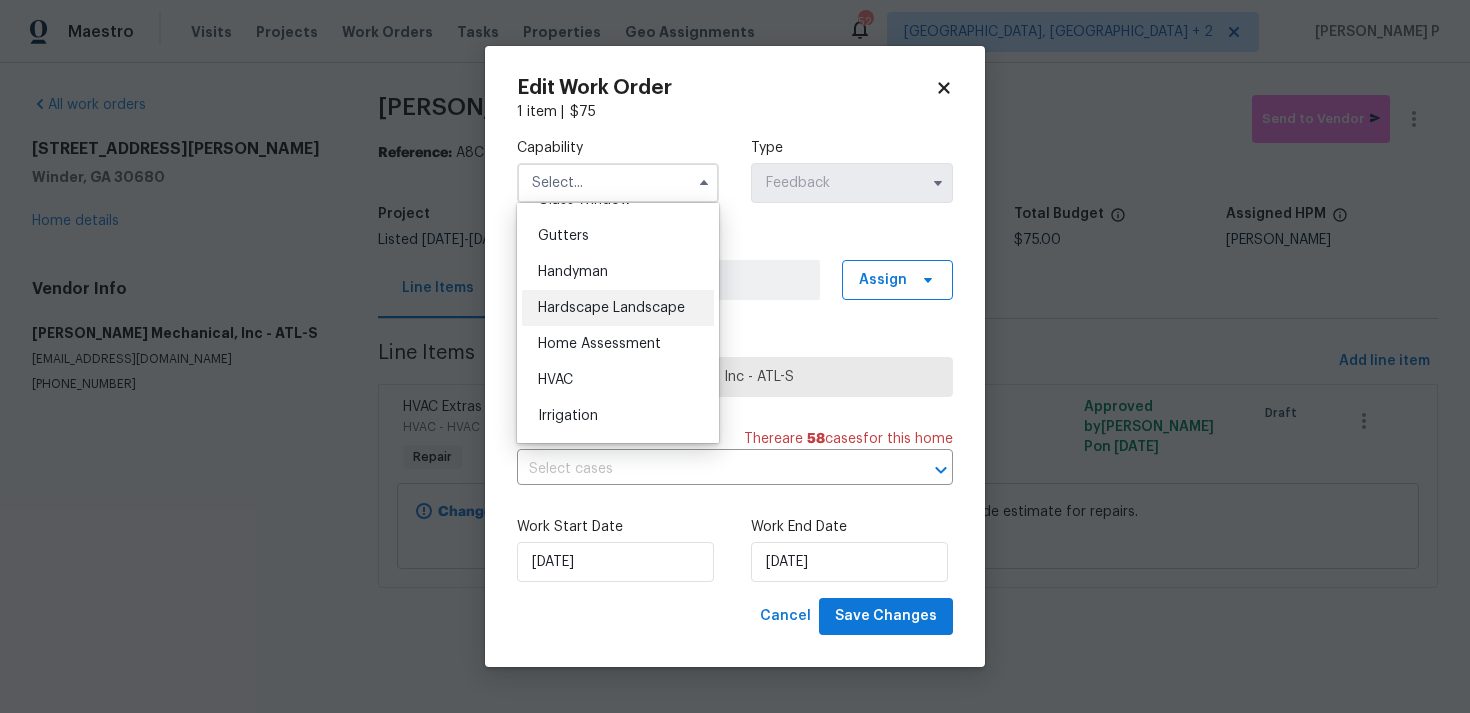scroll, scrollTop: 1060, scrollLeft: 0, axis: vertical 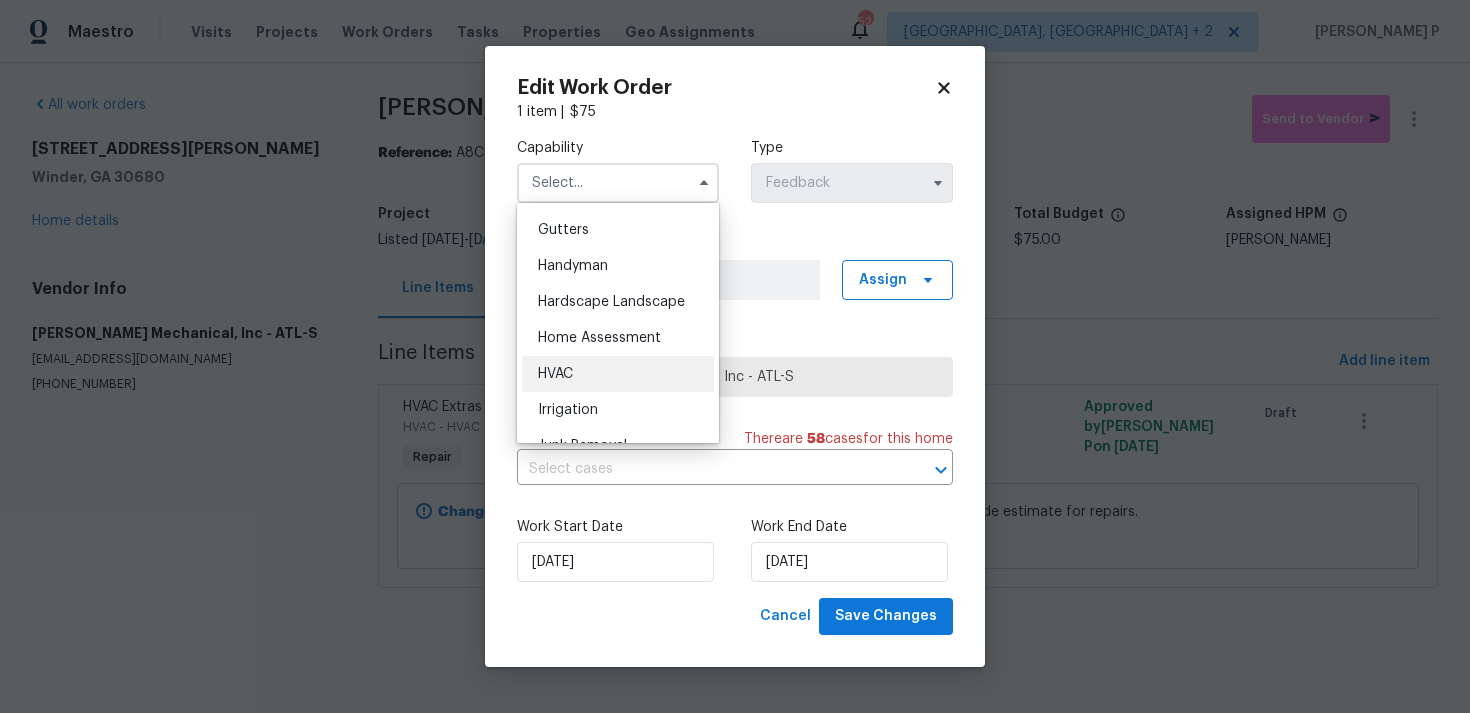click on "HVAC" at bounding box center (618, 374) 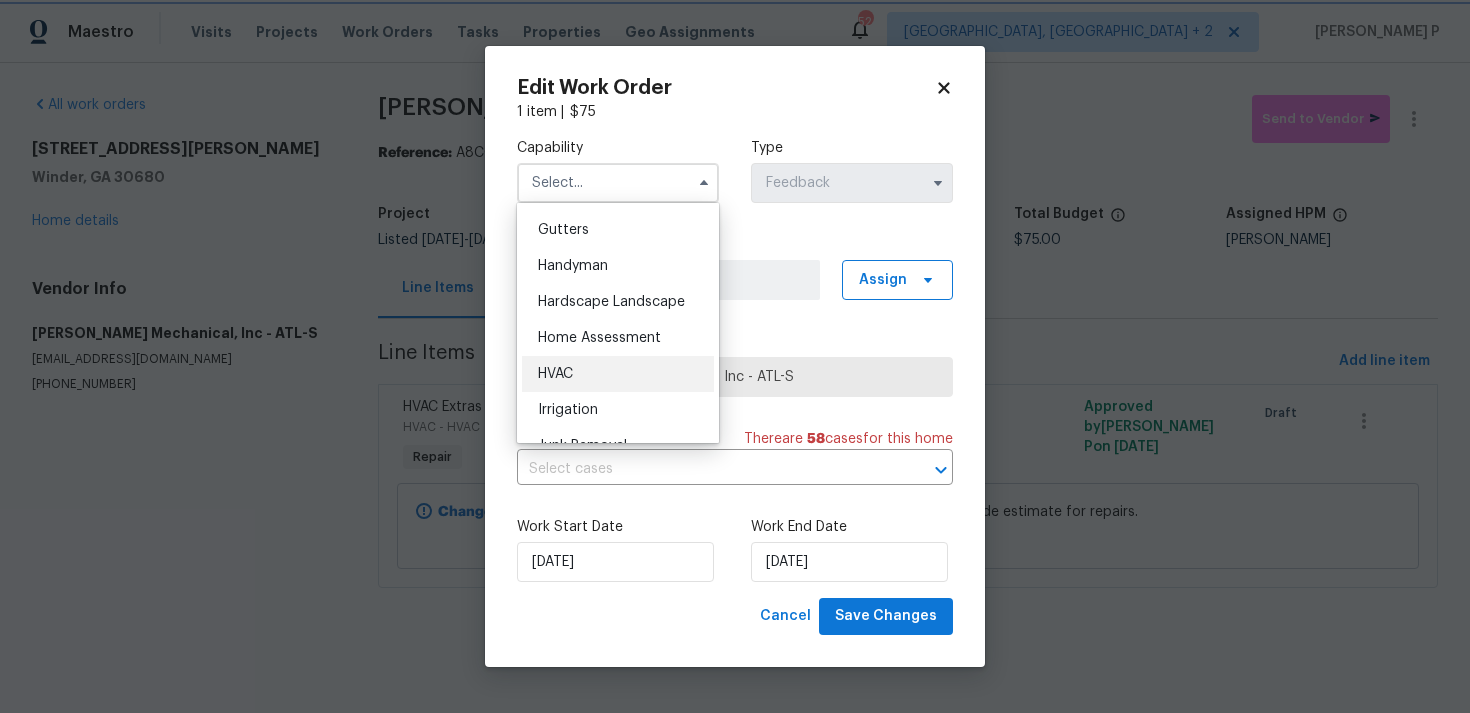 type on "HVAC" 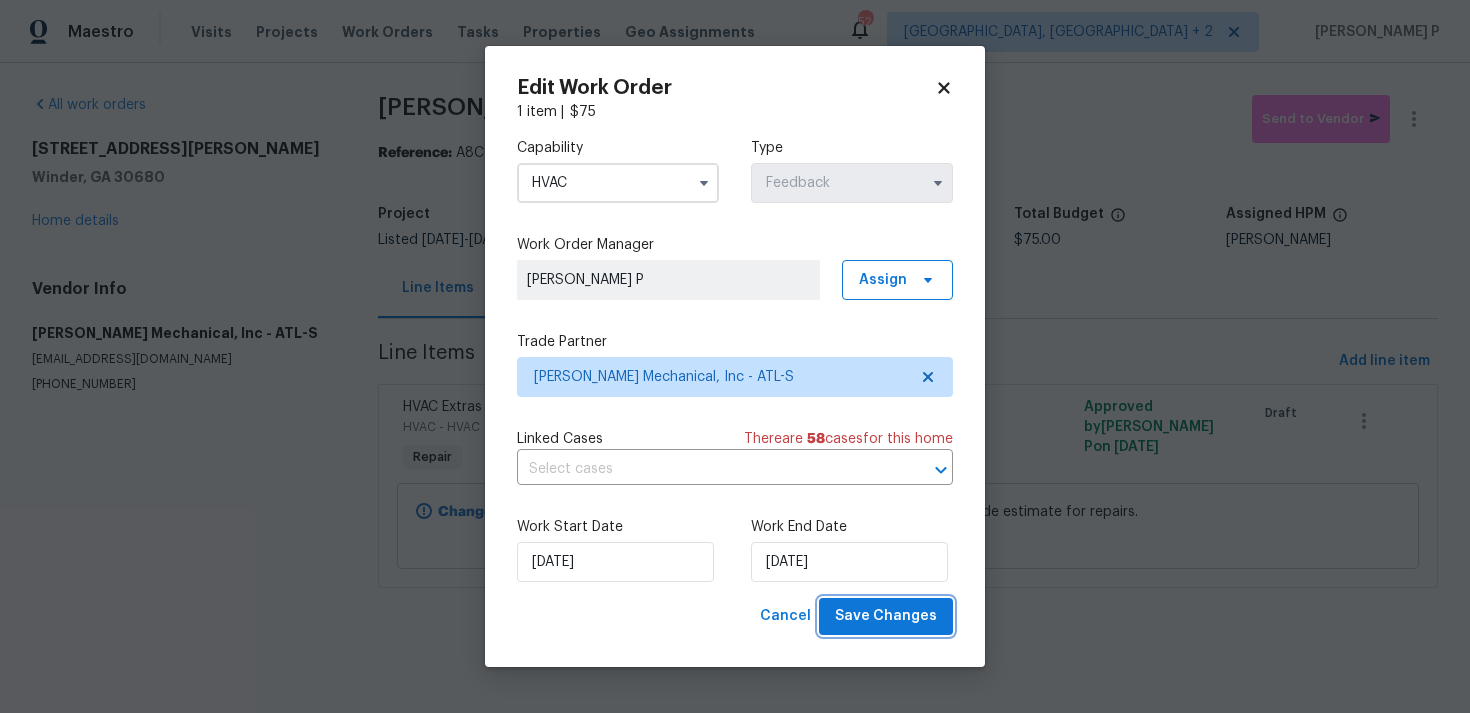 click on "Save Changes" at bounding box center [886, 616] 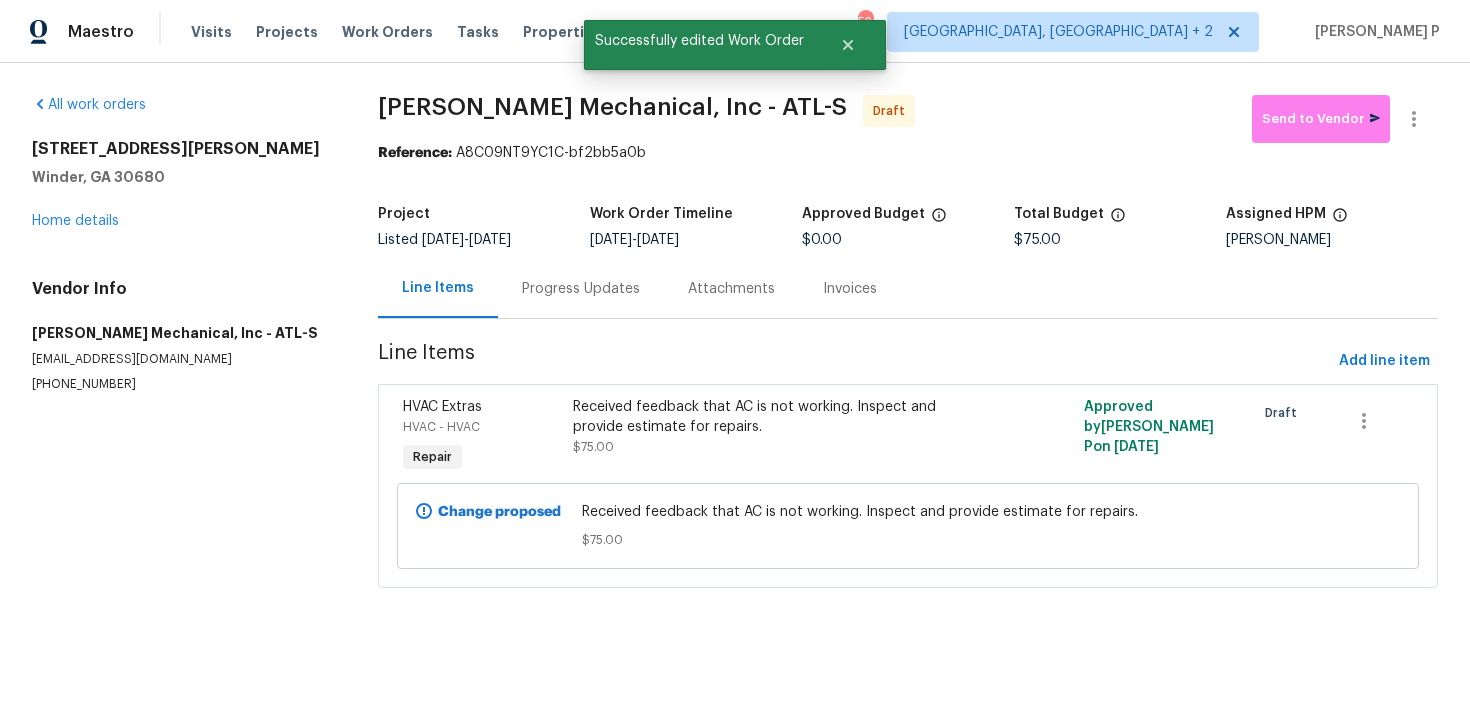 click on "Progress Updates" at bounding box center [581, 289] 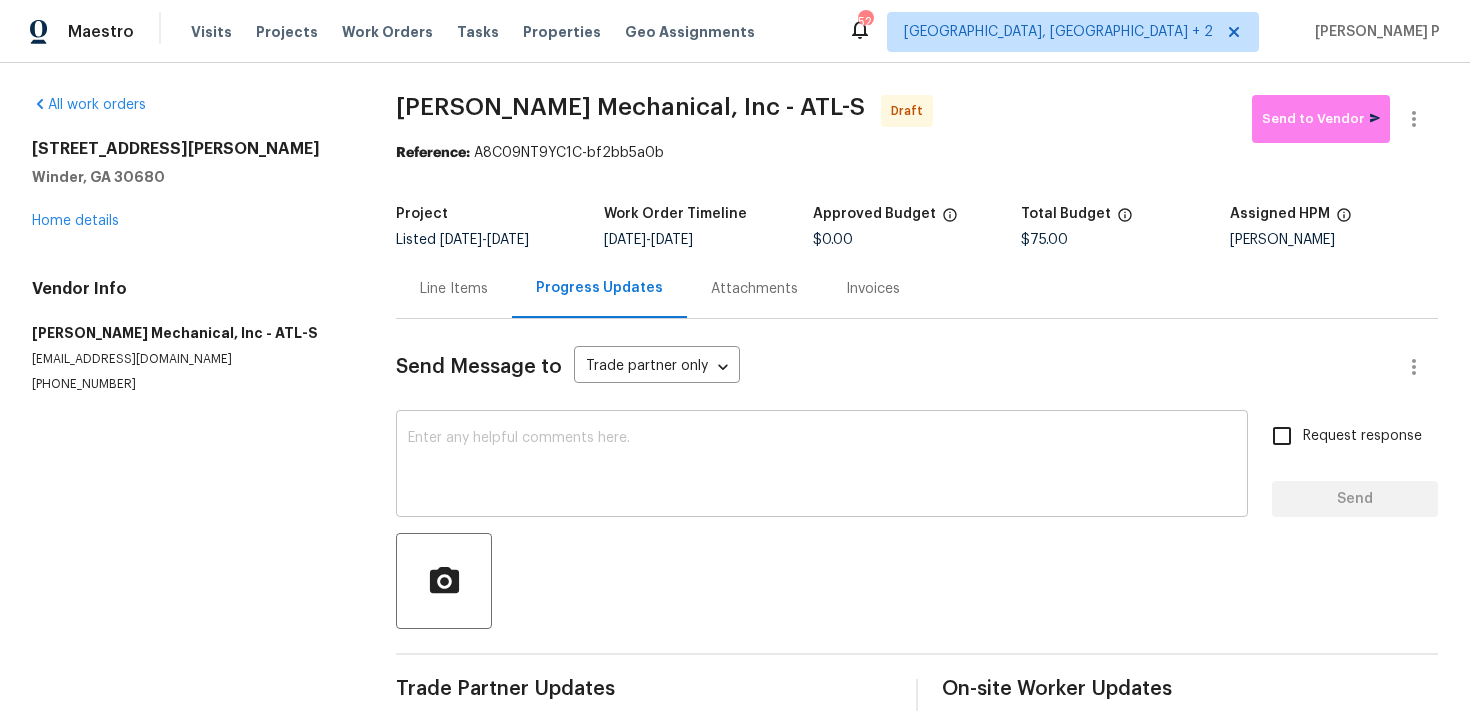 click at bounding box center [822, 466] 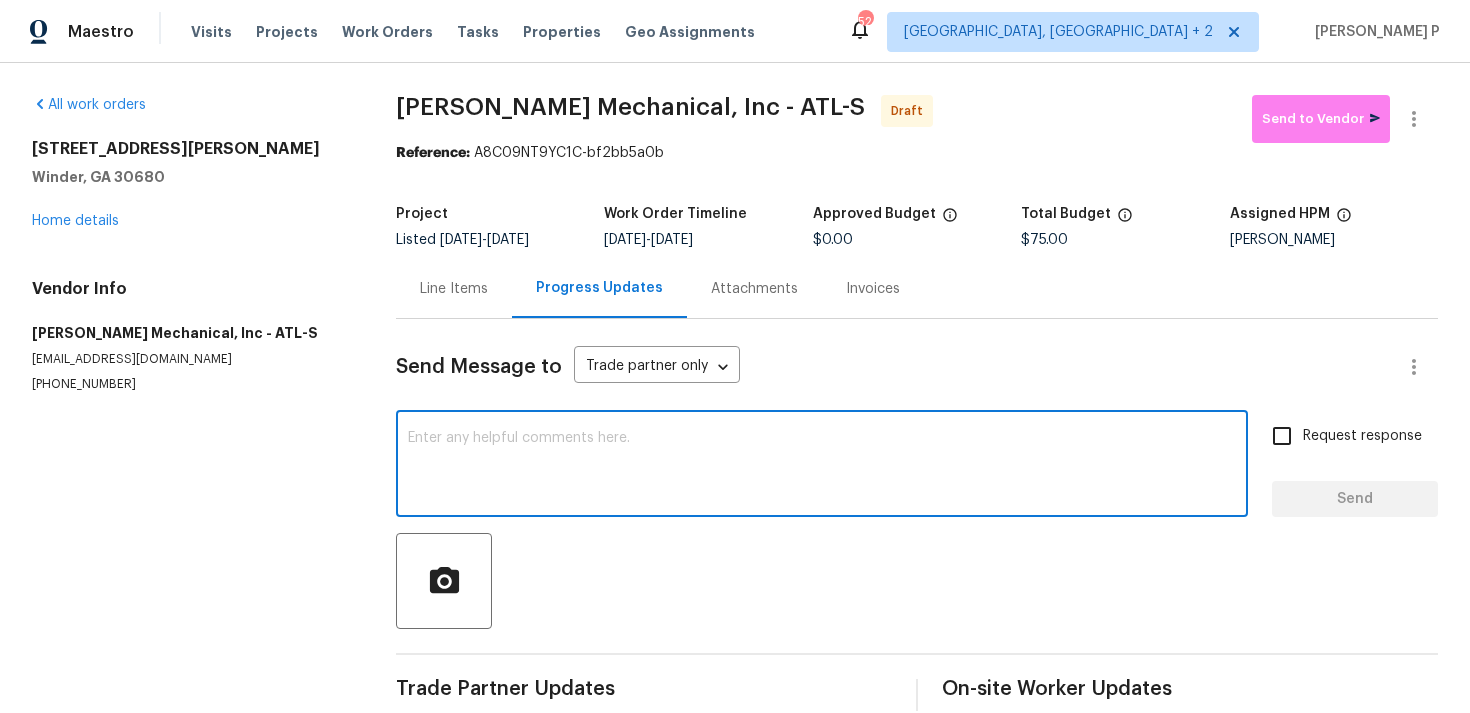 paste on "Hi, this is Ramyasri with Opendoor. I’m confirming you received the WO for the property at (Address). Please review and accept the WO within 24 hours and provide a schedule date. Please disregard the contact information for the HPM included in the WO. Our Centralised LWO Team is responsible for Listed WOs." 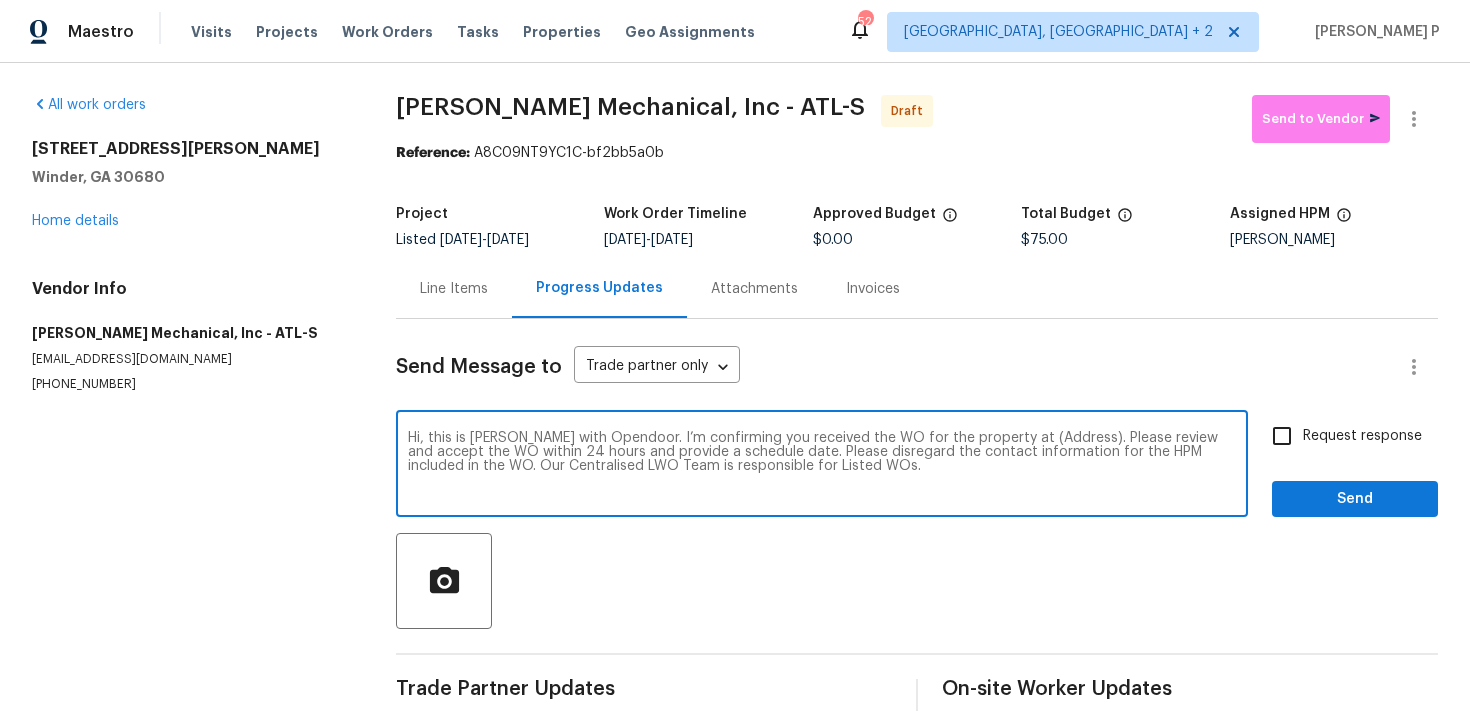 drag, startPoint x: 1002, startPoint y: 440, endPoint x: 1066, endPoint y: 436, distance: 64.12488 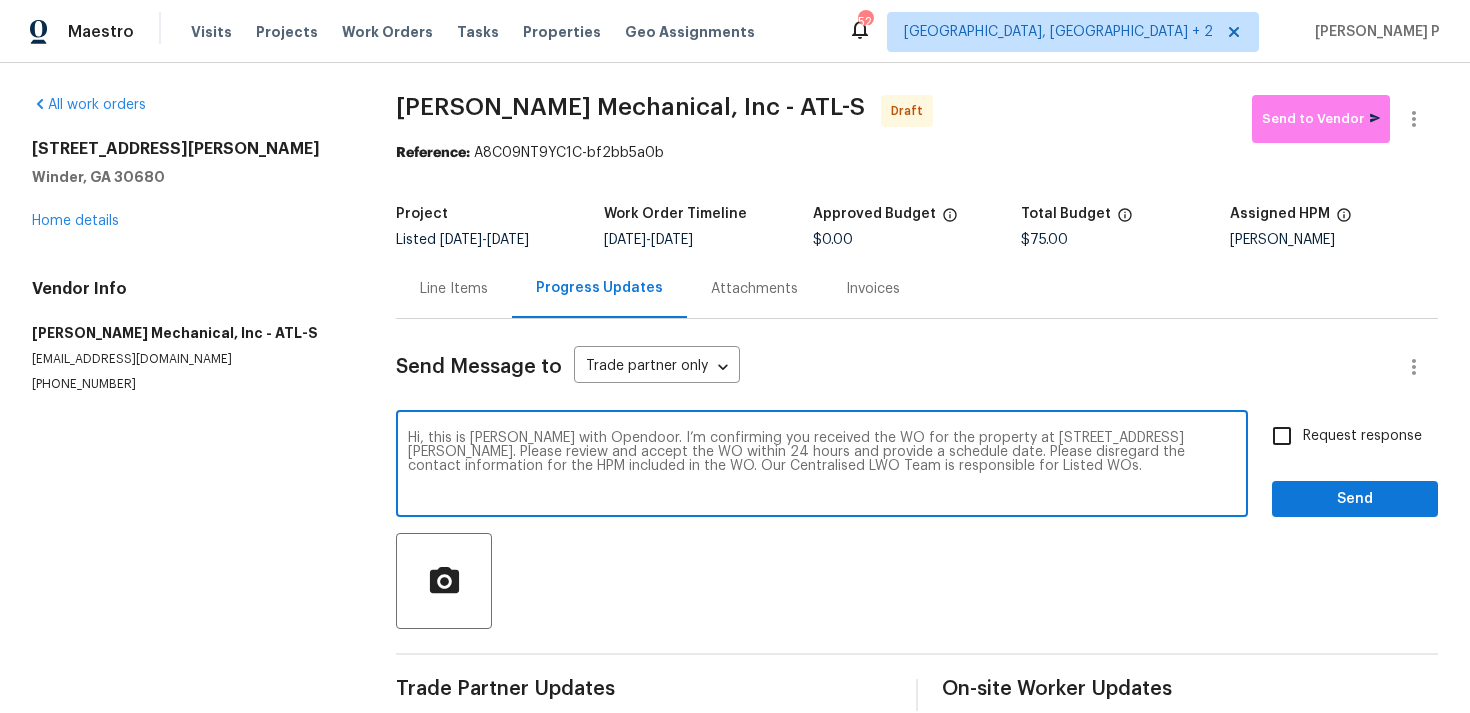 type on "Hi, this is Ramyasri with Opendoor. I’m confirming you received the WO for the property at 787 Murphy Rd, Winder, GA 30680. Please review and accept the WO within 24 hours and provide a schedule date. Please disregard the contact information for the HPM included in the WO. Our Centralised LWO Team is responsible for Listed WOs." 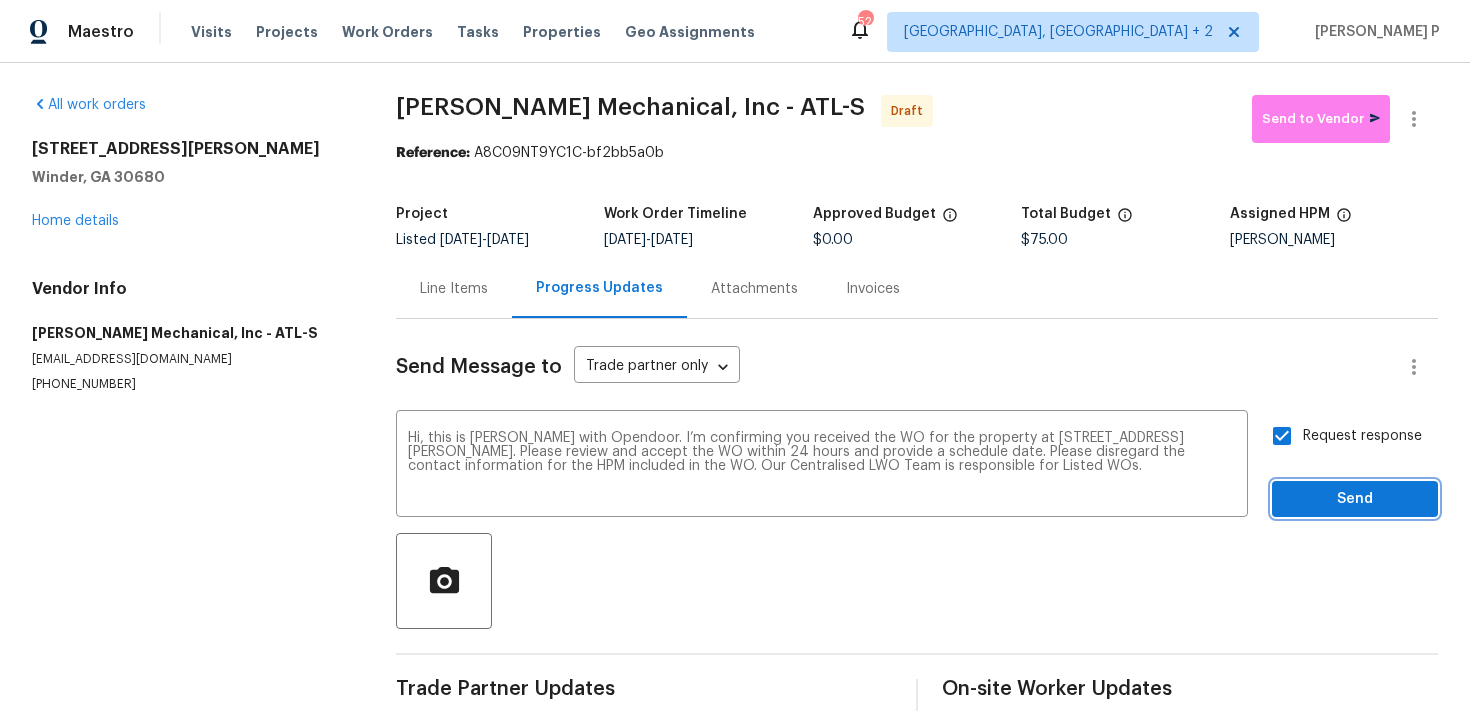click on "Send" at bounding box center [1355, 499] 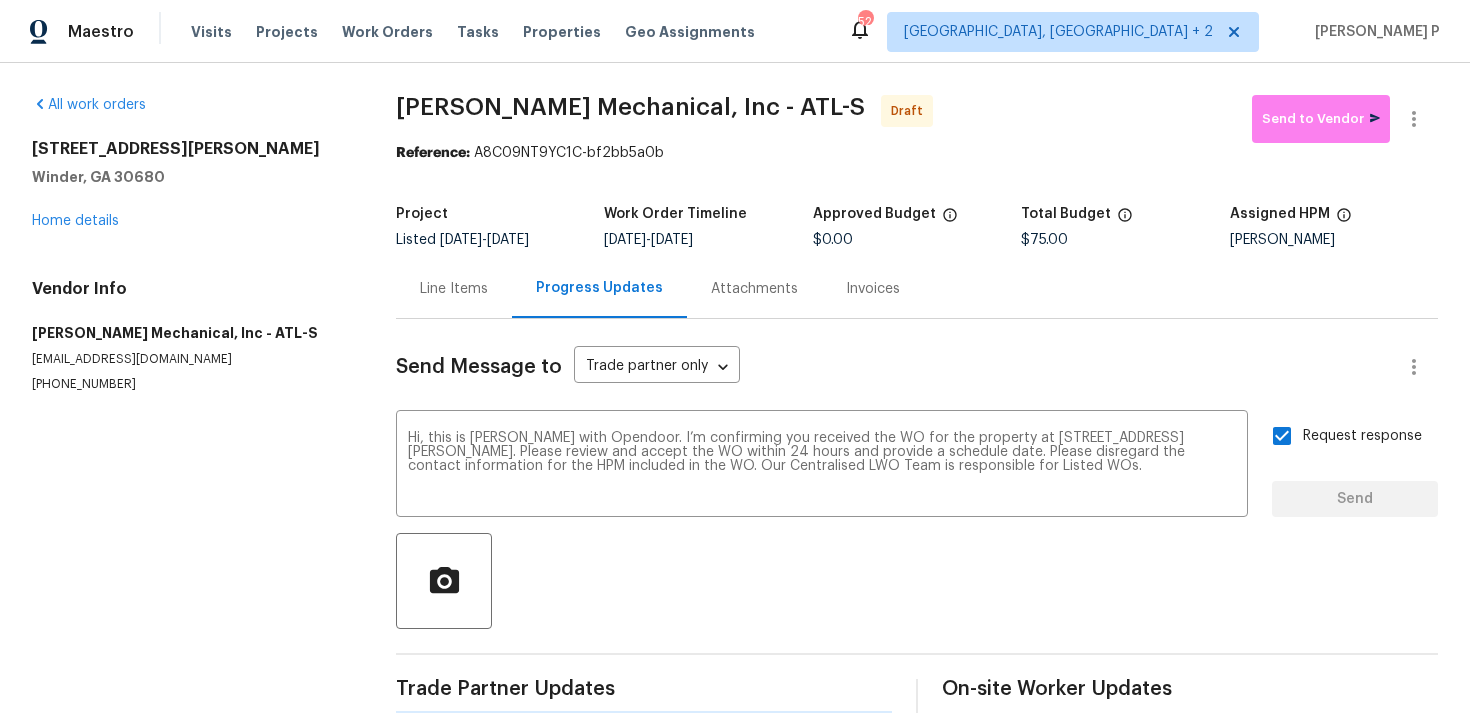type 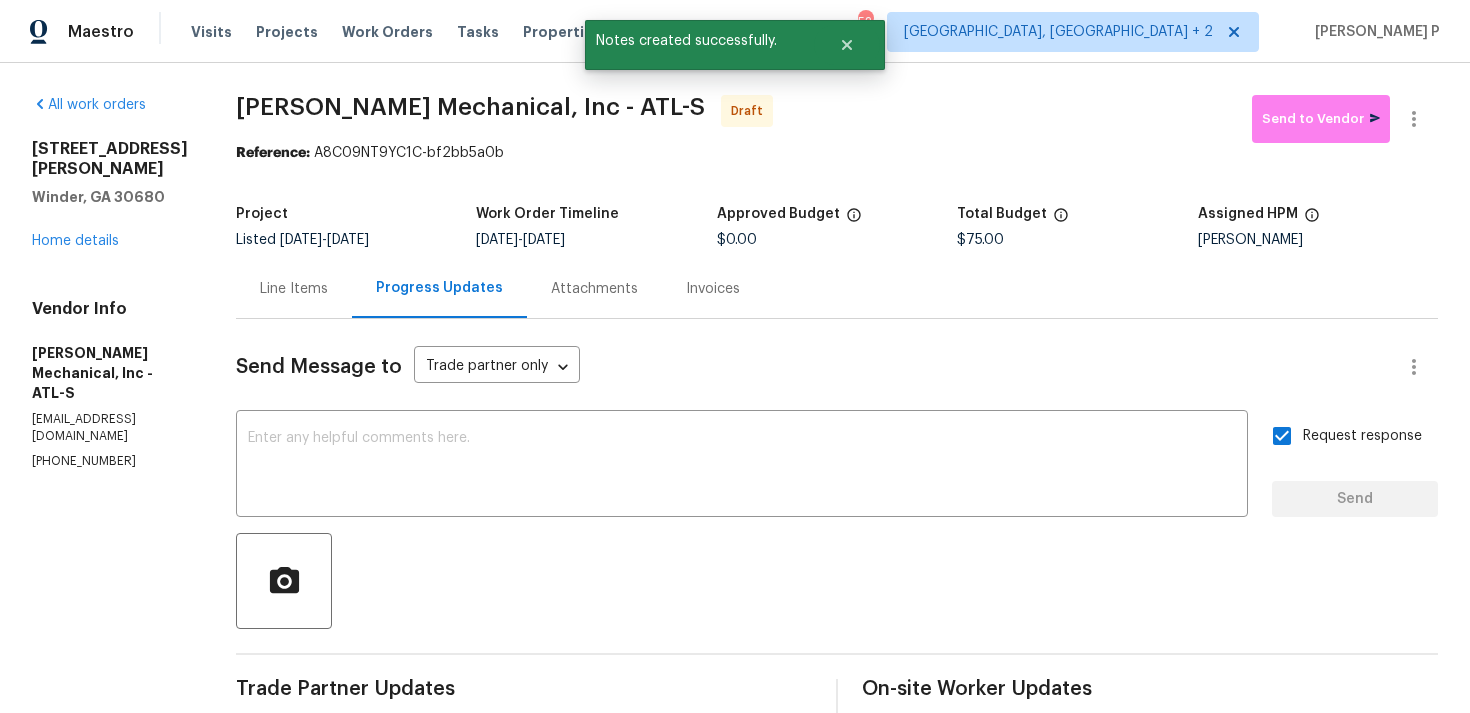 click on "Send Message to Trade partner only Trade partner only ​ x ​ Request response Send Trade Partner Updates Ramyasri P 07/09/2025 3:27 PM Hi, this is Ramyasri with Opendoor. I’m confirming you received the WO for the property at 787 Murphy Rd, Winder, GA 30680. Please review and accept the WO within 24 hours and provide a schedule date. Please disregard the contact information for the HPM included in the WO. Our Centralised LWO Team is responsible for Listed WOs. On-site Worker Updates" at bounding box center [837, 594] 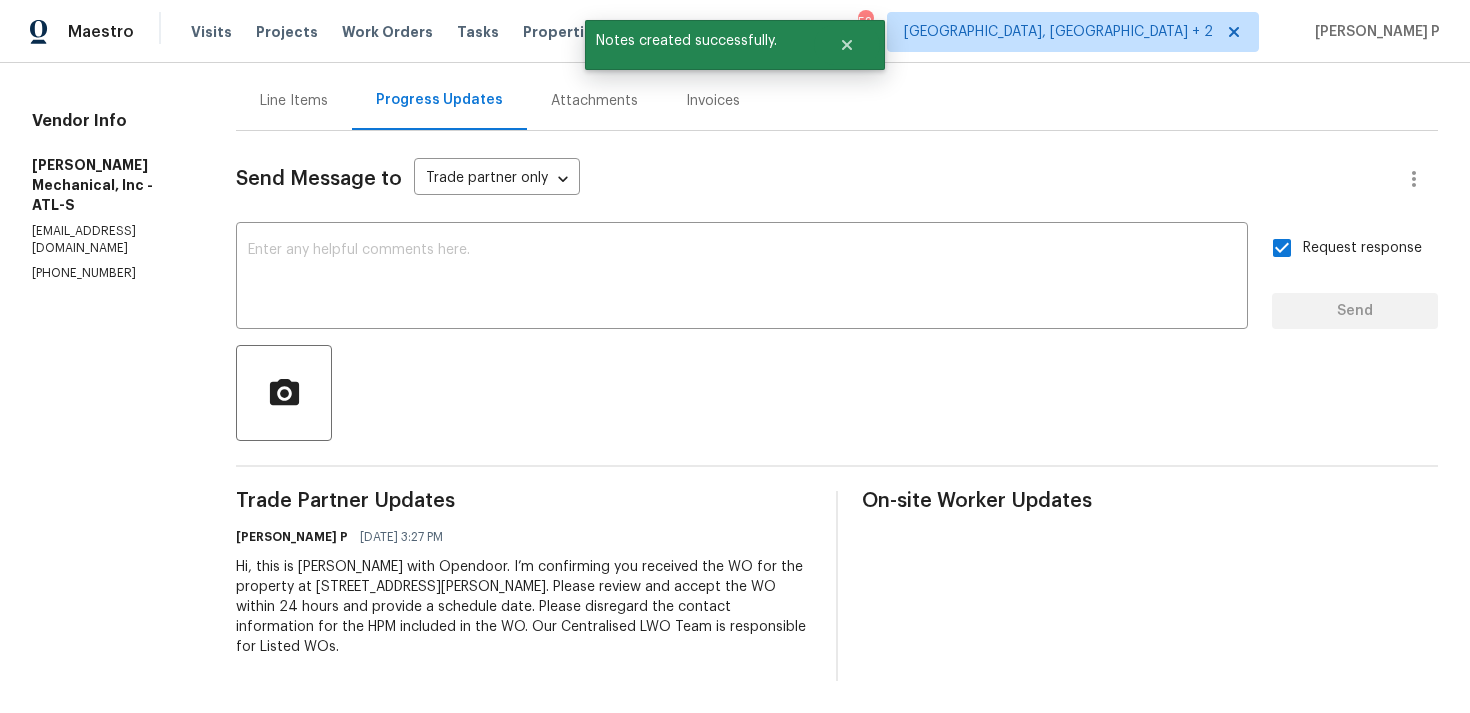 scroll, scrollTop: 0, scrollLeft: 0, axis: both 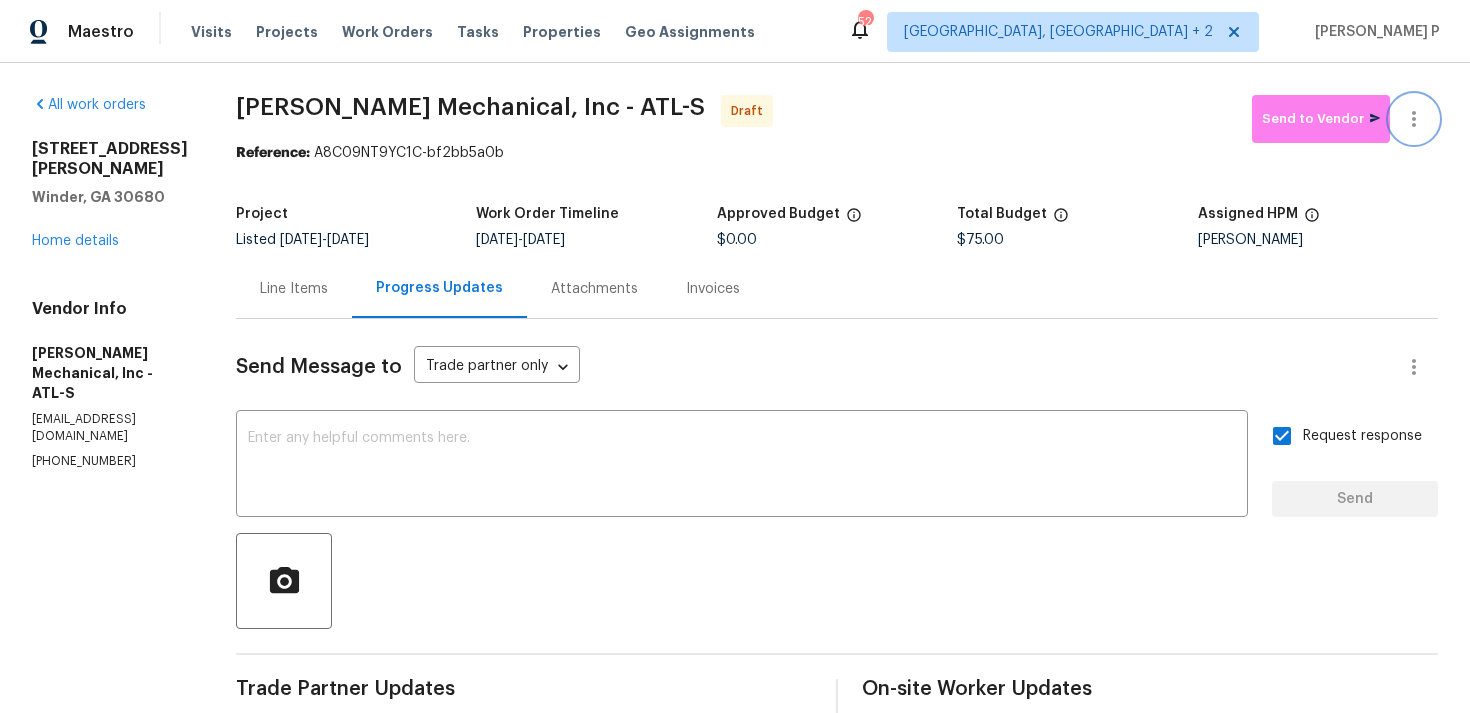 click 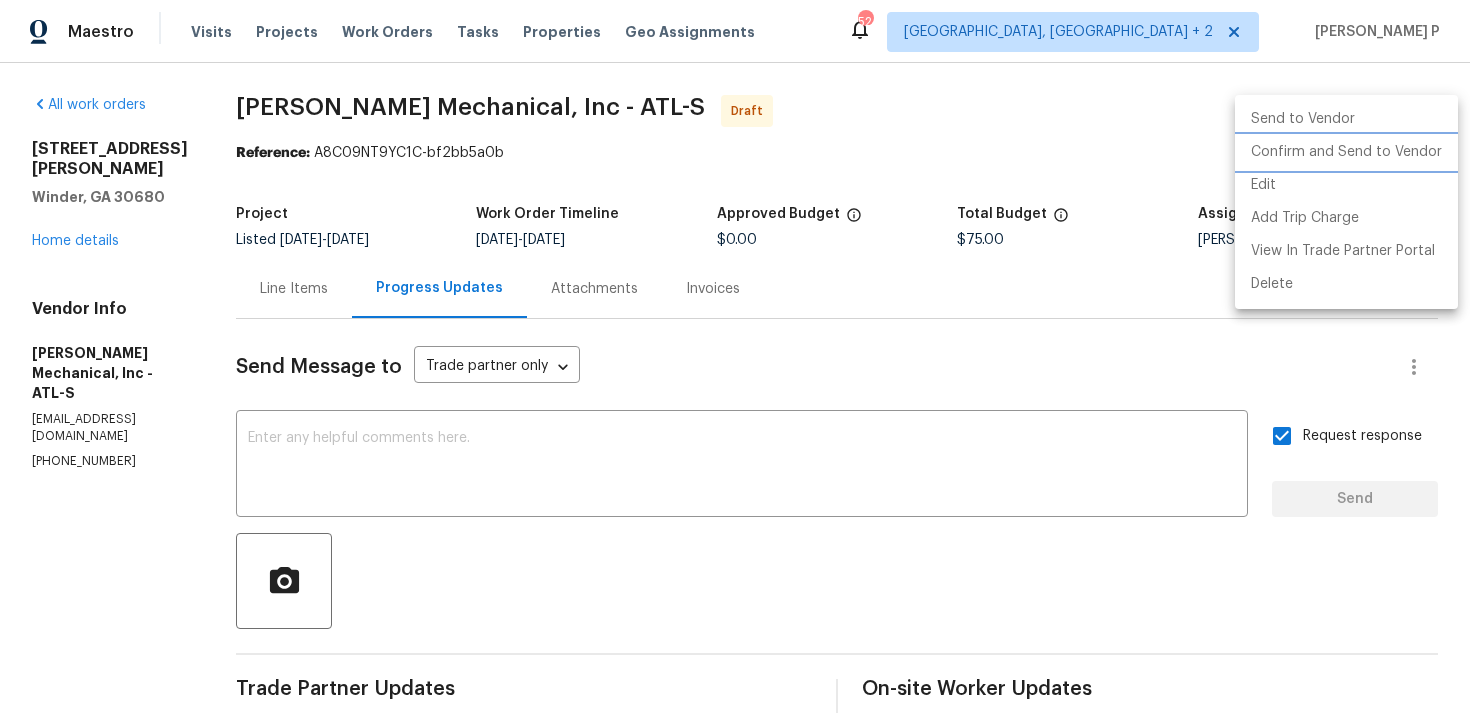 click on "Confirm and Send to Vendor" at bounding box center [1346, 152] 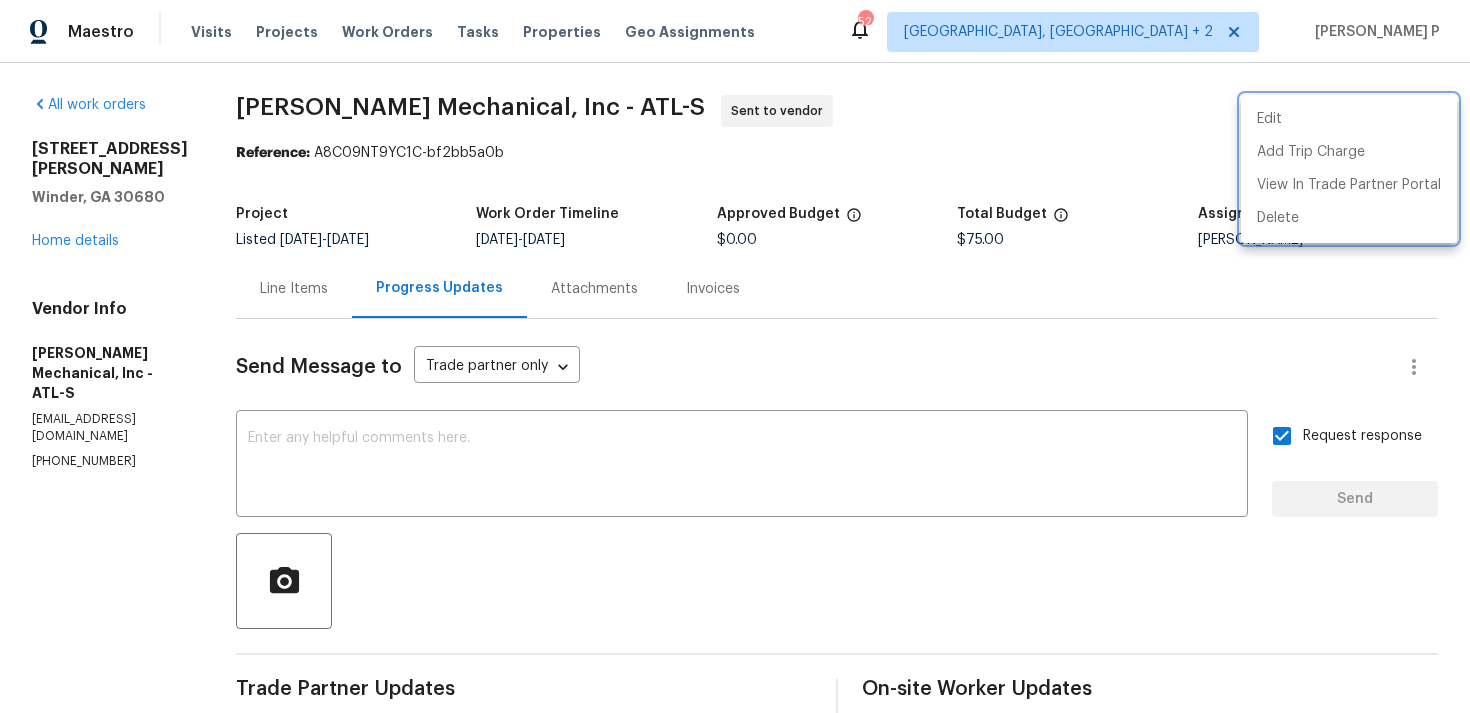 drag, startPoint x: 262, startPoint y: 101, endPoint x: 562, endPoint y: 94, distance: 300.08167 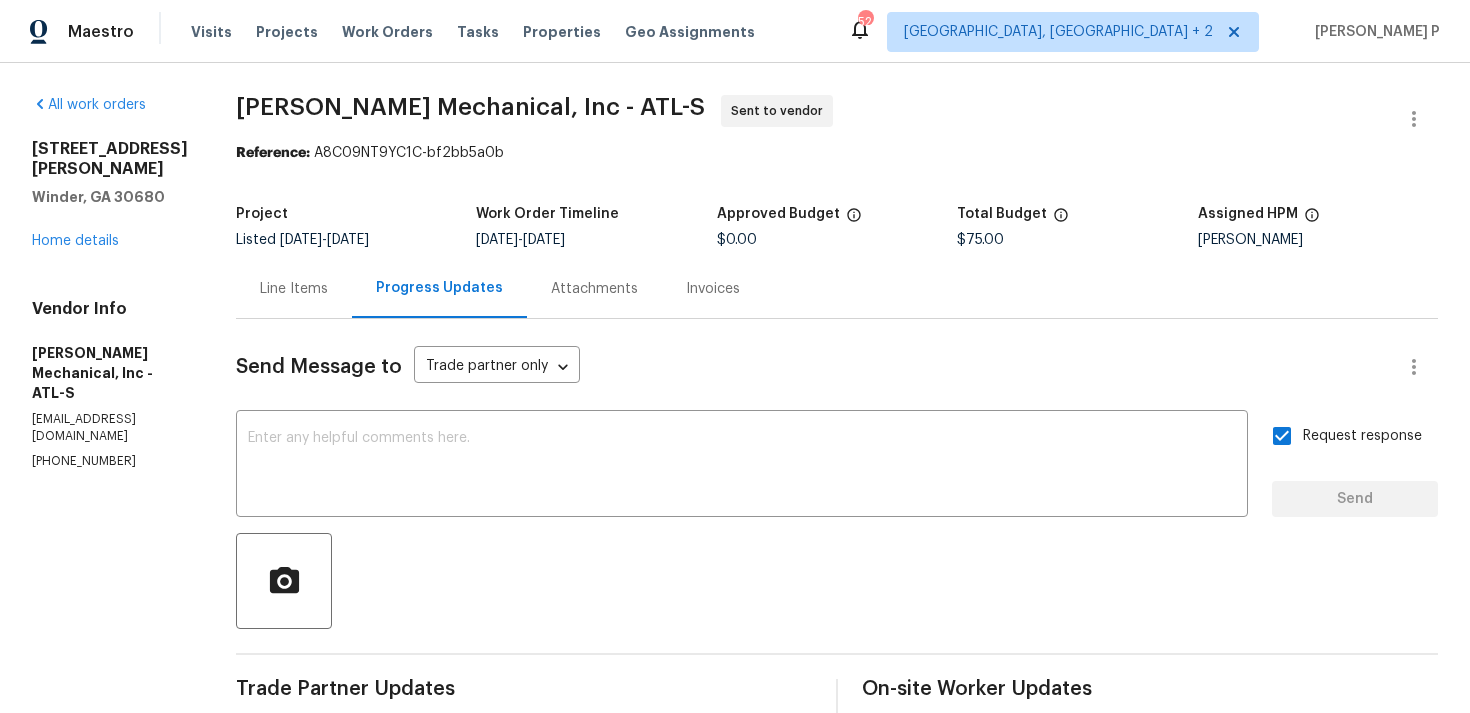 click on "JH Martin Mechanical, Inc - ATL-S" at bounding box center [470, 107] 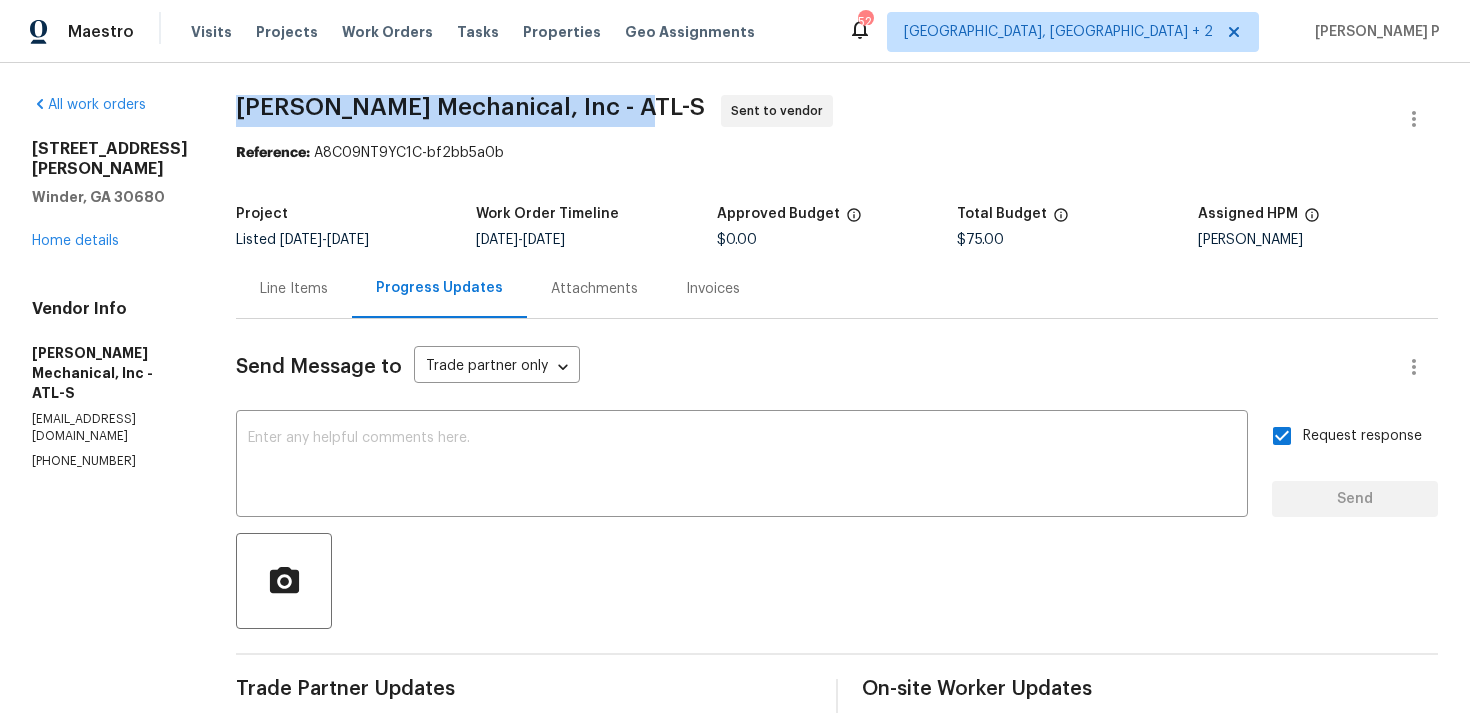 drag, startPoint x: 273, startPoint y: 108, endPoint x: 644, endPoint y: 96, distance: 371.19403 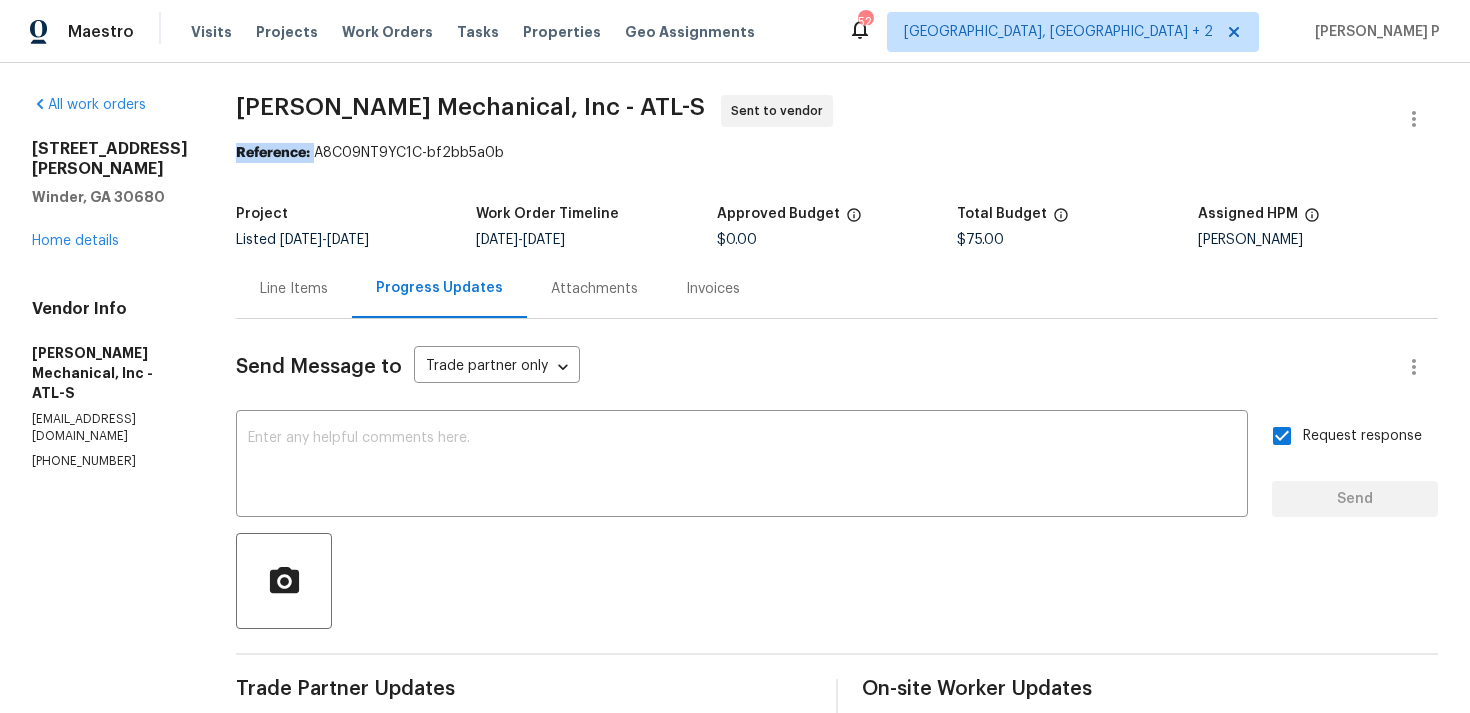 drag, startPoint x: 349, startPoint y: 147, endPoint x: 673, endPoint y: 138, distance: 324.12497 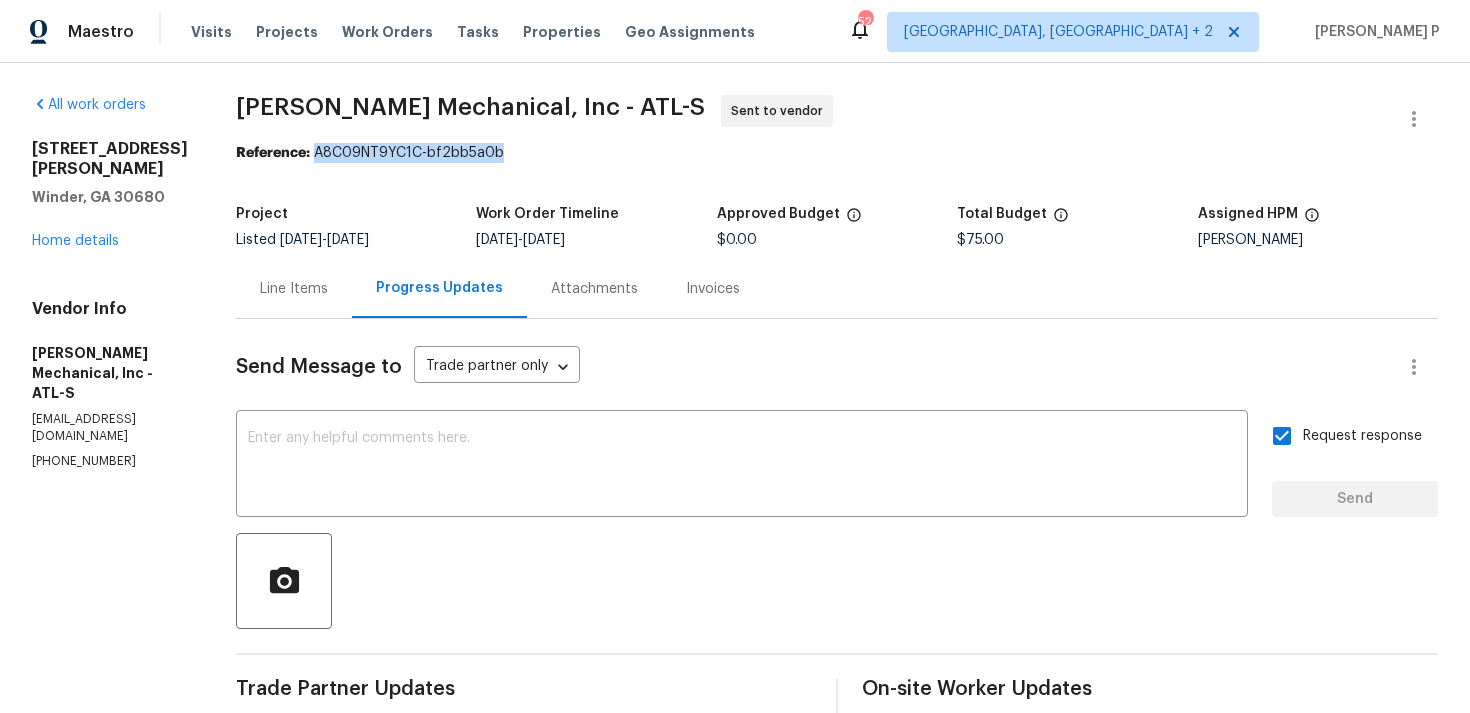 drag, startPoint x: 351, startPoint y: 152, endPoint x: 611, endPoint y: 152, distance: 260 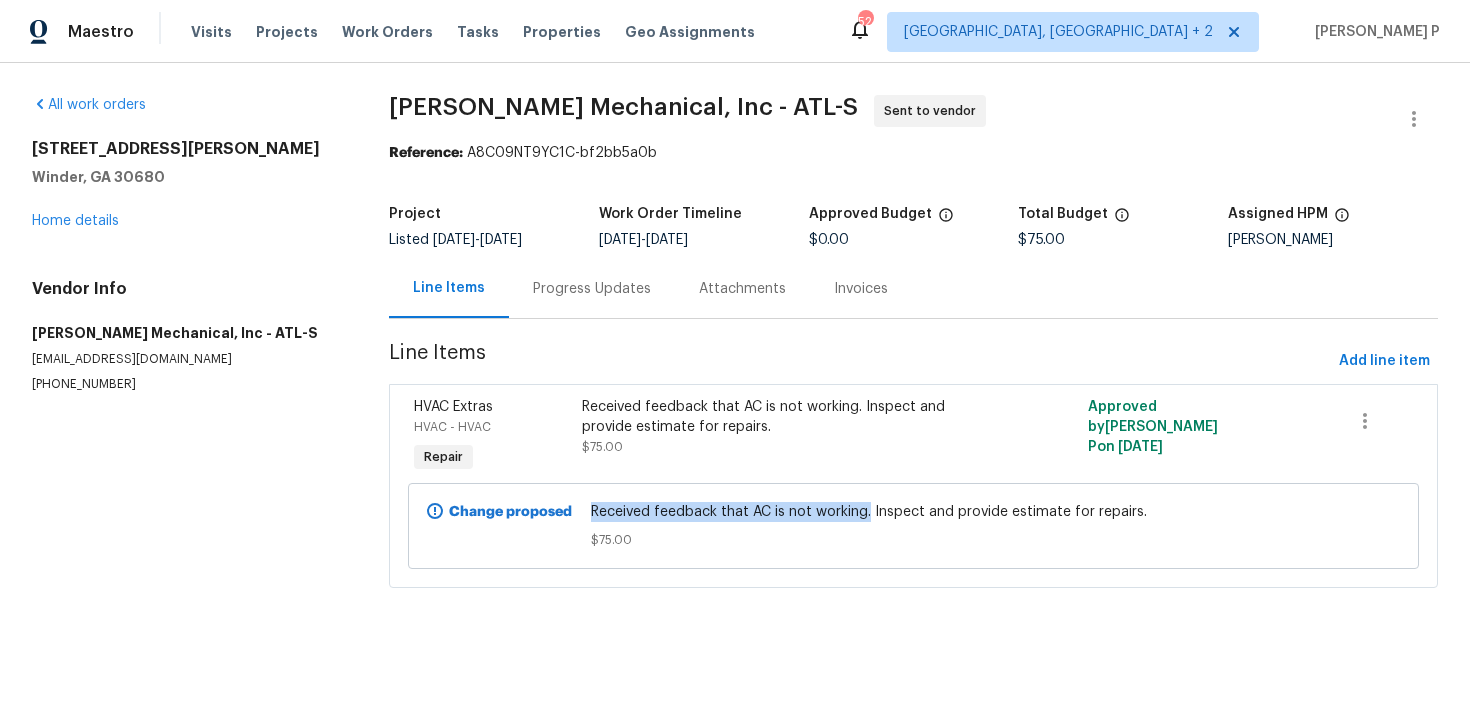drag, startPoint x: 595, startPoint y: 510, endPoint x: 873, endPoint y: 507, distance: 278.01617 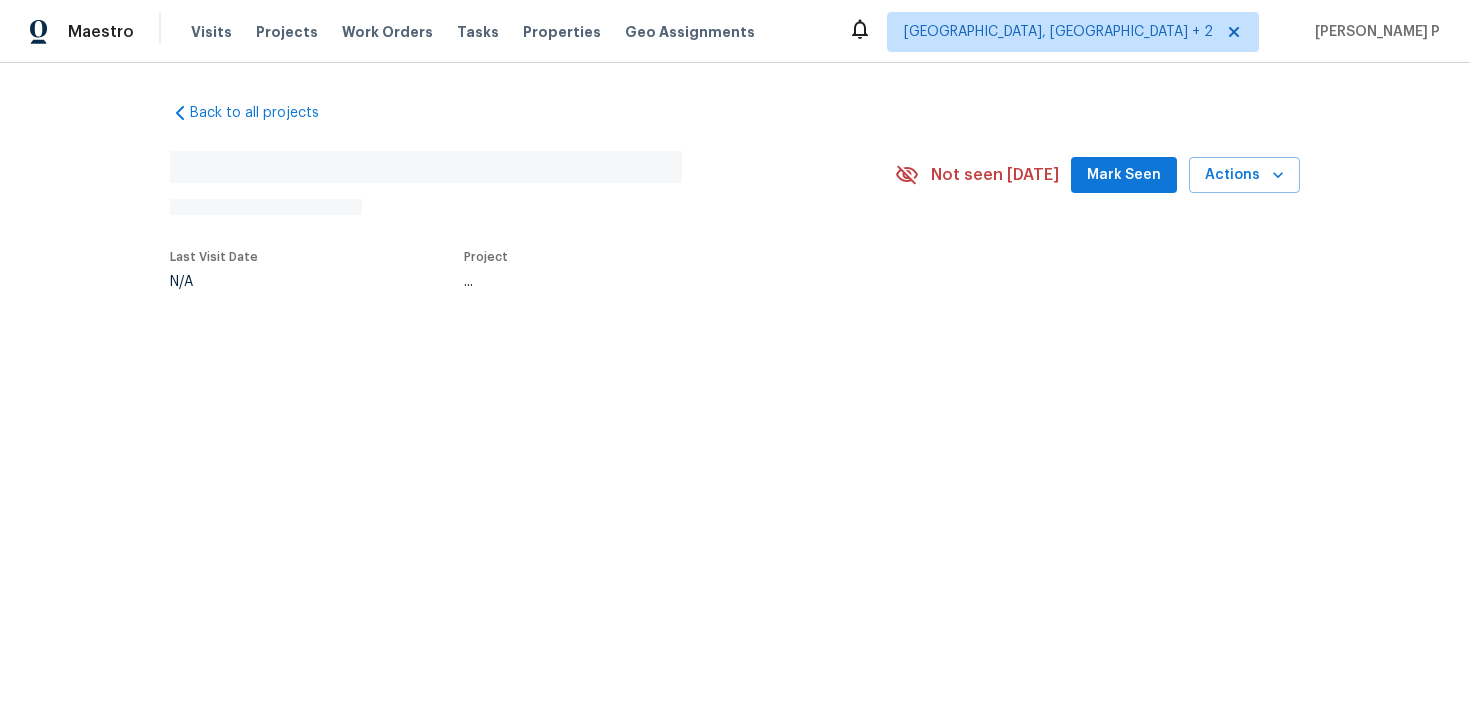 scroll, scrollTop: 0, scrollLeft: 0, axis: both 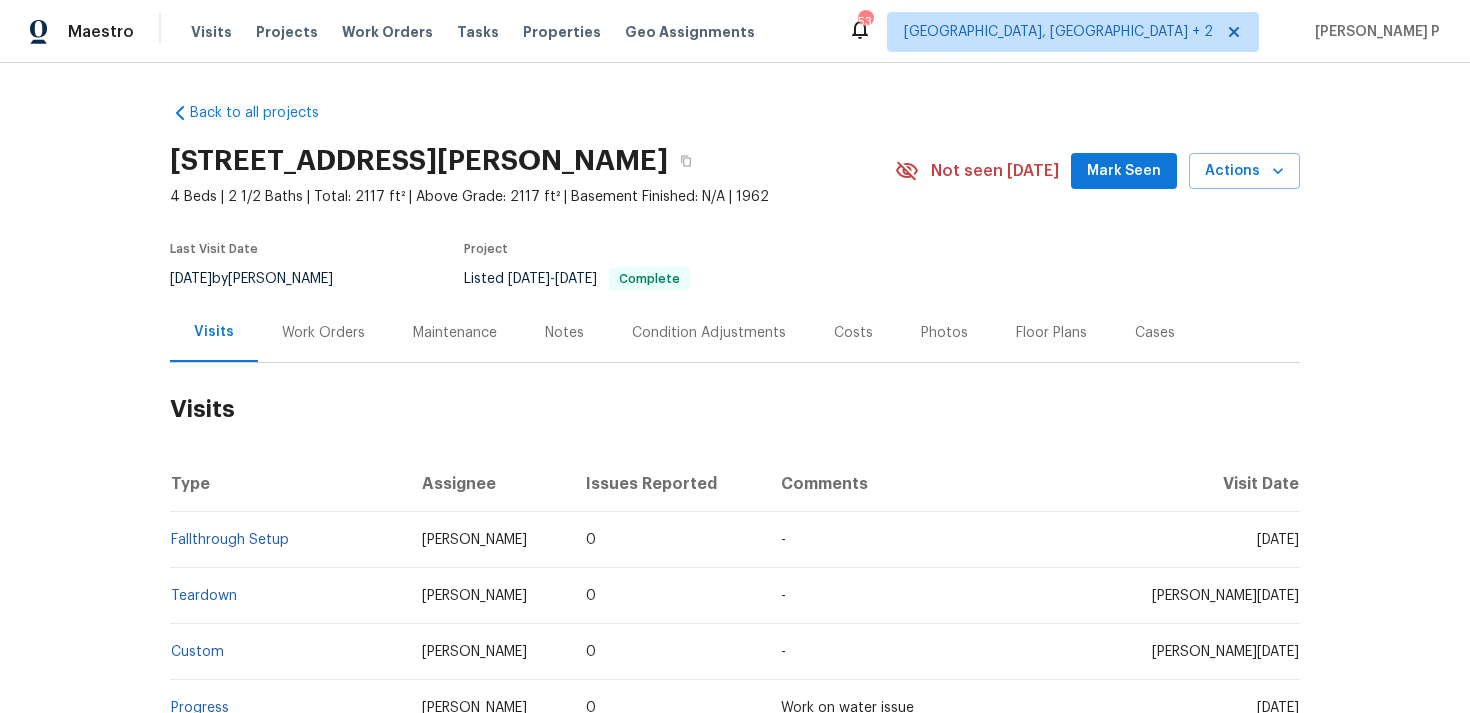 click on "Work Orders" at bounding box center [323, 333] 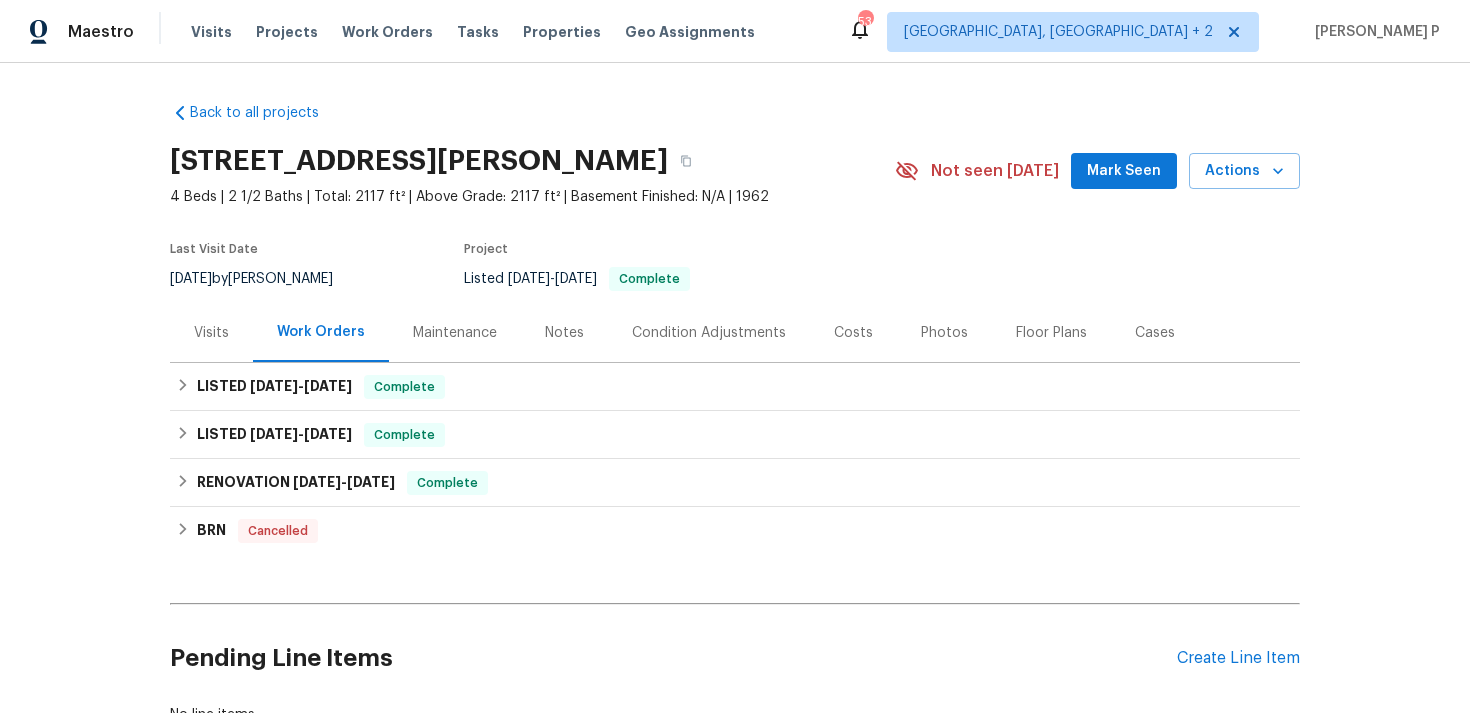 scroll, scrollTop: 148, scrollLeft: 0, axis: vertical 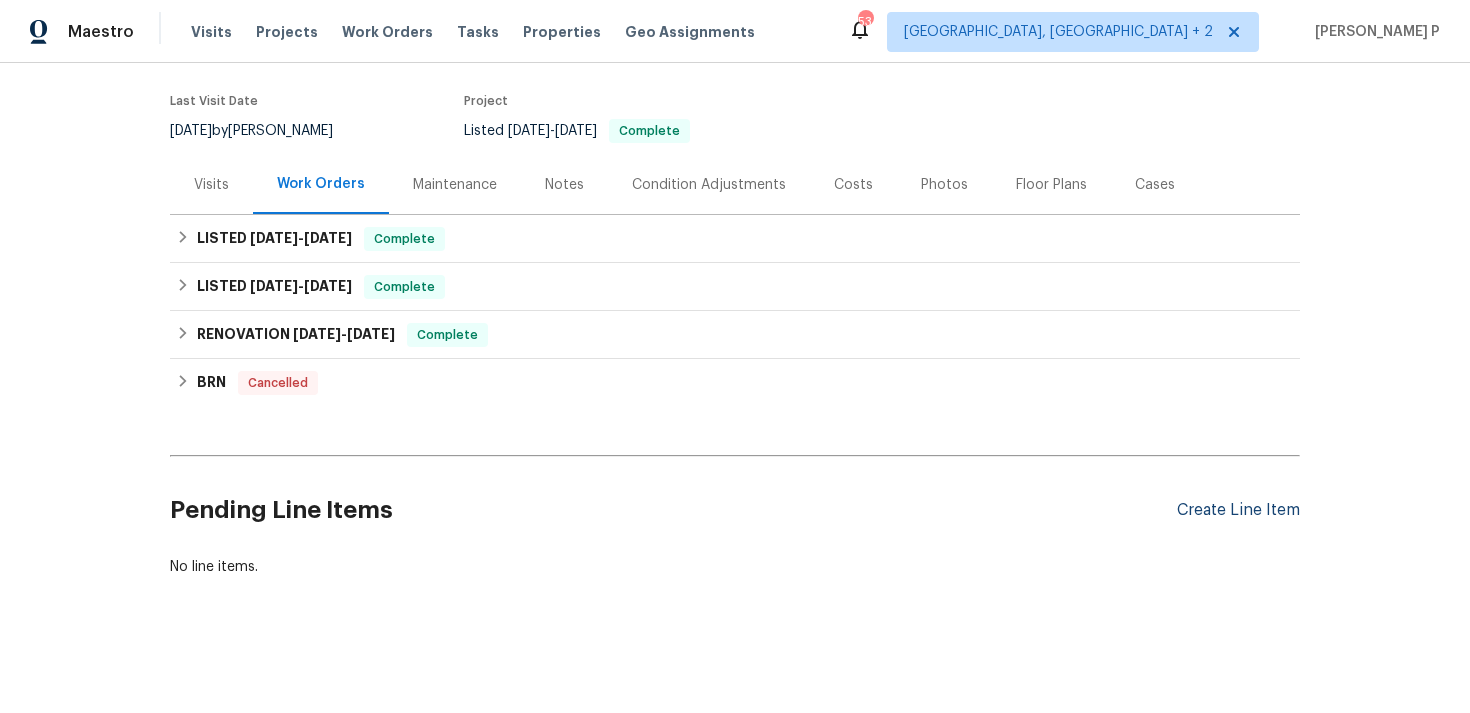 click on "Create Line Item" at bounding box center (1238, 510) 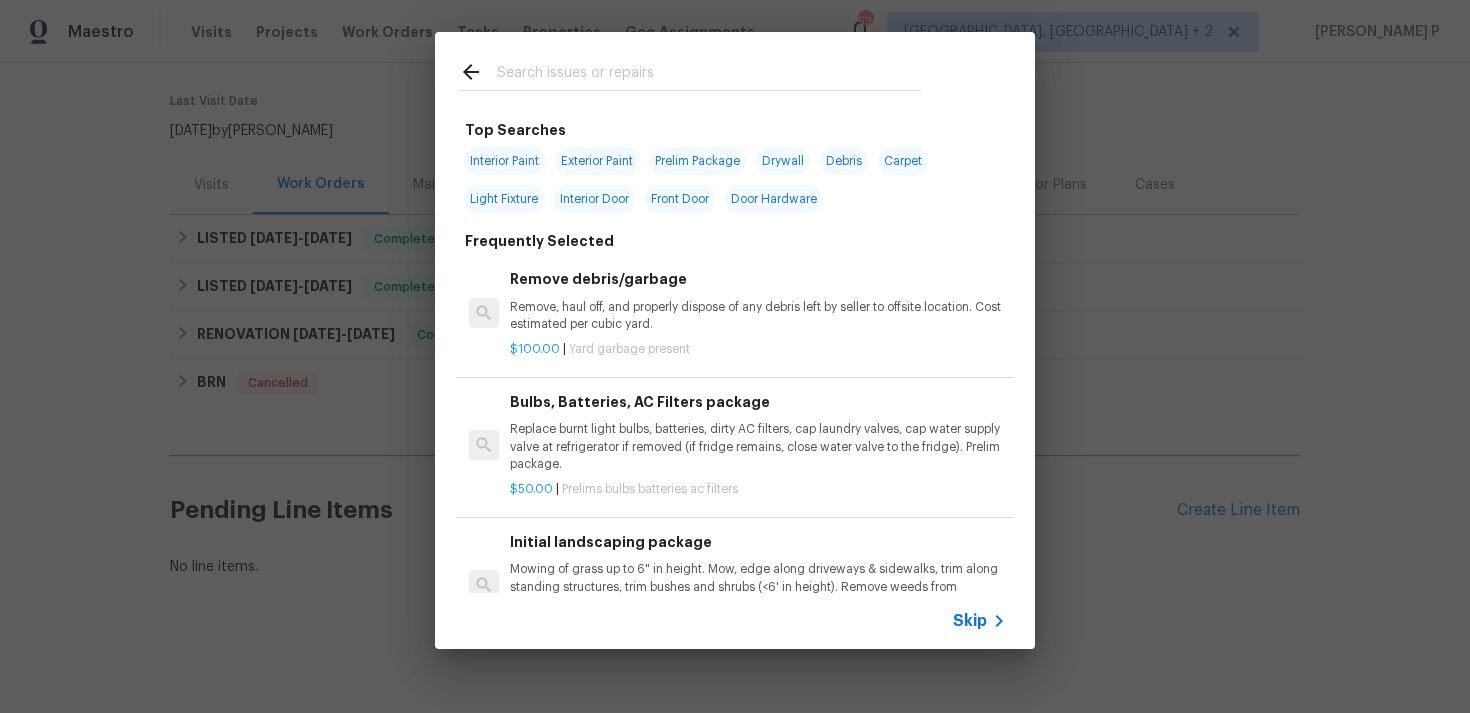 click on "Skip" at bounding box center [970, 621] 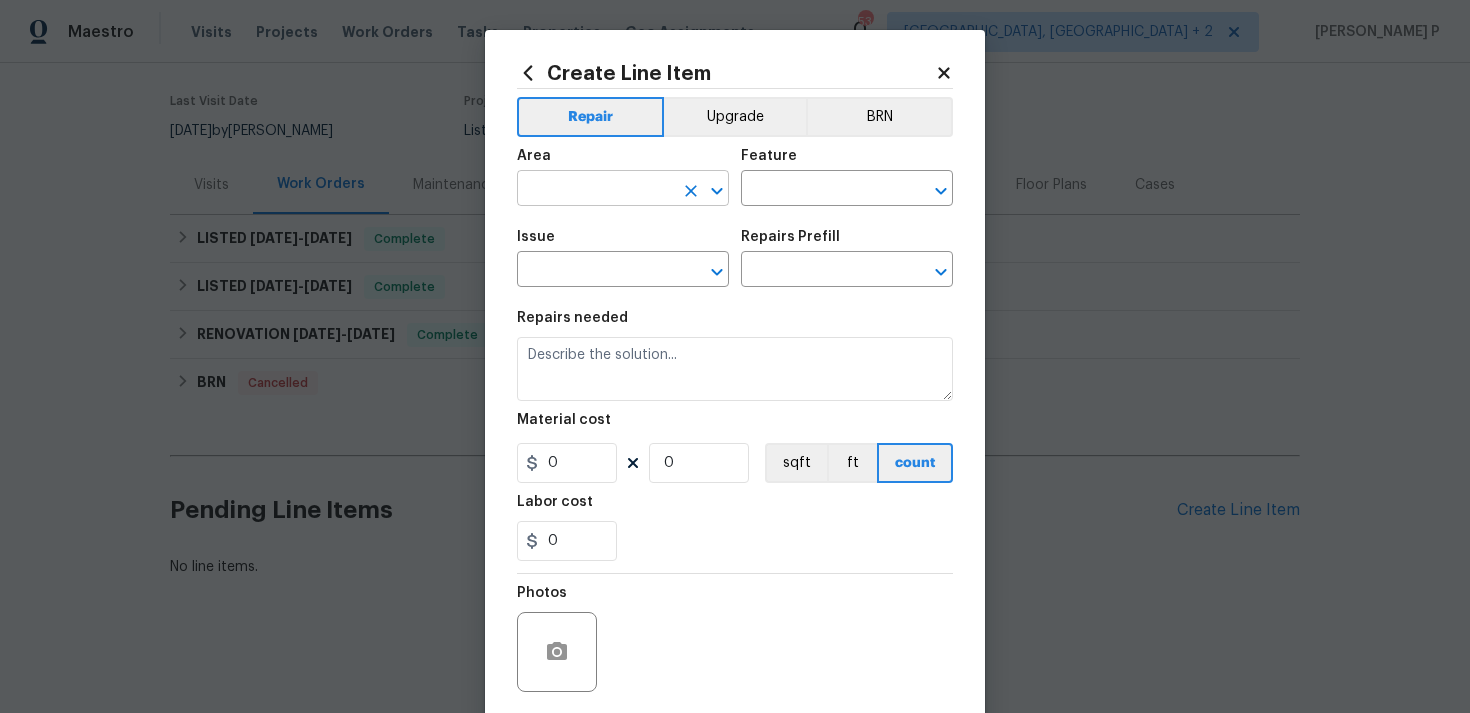 click at bounding box center [595, 190] 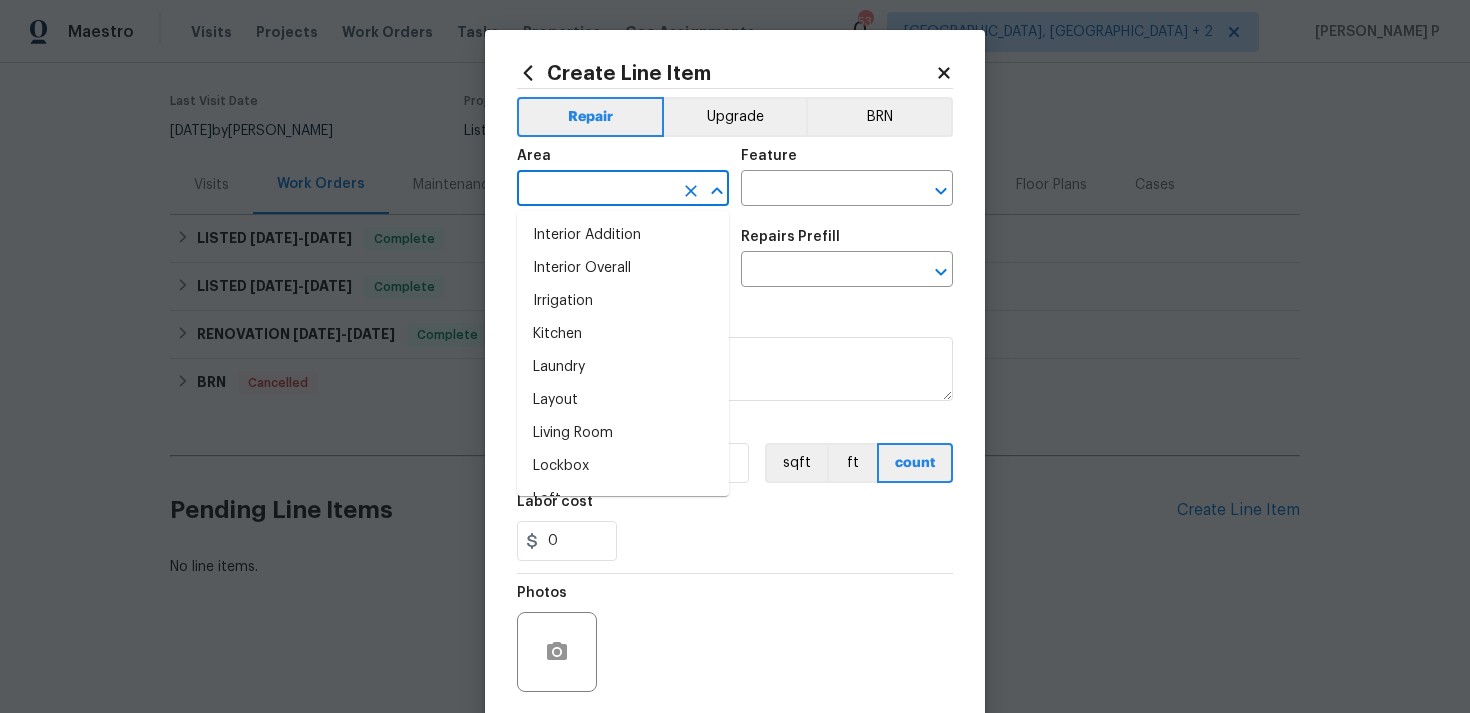 scroll, scrollTop: 785, scrollLeft: 0, axis: vertical 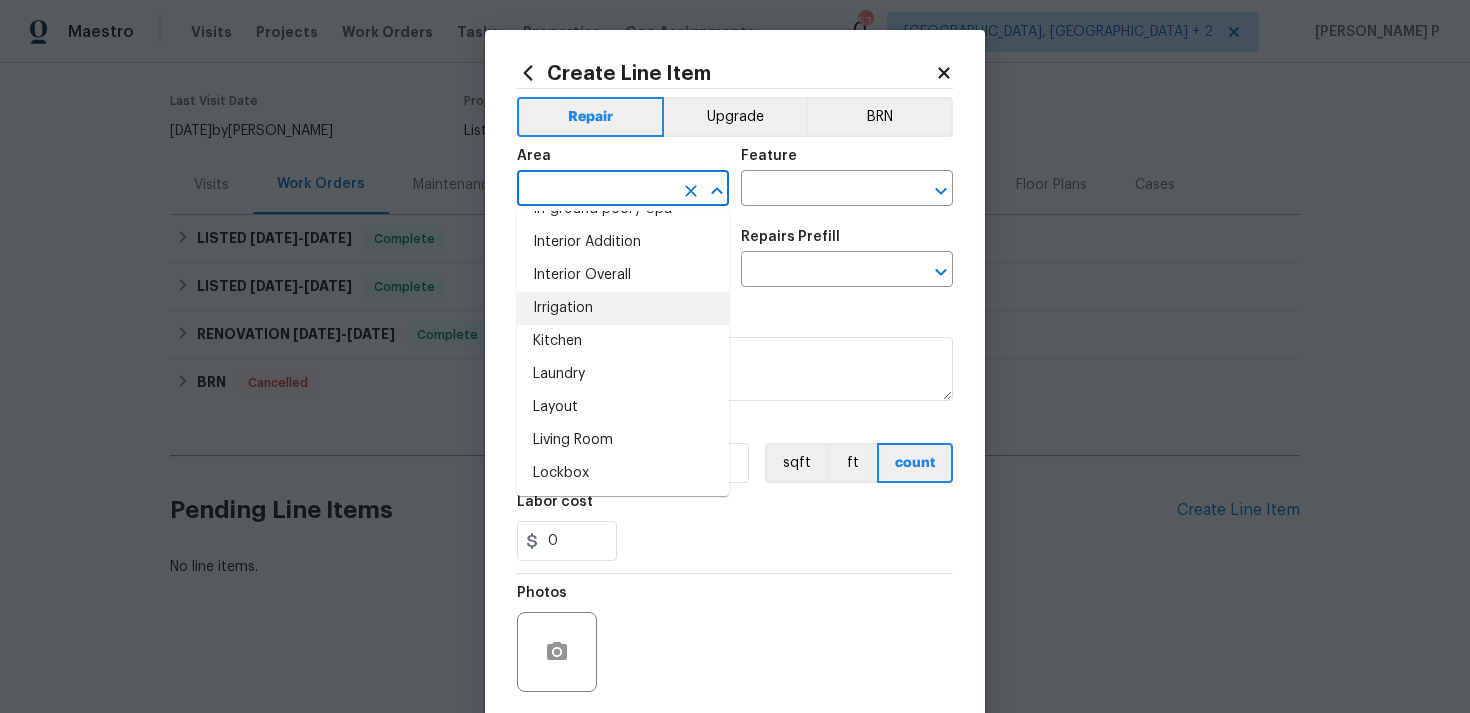 click on "Interior Overall" at bounding box center [623, 275] 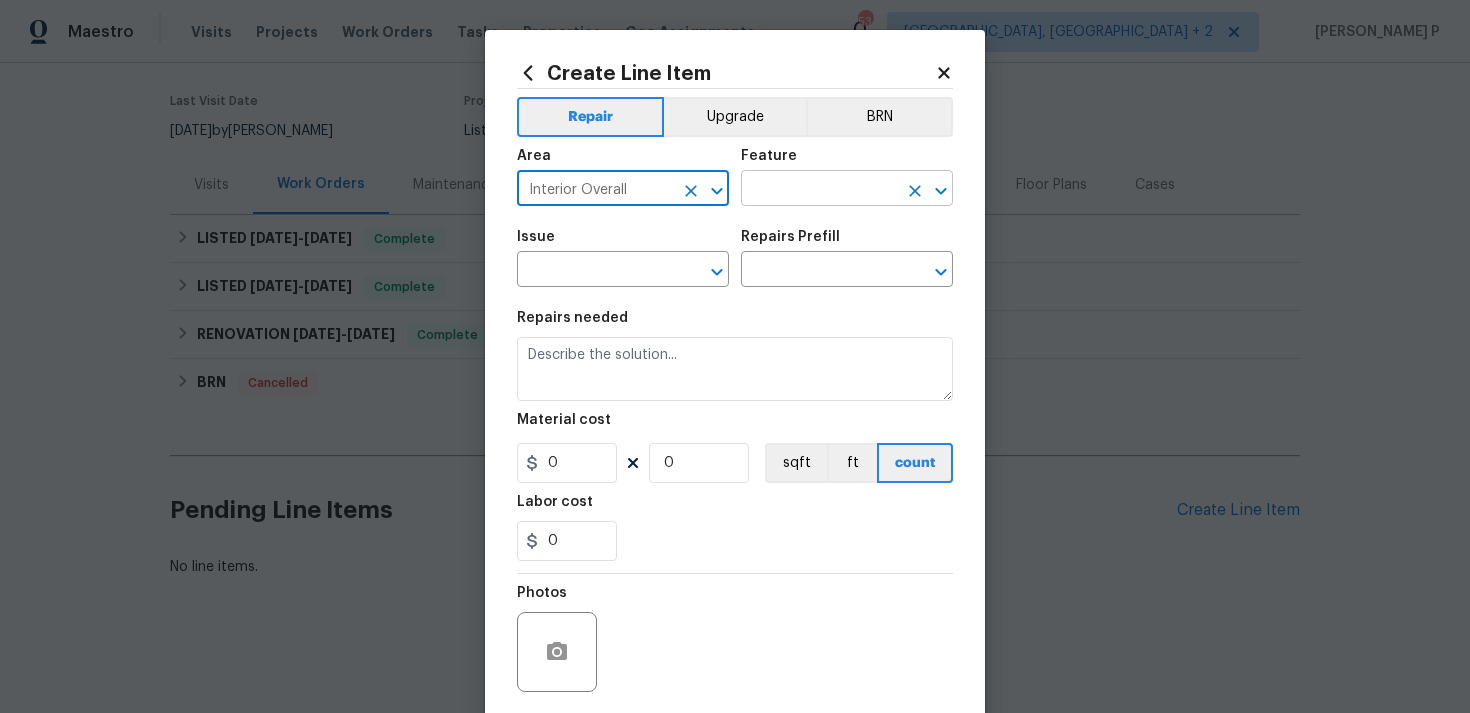 click at bounding box center [819, 190] 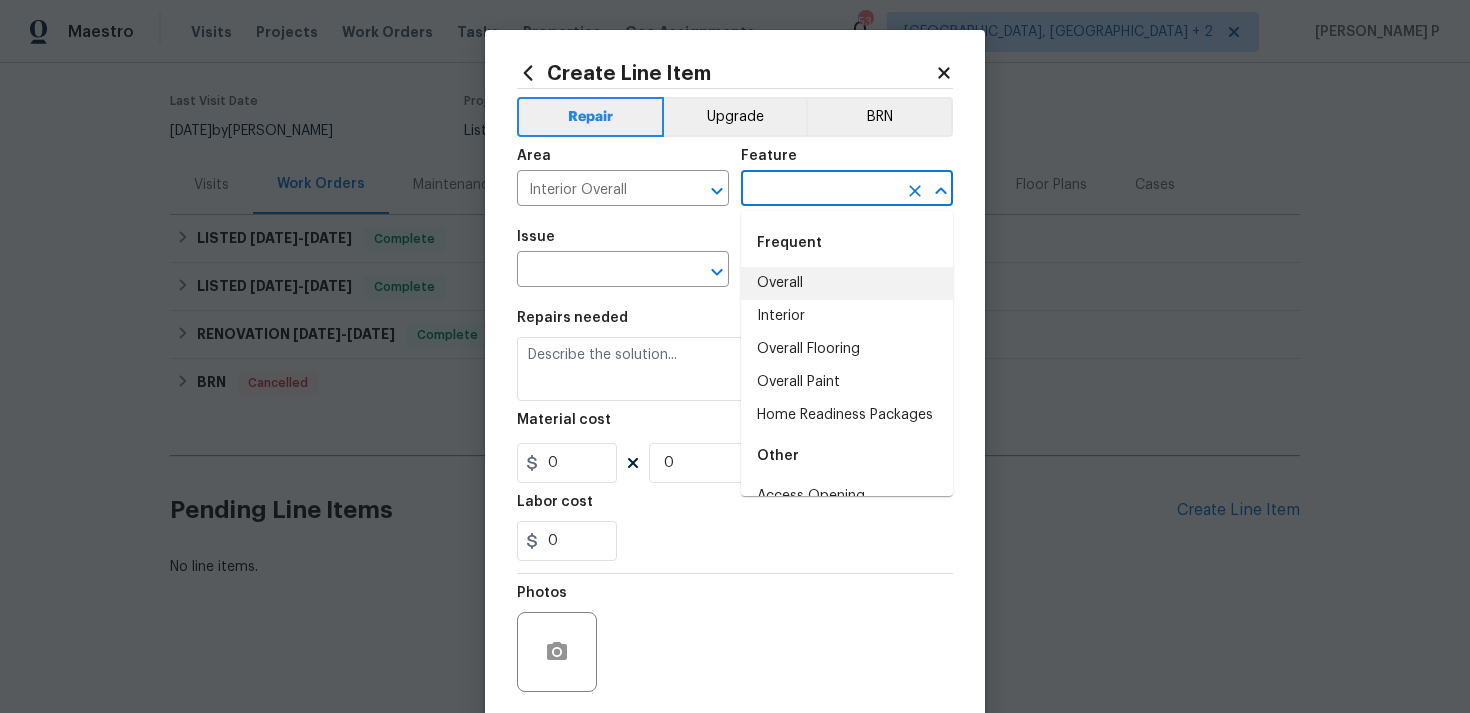 click on "Overall" at bounding box center (847, 283) 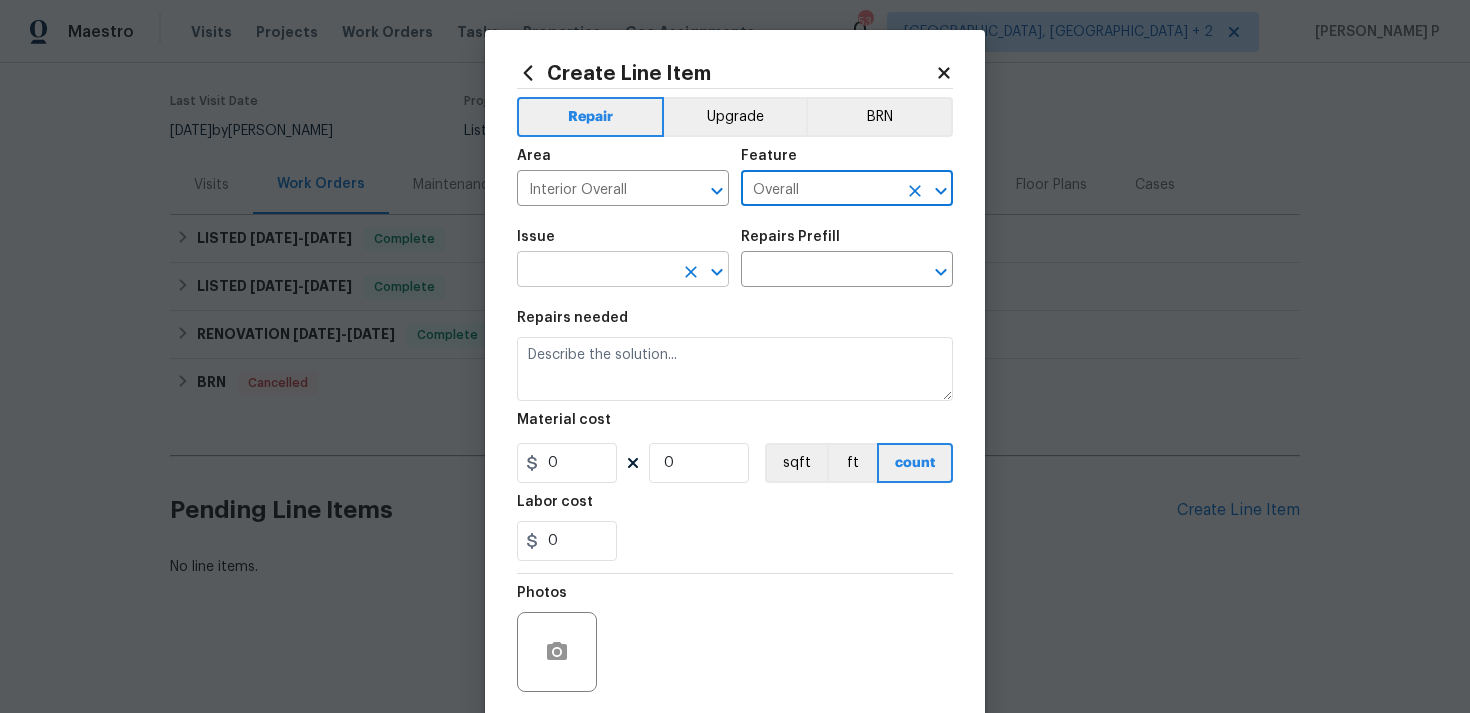 click 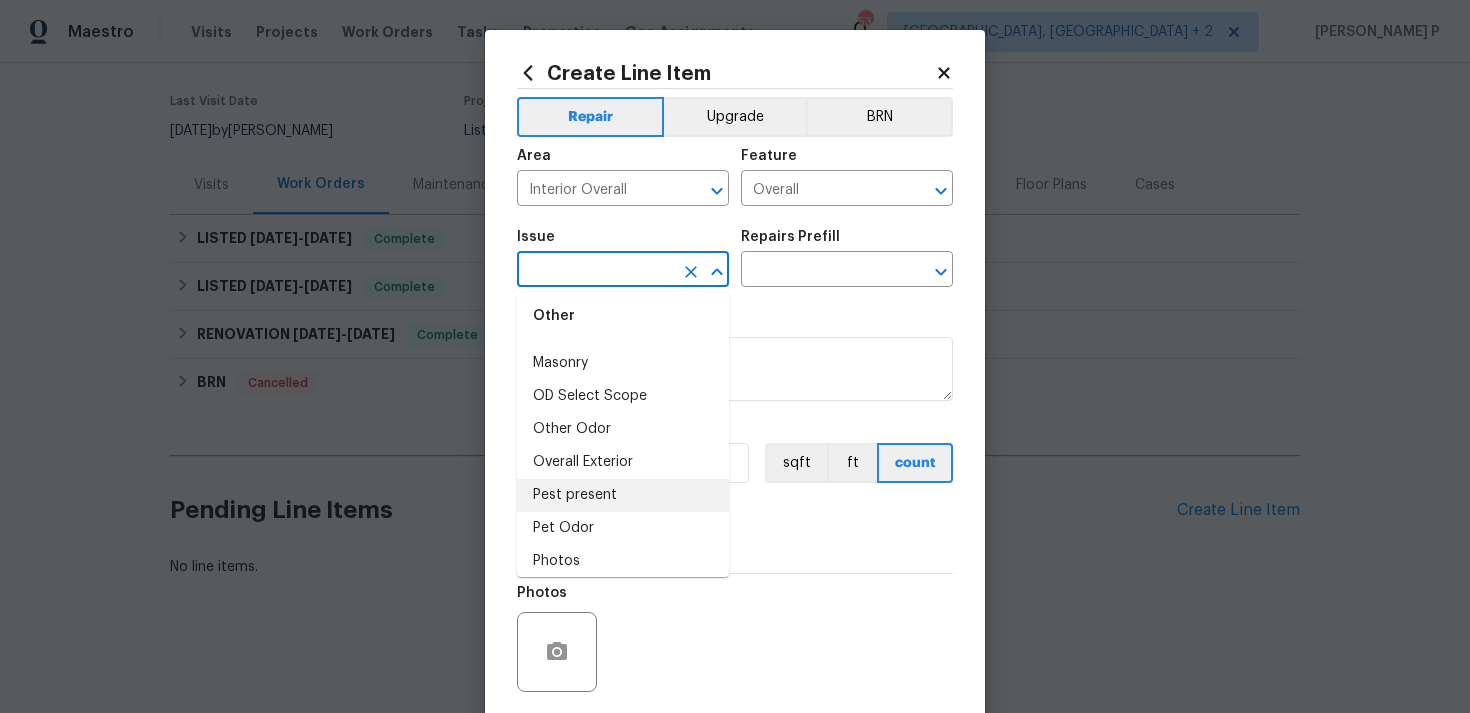 scroll, scrollTop: 3013, scrollLeft: 0, axis: vertical 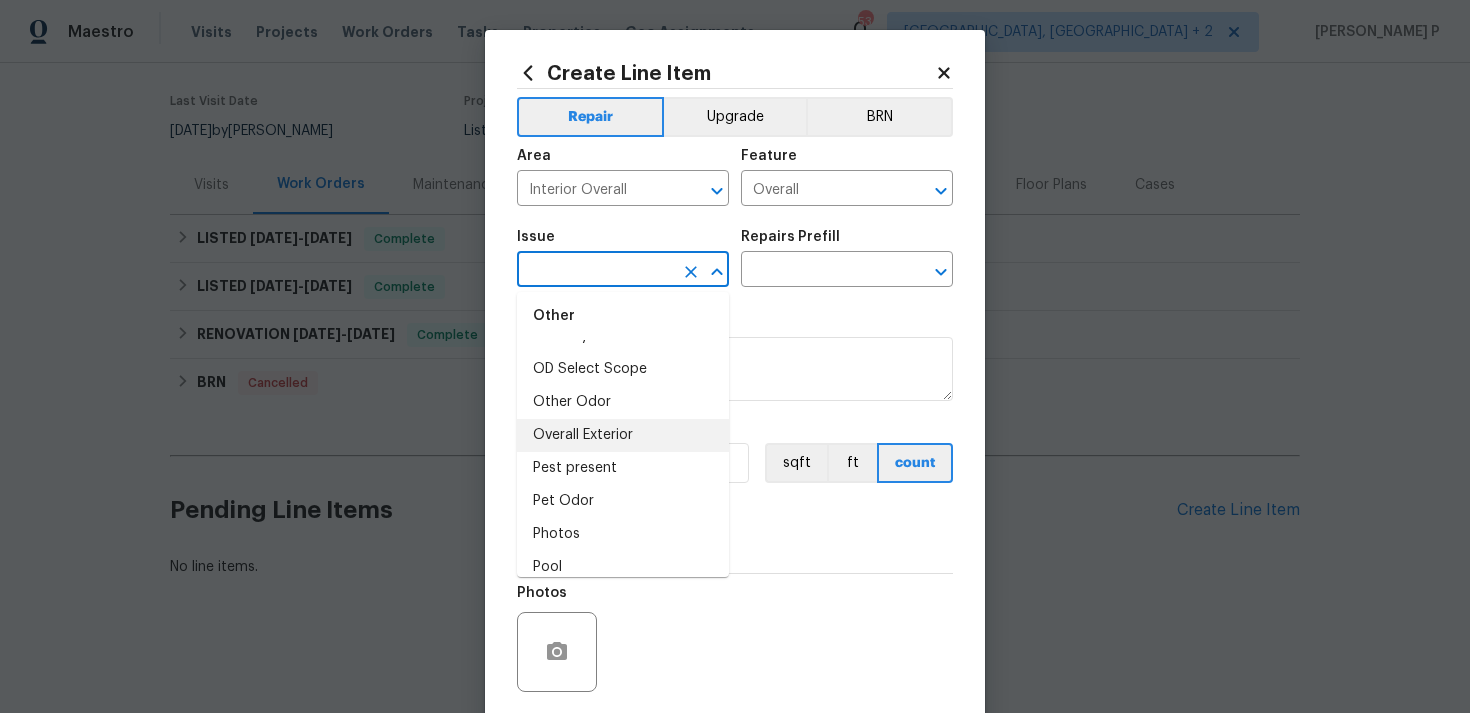 click on "Overall Exterior" at bounding box center [623, 435] 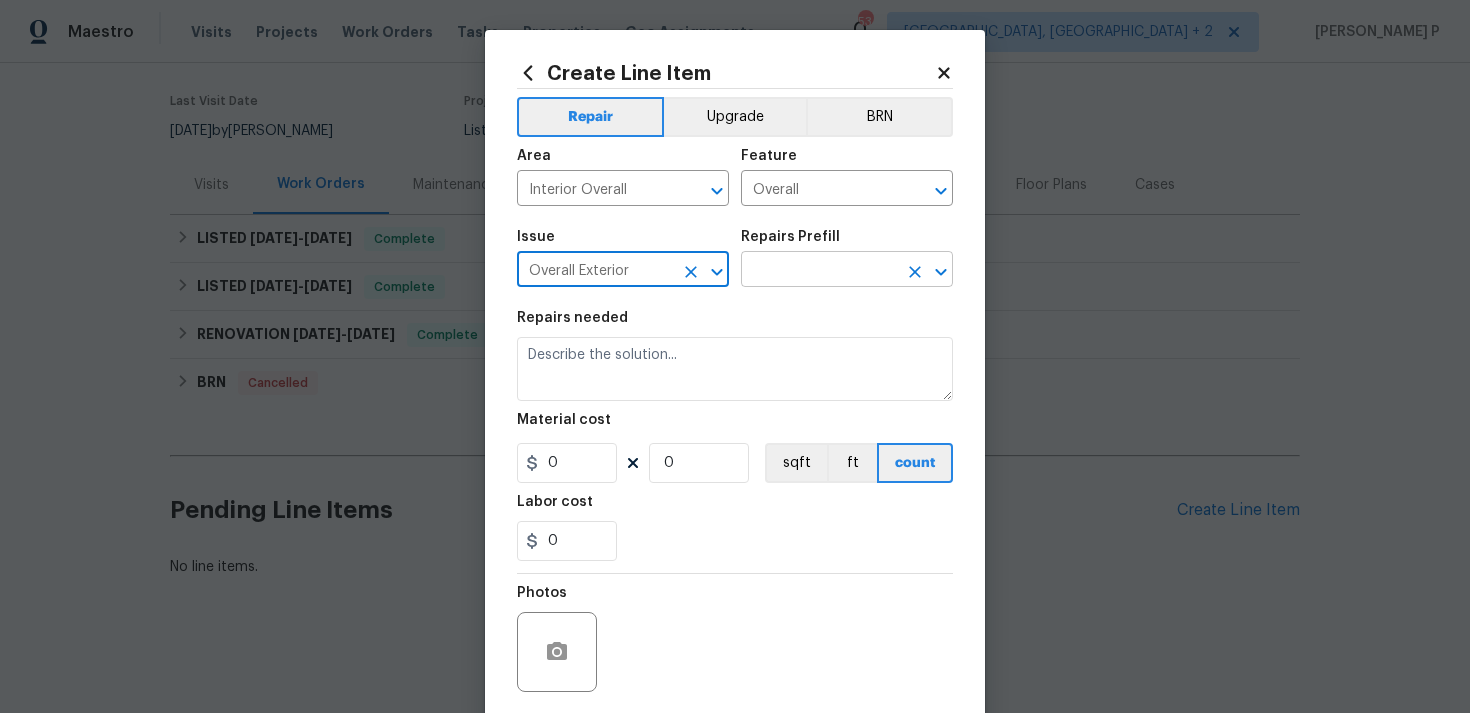 click at bounding box center (819, 271) 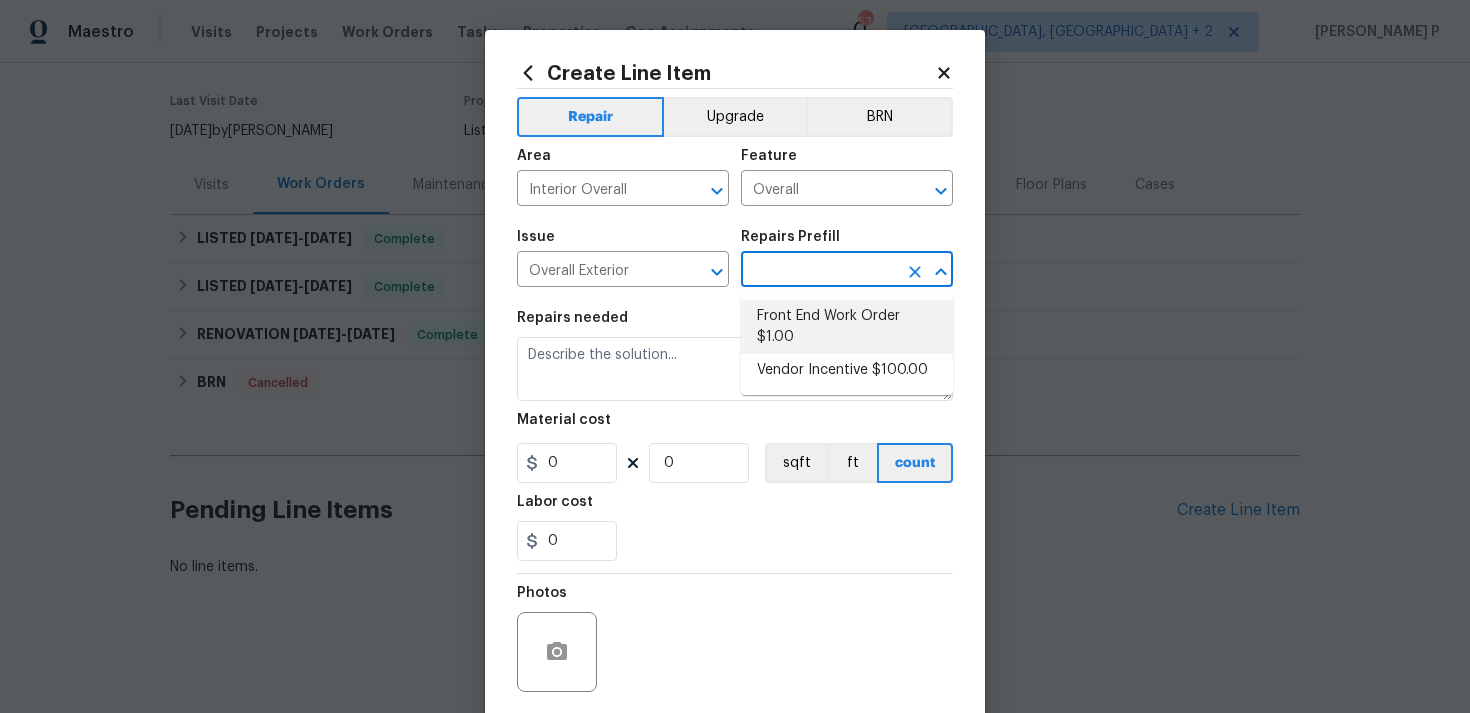 click on "Front End Work Order $1.00" at bounding box center (847, 327) 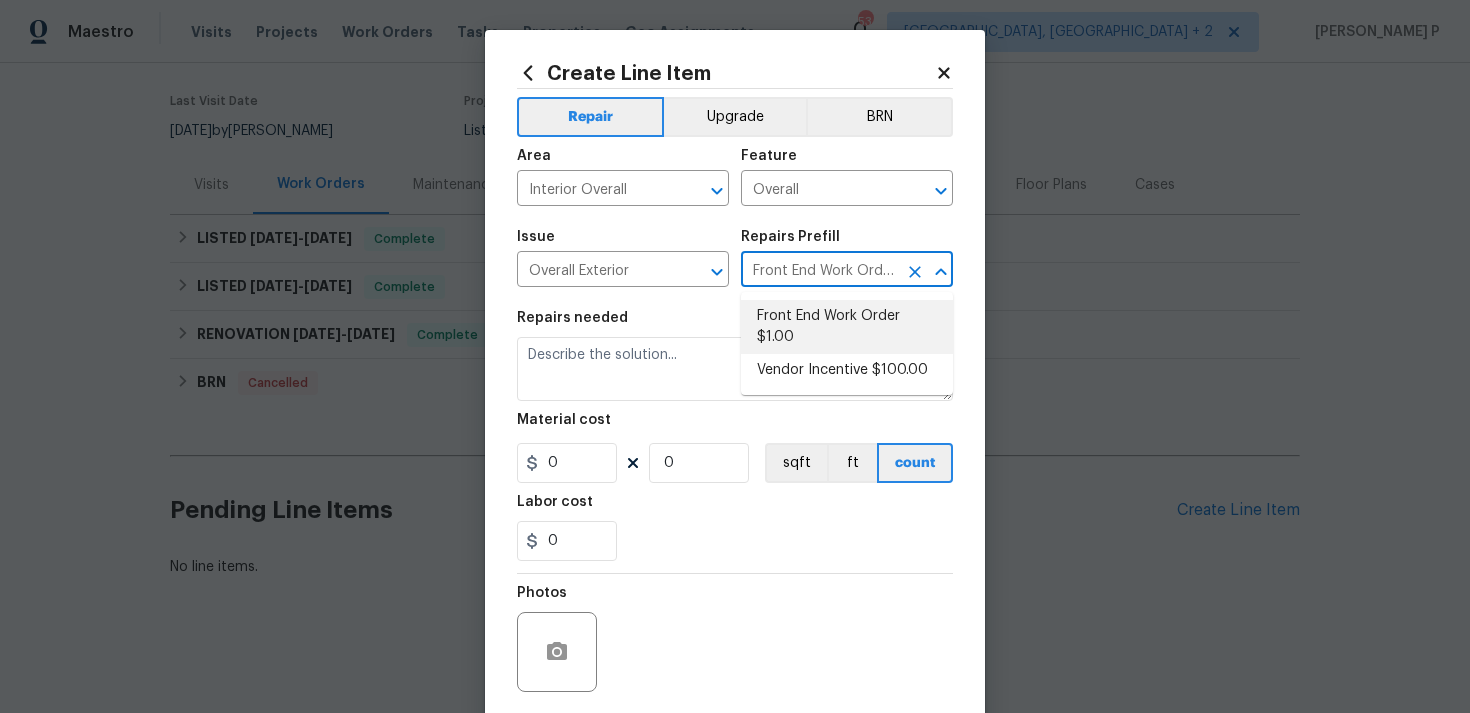 type on "Placeholder line item for the creation of front end work orders." 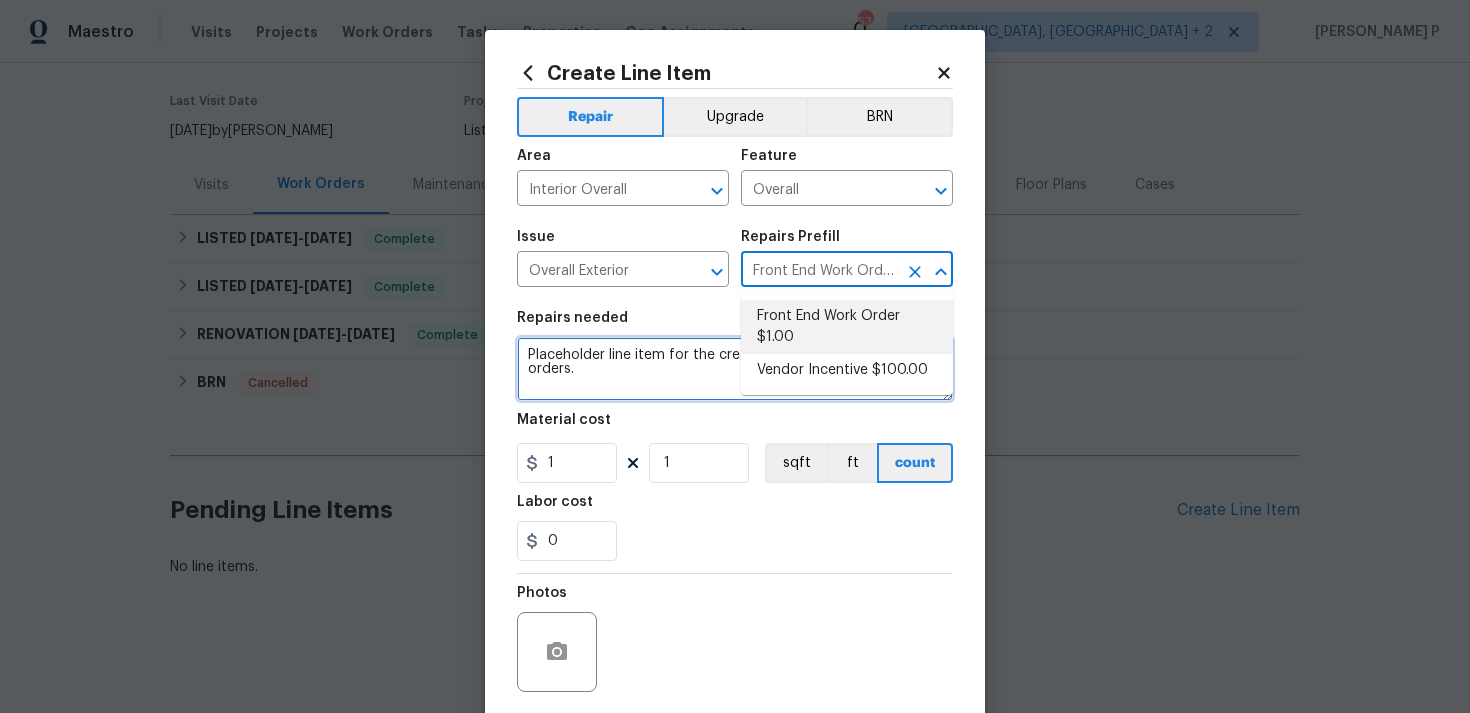 click on "Placeholder line item for the creation of front end work orders." at bounding box center (735, 369) 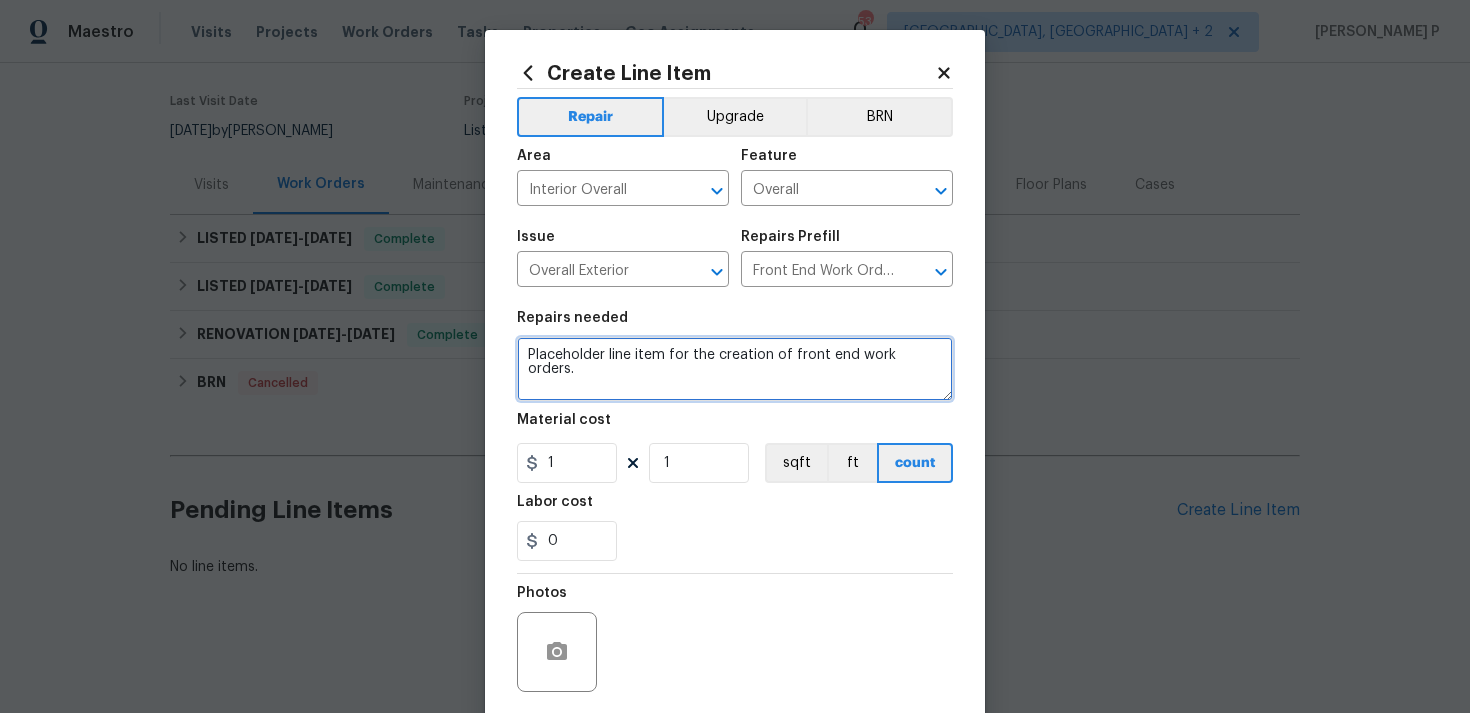 click on "Placeholder line item for the creation of front end work orders." at bounding box center [735, 369] 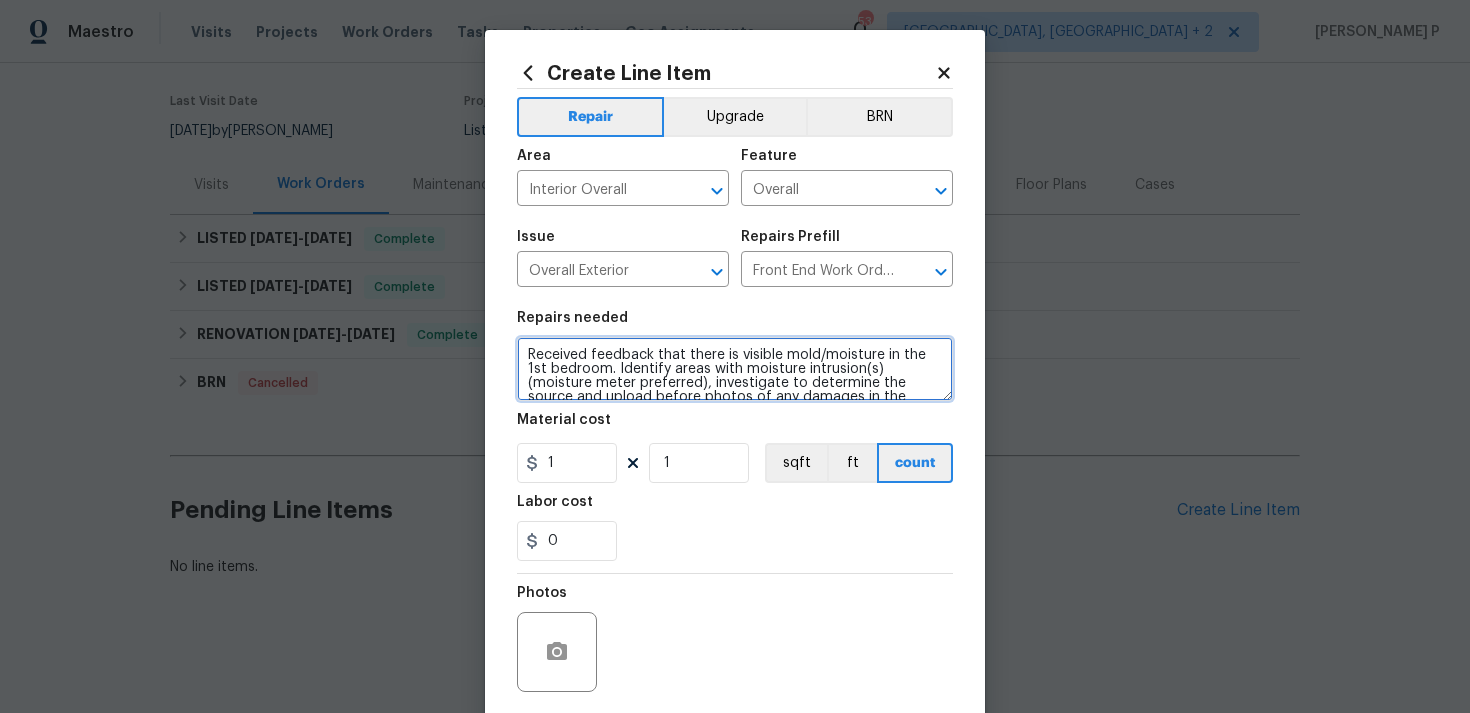 scroll, scrollTop: 74, scrollLeft: 0, axis: vertical 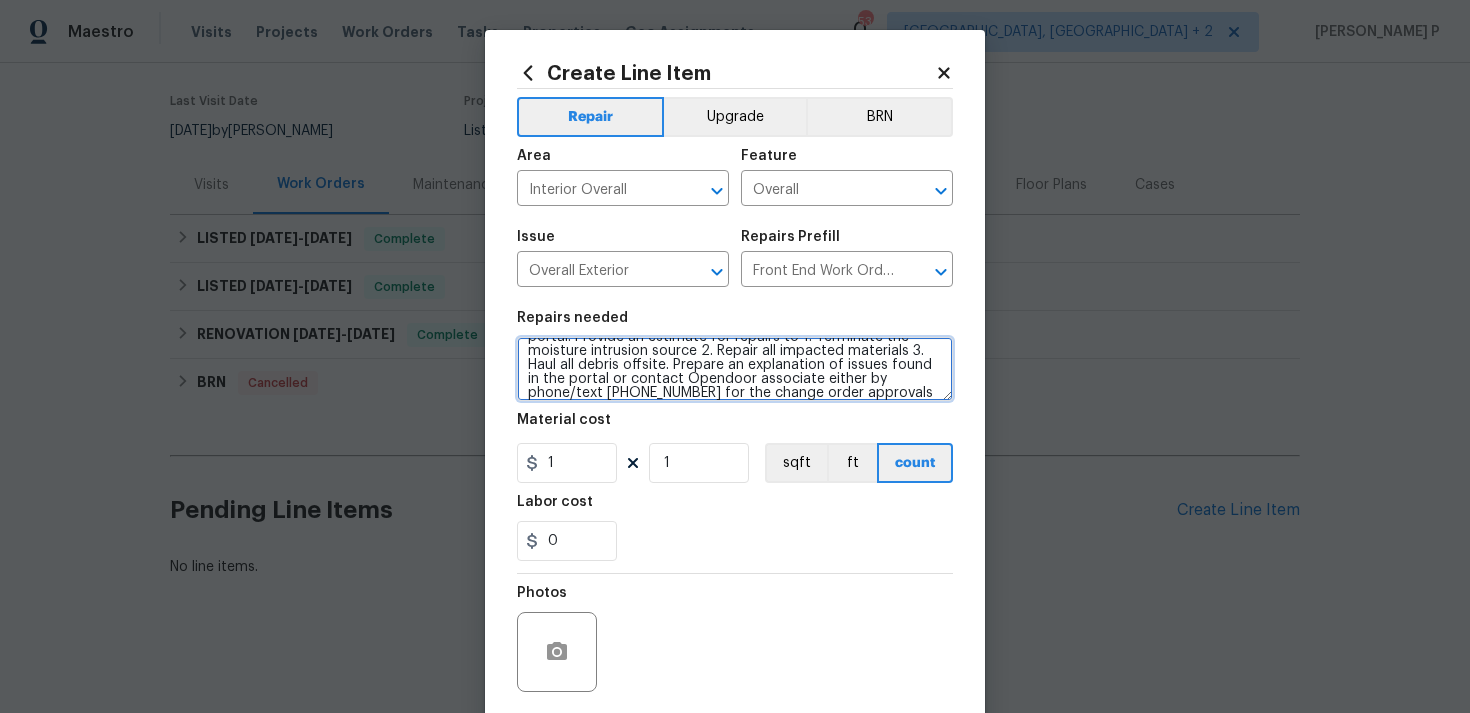 type on "Received feedback that there is visible mold/moisture in the 1st bedroom. Identify areas with moisture intrusion(s) (moisture meter preferred), investigate to determine the source and upload before photos of any damages in the portal. Provide an estimate for repairs to 1. Terminate the moisture intrusion source 2. Repair all impacted materials 3. Haul all debris offsite. Prepare an explanation of issues found in the portal or contact Opendoor associate either by phone/text 480-478-0155 for the change order approvals before work is commenced." 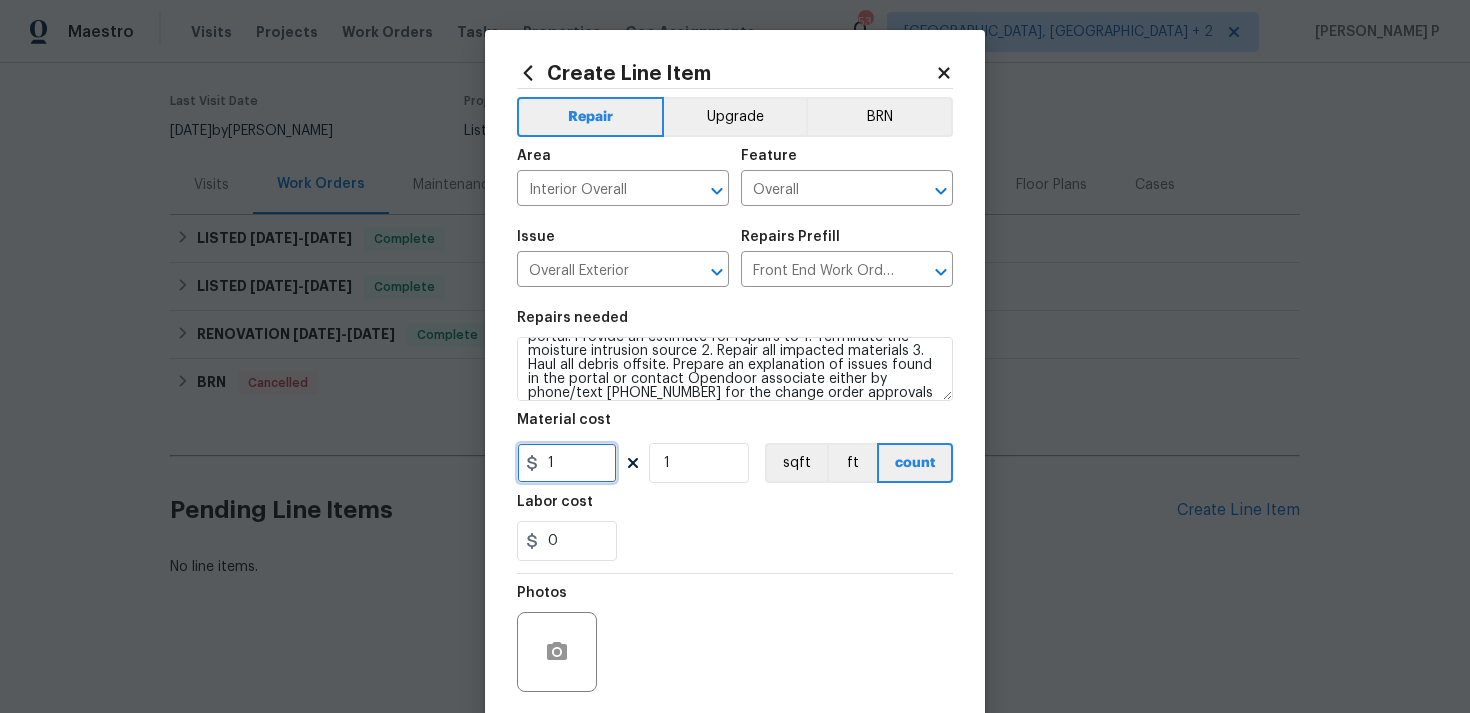 click on "1" at bounding box center (567, 463) 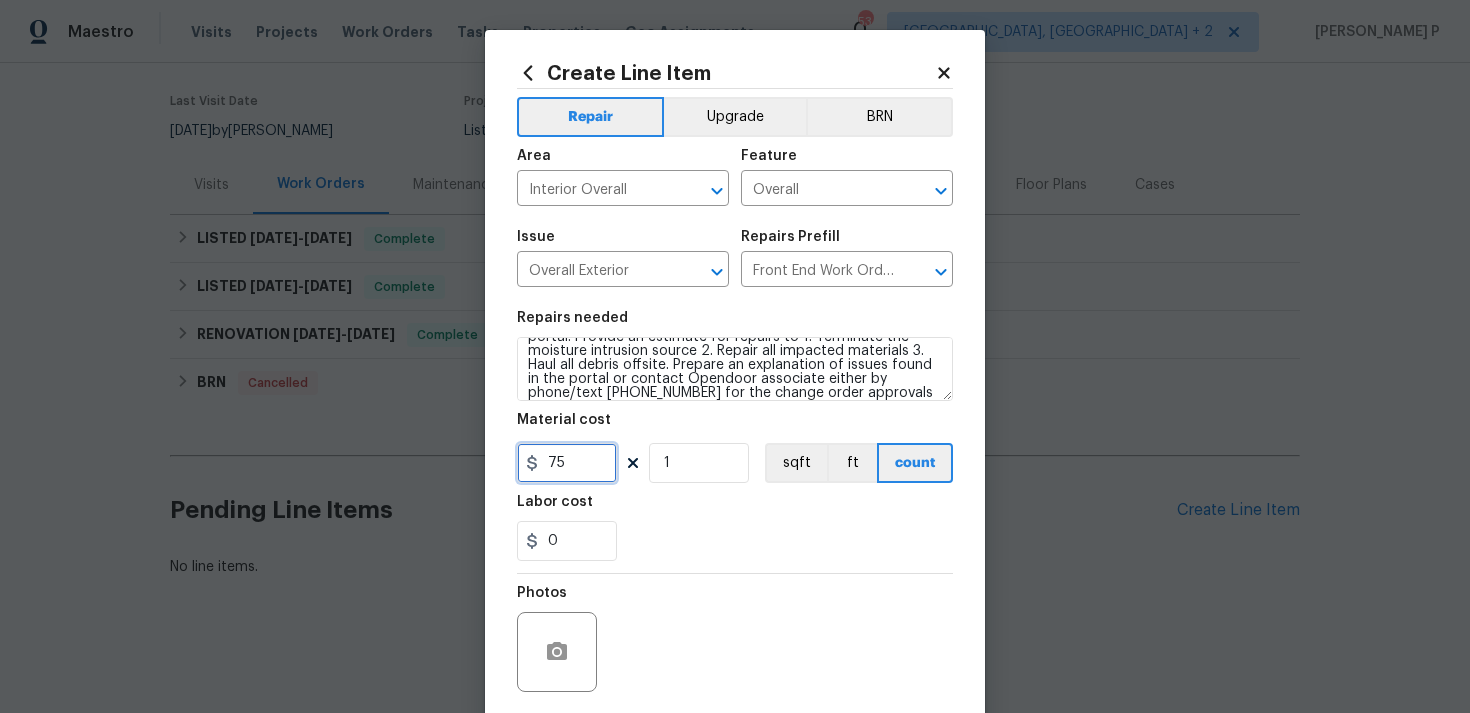 type on "75" 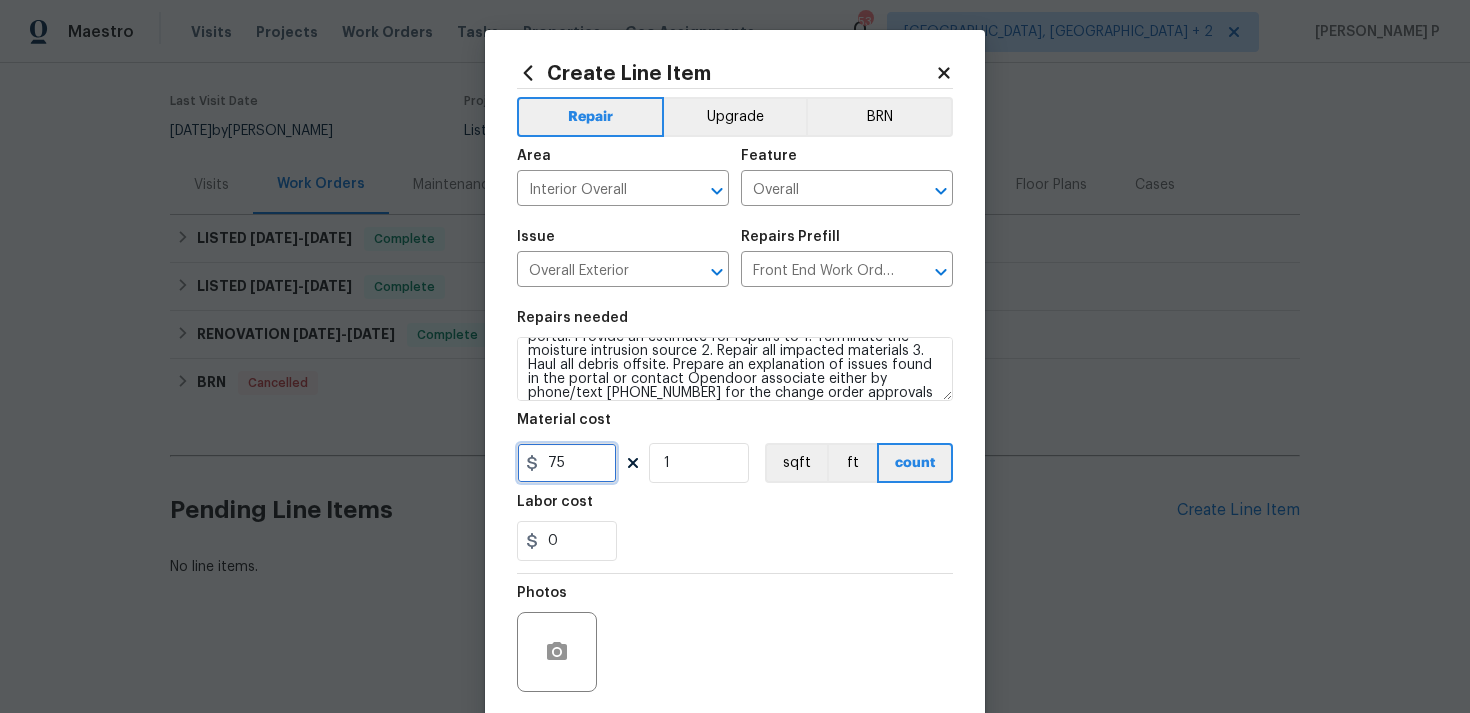 scroll, scrollTop: 84, scrollLeft: 0, axis: vertical 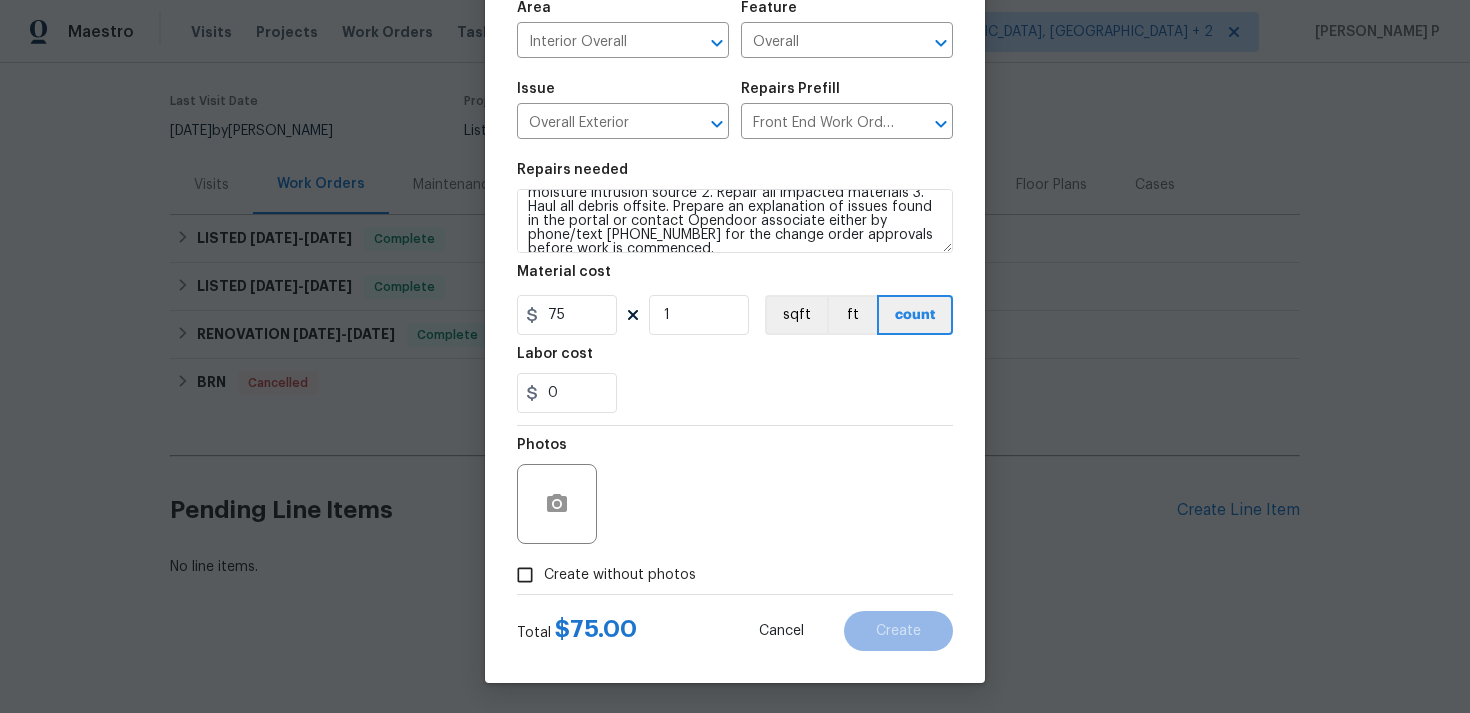 click on "Create without photos" at bounding box center [525, 575] 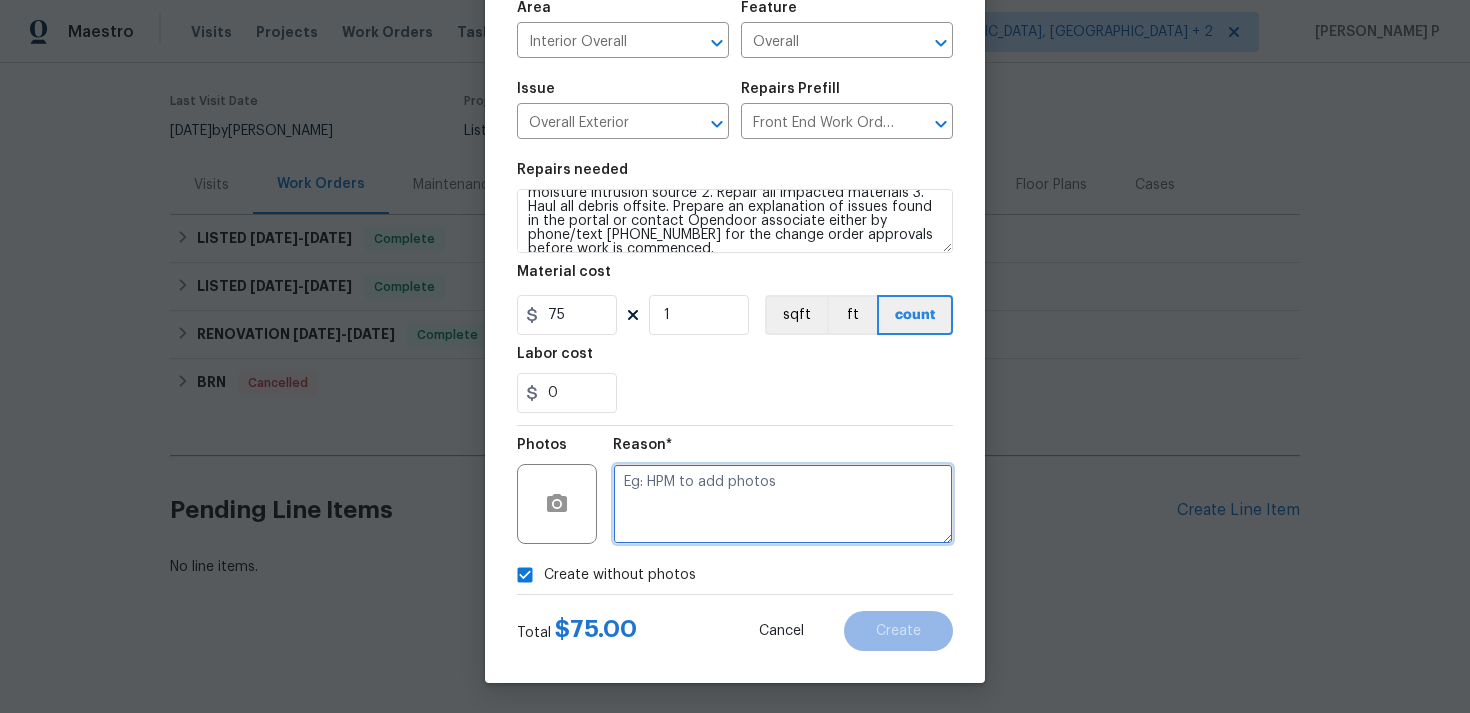 click at bounding box center (783, 504) 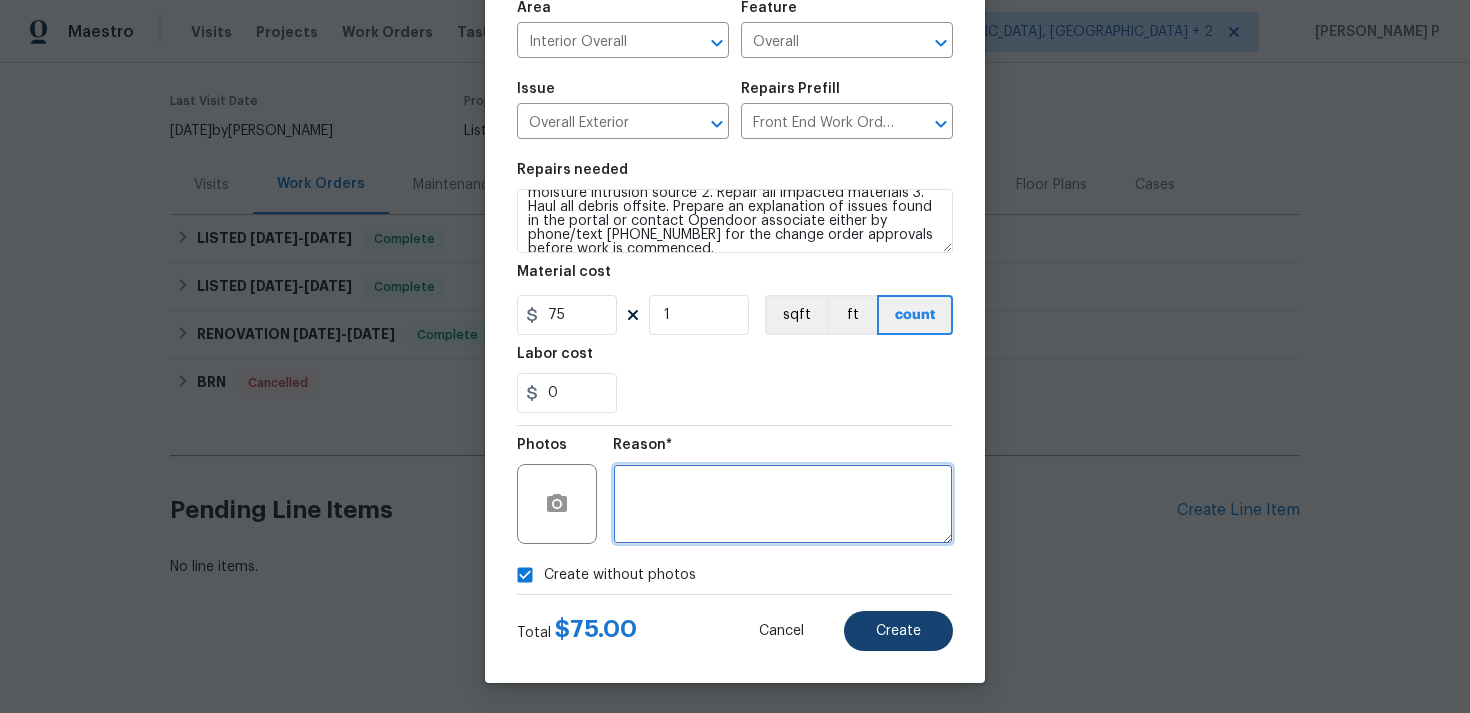 type 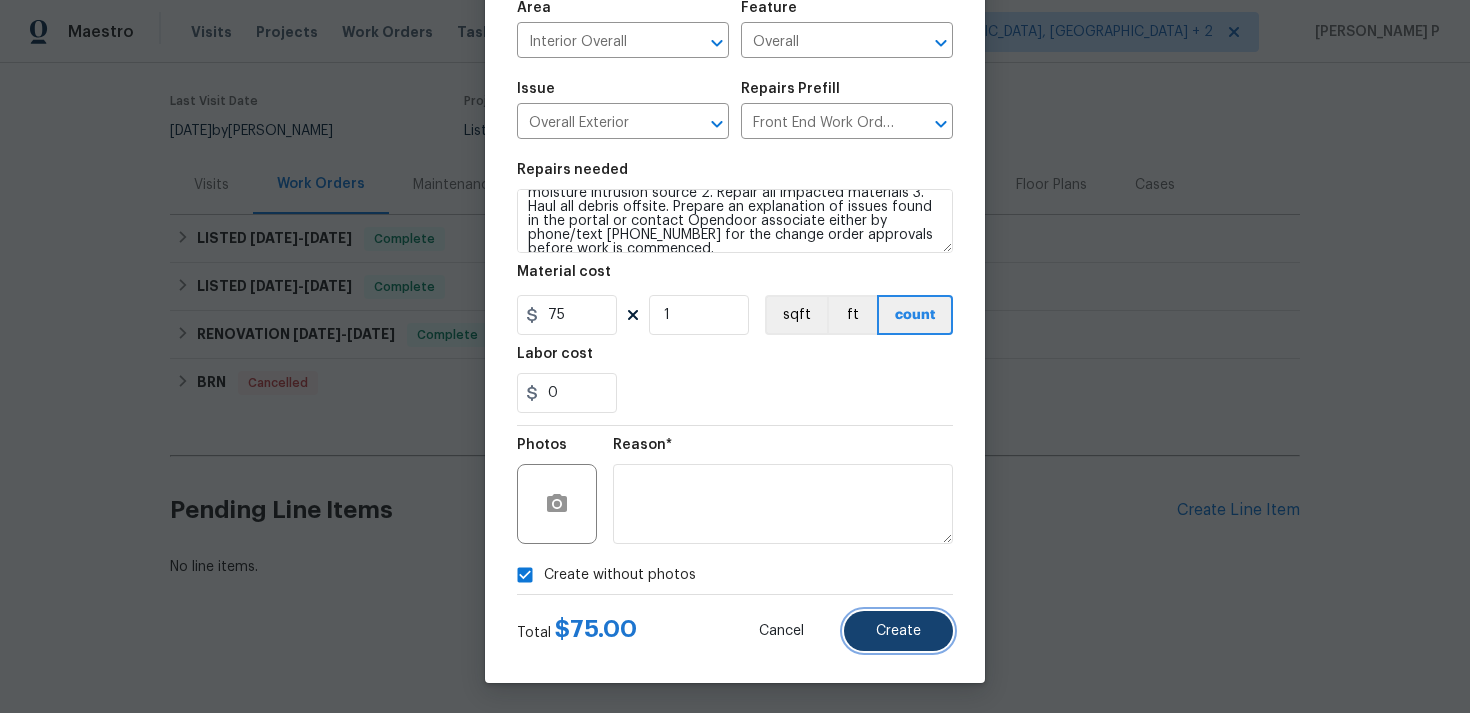 click on "Create" at bounding box center [898, 631] 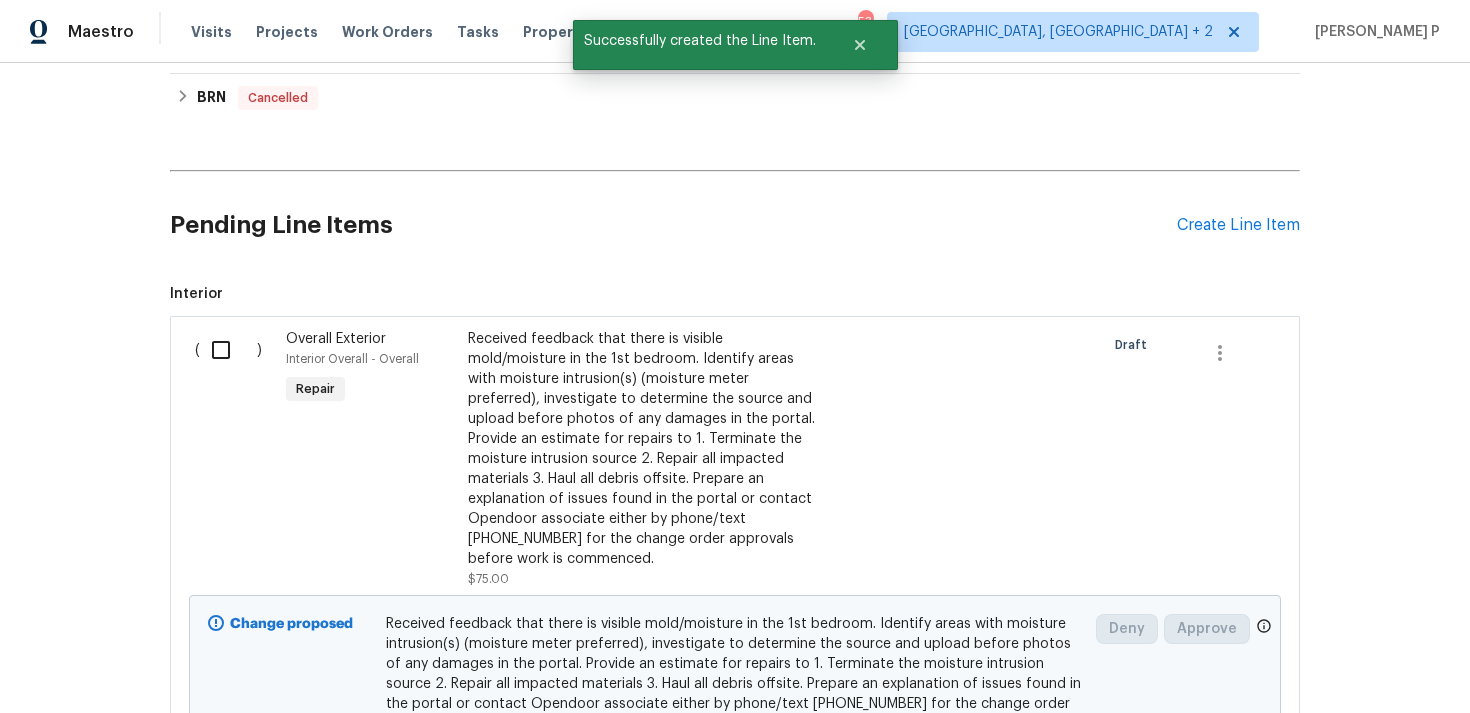 scroll, scrollTop: 636, scrollLeft: 0, axis: vertical 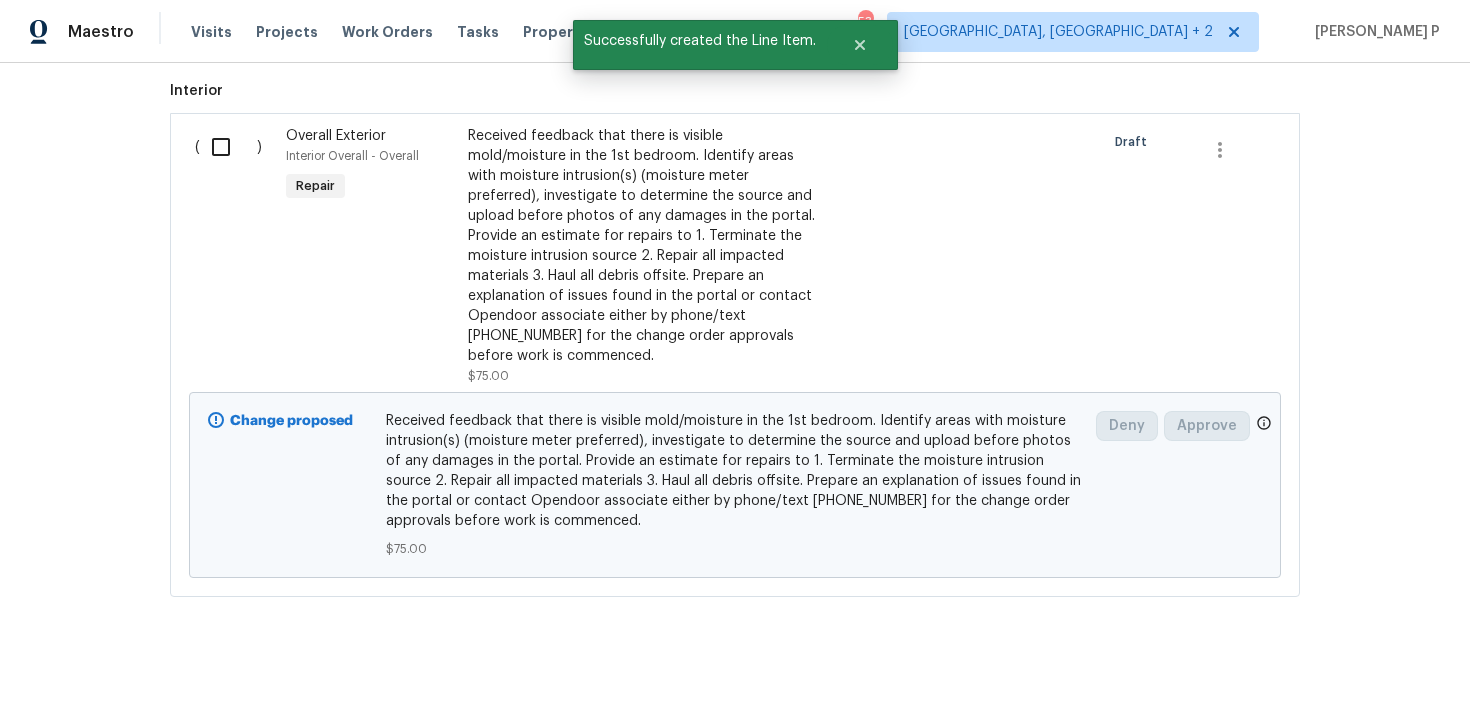 click at bounding box center (228, 147) 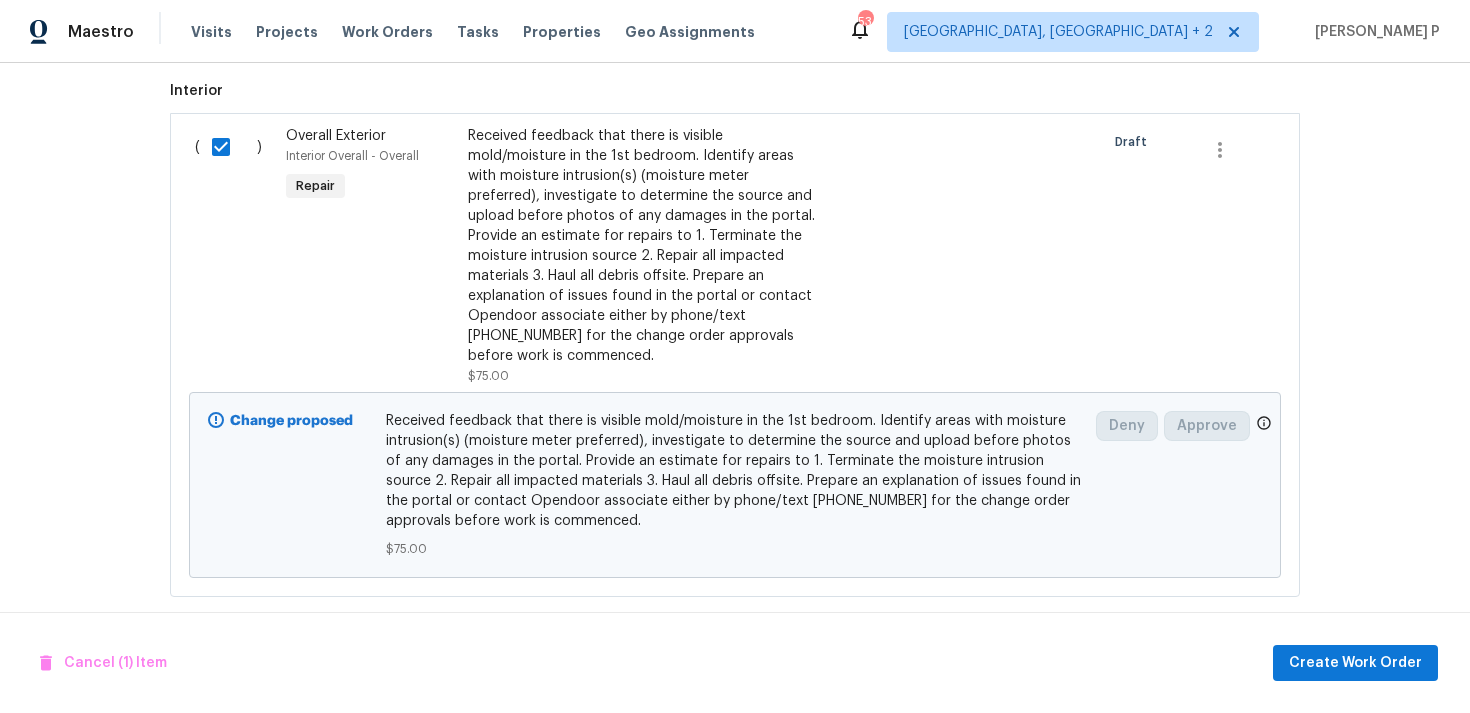 click on "Cancel (1) Item Create Work Order" at bounding box center [735, 663] 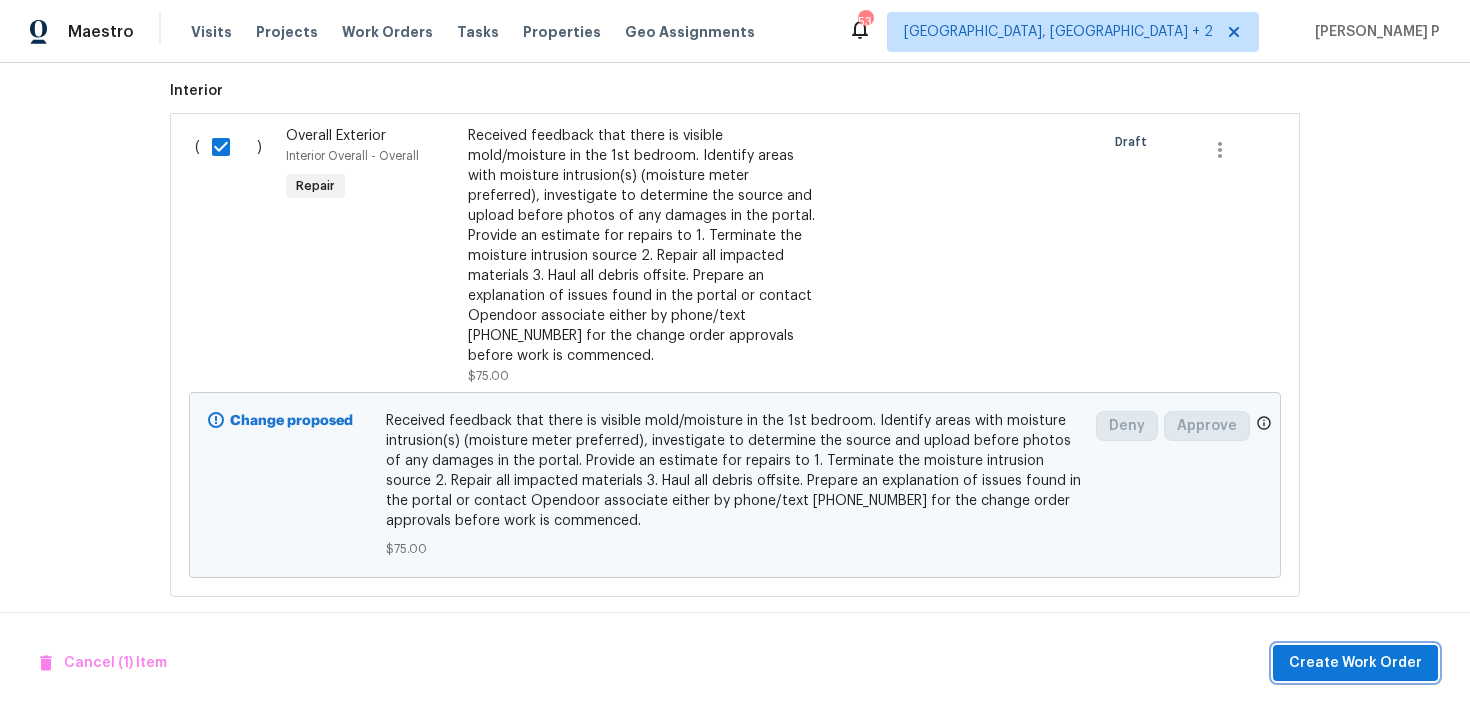 click on "Create Work Order" at bounding box center (1355, 663) 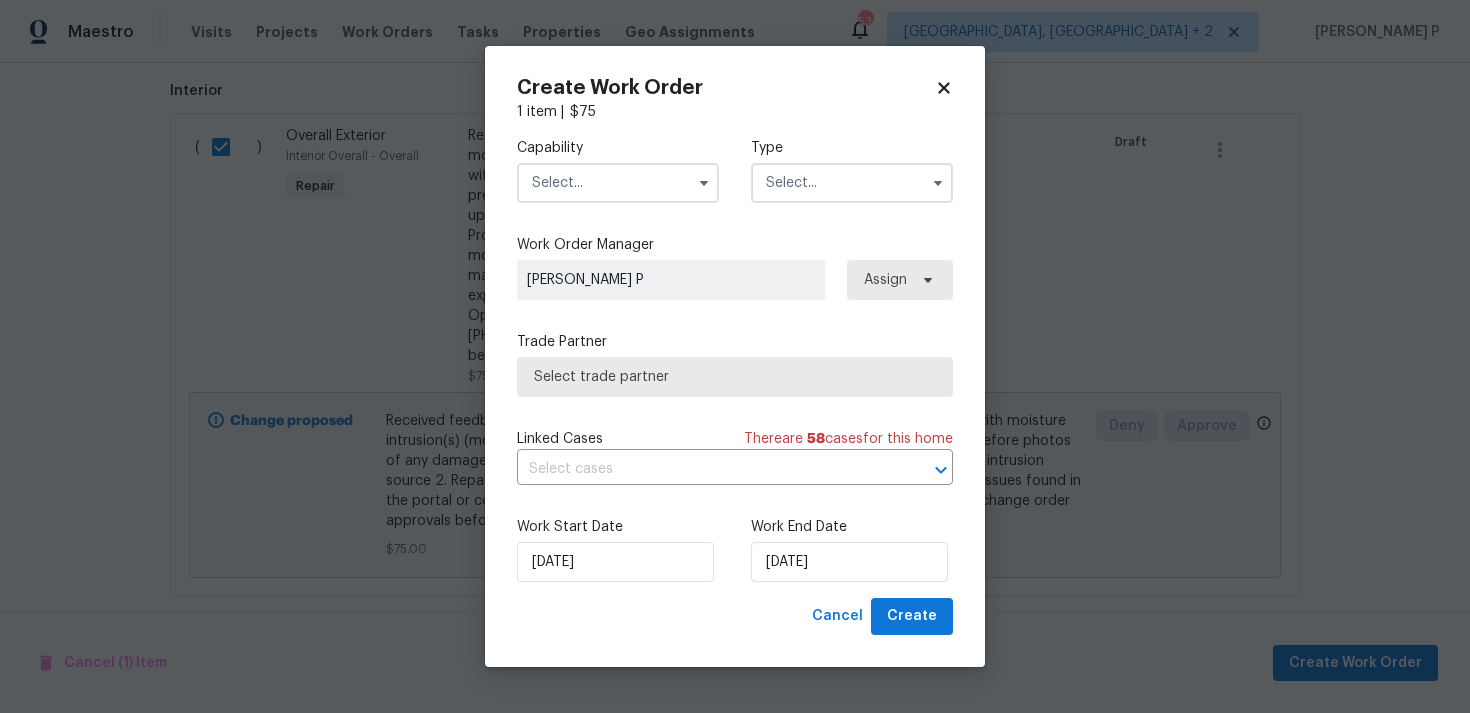 click at bounding box center (852, 183) 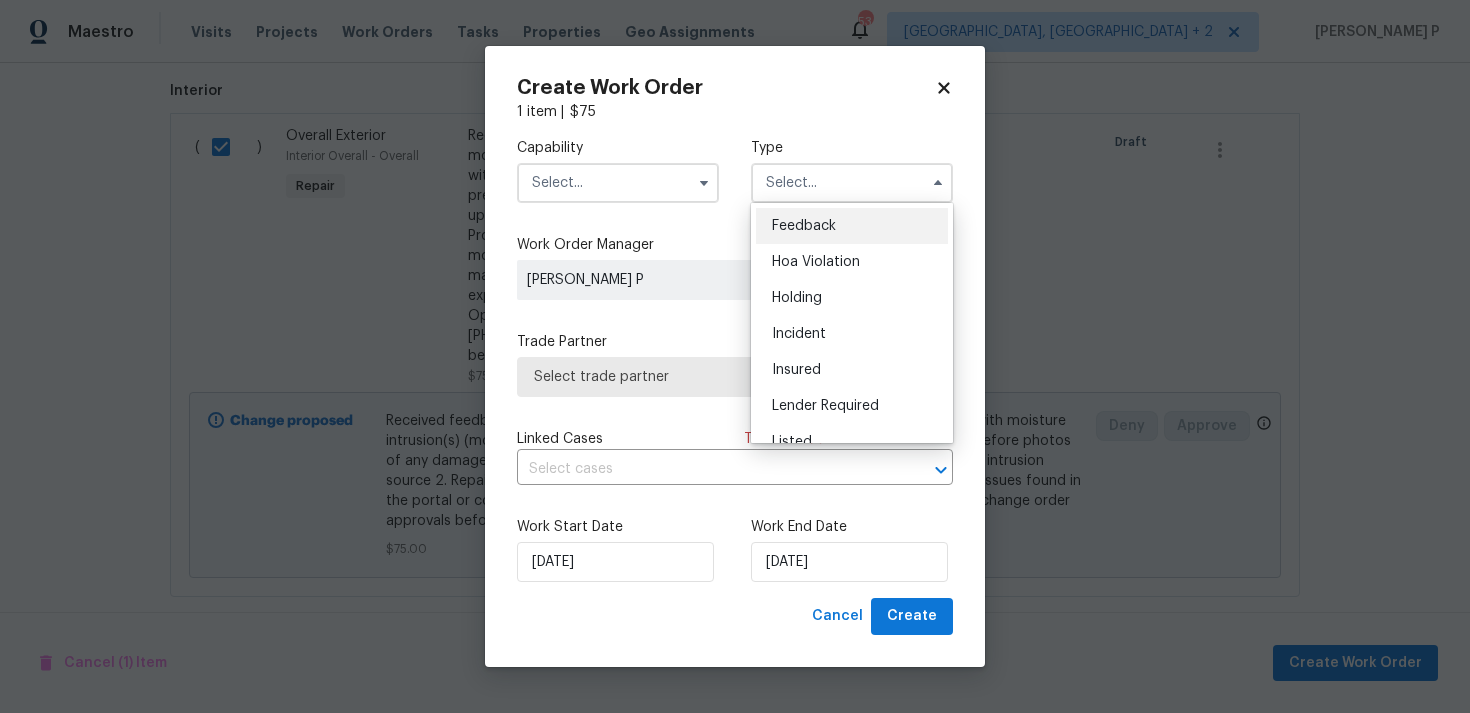 click on "Feedback" at bounding box center (804, 226) 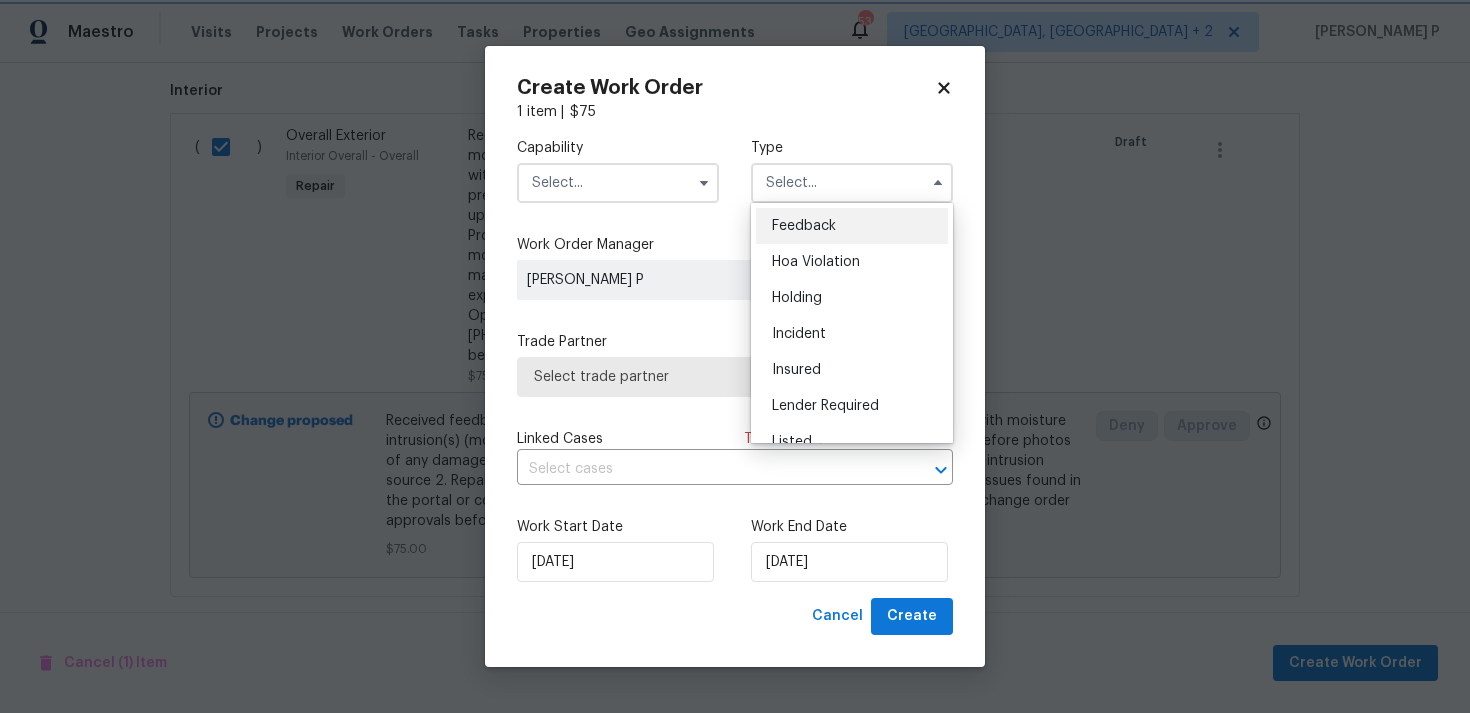 type on "Feedback" 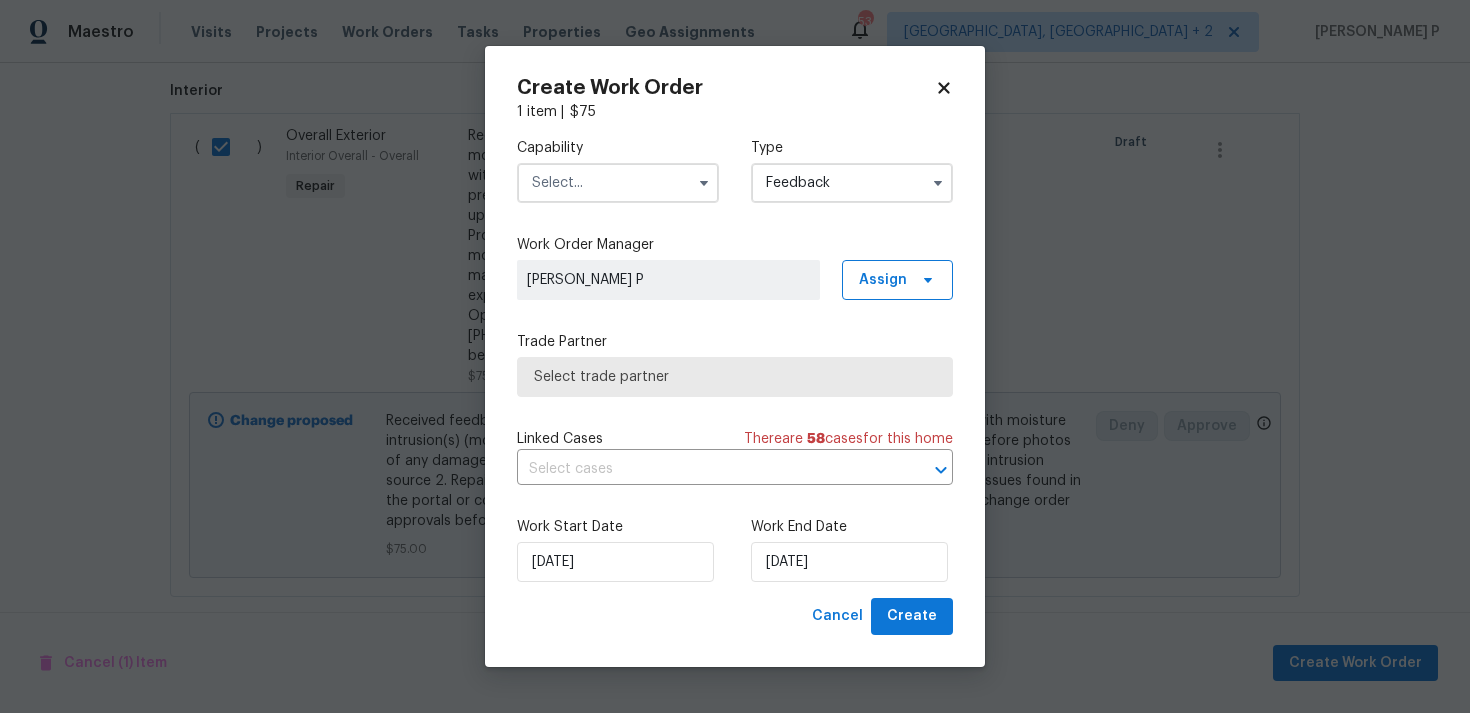 click at bounding box center (618, 183) 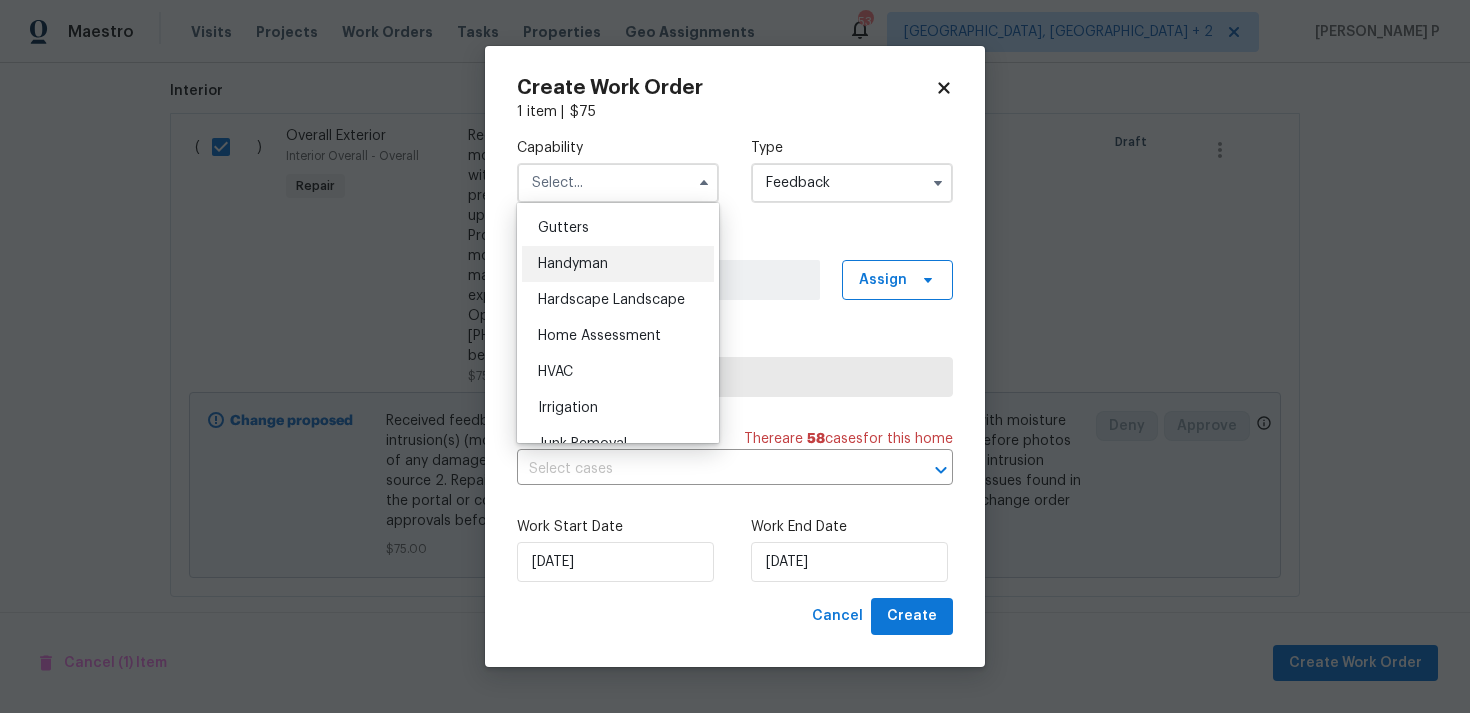 scroll, scrollTop: 1064, scrollLeft: 0, axis: vertical 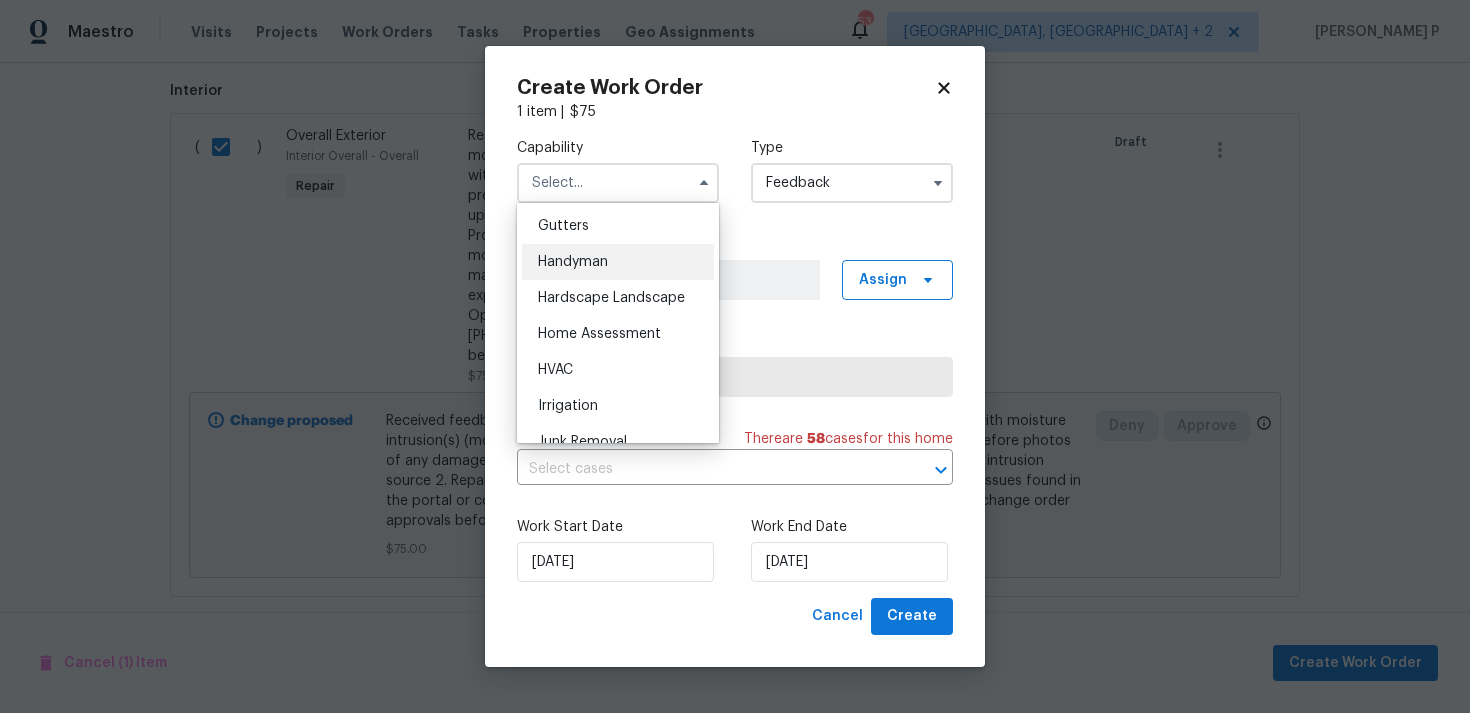 click on "Handyman" at bounding box center (618, 262) 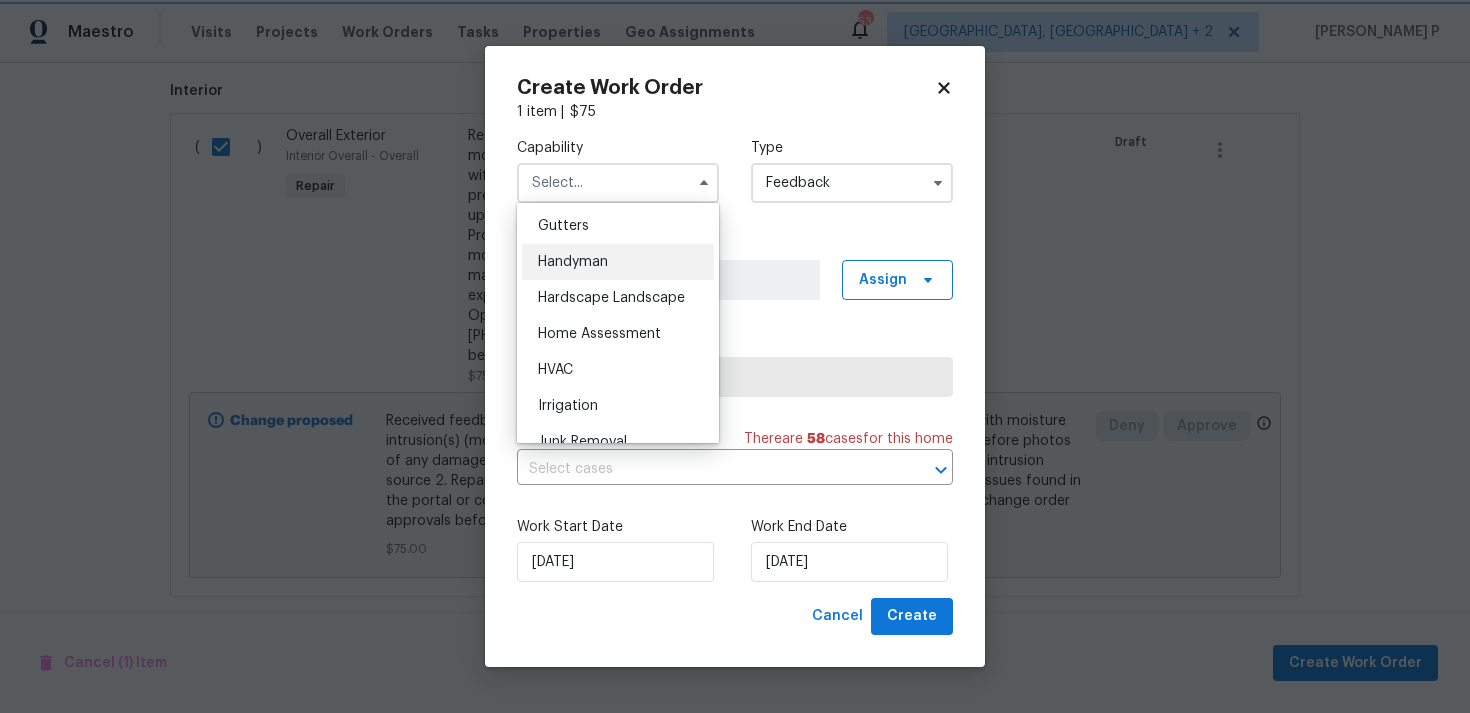 type on "Handyman" 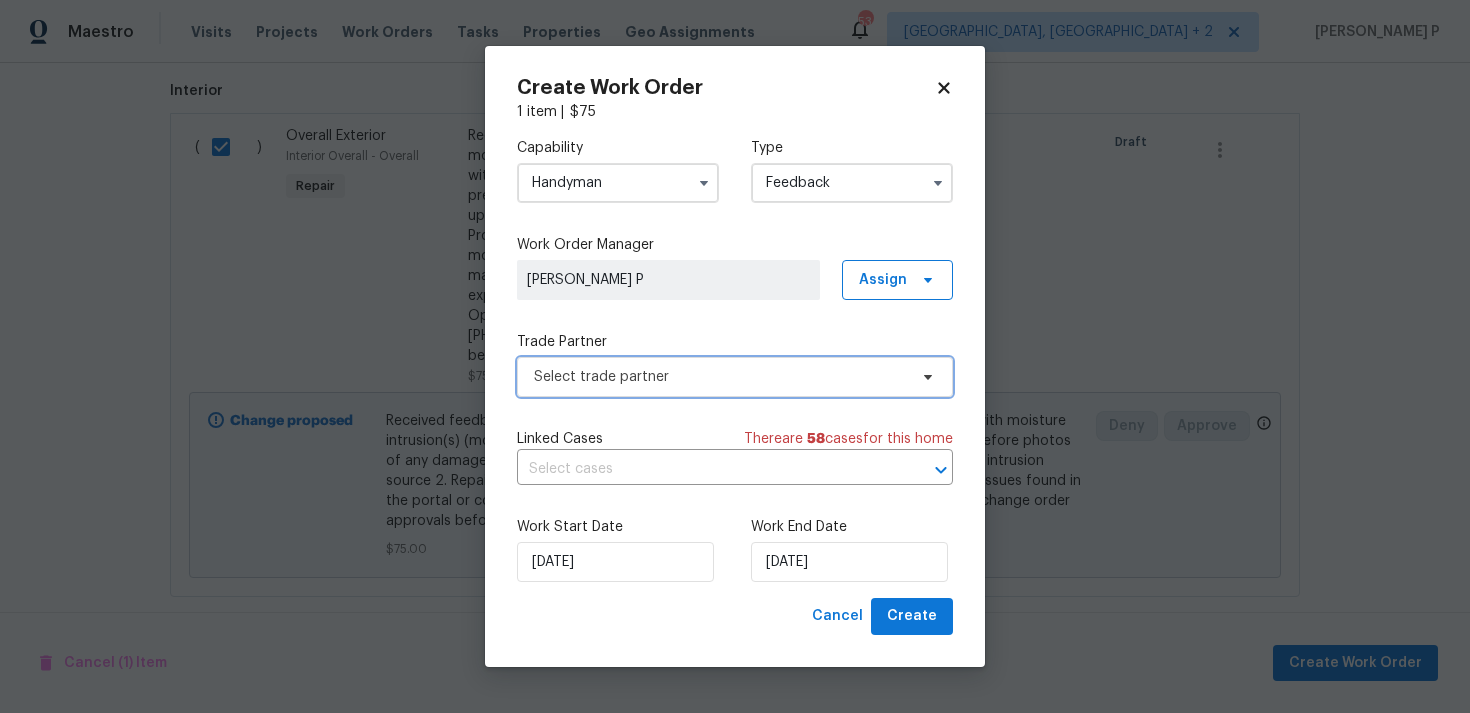 click on "Select trade partner" at bounding box center [735, 377] 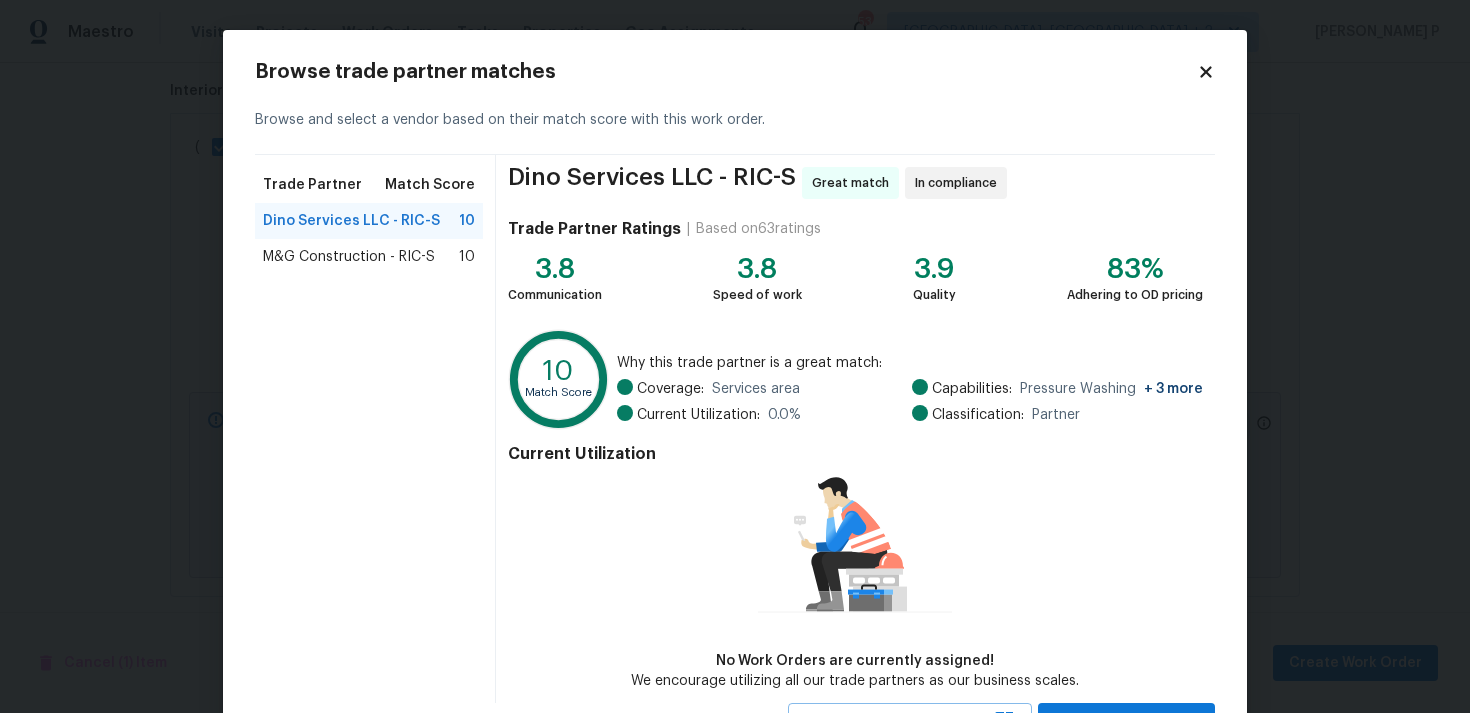 scroll, scrollTop: 87, scrollLeft: 0, axis: vertical 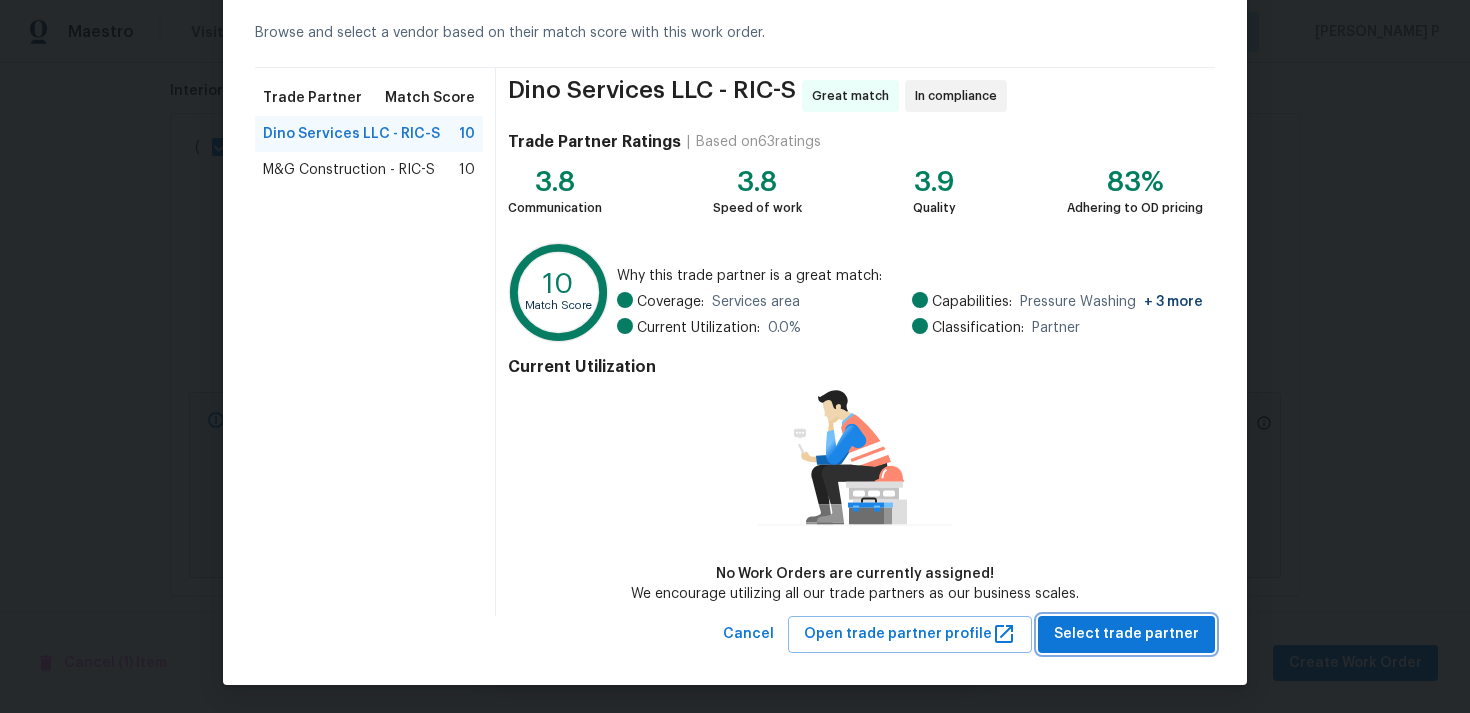 click on "Select trade partner" at bounding box center (1126, 634) 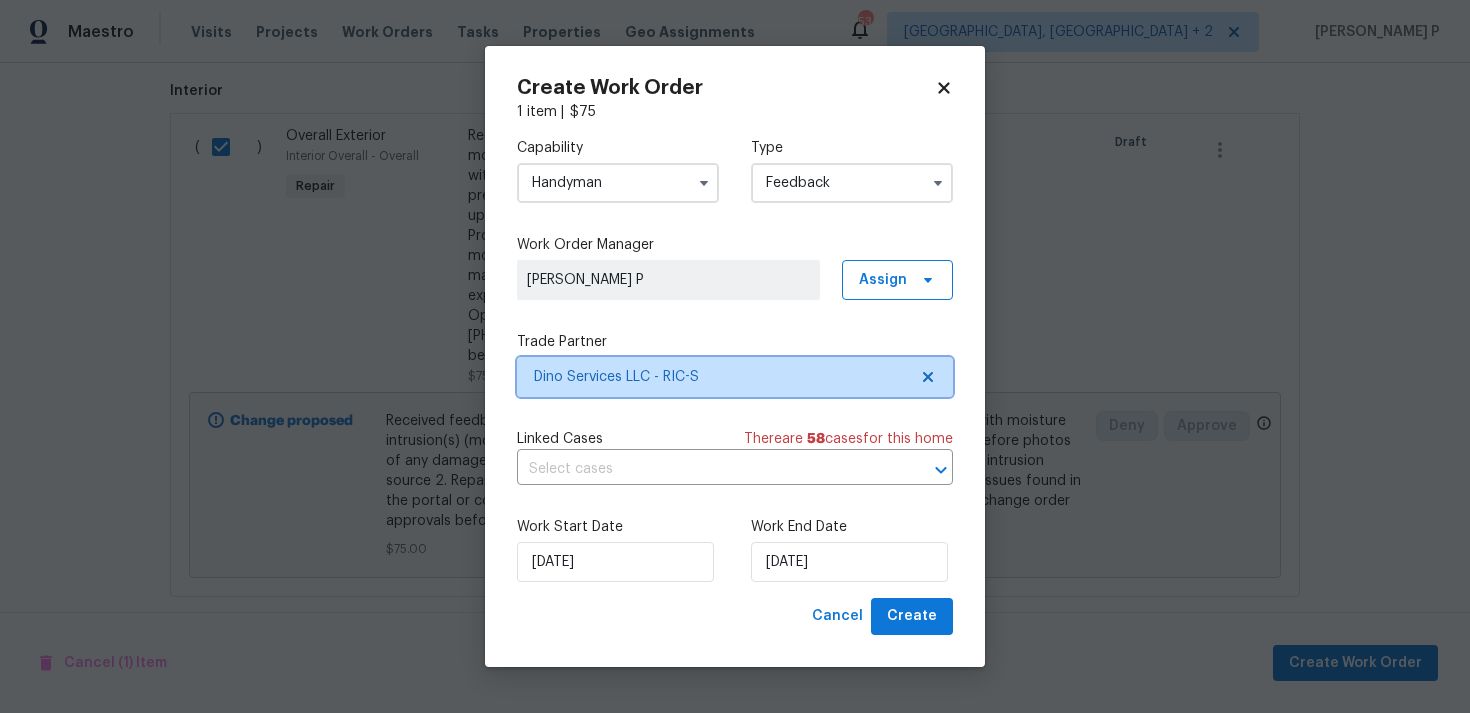 scroll, scrollTop: 0, scrollLeft: 0, axis: both 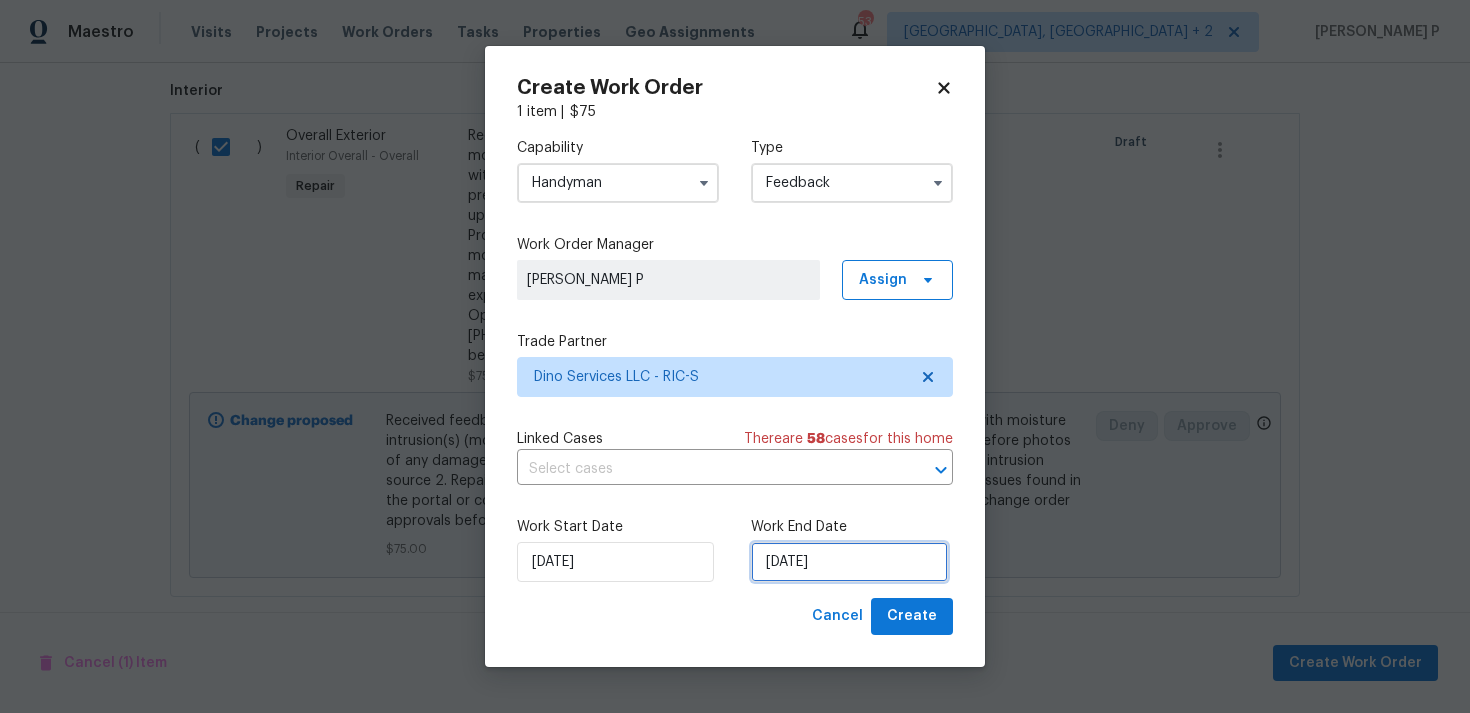 click on "09/07/2025" at bounding box center (849, 562) 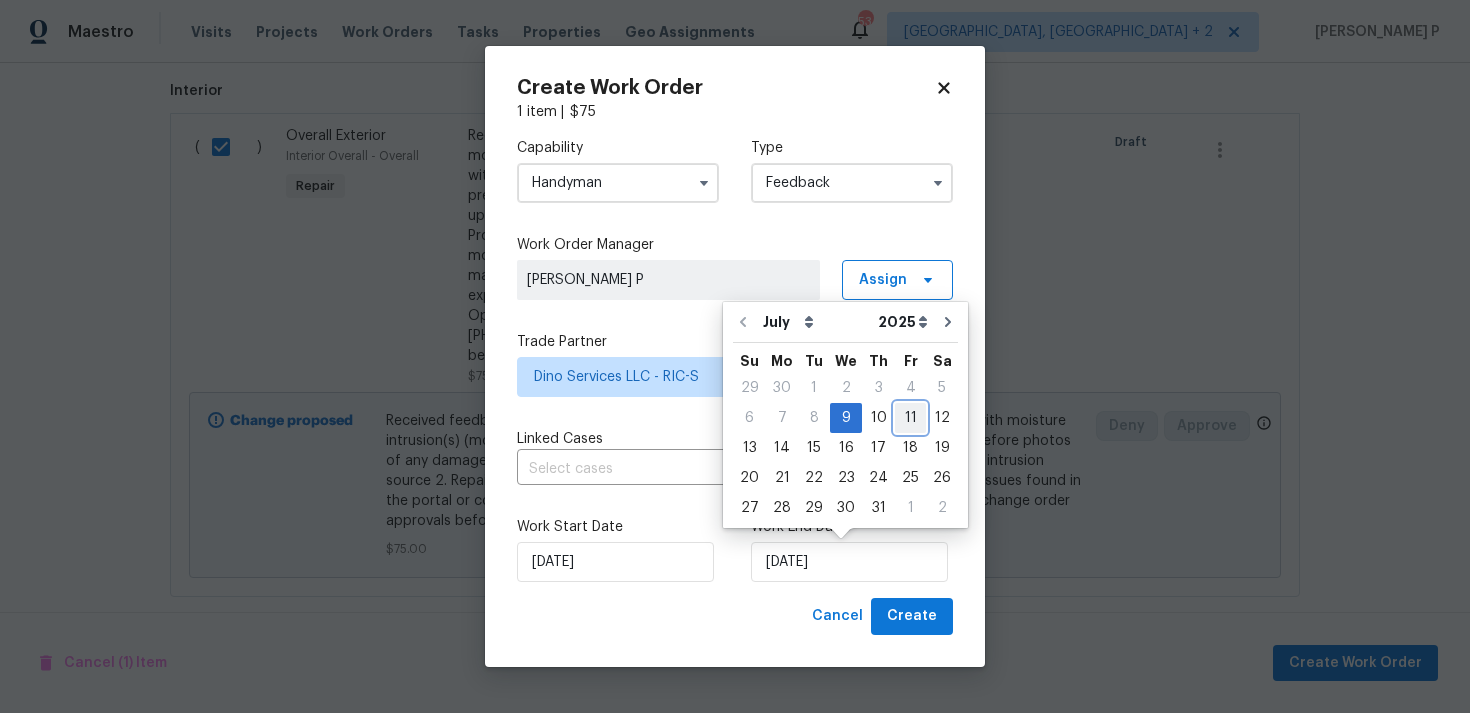 click on "11" at bounding box center (910, 418) 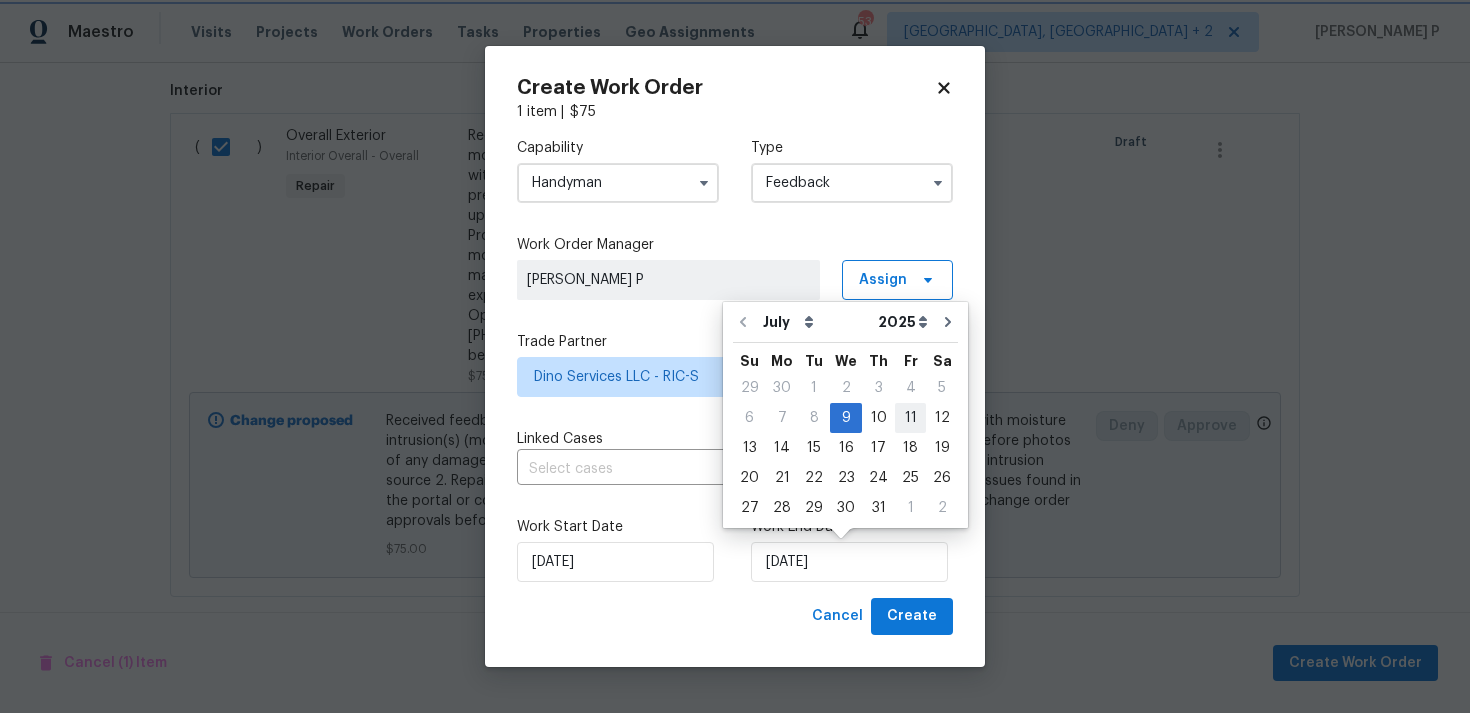 type on "11/07/2025" 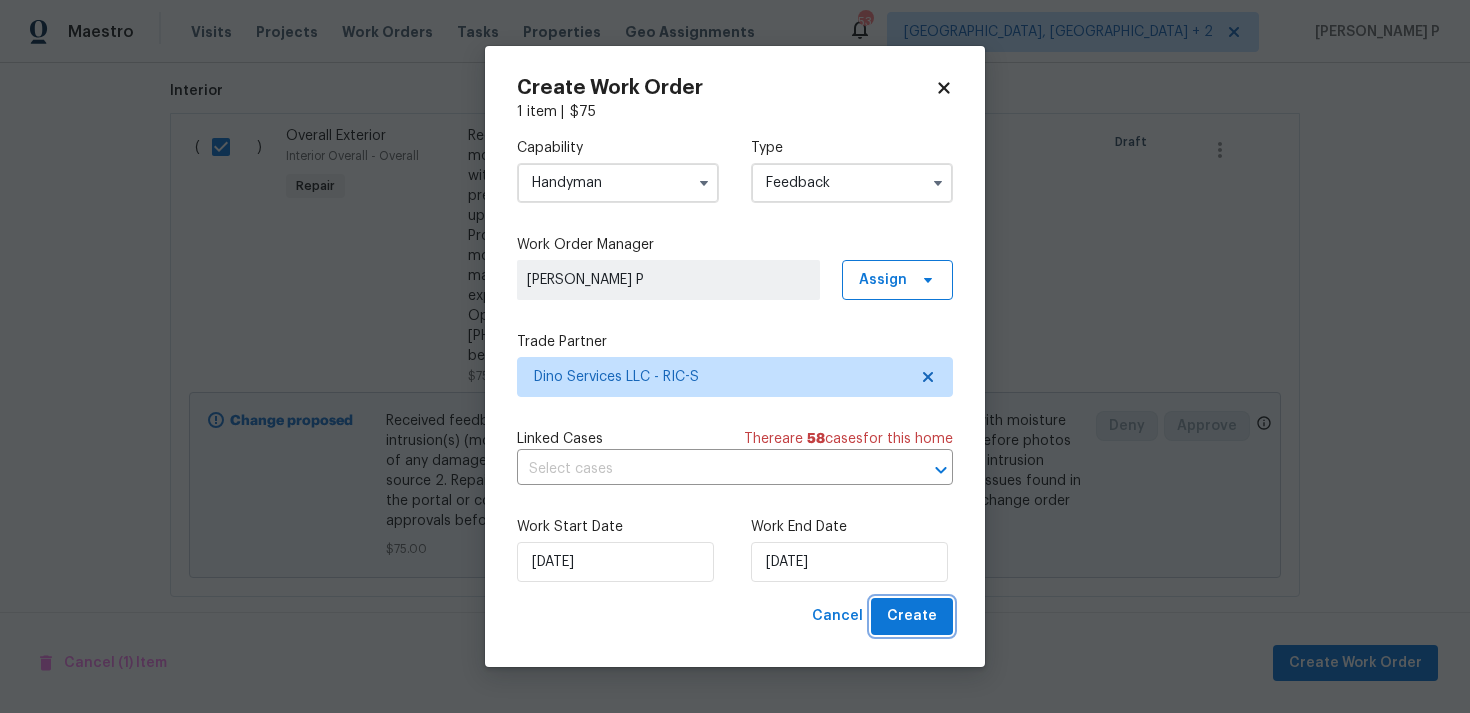 click on "Create" at bounding box center [912, 616] 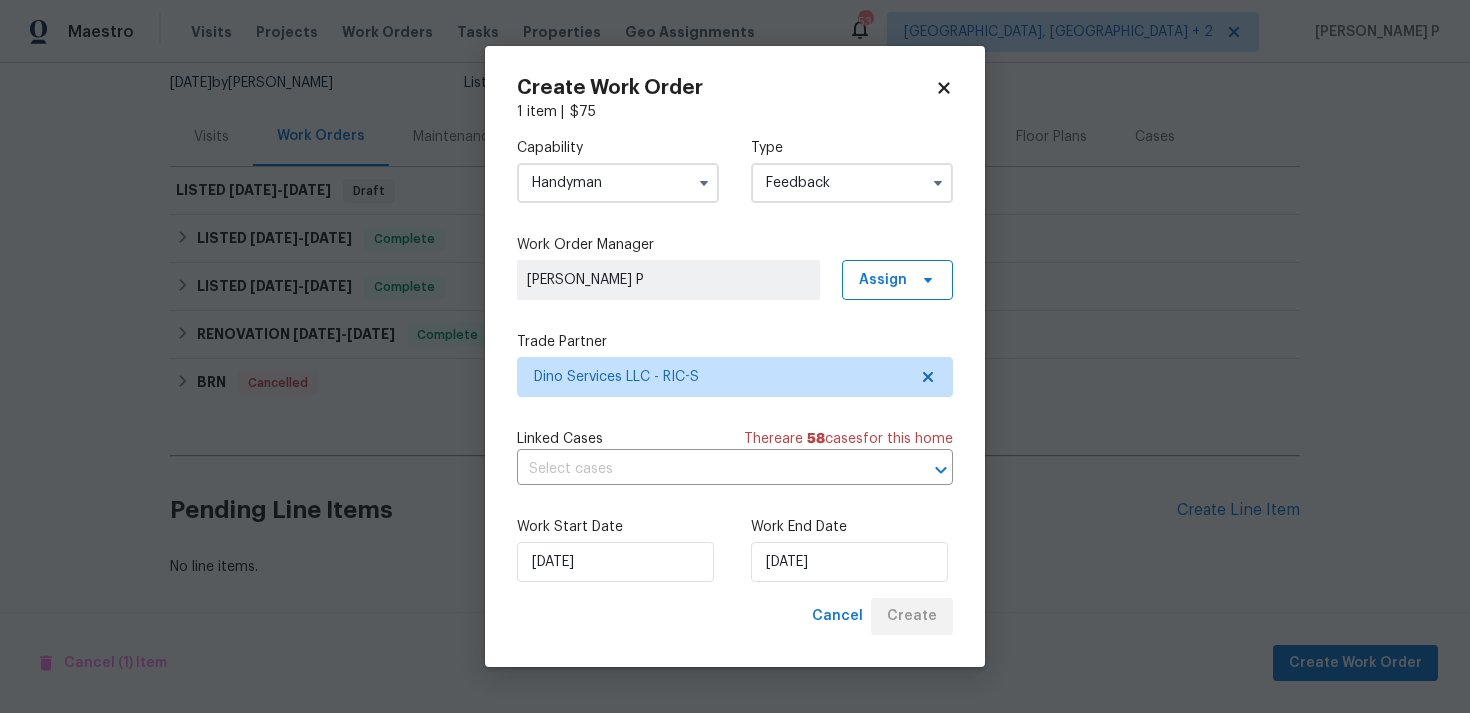 scroll, scrollTop: 196, scrollLeft: 0, axis: vertical 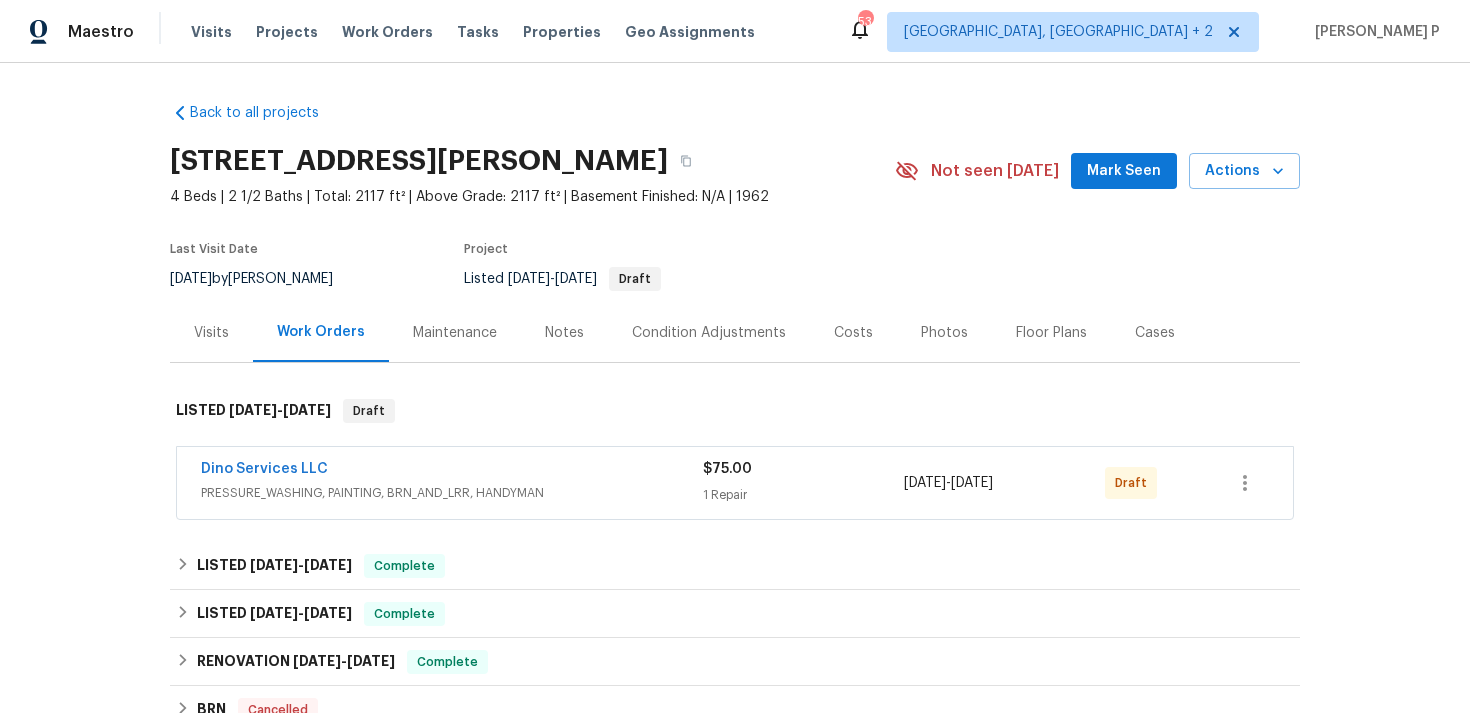 click on "Dino Services LLC PRESSURE_WASHING, PAINTING, BRN_AND_LRR, HANDYMAN $75.00 1 Repair [DATE]  -  [DATE] Draft" at bounding box center [735, 483] 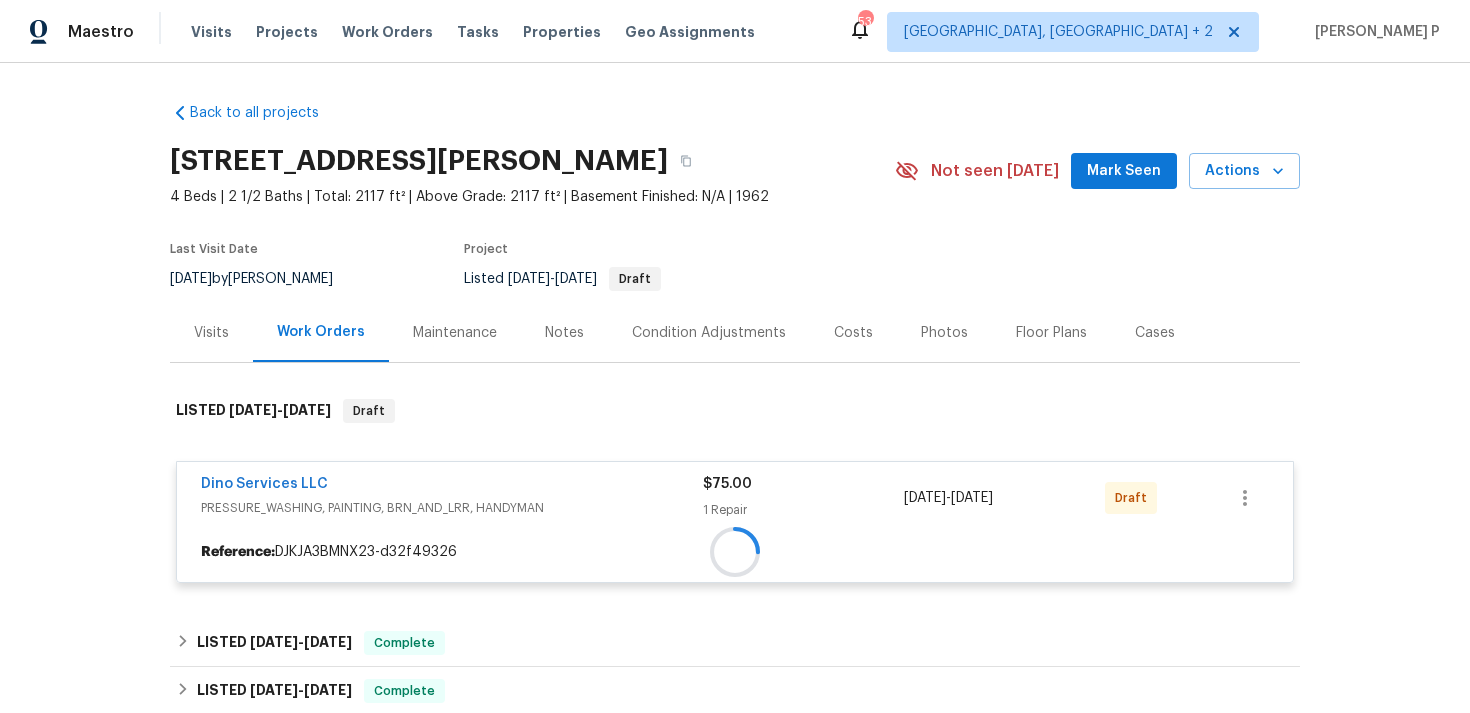 click at bounding box center (735, 552) 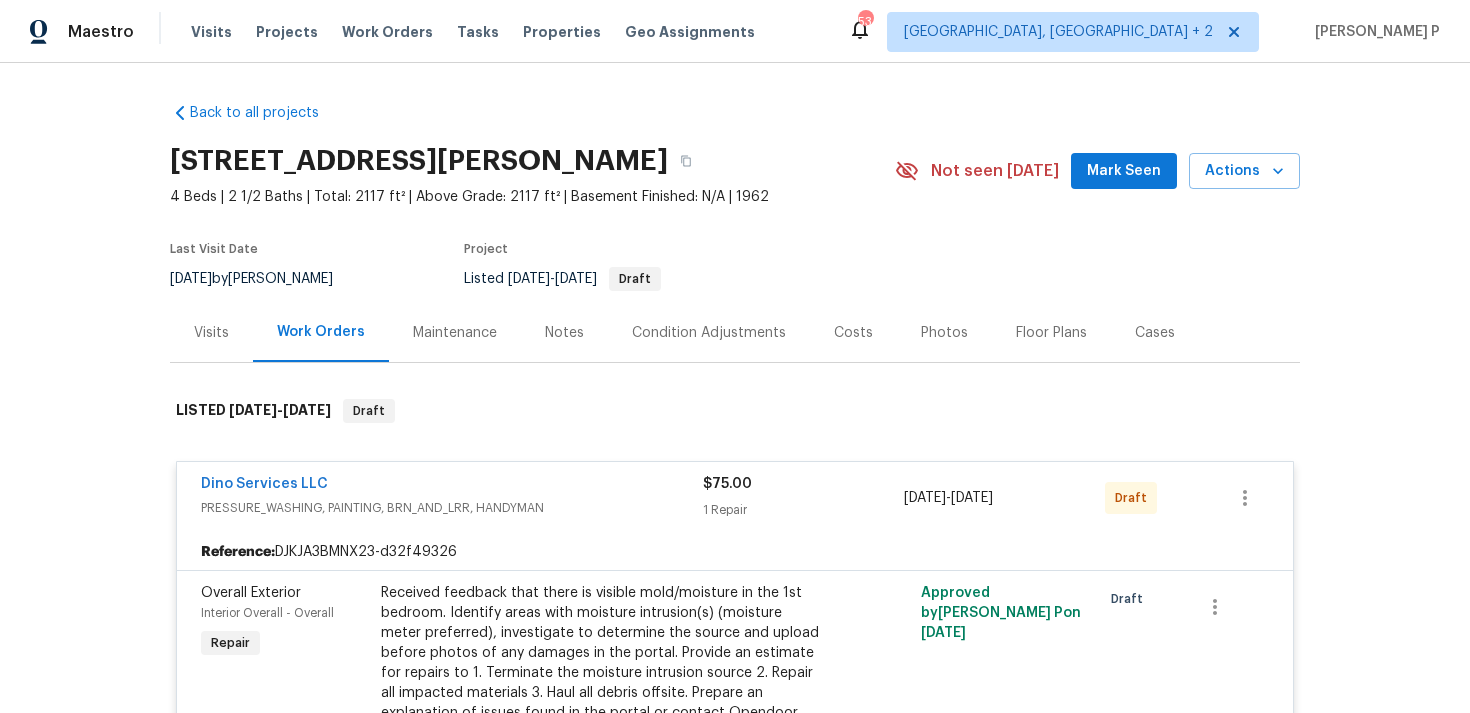 click on "Dino Services LLC" at bounding box center (264, 484) 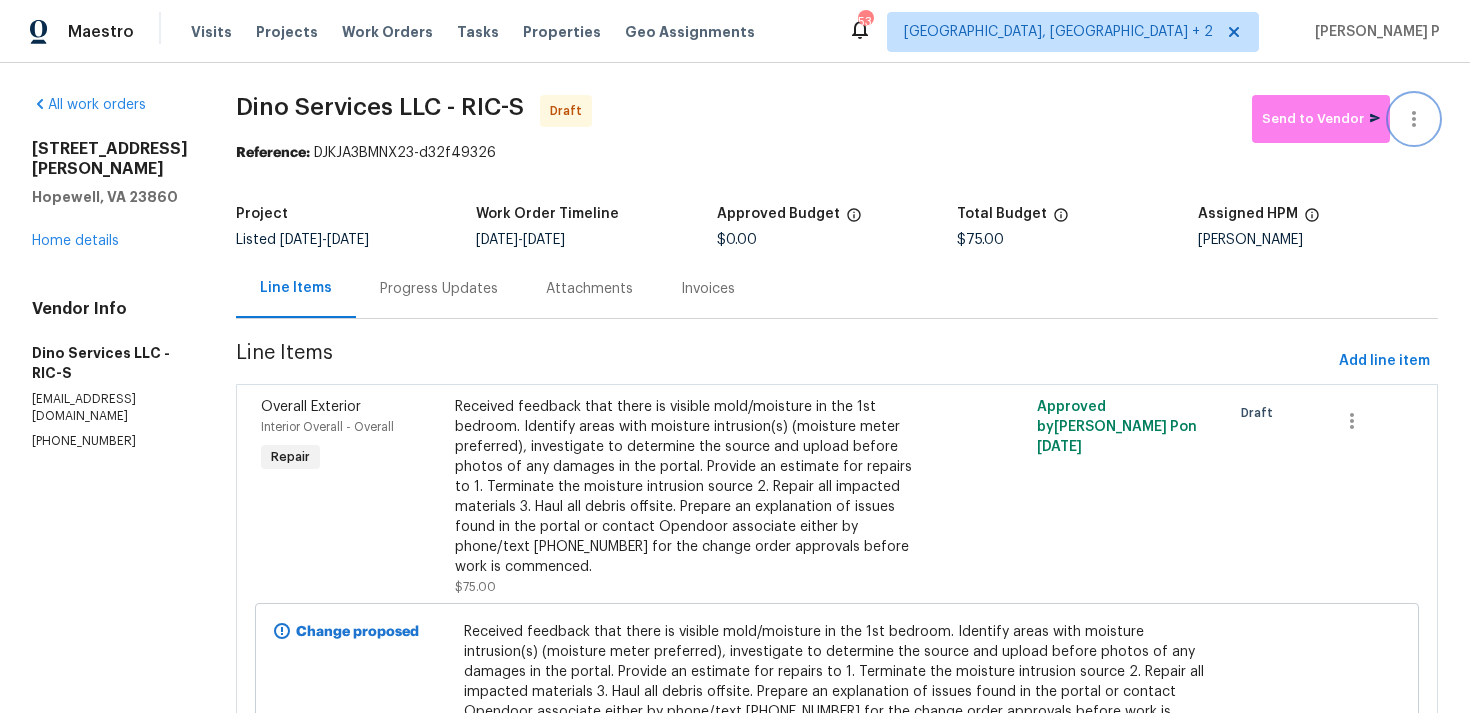click 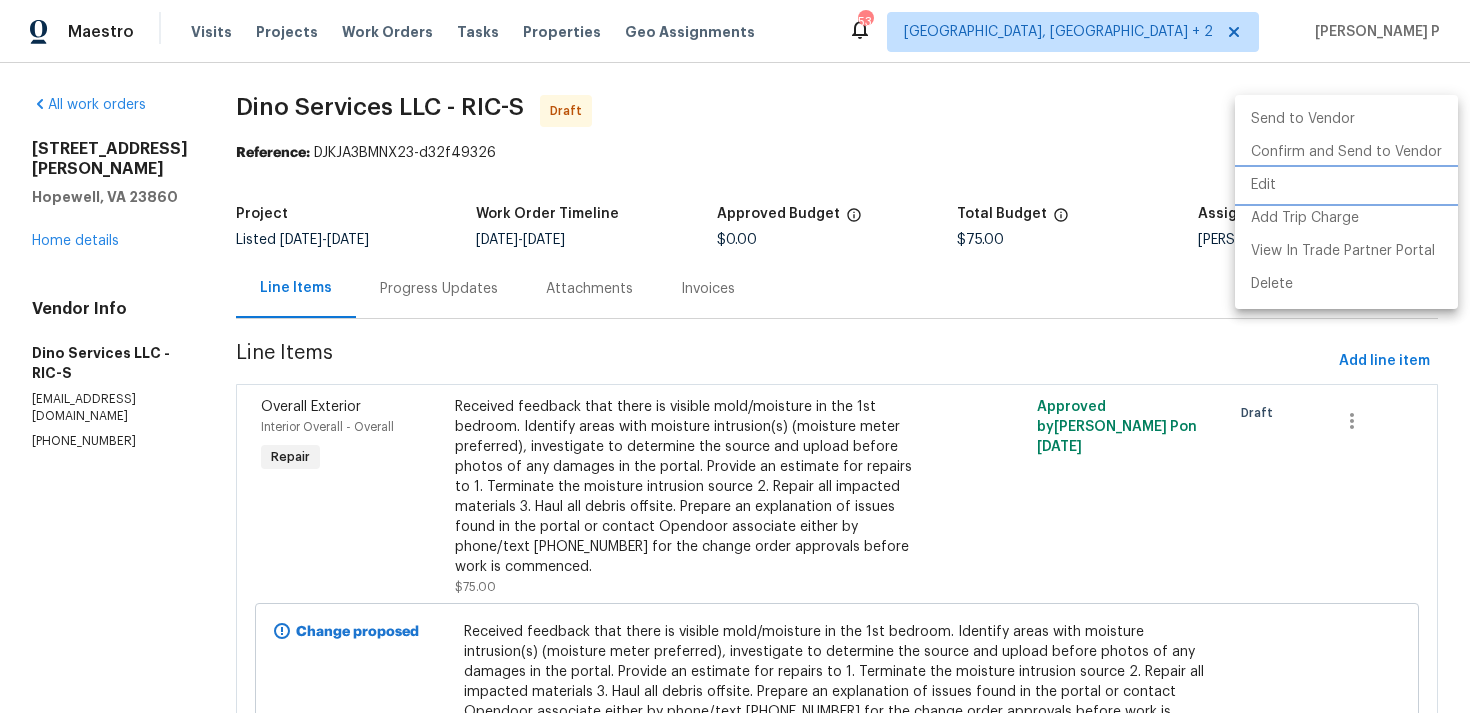 click on "Edit" at bounding box center (1346, 185) 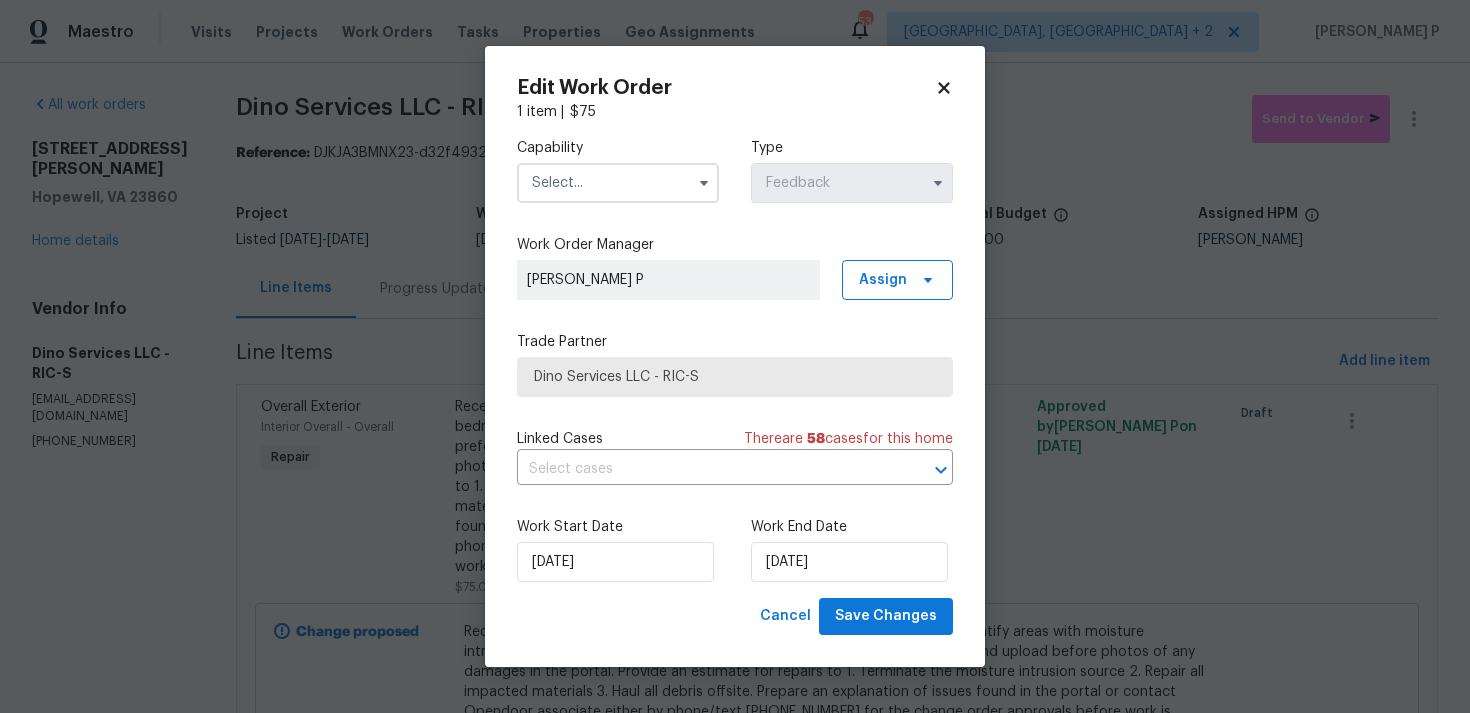 click at bounding box center [618, 183] 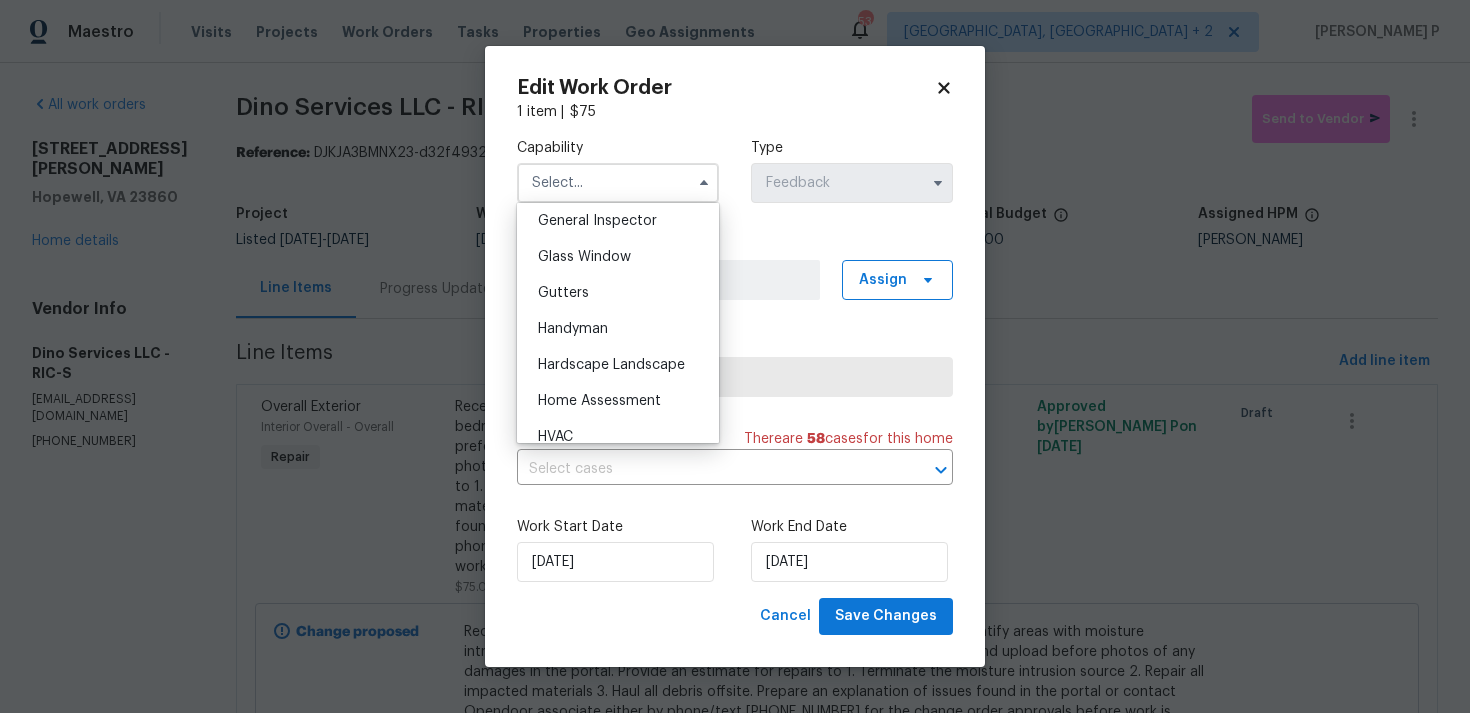 scroll, scrollTop: 998, scrollLeft: 0, axis: vertical 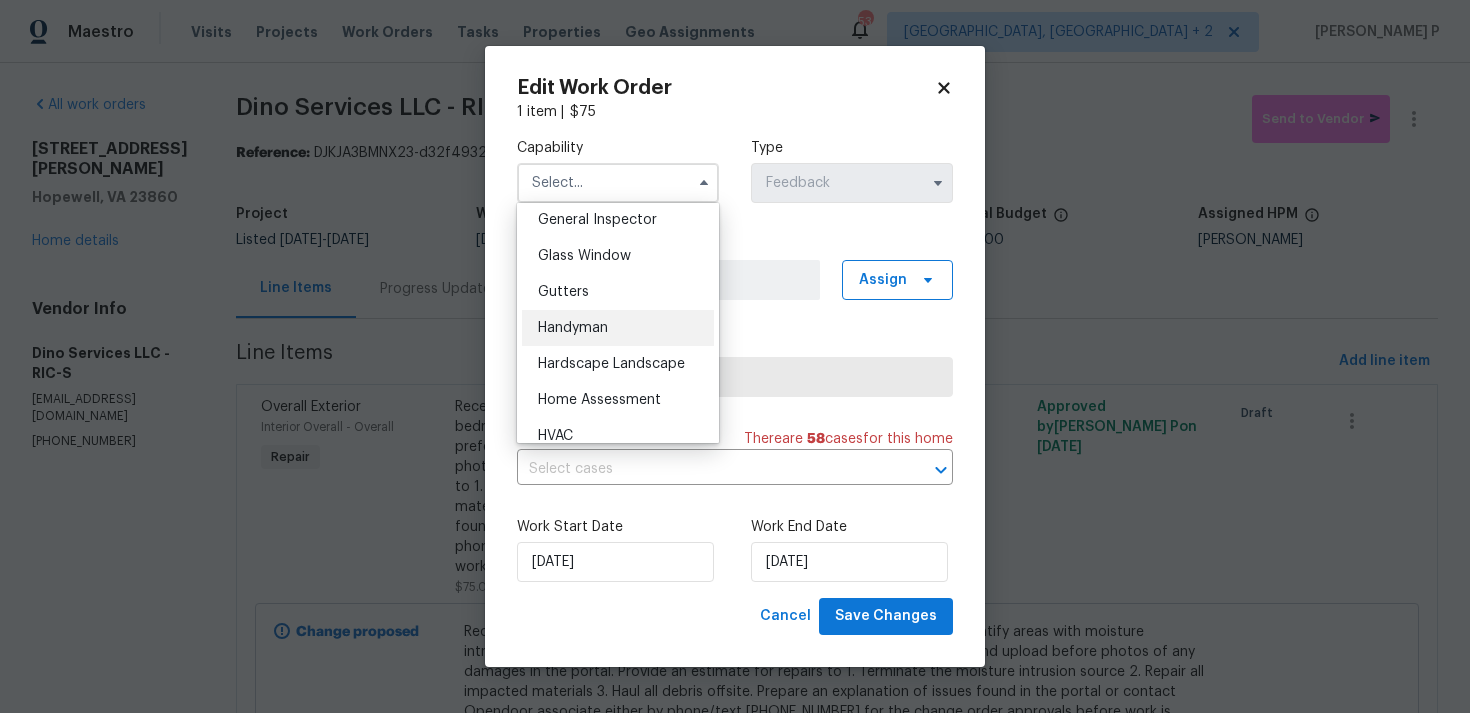 click on "Handyman" at bounding box center (618, 328) 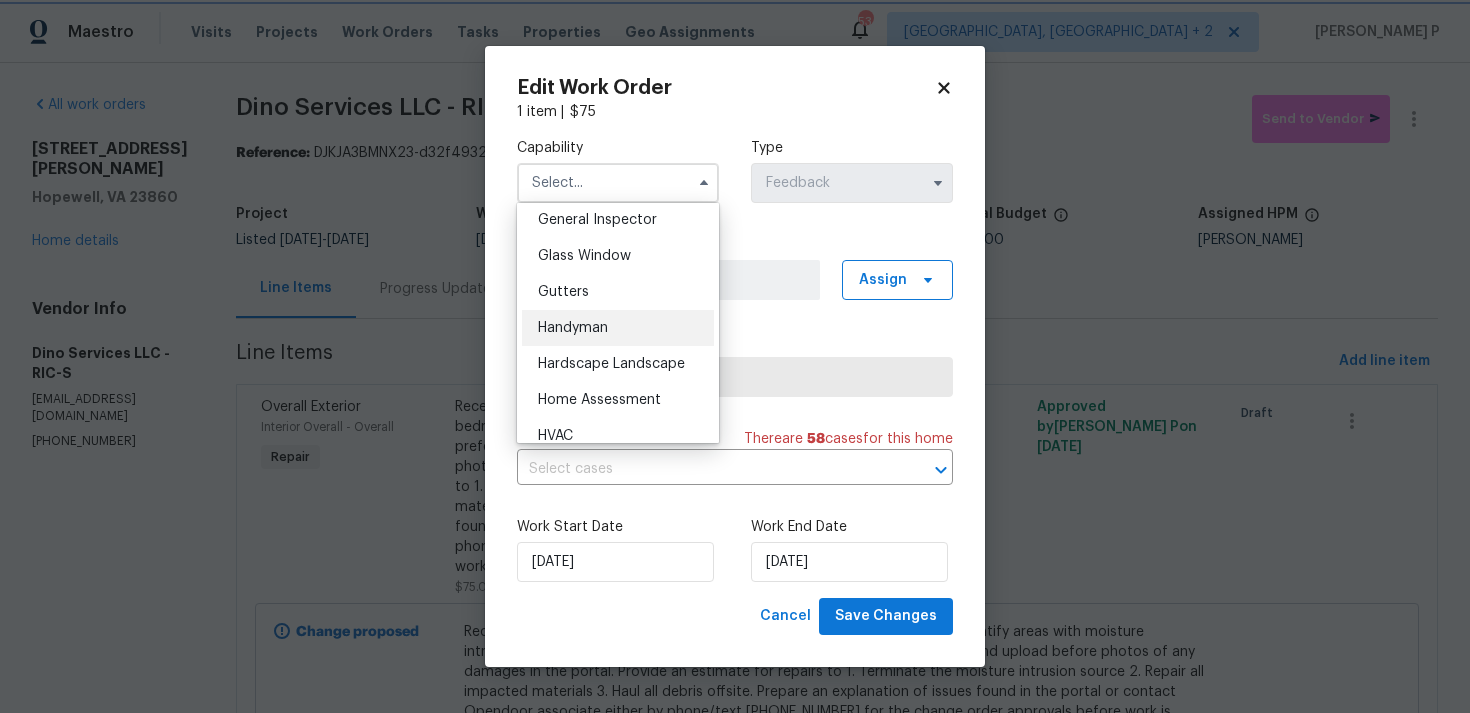 type on "Handyman" 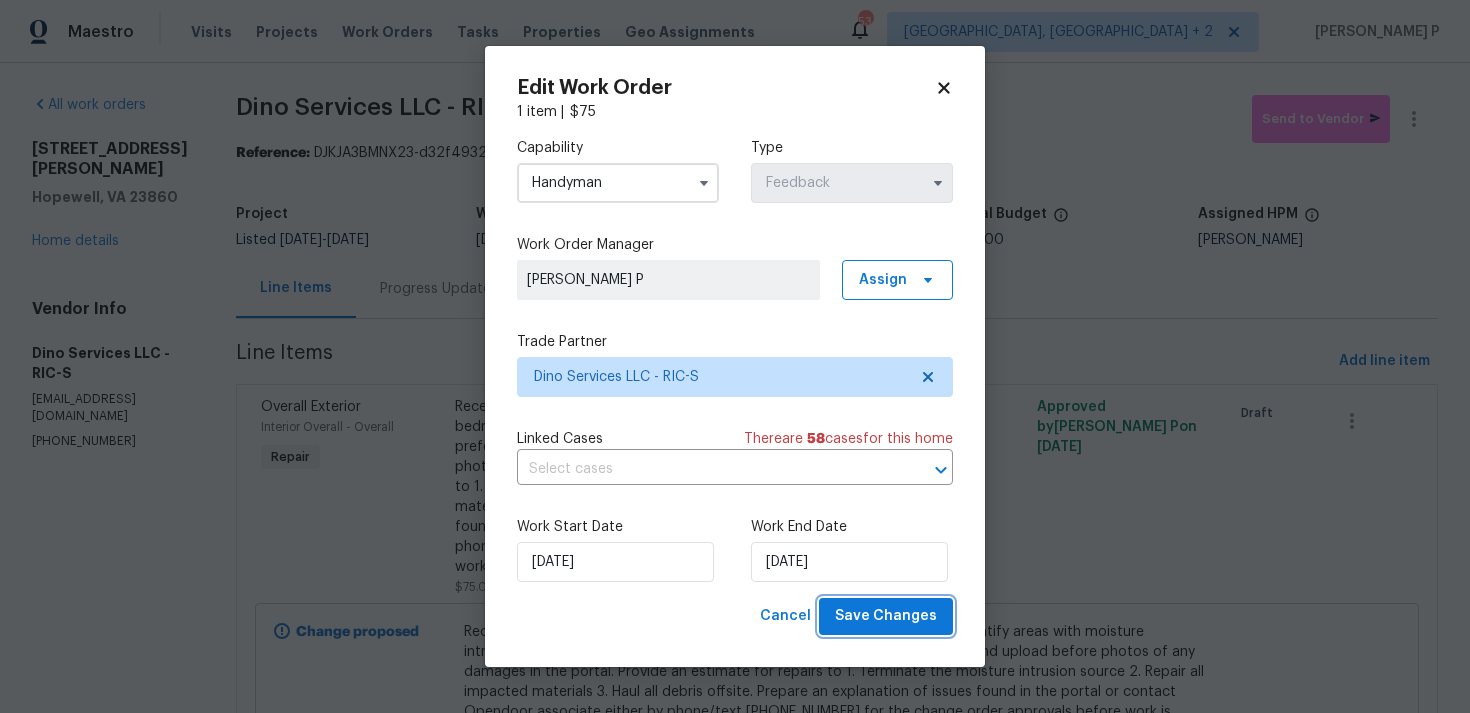 click on "Save Changes" at bounding box center [886, 616] 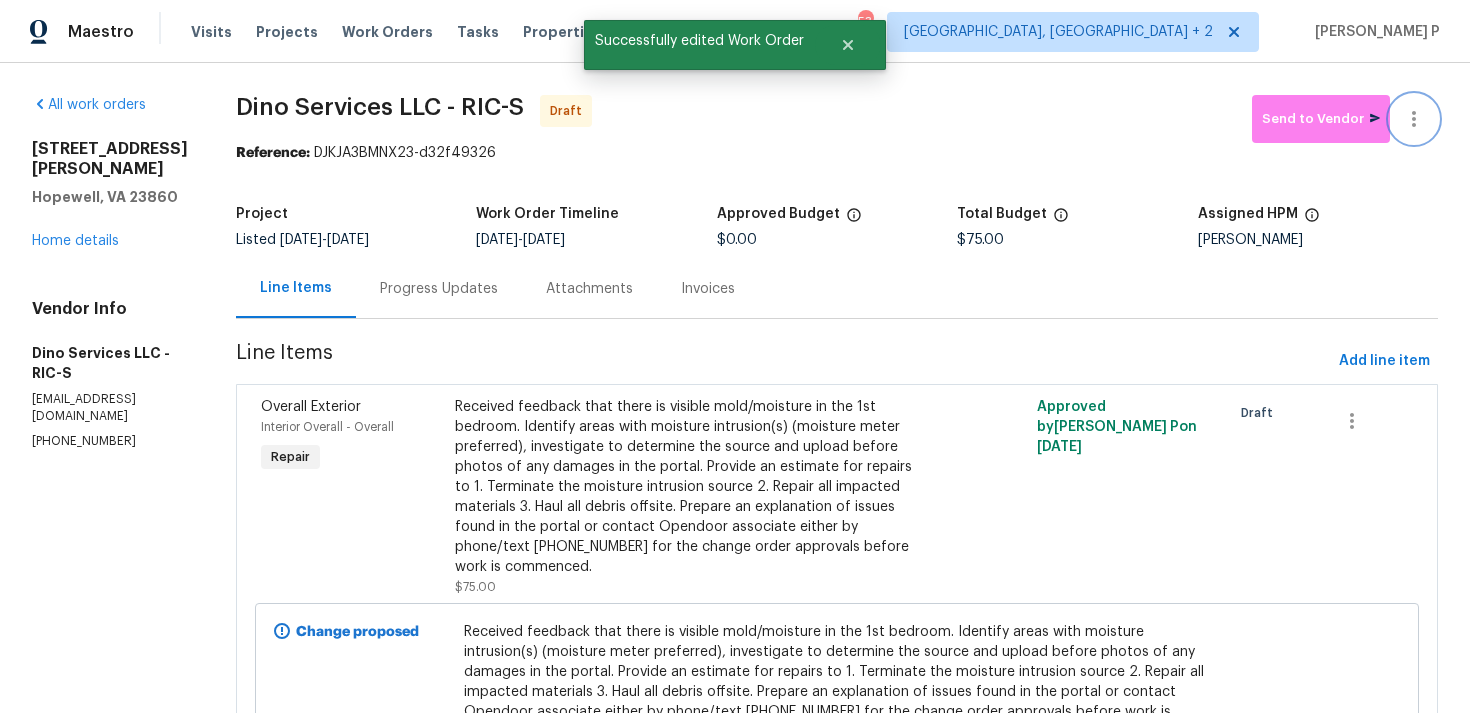 click 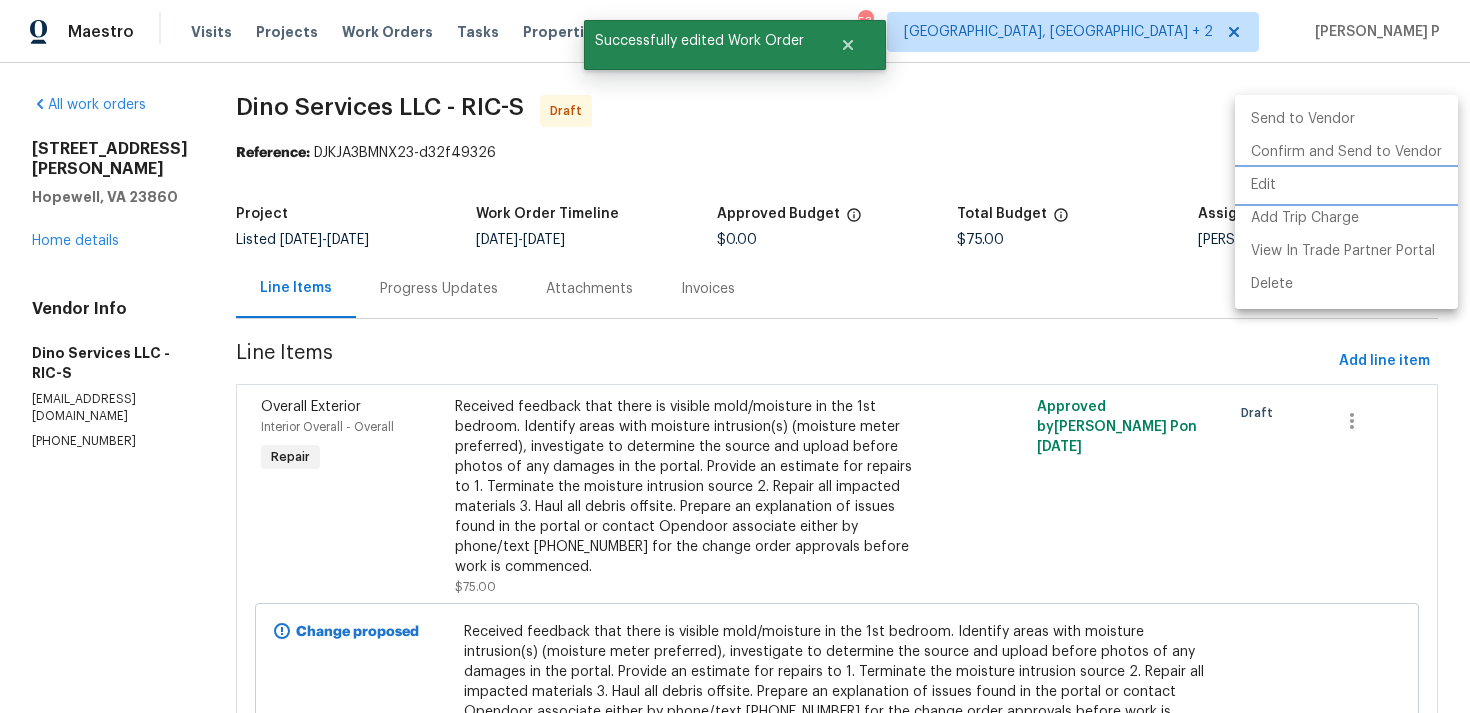 click on "Edit" at bounding box center [1346, 185] 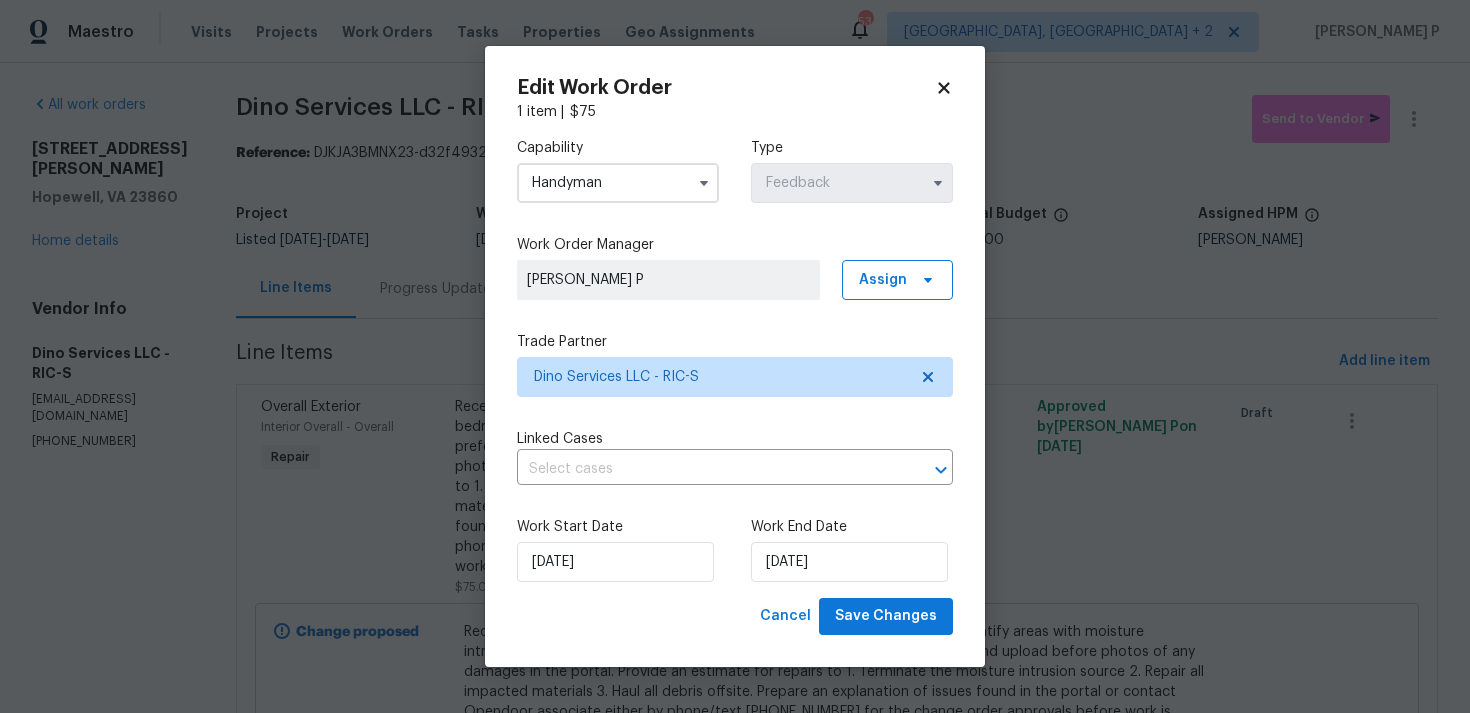 click on "Edit Work Order" at bounding box center (735, 88) 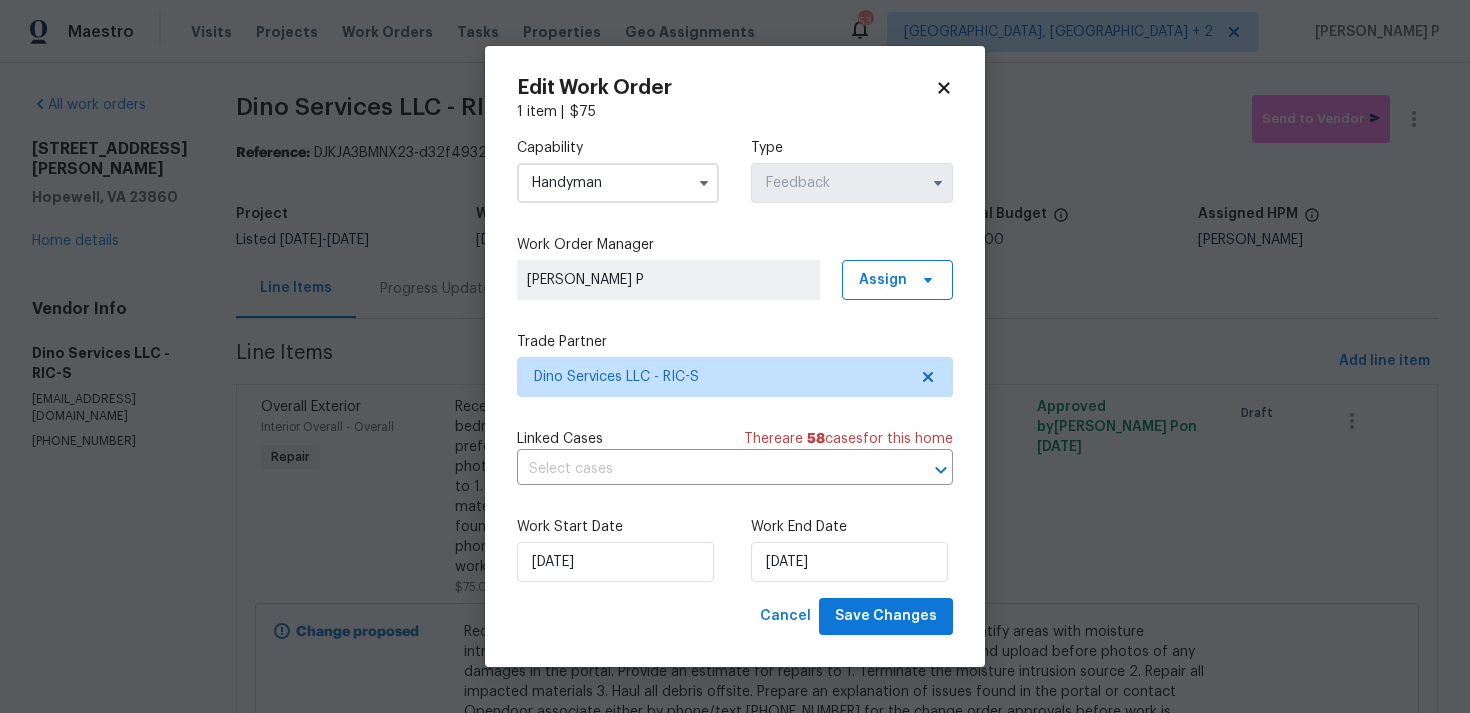click 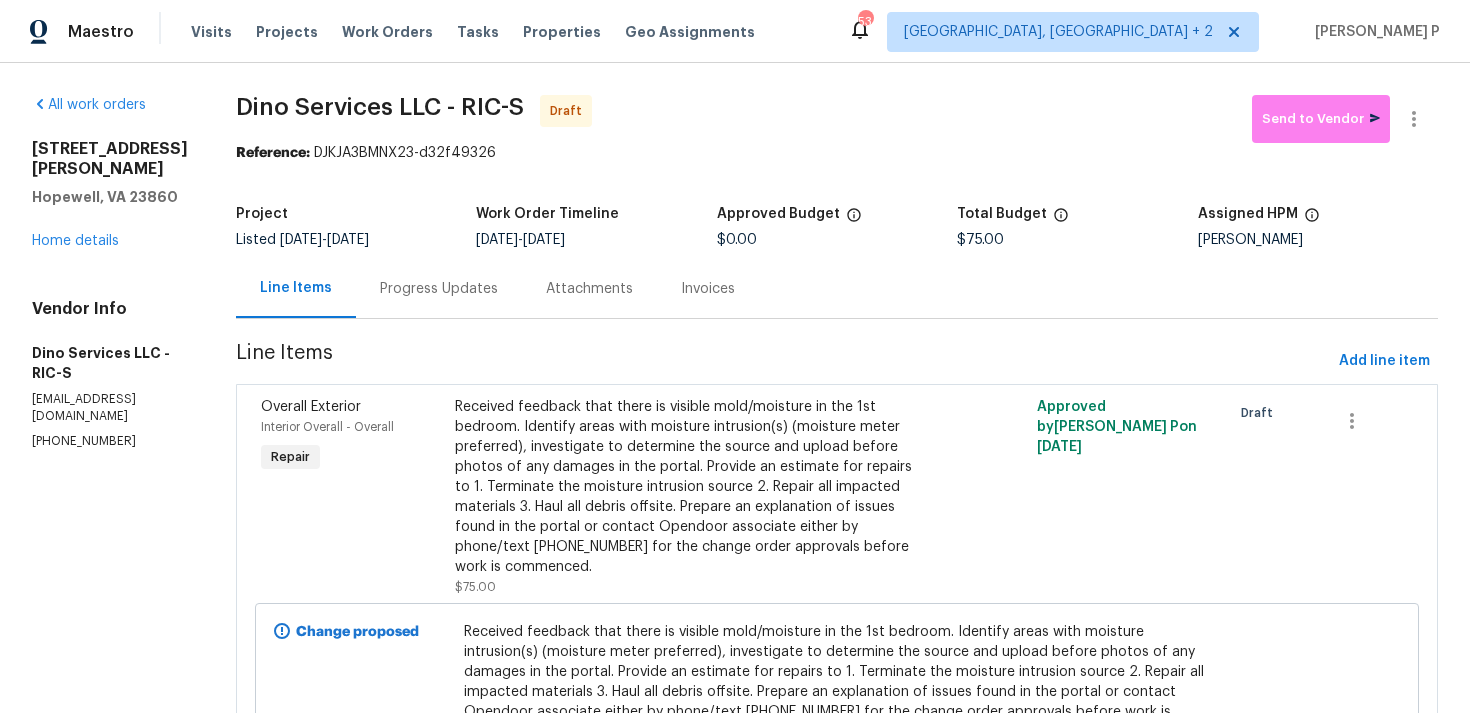 click on "Progress Updates" at bounding box center [439, 289] 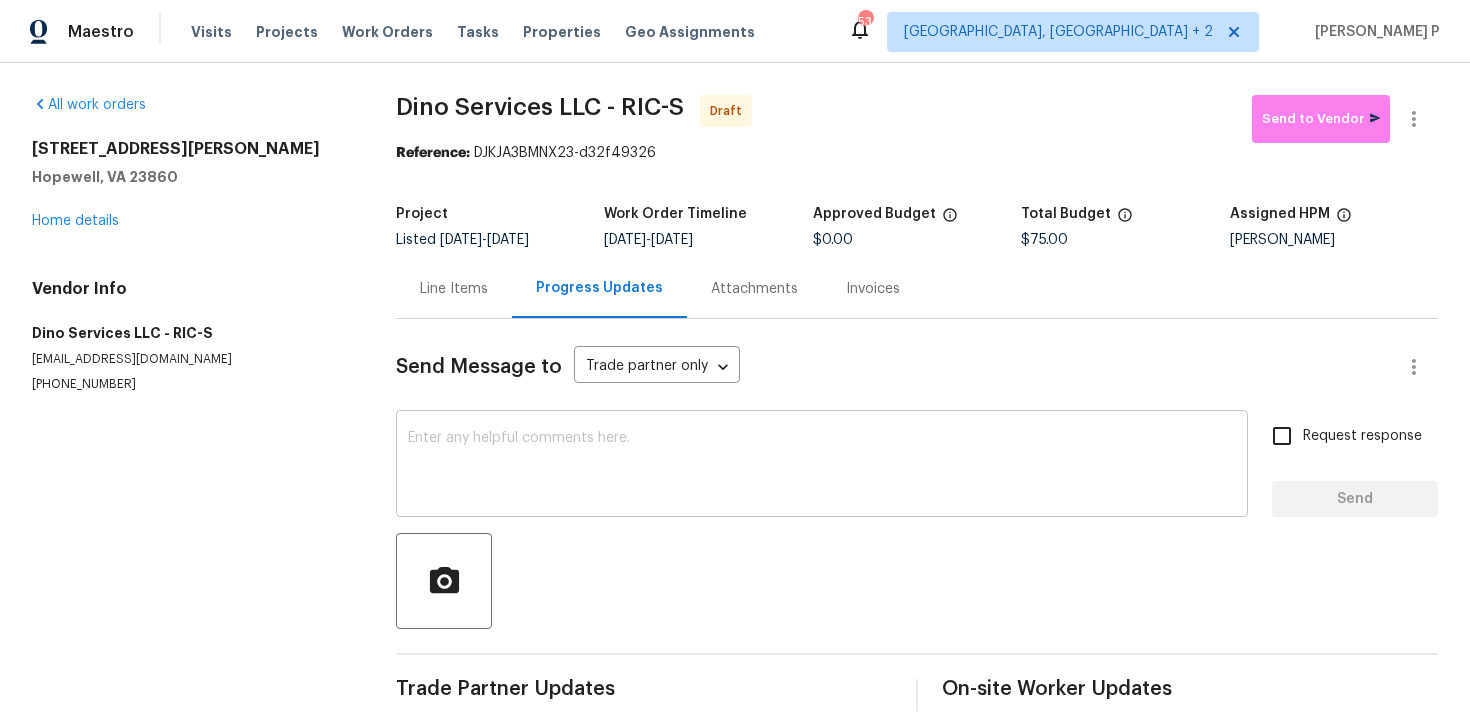 scroll, scrollTop: 30, scrollLeft: 0, axis: vertical 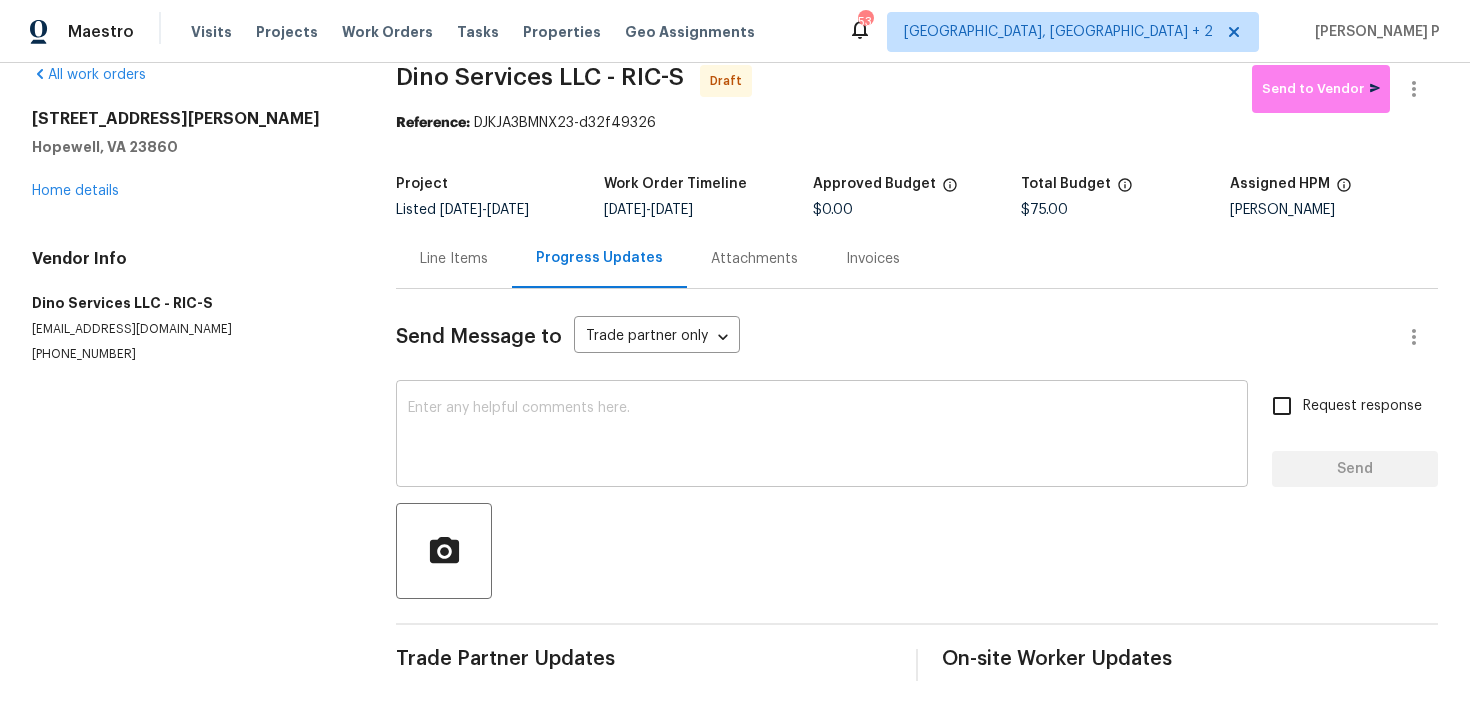 click at bounding box center [822, 436] 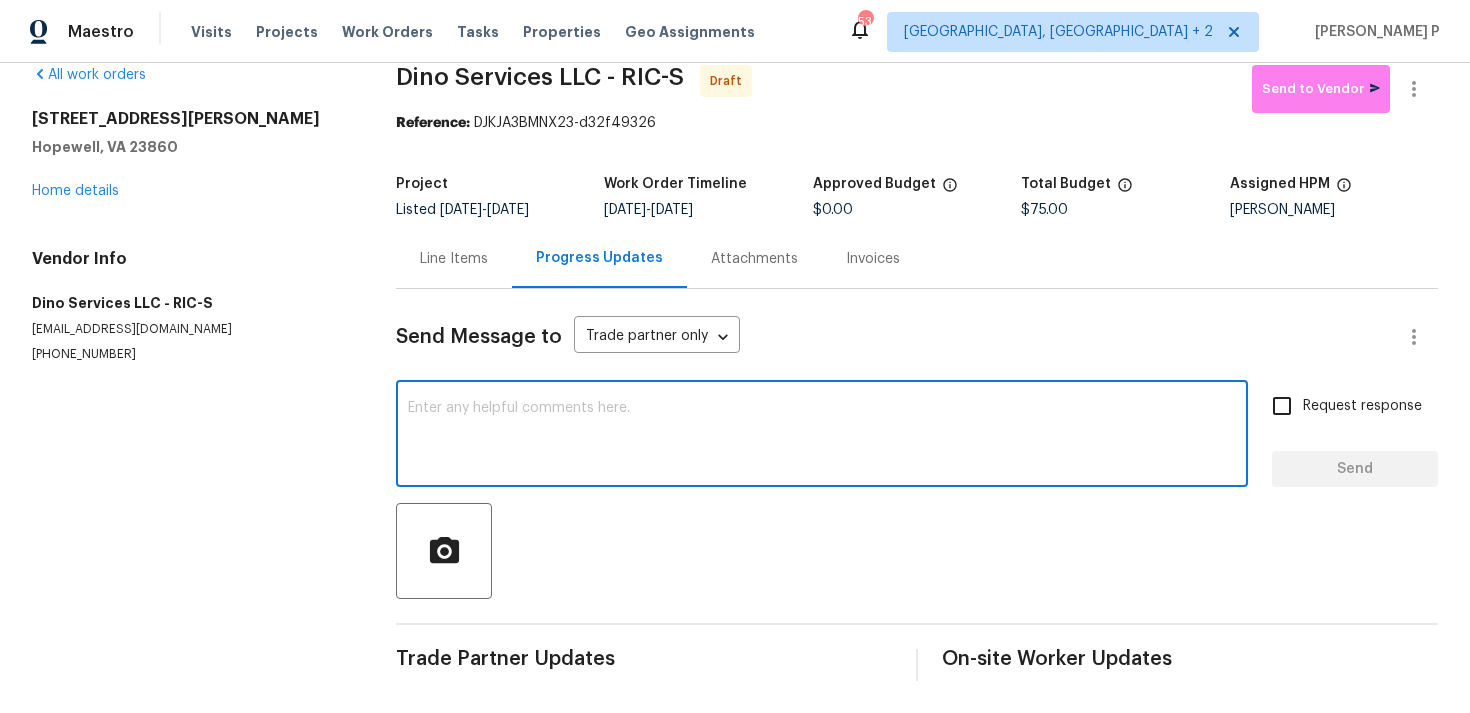 paste on "Hi, this is Ramyasri with Opendoor. I’m confirming you received the WO for the property at (Address). Please review and accept the WO within 24 hours and provide a schedule date. Please disregard the contact information for the HPM included in the WO. Our Centralised LWO Team is responsible for Listed WOs." 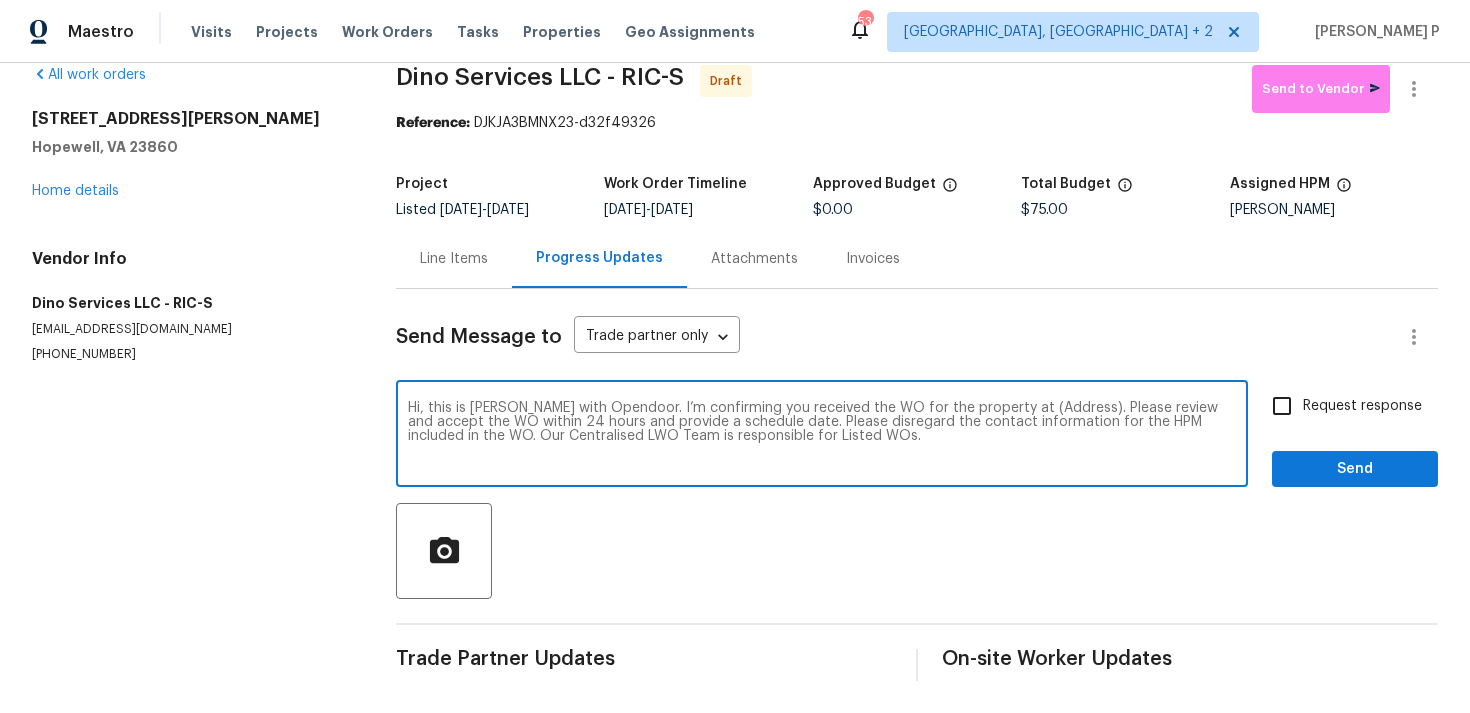 drag, startPoint x: 1003, startPoint y: 405, endPoint x: 1066, endPoint y: 404, distance: 63.007935 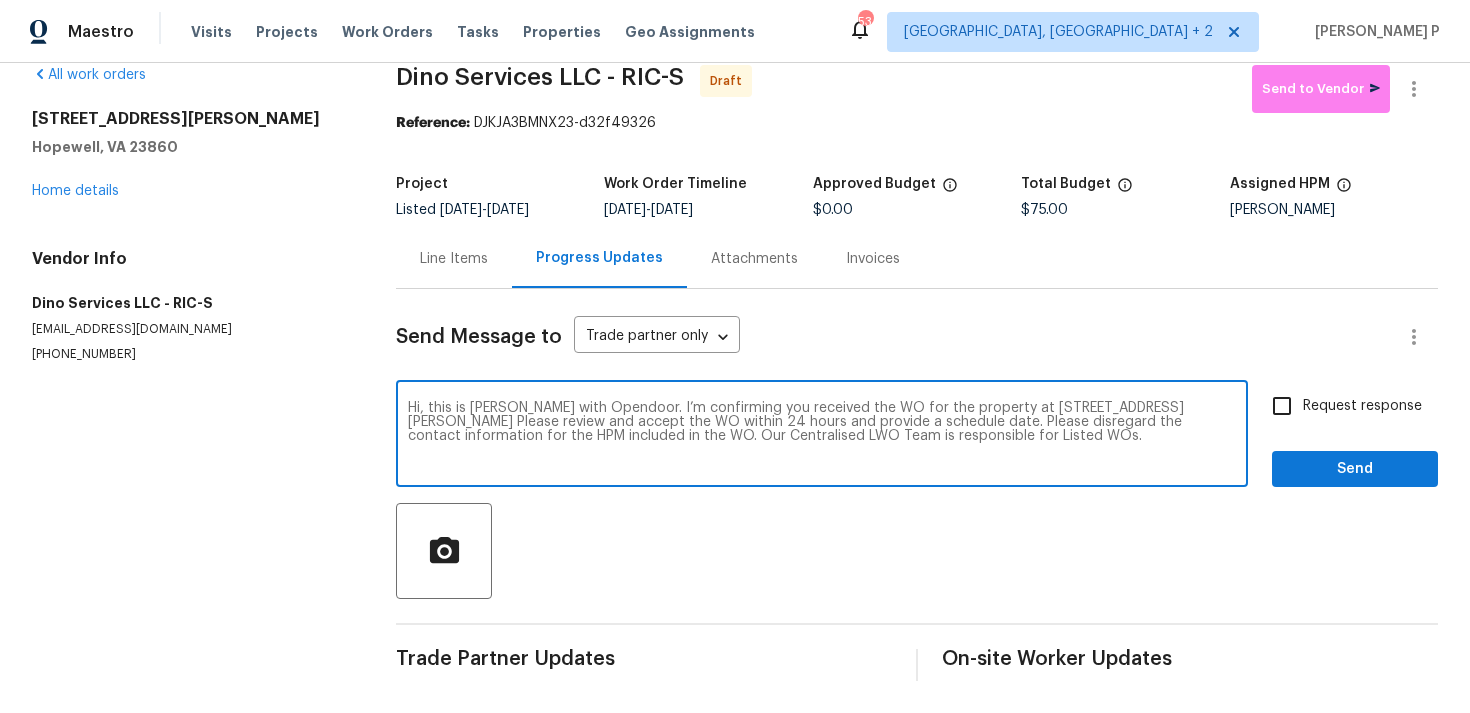 type on "Hi, this is Ramyasri with Opendoor. I’m confirming you received the WO for the property at 2807 Clingman St, Hopewell, VA 23860 Please review and accept the WO within 24 hours and provide a schedule date. Please disregard the contact information for the HPM included in the WO. Our Centralised LWO Team is responsible for Listed WOs." 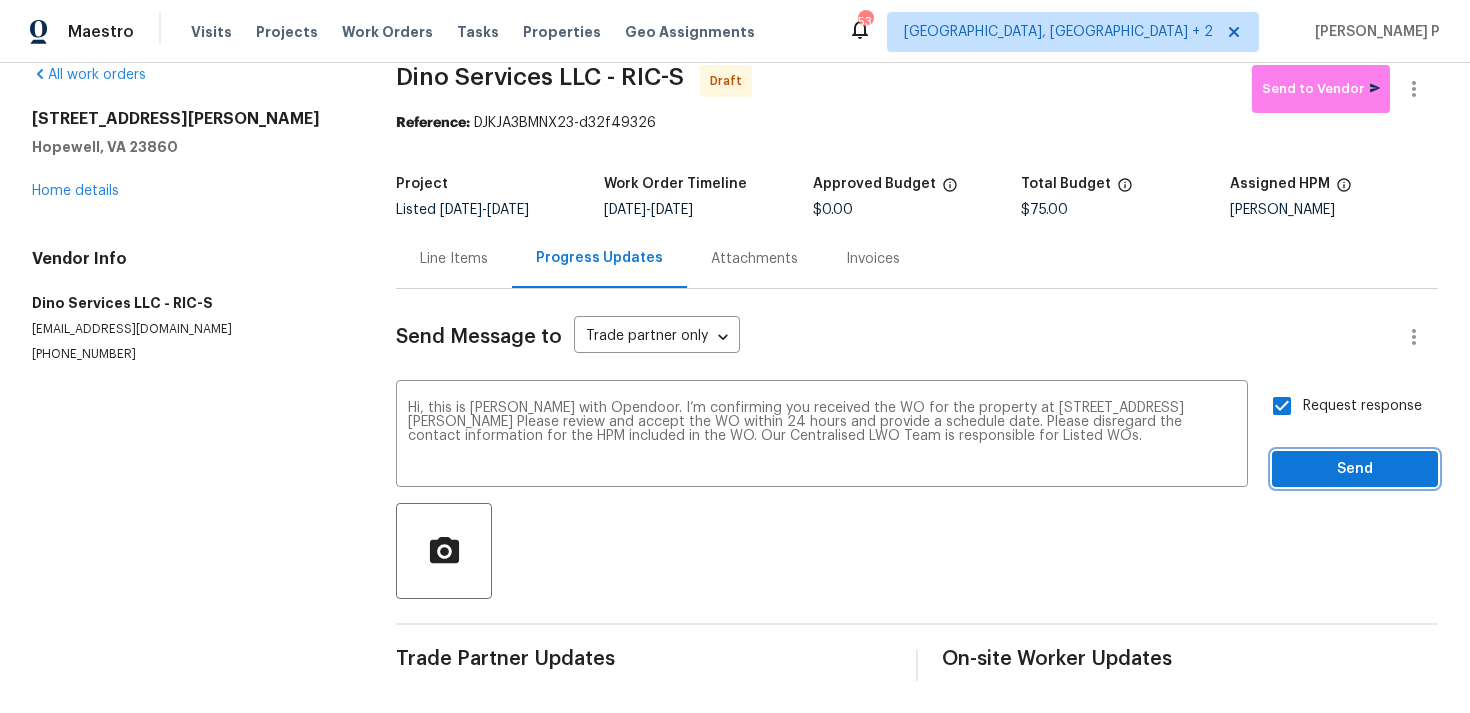 click on "Send" at bounding box center [1355, 469] 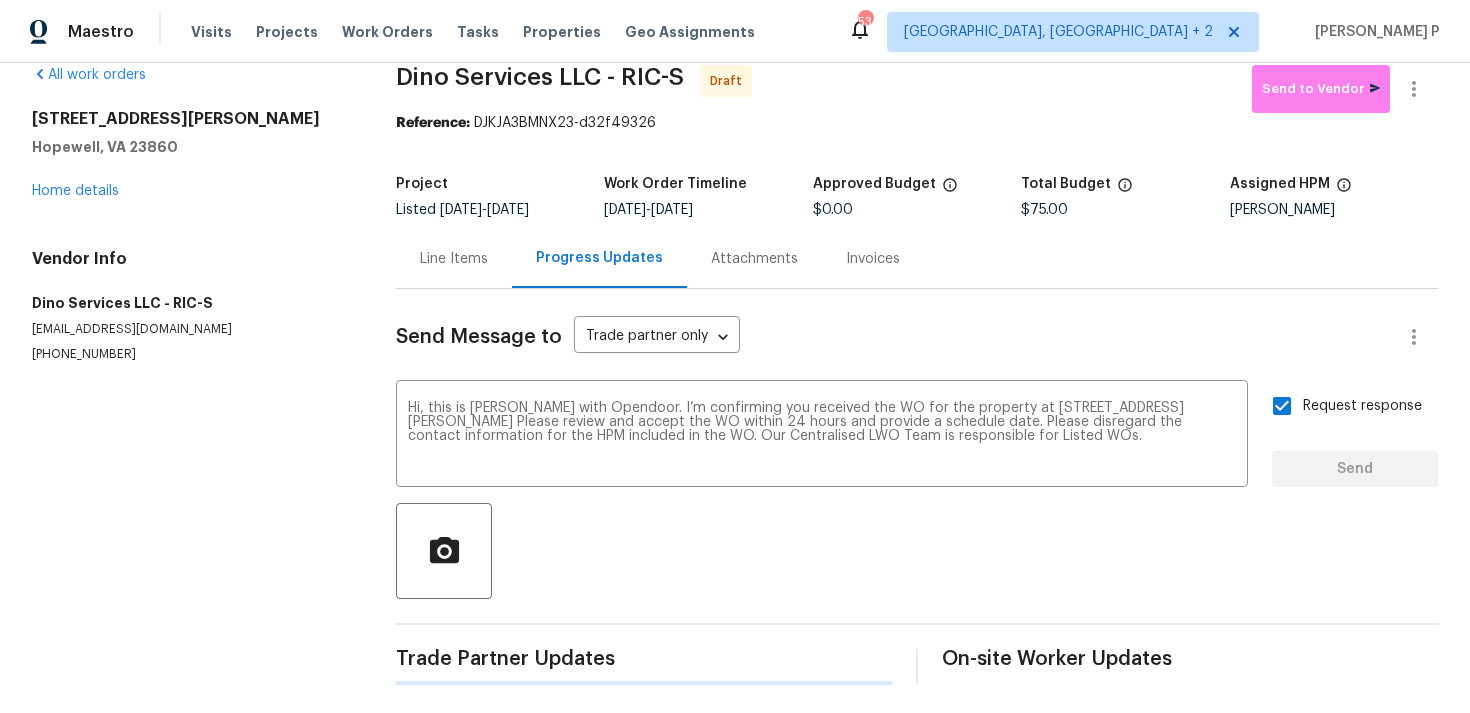 type 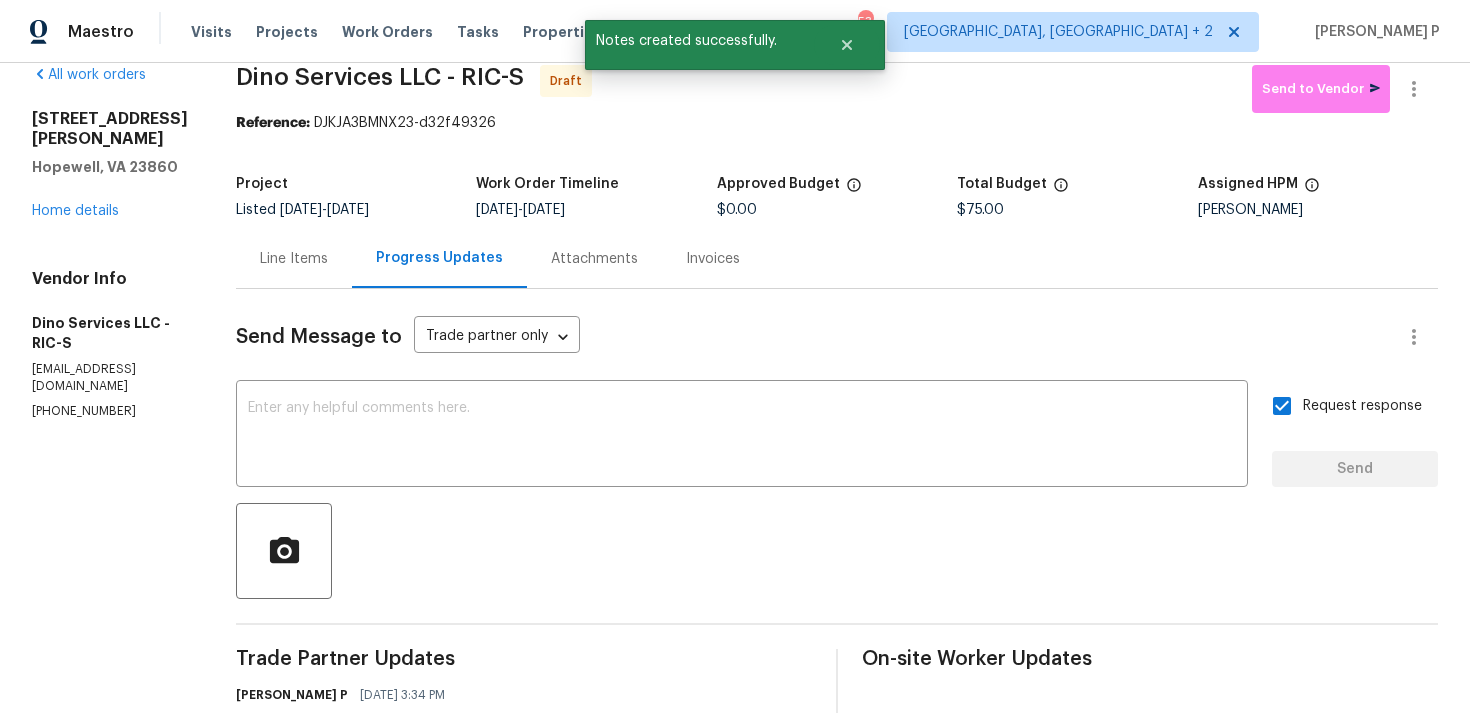 click on "Send Message to Trade partner only Trade partner only ​ x ​ Request response Send Trade Partner Updates Ramyasri P 07/09/2025 3:34 PM Hi, this is Ramyasri with Opendoor. I’m confirming you received the WO for the property at 2807 Clingman St, Hopewell, VA 23860 Please review and accept the WO within 24 hours and provide a schedule date. Please disregard the contact information for the HPM included in the WO. Our Centralised LWO Team is responsible for Listed WOs. On-site Worker Updates" at bounding box center (837, 564) 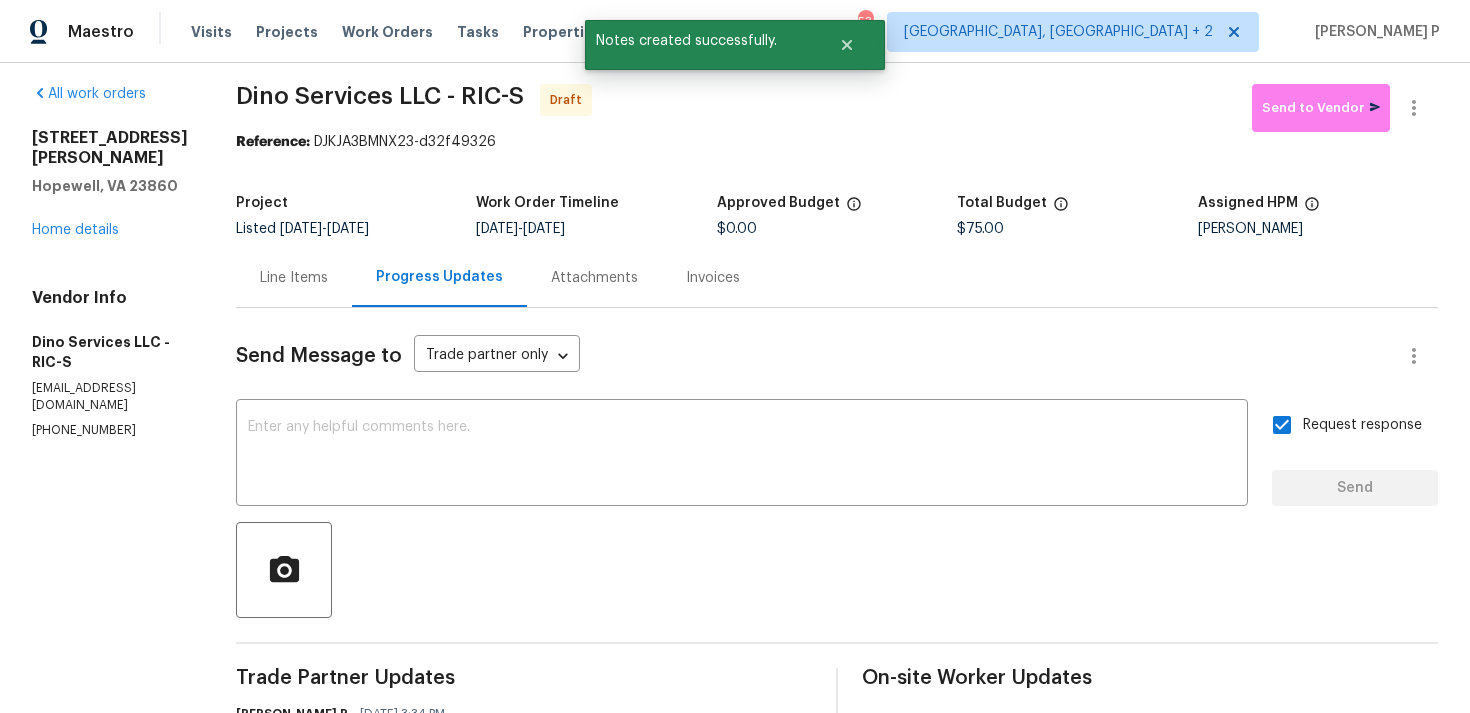 scroll, scrollTop: 0, scrollLeft: 0, axis: both 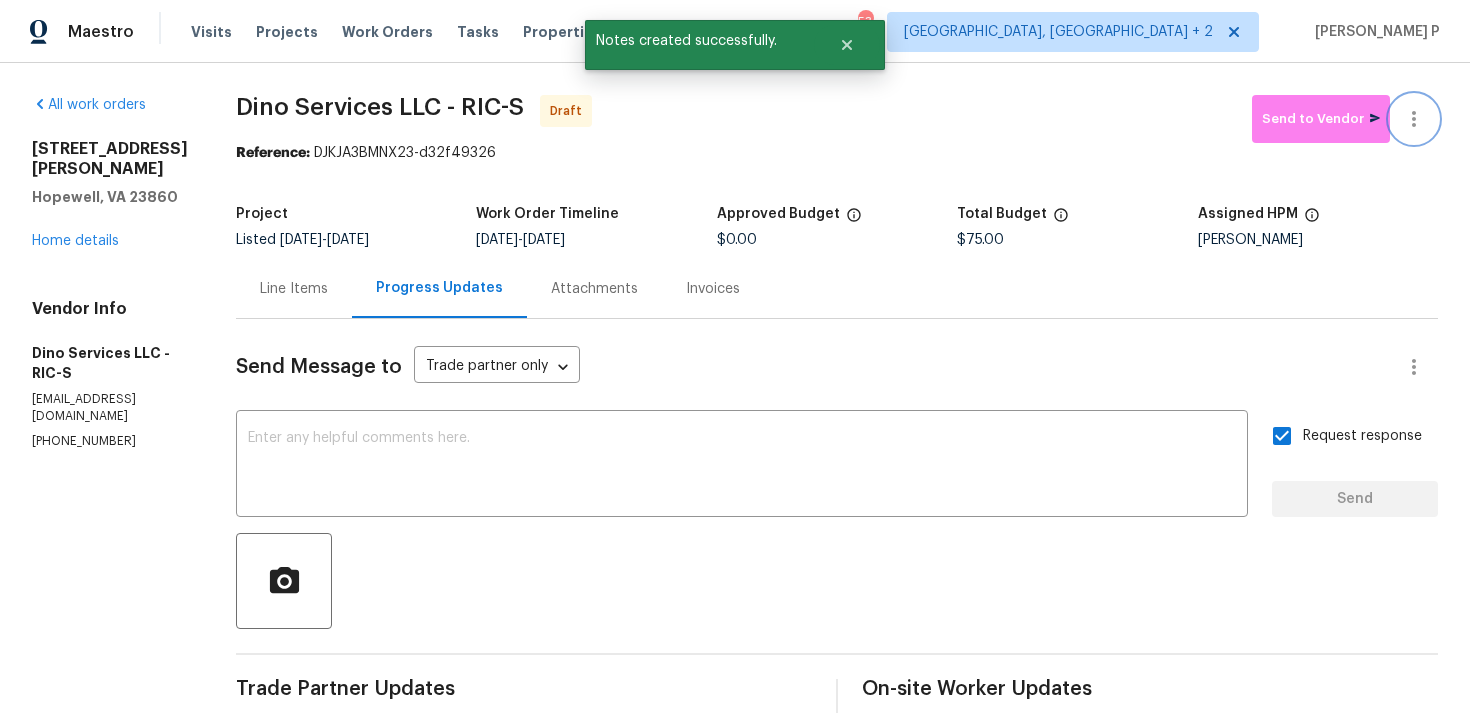 click 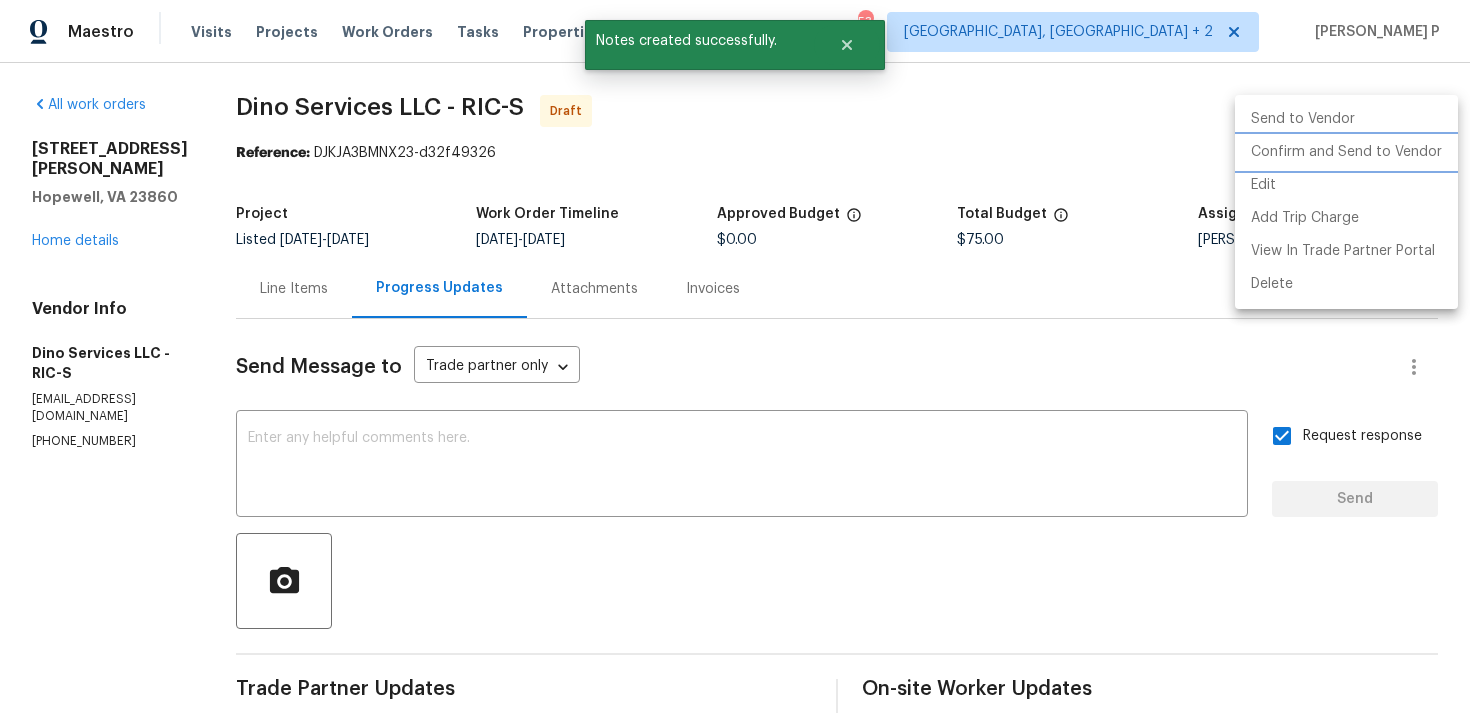 click on "Confirm and Send to Vendor" at bounding box center [1346, 152] 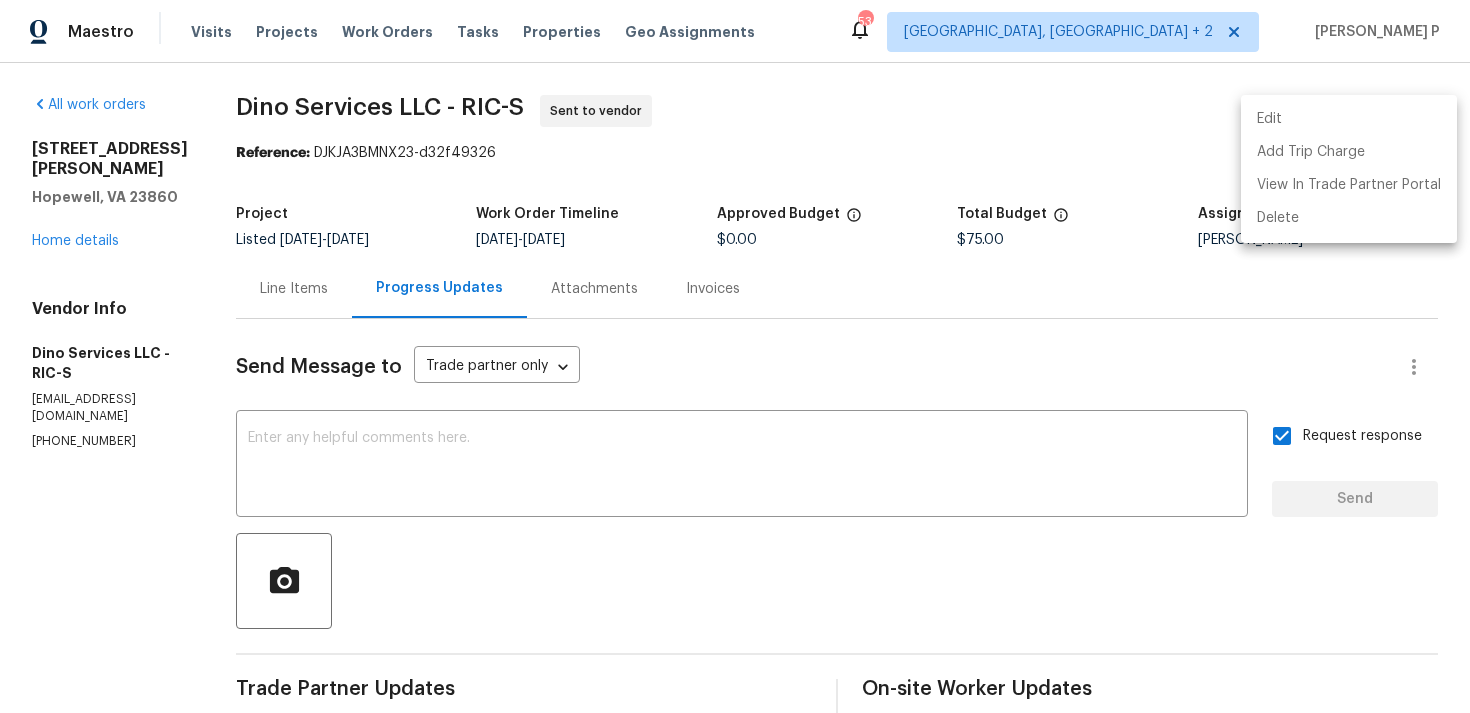 click at bounding box center [735, 356] 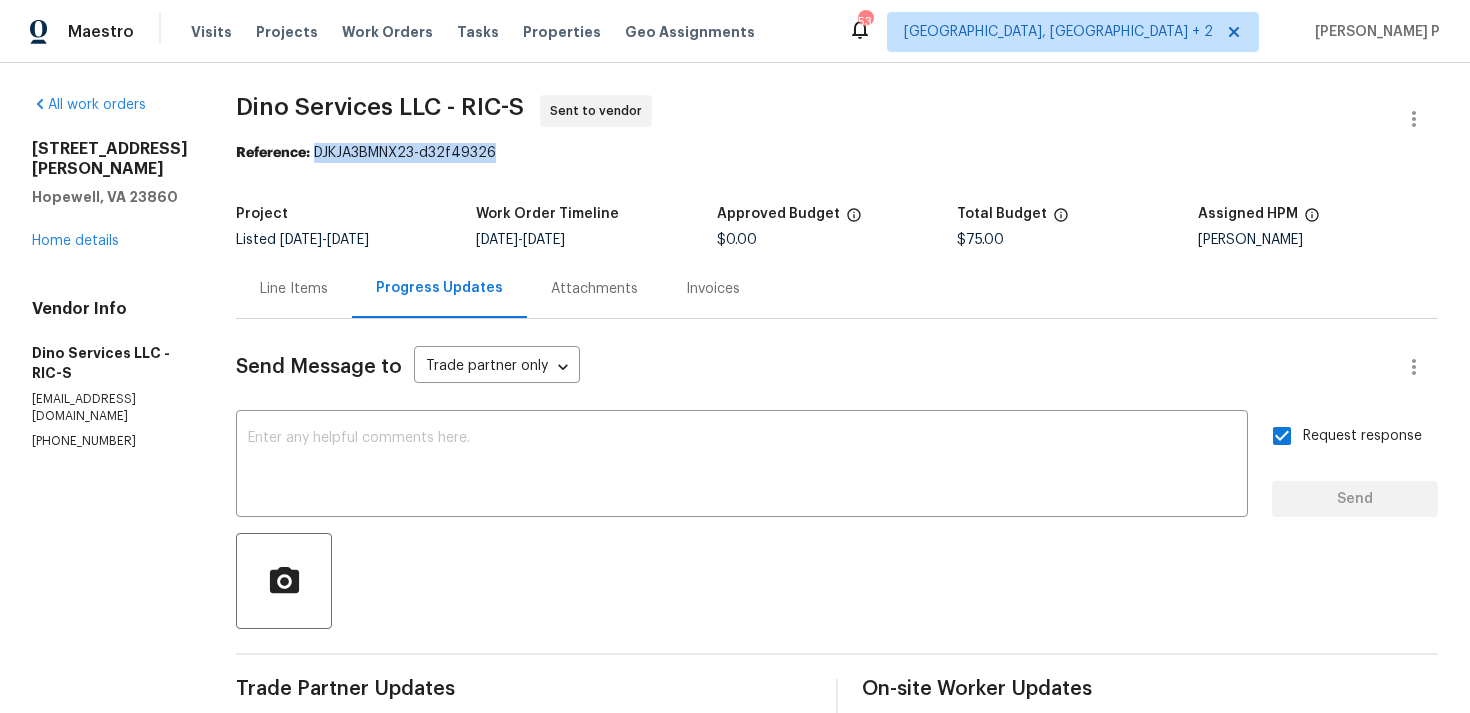 drag, startPoint x: 315, startPoint y: 157, endPoint x: 498, endPoint y: 156, distance: 183.00273 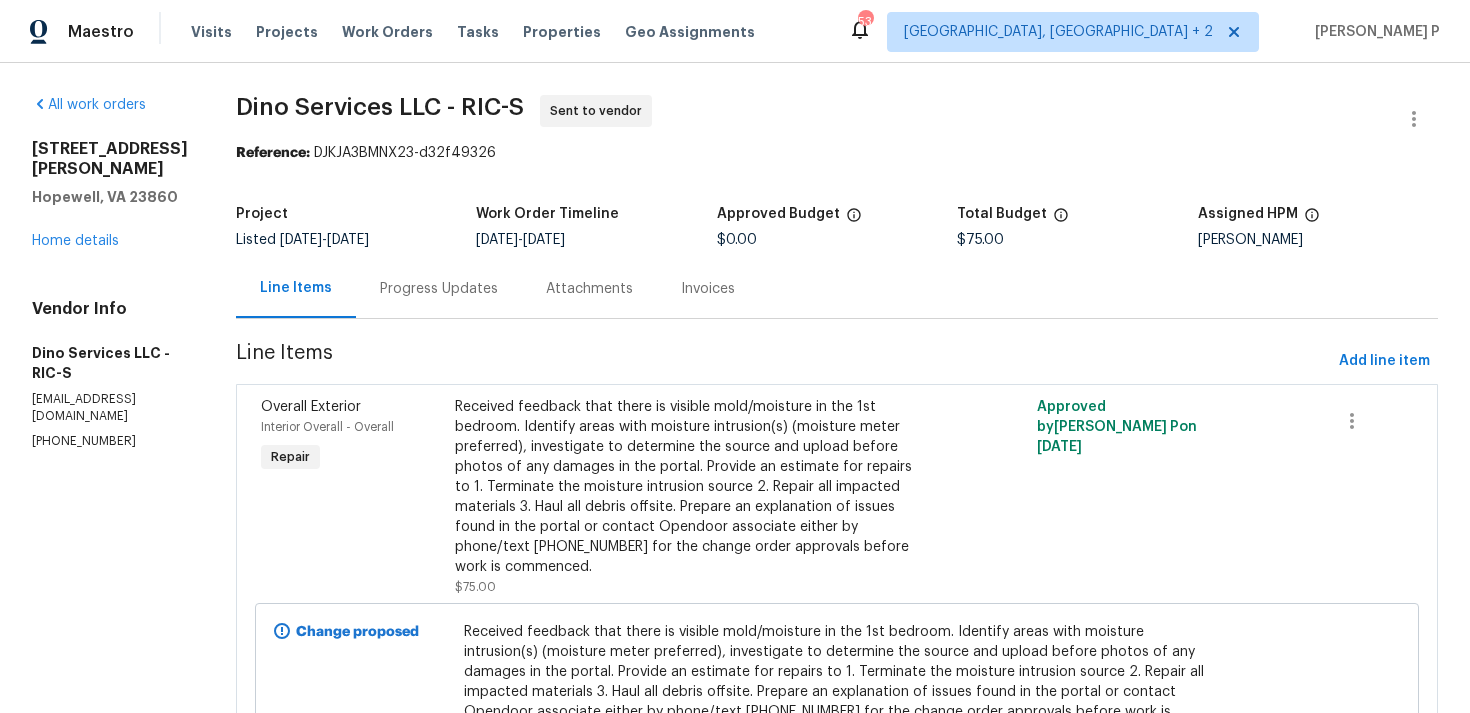 click on "Progress Updates" at bounding box center [439, 288] 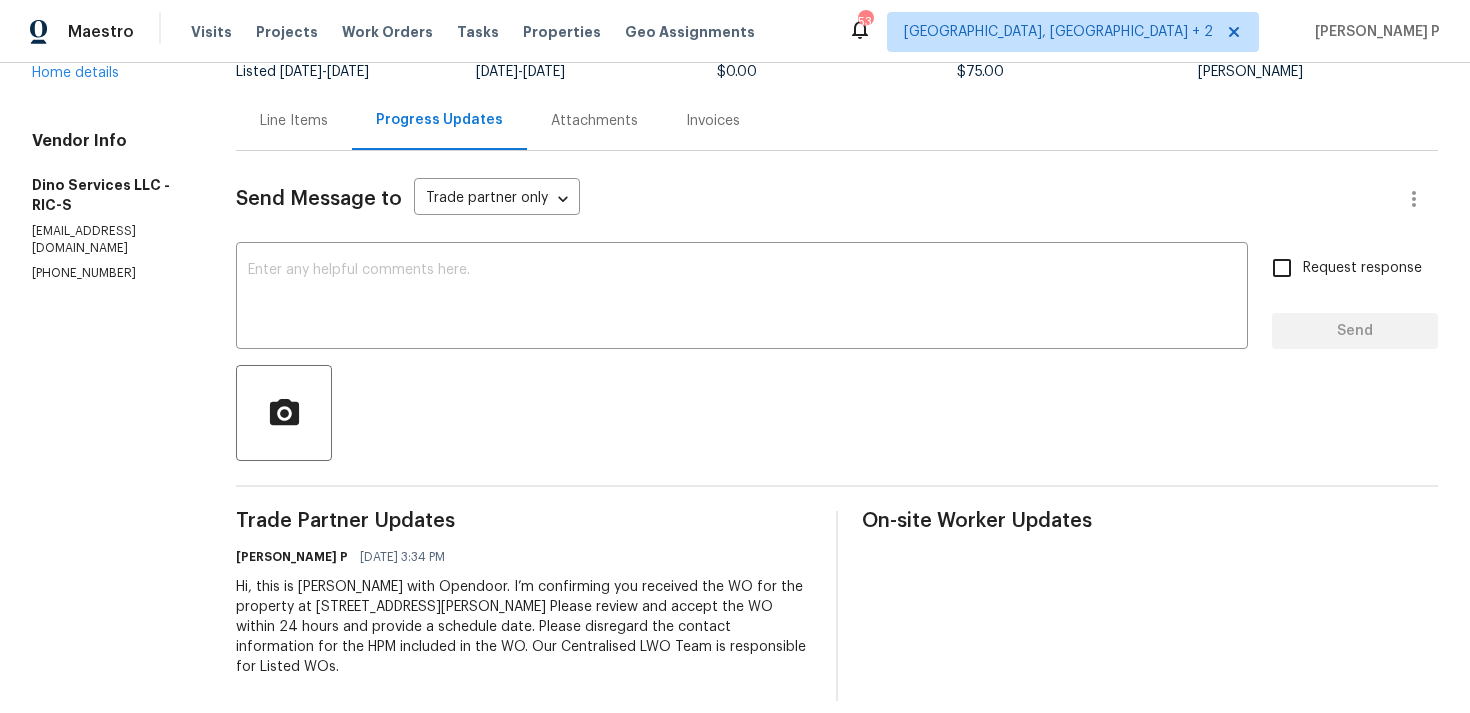 scroll, scrollTop: 0, scrollLeft: 0, axis: both 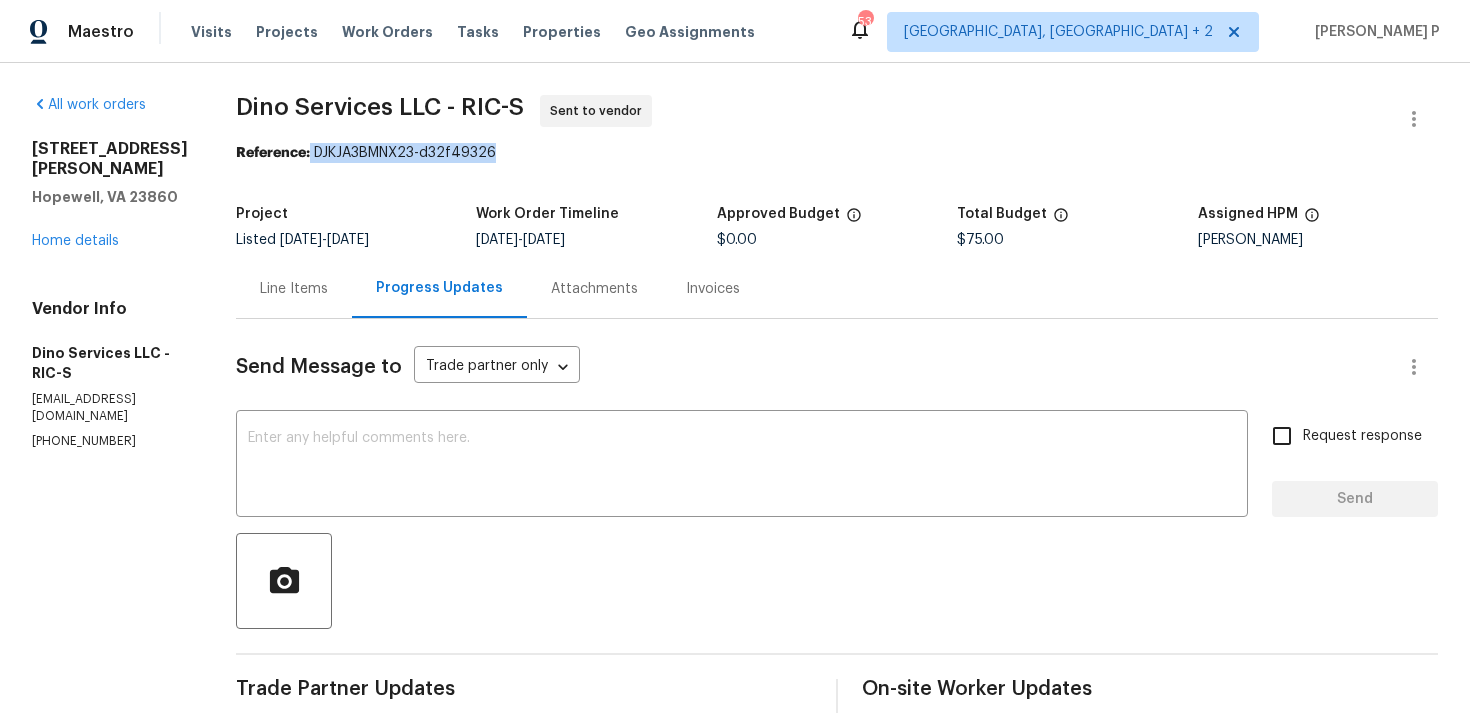 drag, startPoint x: 307, startPoint y: 153, endPoint x: 520, endPoint y: 153, distance: 213 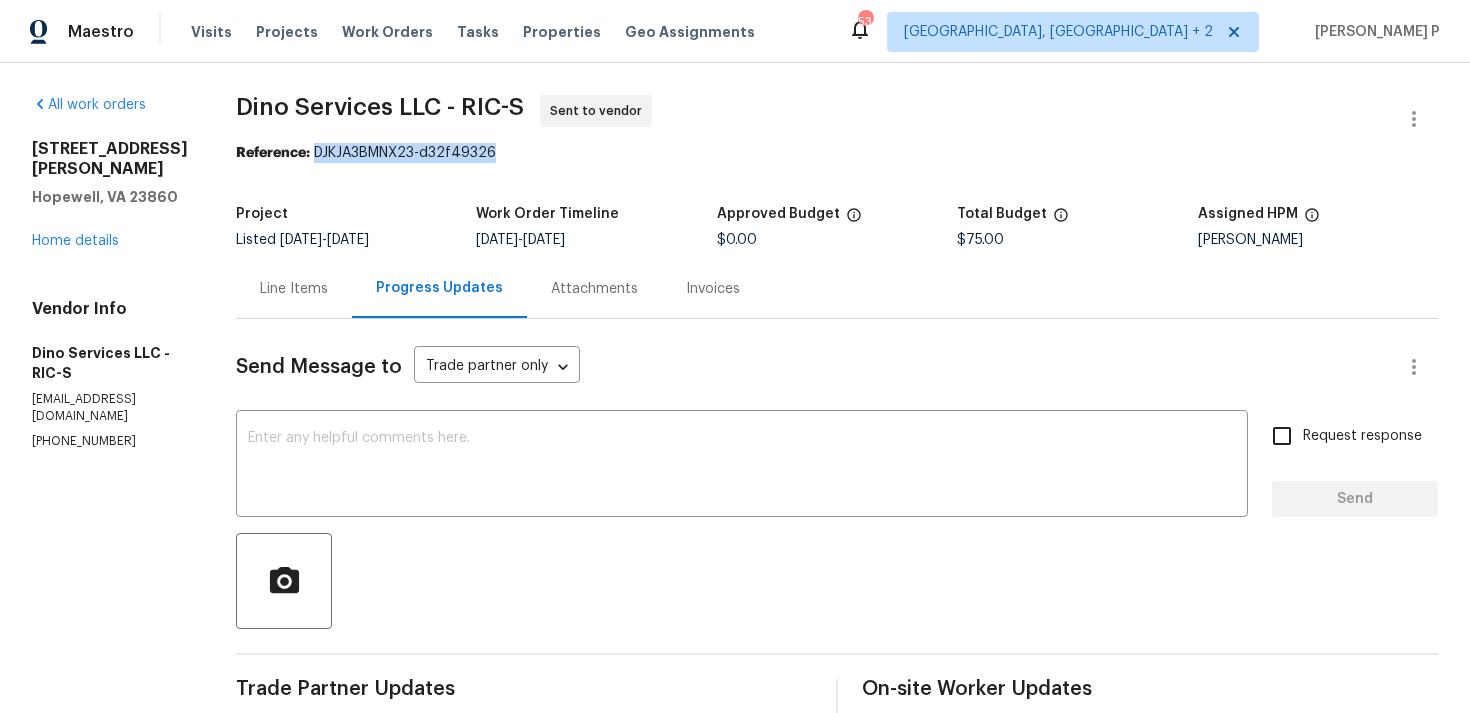 drag, startPoint x: 312, startPoint y: 155, endPoint x: 551, endPoint y: 143, distance: 239.30107 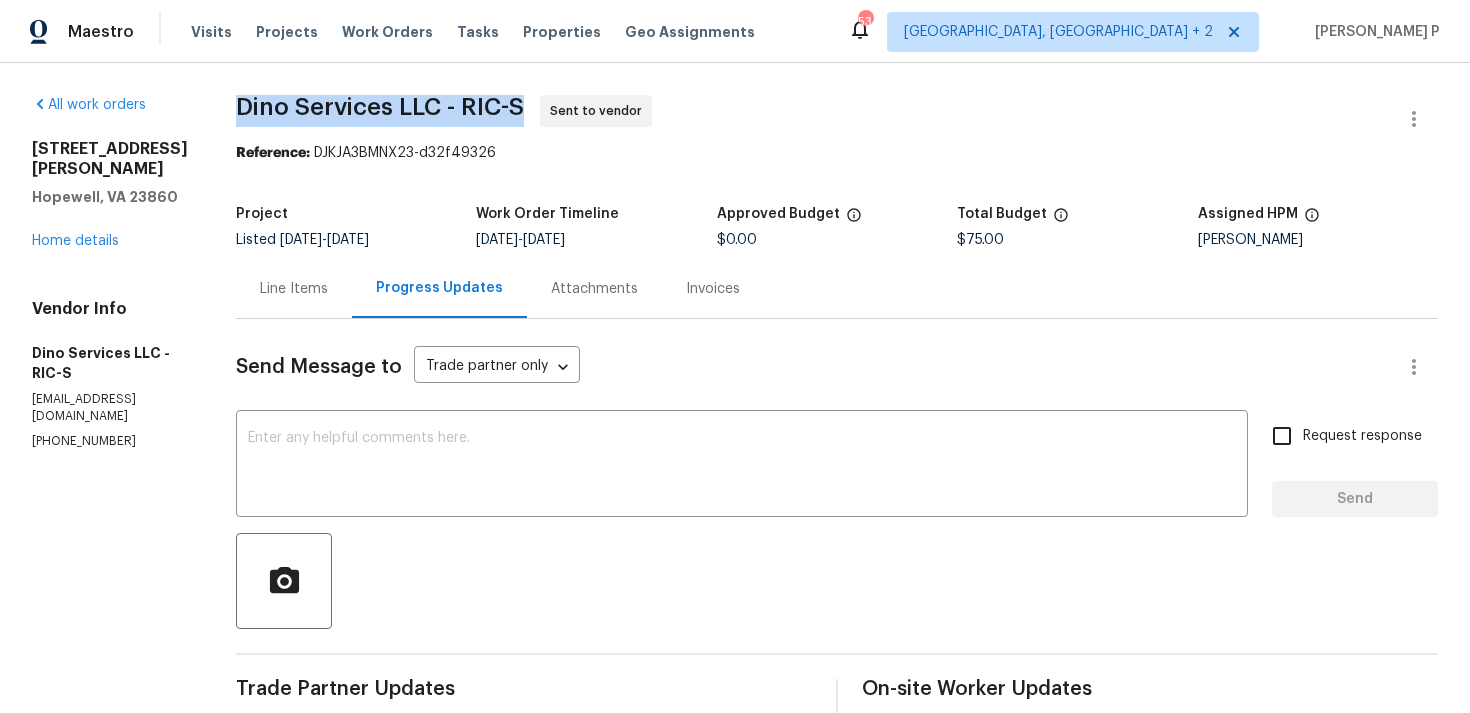 drag, startPoint x: 236, startPoint y: 107, endPoint x: 520, endPoint y: 107, distance: 284 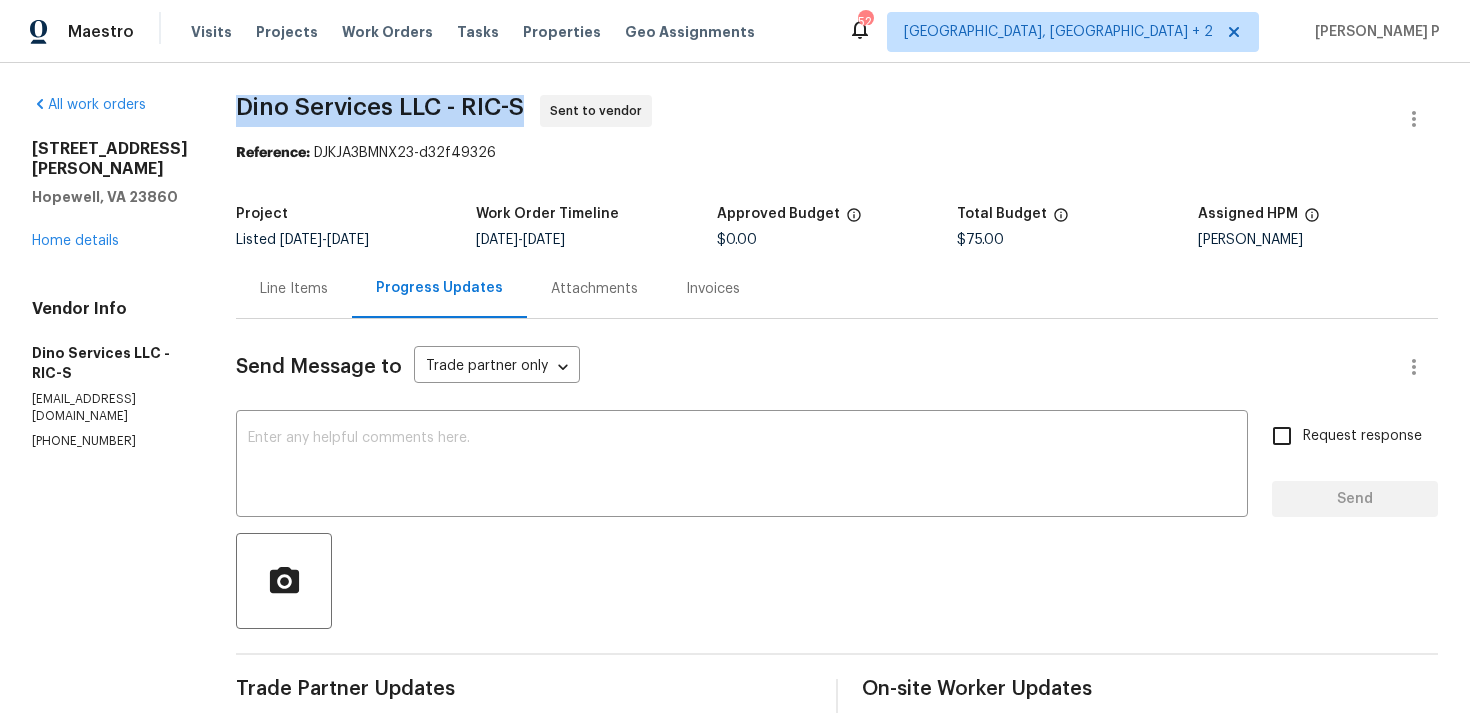 click on "Line Items" at bounding box center [294, 289] 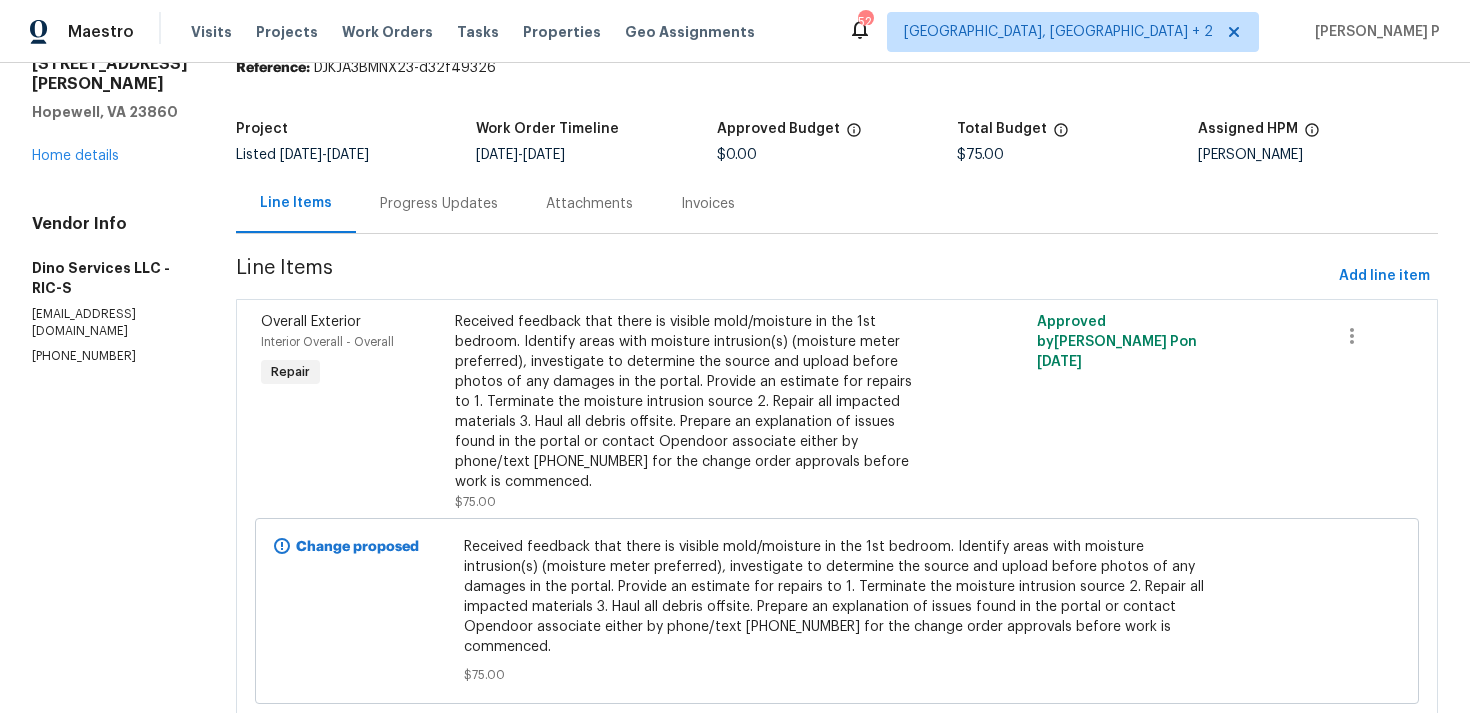 scroll, scrollTop: 111, scrollLeft: 0, axis: vertical 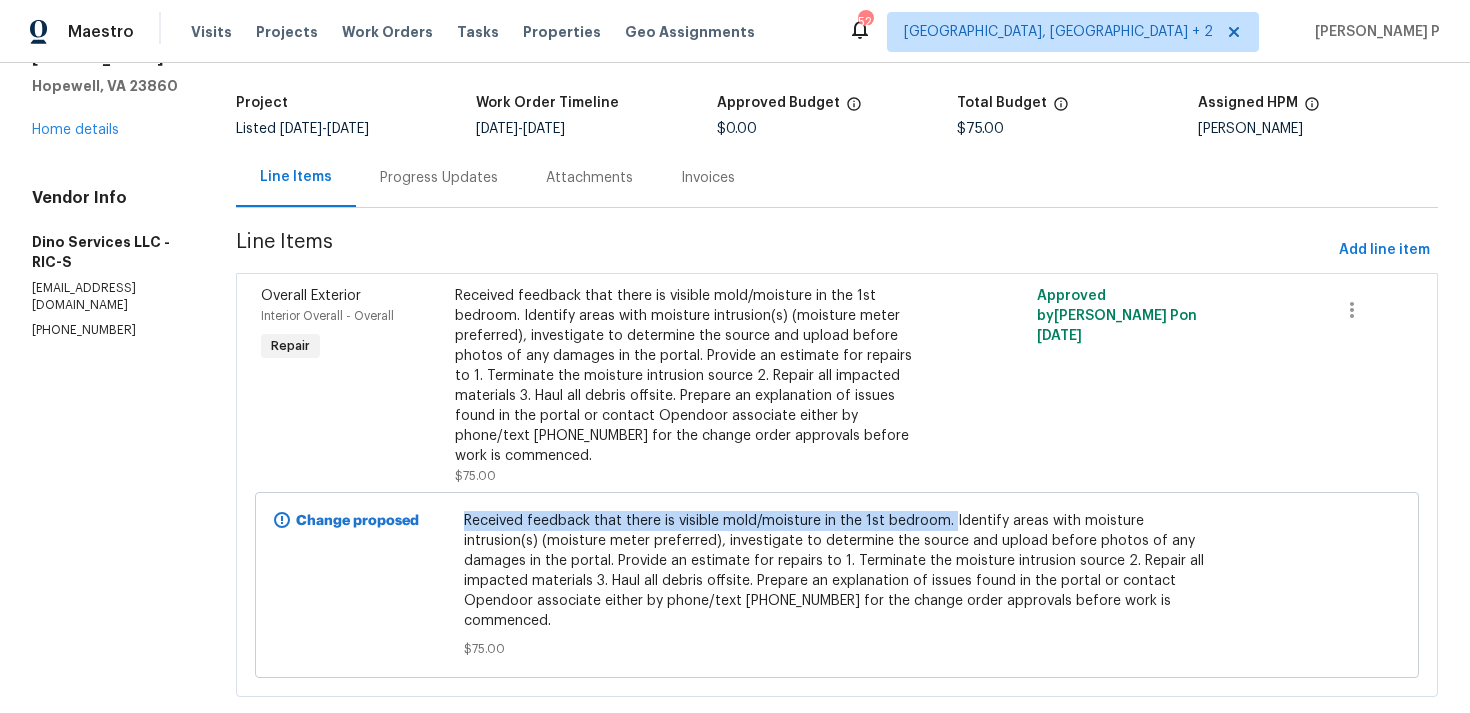 drag, startPoint x: 456, startPoint y: 496, endPoint x: 939, endPoint y: 496, distance: 483 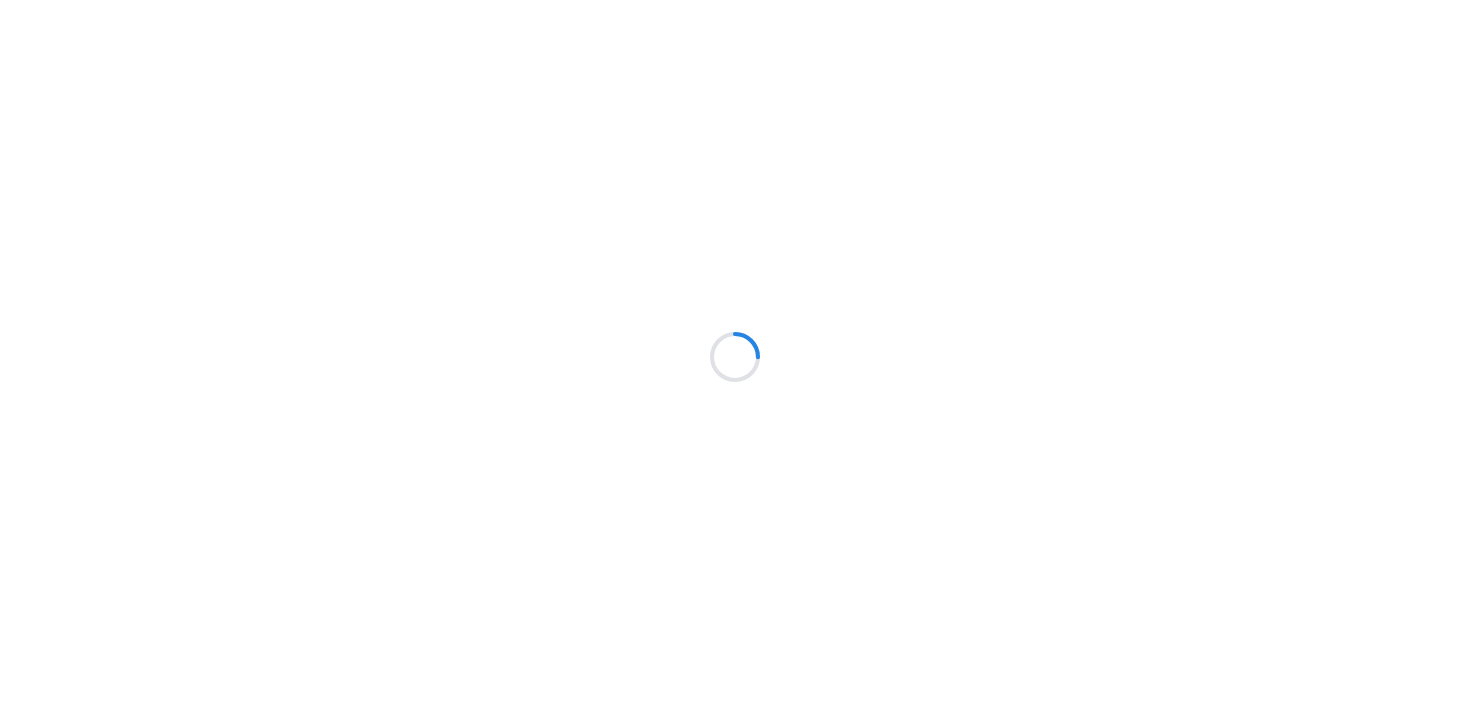 scroll, scrollTop: 0, scrollLeft: 0, axis: both 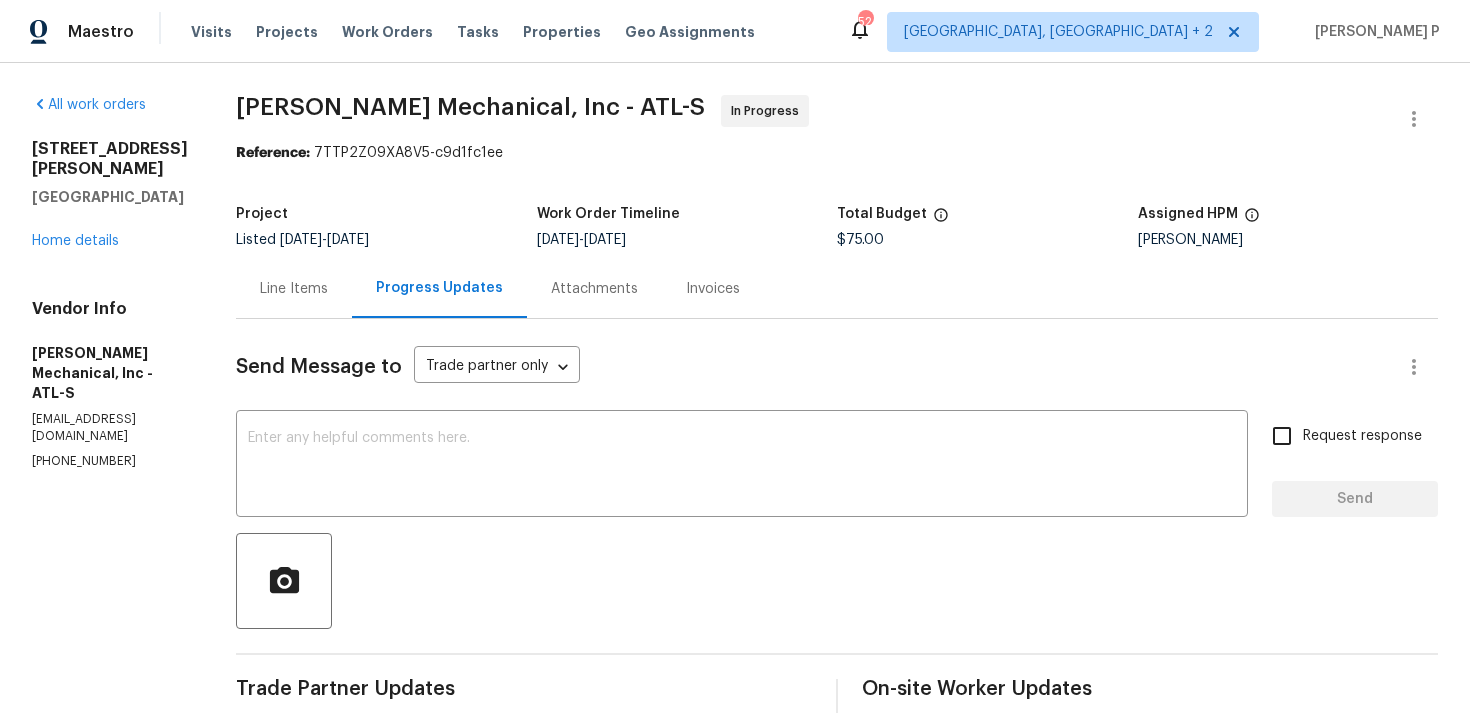 click at bounding box center [837, 581] 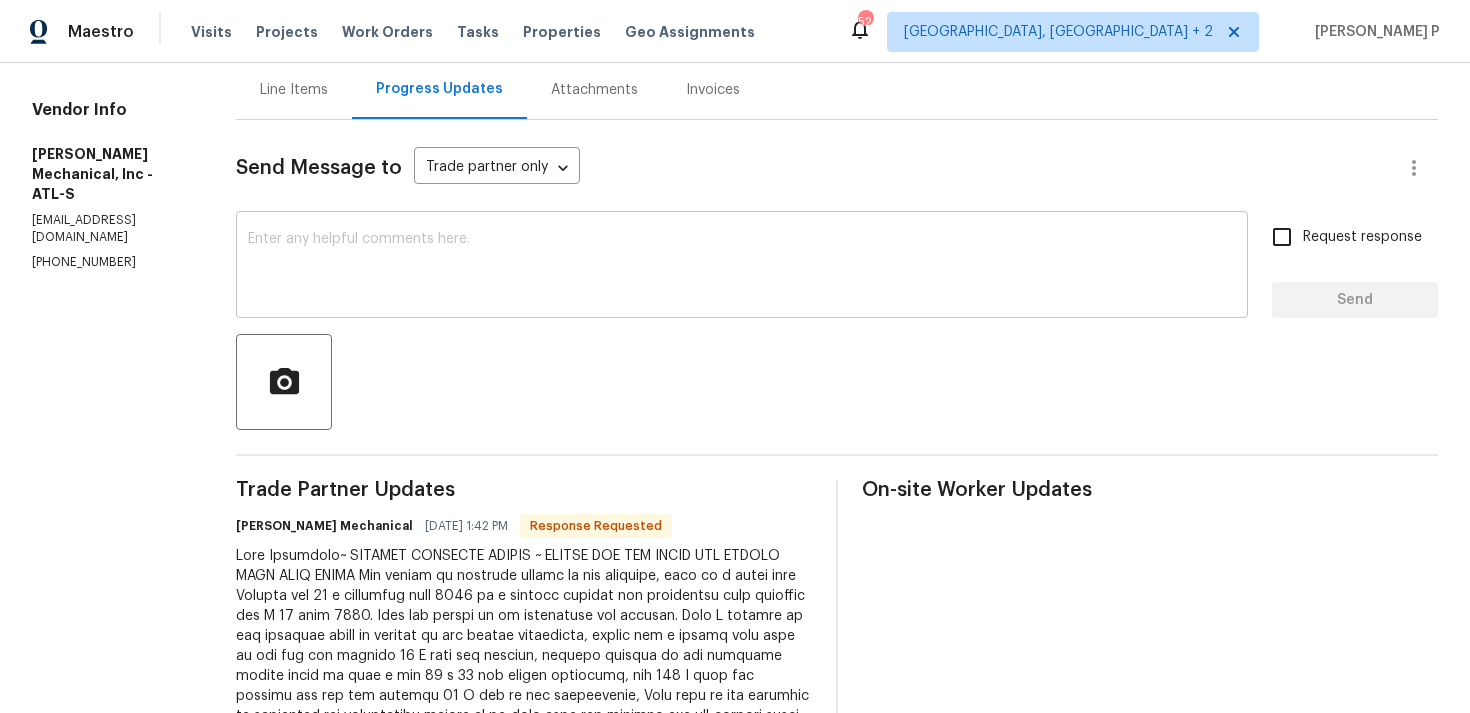 scroll, scrollTop: 197, scrollLeft: 0, axis: vertical 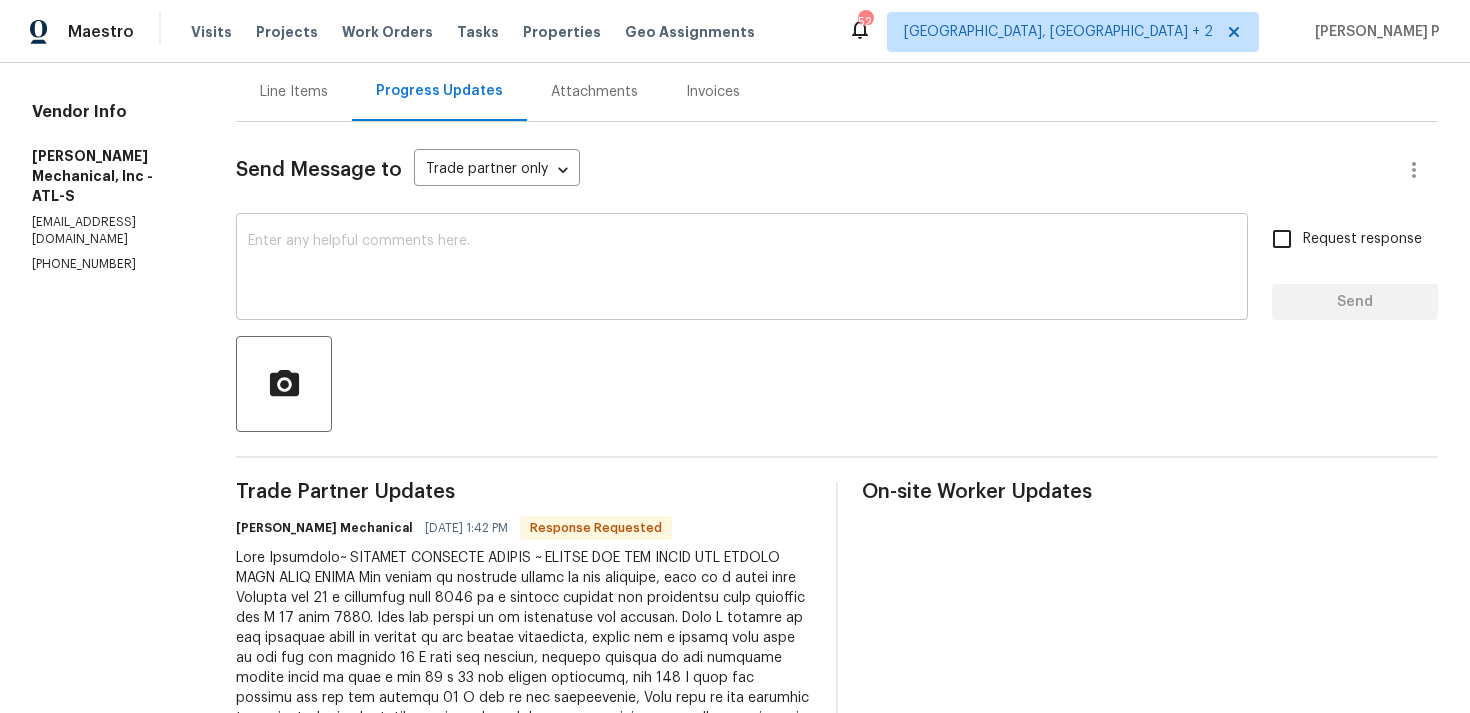 click at bounding box center (742, 269) 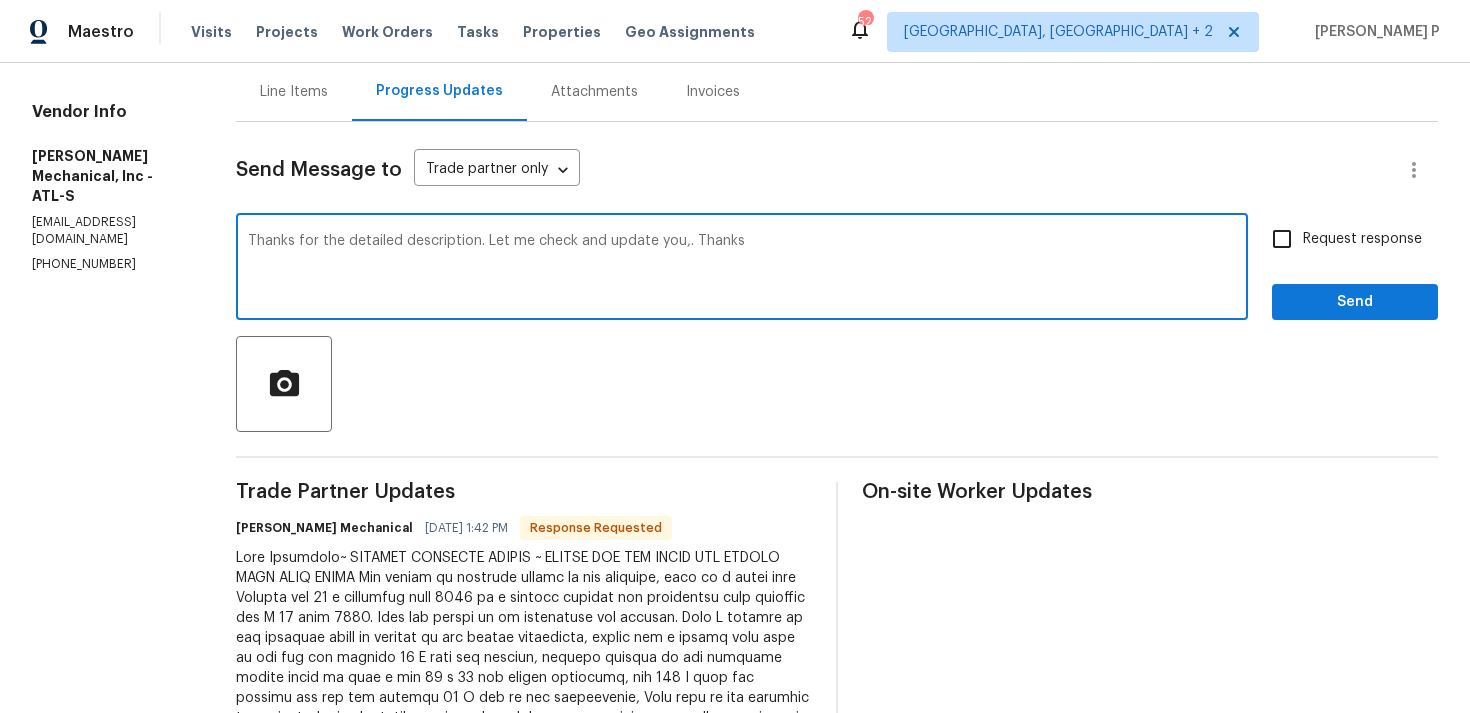 type on "Thanks for the detailed description. Let me check and update you,. Thanks" 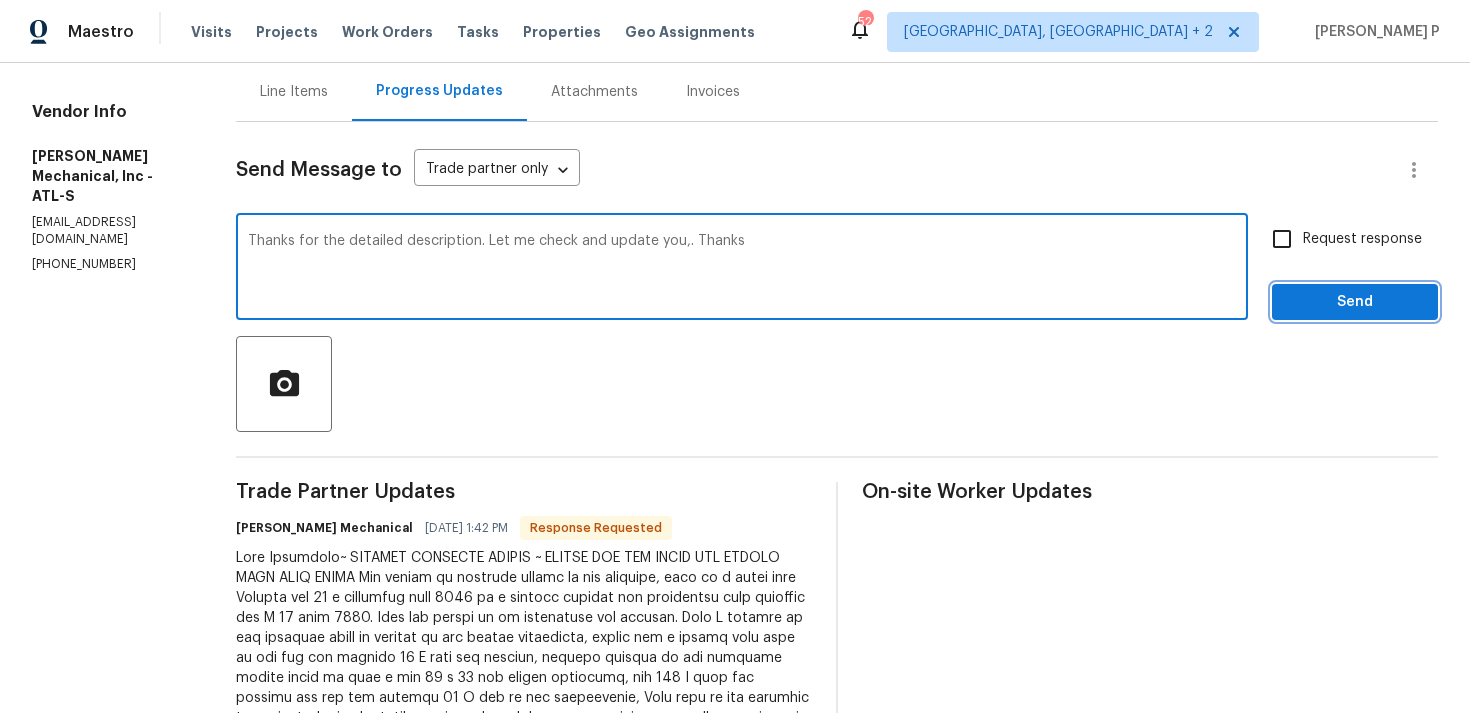 click on "Send" at bounding box center (1355, 302) 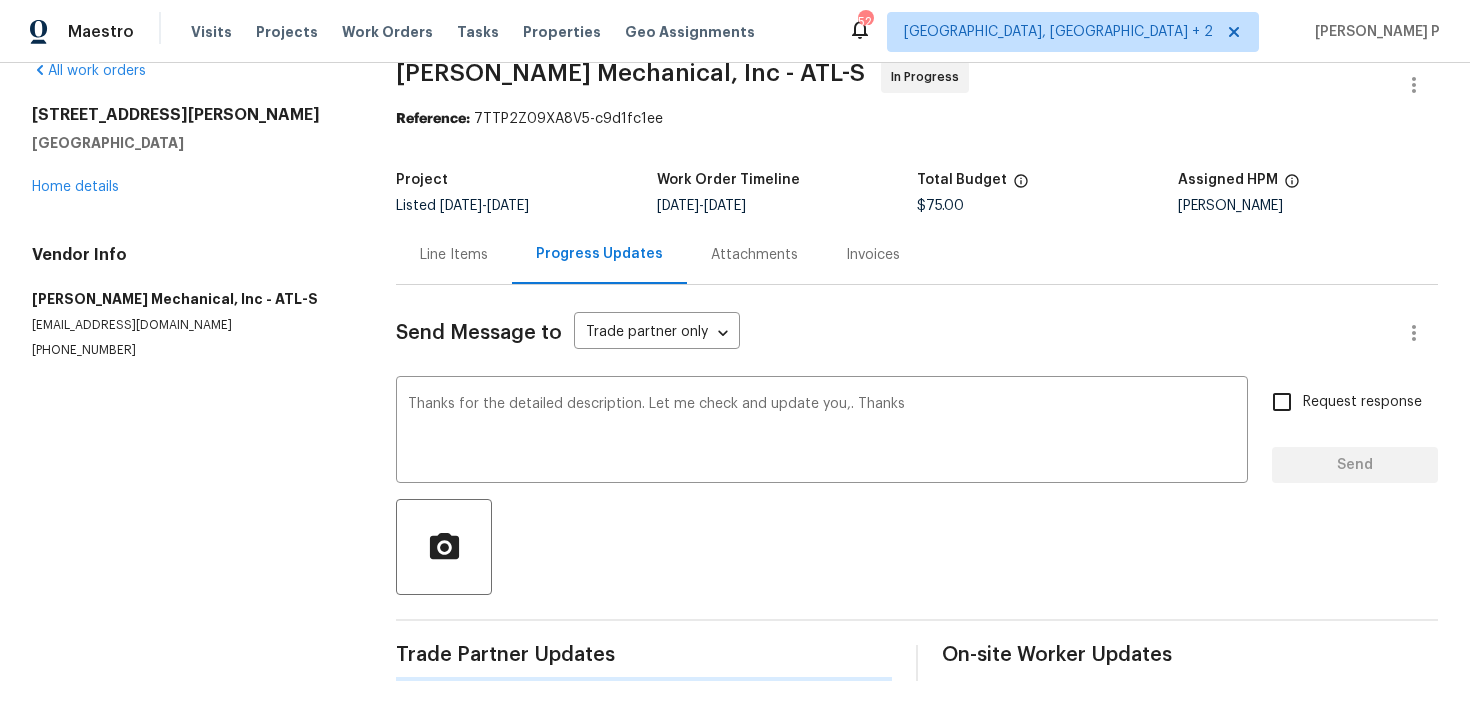 scroll, scrollTop: 34, scrollLeft: 0, axis: vertical 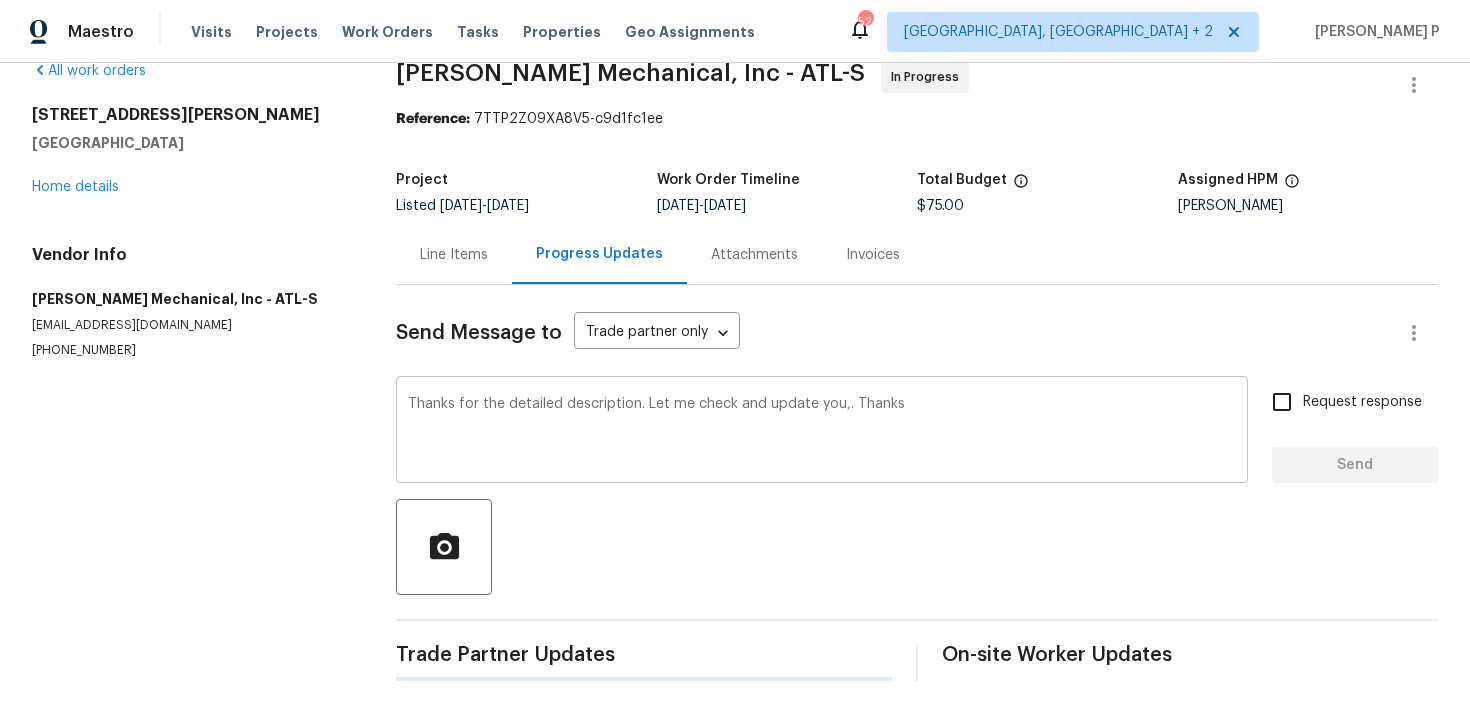 type 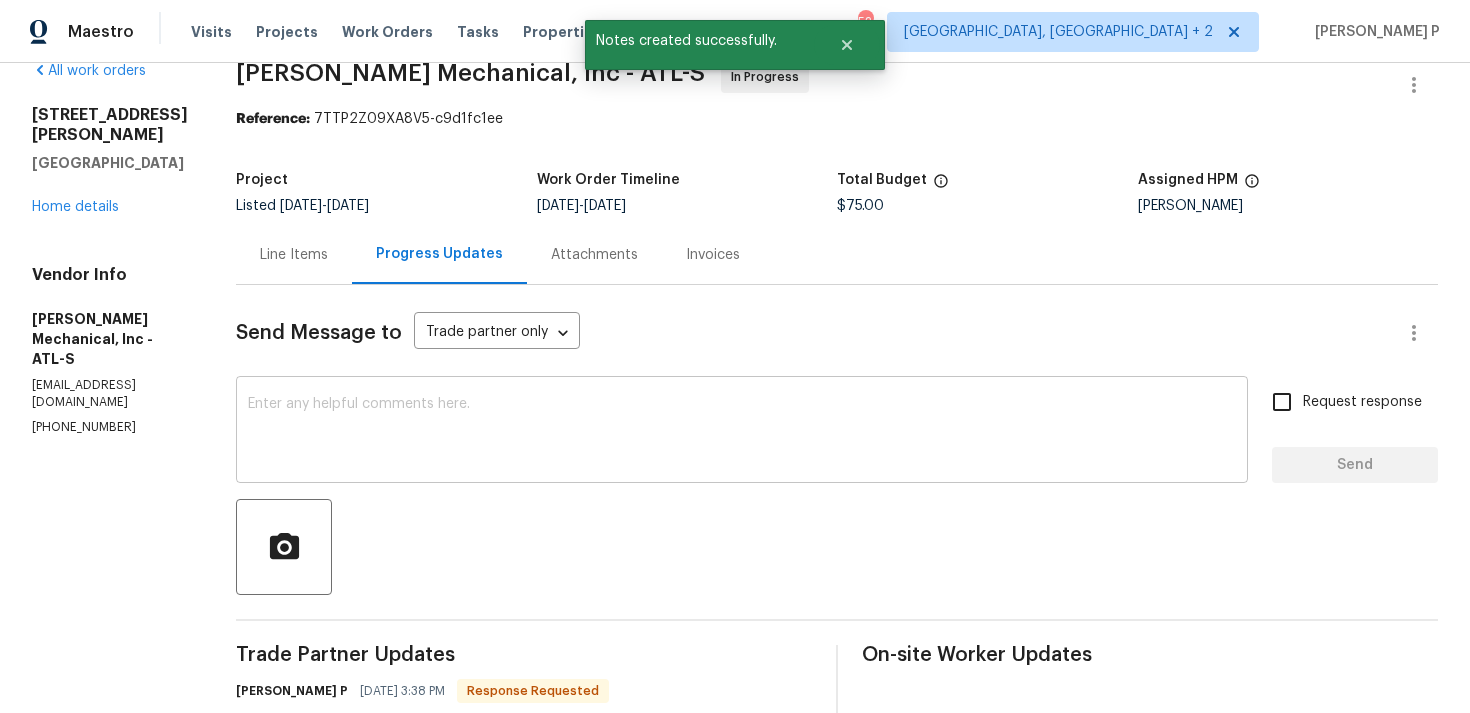 scroll, scrollTop: 197, scrollLeft: 0, axis: vertical 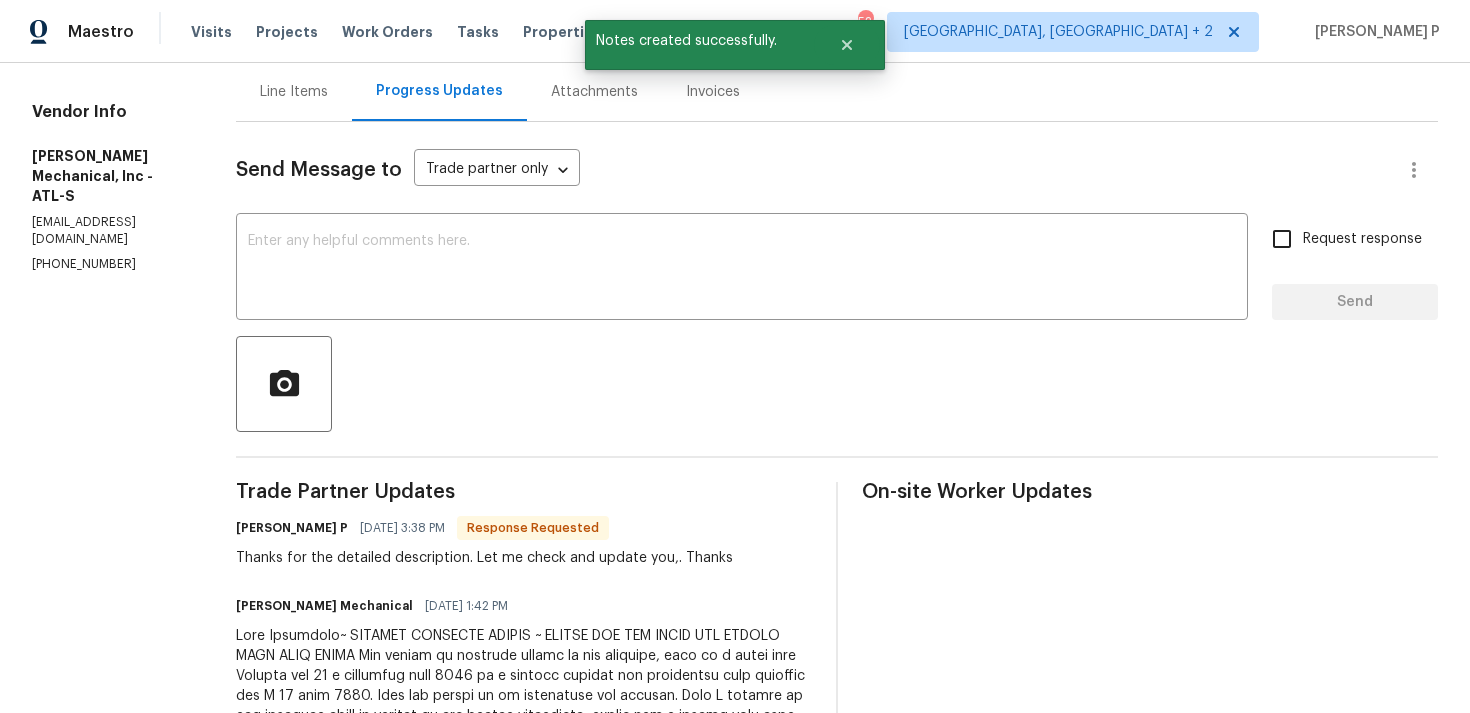 click on "Line Items" at bounding box center [294, 92] 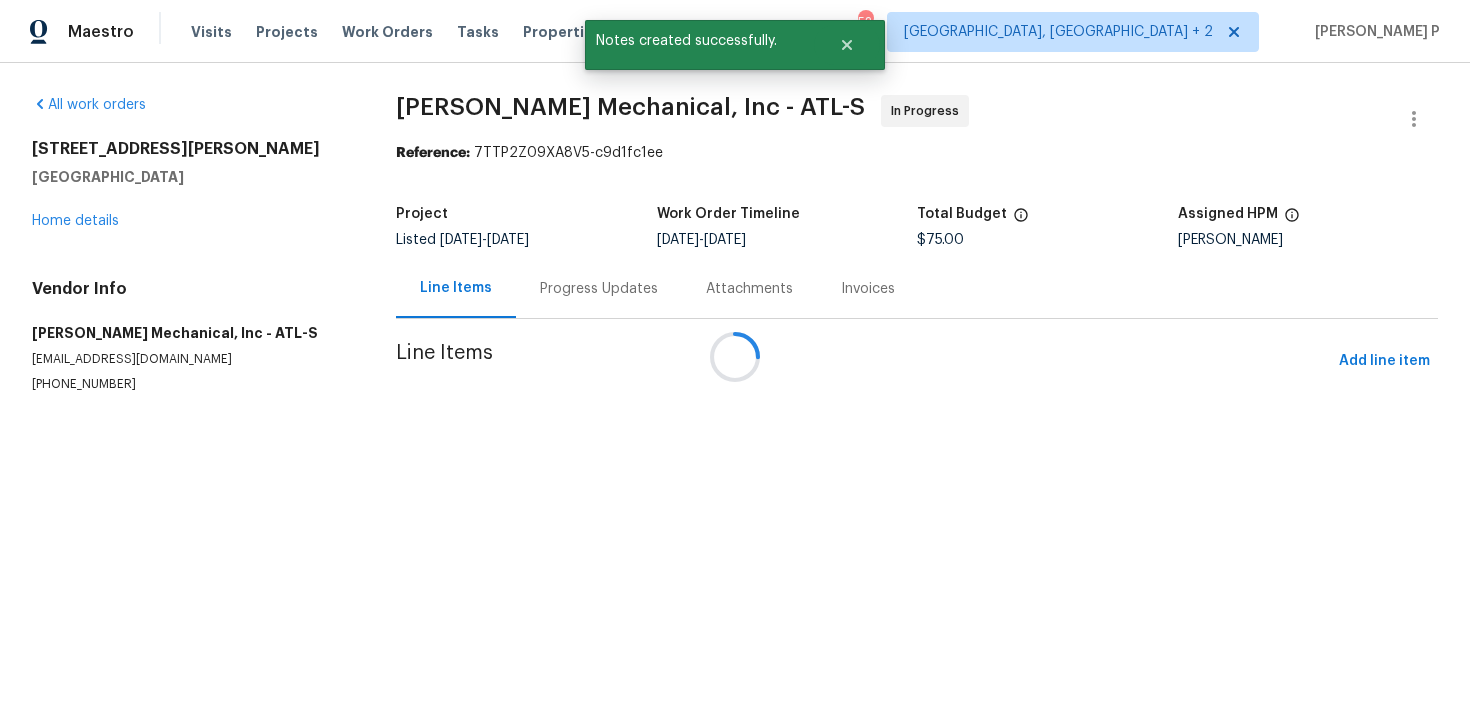 scroll, scrollTop: 0, scrollLeft: 0, axis: both 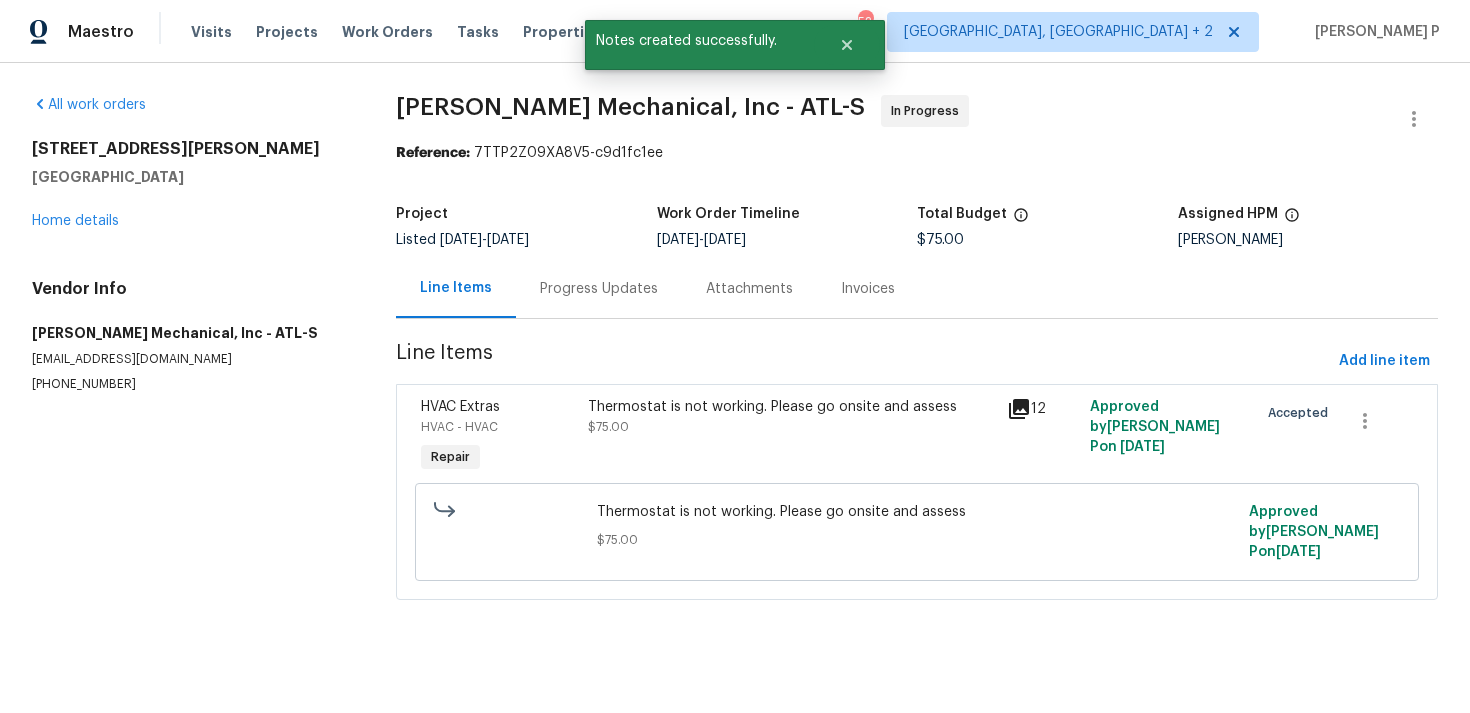 click on "Thermostat is not working. Please go onsite and assess" at bounding box center (791, 407) 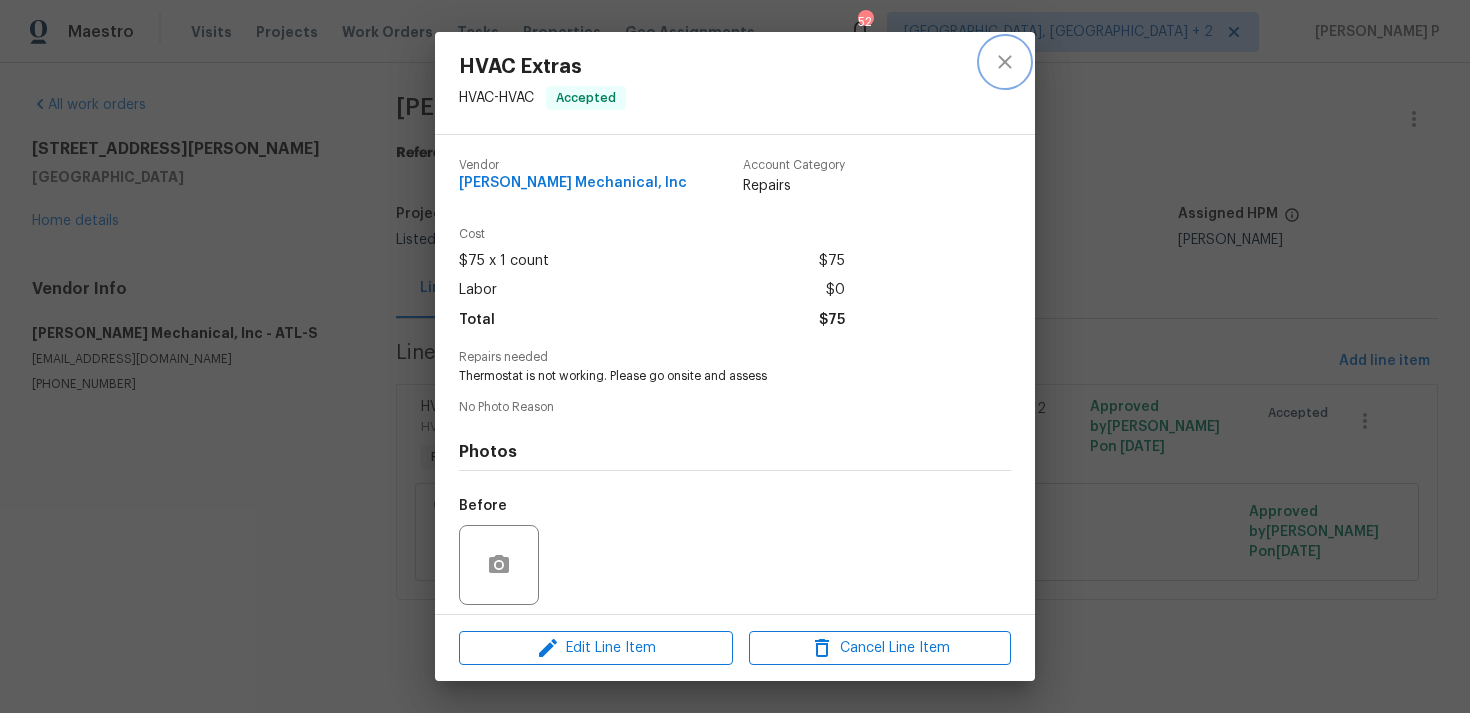 click 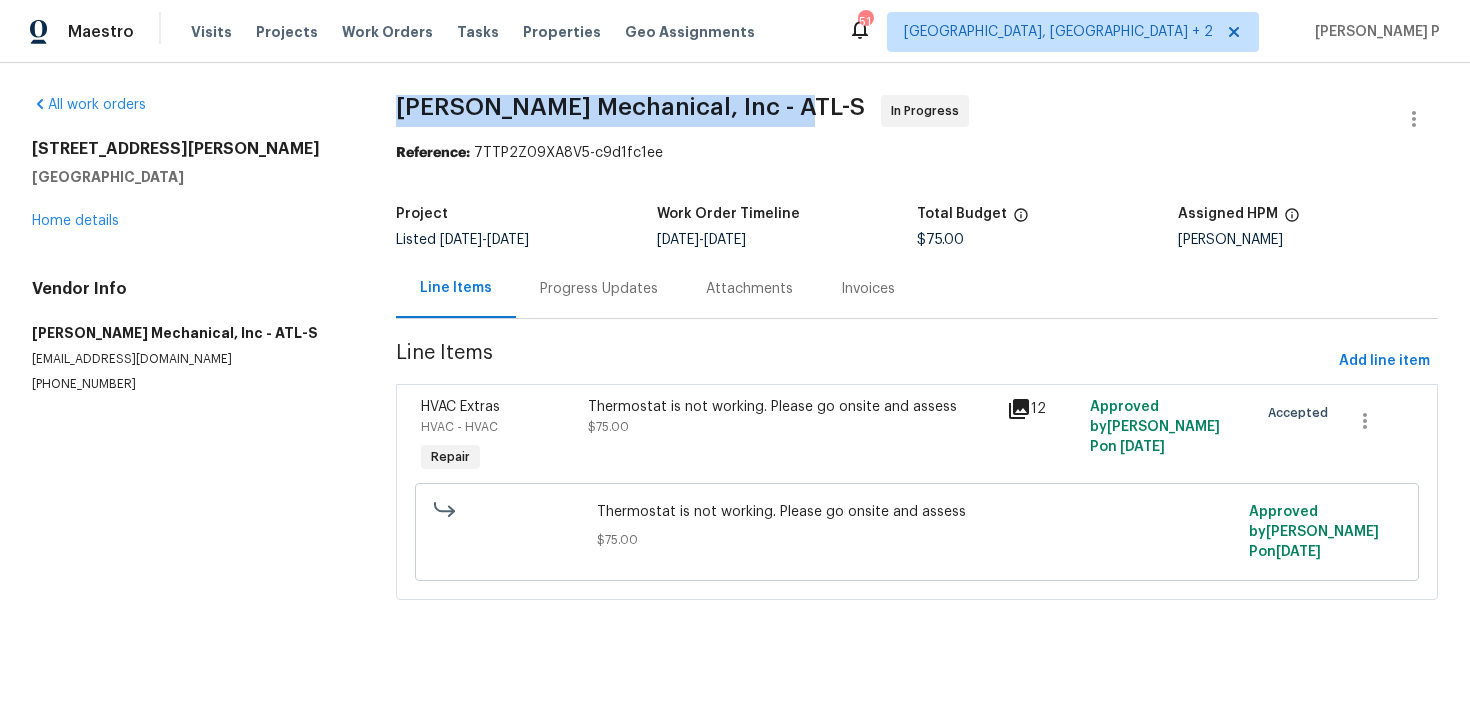 drag, startPoint x: 394, startPoint y: 107, endPoint x: 775, endPoint y: 107, distance: 381 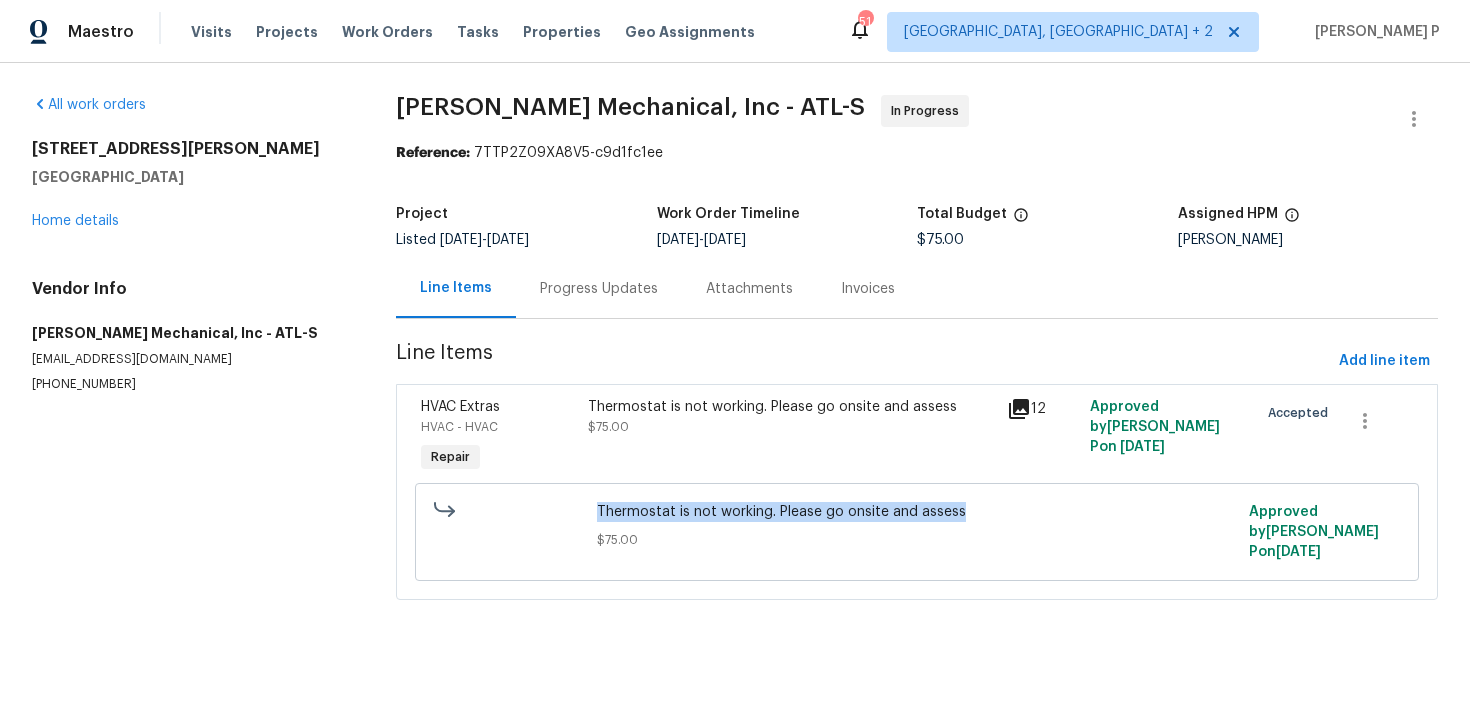 drag, startPoint x: 593, startPoint y: 514, endPoint x: 994, endPoint y: 517, distance: 401.01123 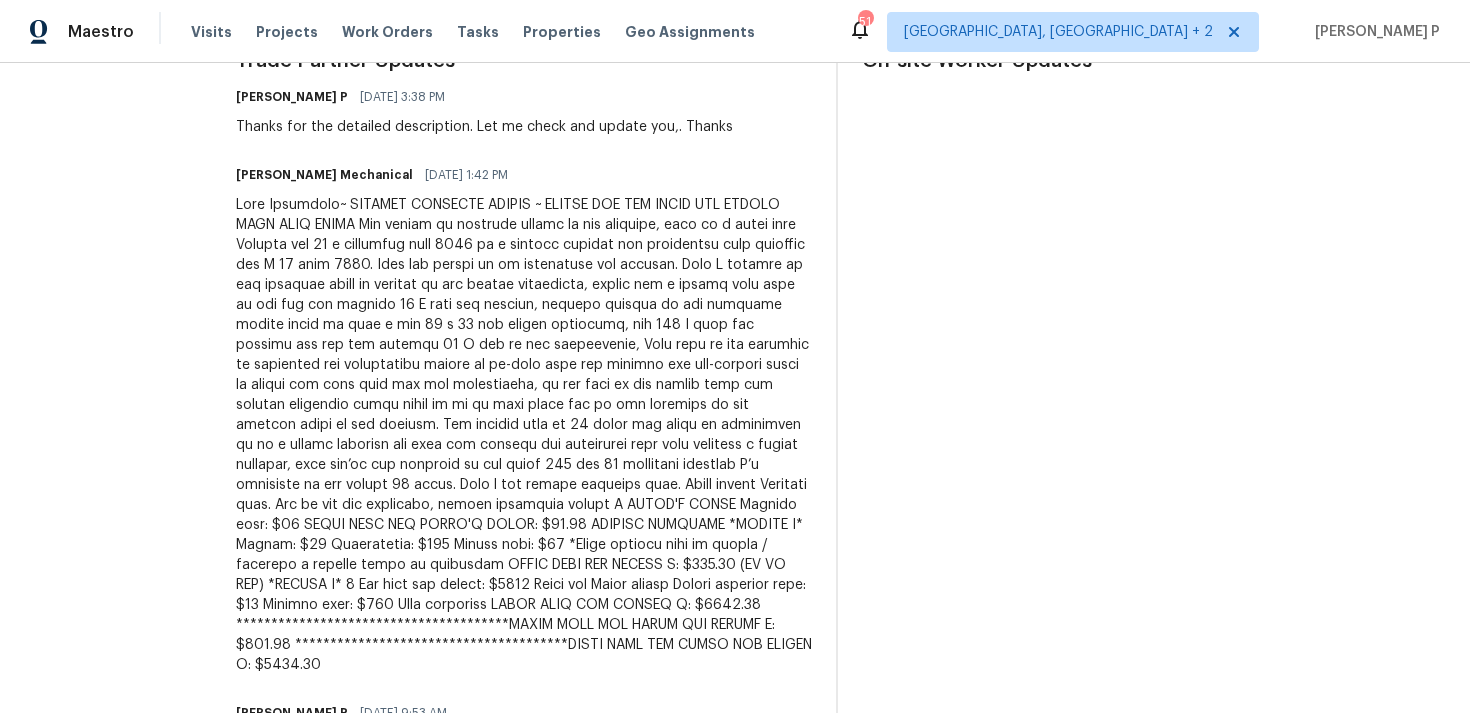 scroll, scrollTop: 646, scrollLeft: 0, axis: vertical 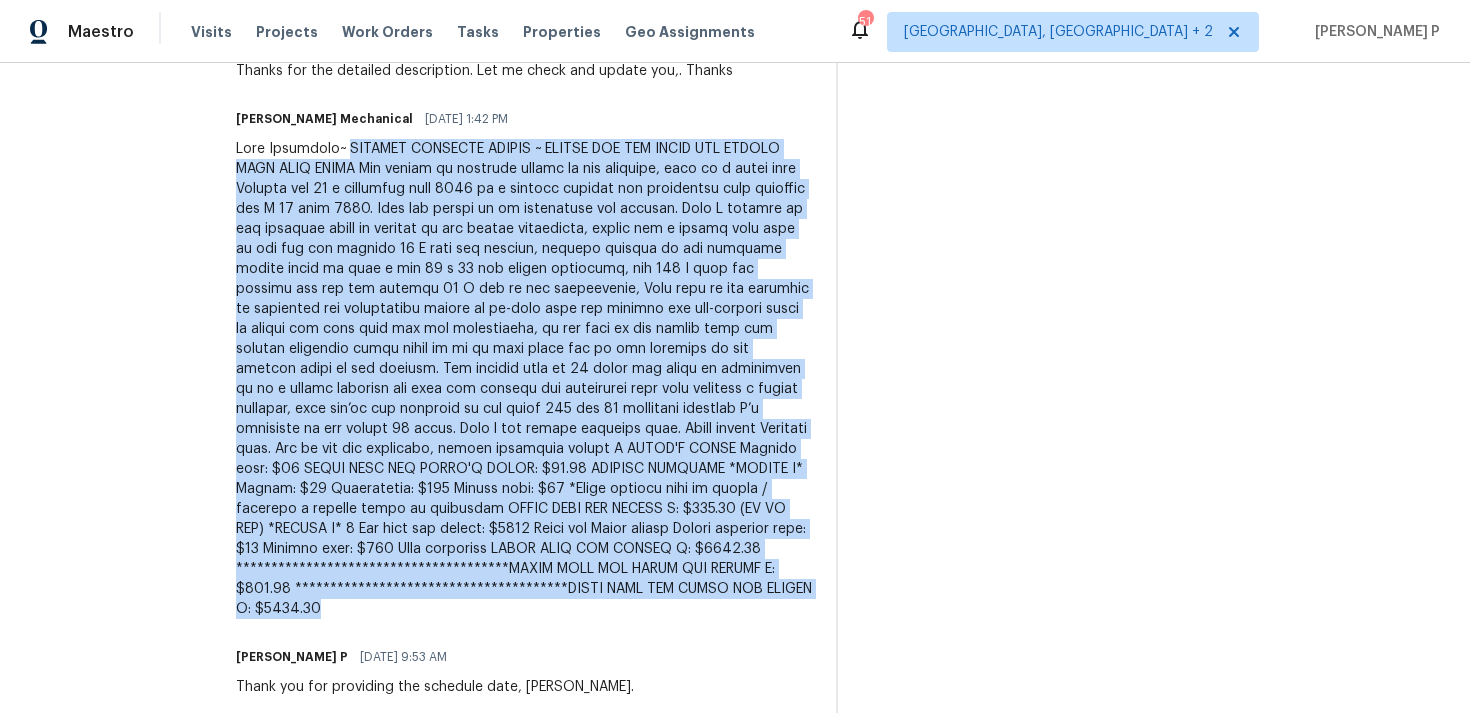 drag, startPoint x: 387, startPoint y: 187, endPoint x: 456, endPoint y: 614, distance: 432.539 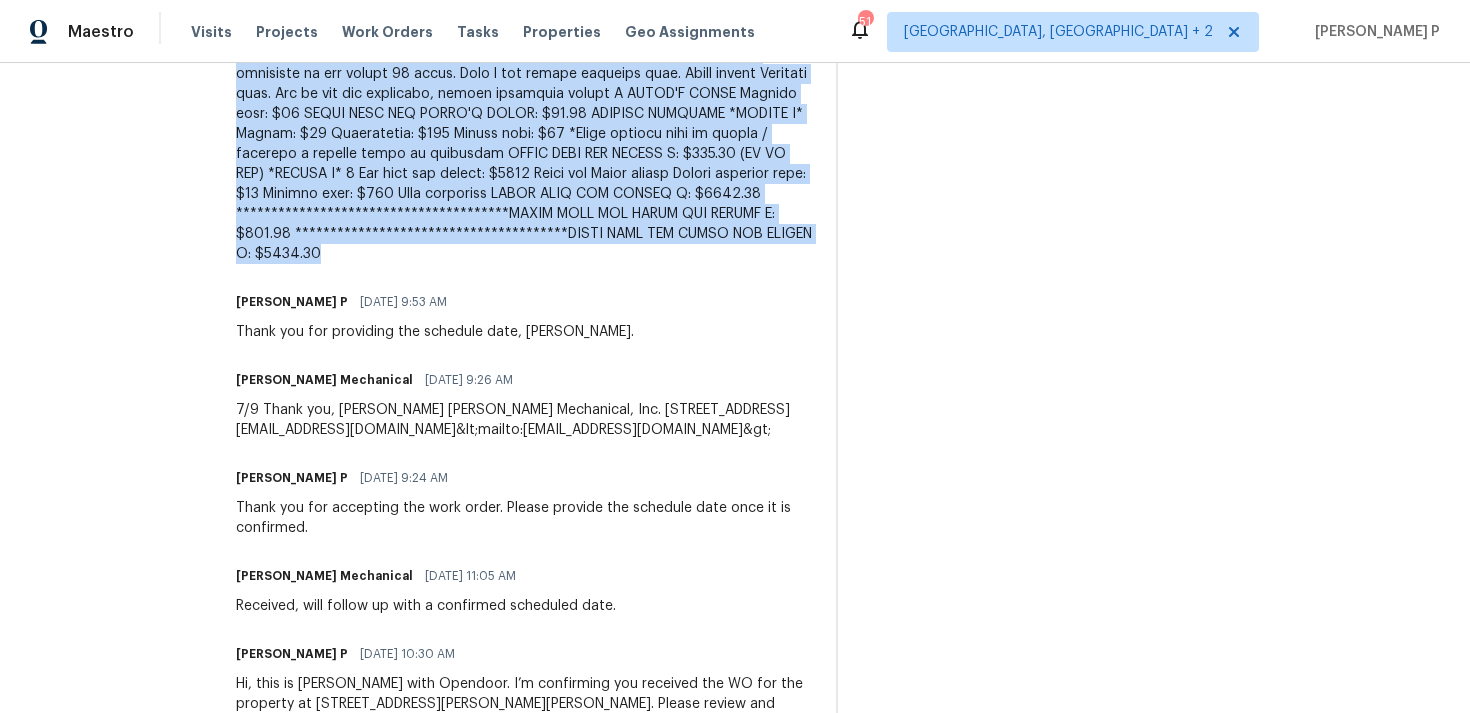 scroll, scrollTop: 1037, scrollLeft: 0, axis: vertical 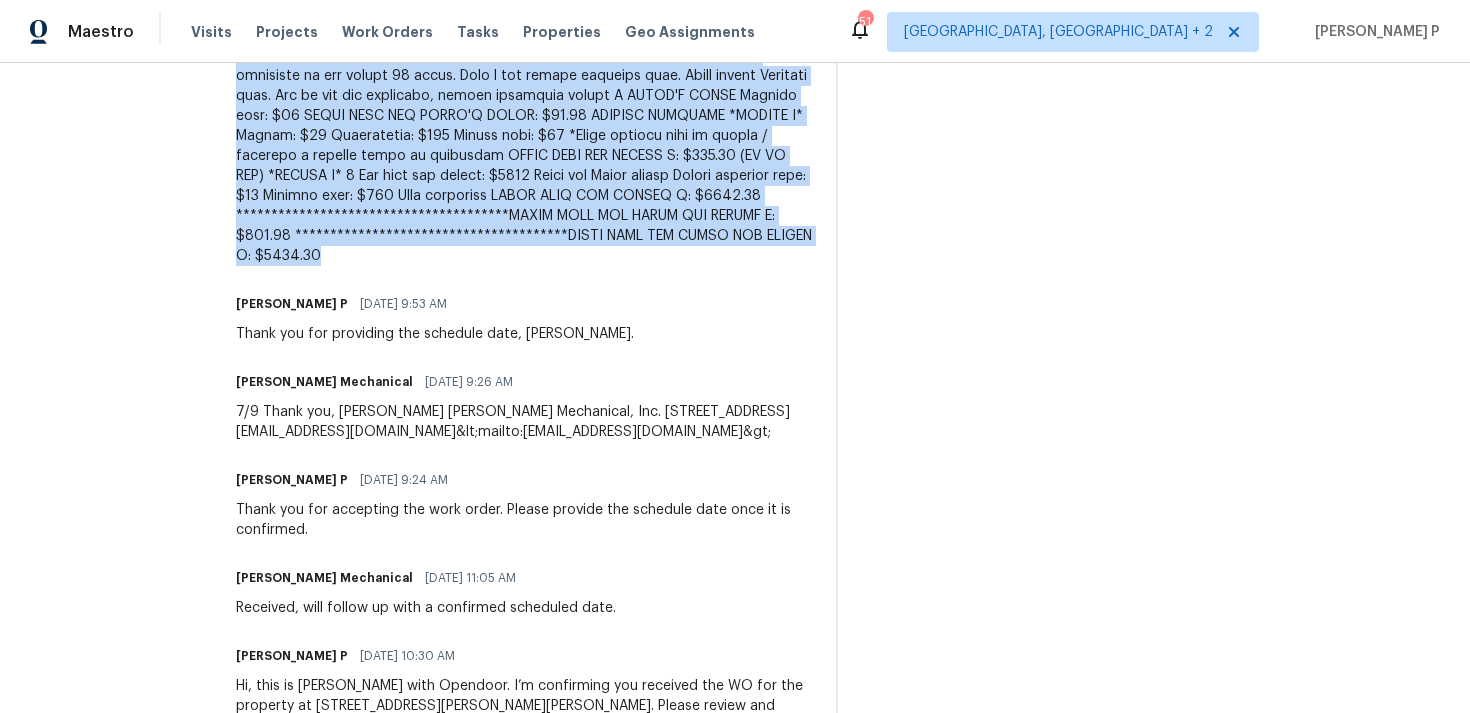 copy on "FURTHER APPROVAL NEEDED ~ PLEASE SEE THE BELOW AND ADVISE ASAP
TECH NOTES
One system on property upflow in the basement, this is a three tone [PERSON_NAME] for 10 a condenser from 2010 on a carrier furnace and evaporator coil designed for R 22 from 2002. This was called in as thermostat not working. When I arrived at the property found no display on the ecobee thermostat, system had a common wire tied in but was not getting 24 V from the furnace, checked furnace in the basement system needs to have a new 16 x 25 air filter installed, had 120 V into the furnace but was not getting 24 V out of the transformer, Will need to get approval on replacing the transformer adding an in-line fuse and tracing the low-voltage short to figure out what took out the transformer, in the past it has either been the outdoor contactor which looks to be in fair shape and is not grounded or the control board in the furnace. The outdoor unit is [DEMOGRAPHIC_DATA] which is considered to be a normal lifespan and both the furnace and evaporator..." 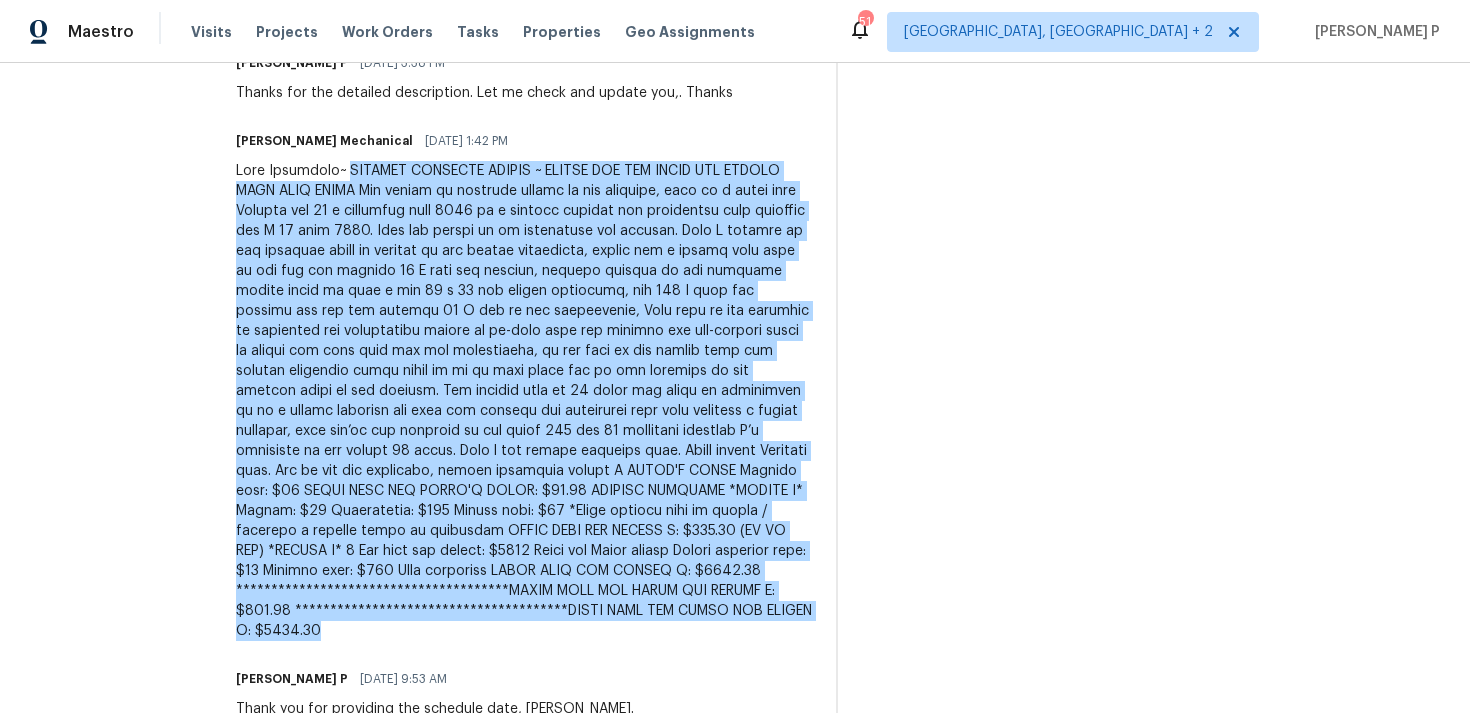 scroll, scrollTop: 652, scrollLeft: 0, axis: vertical 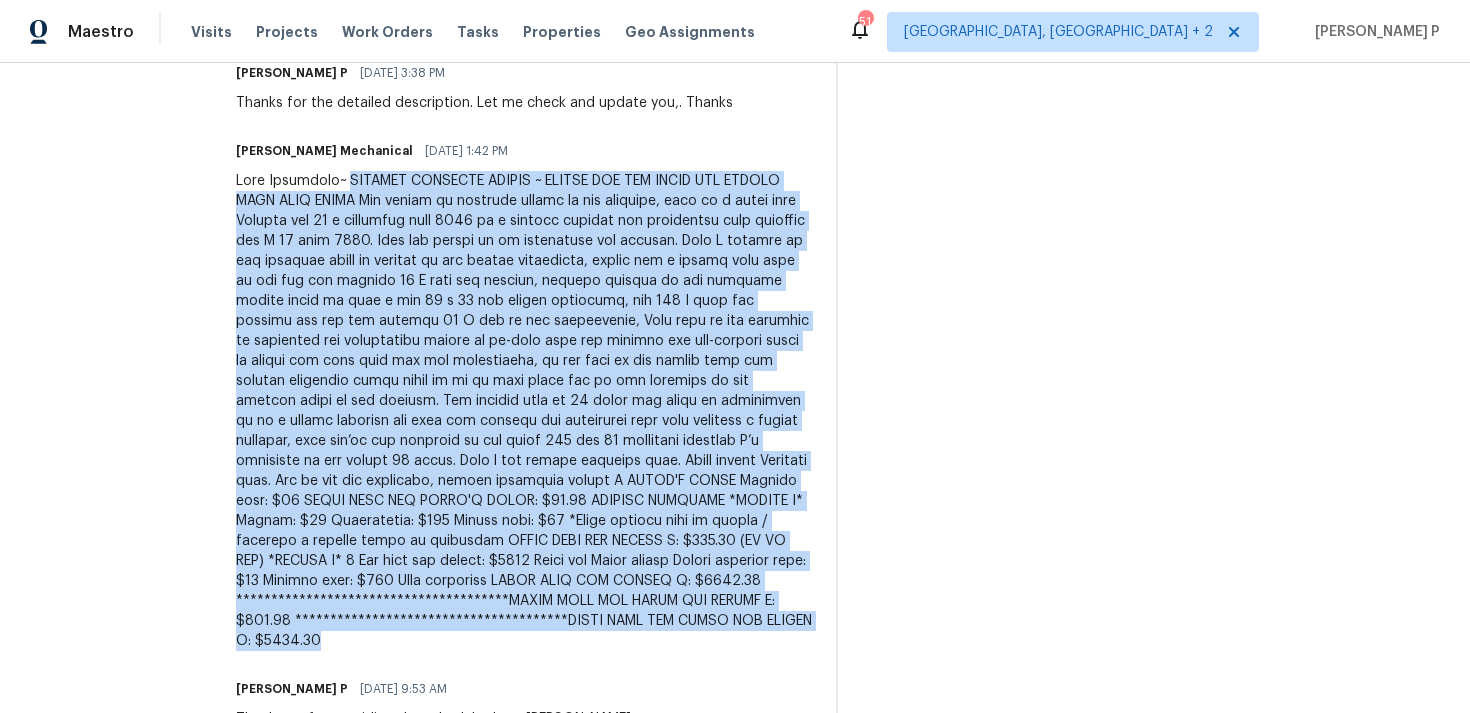 click at bounding box center (524, 411) 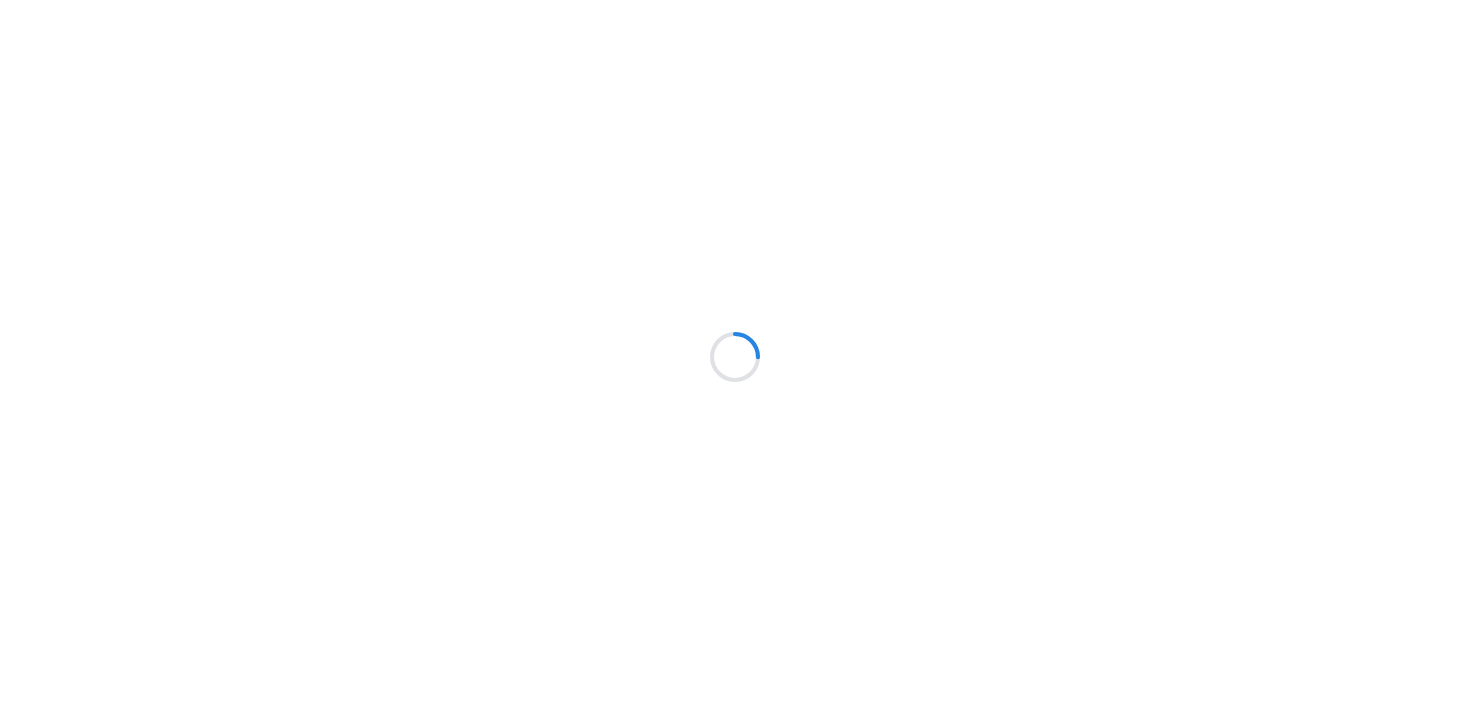 scroll, scrollTop: 0, scrollLeft: 0, axis: both 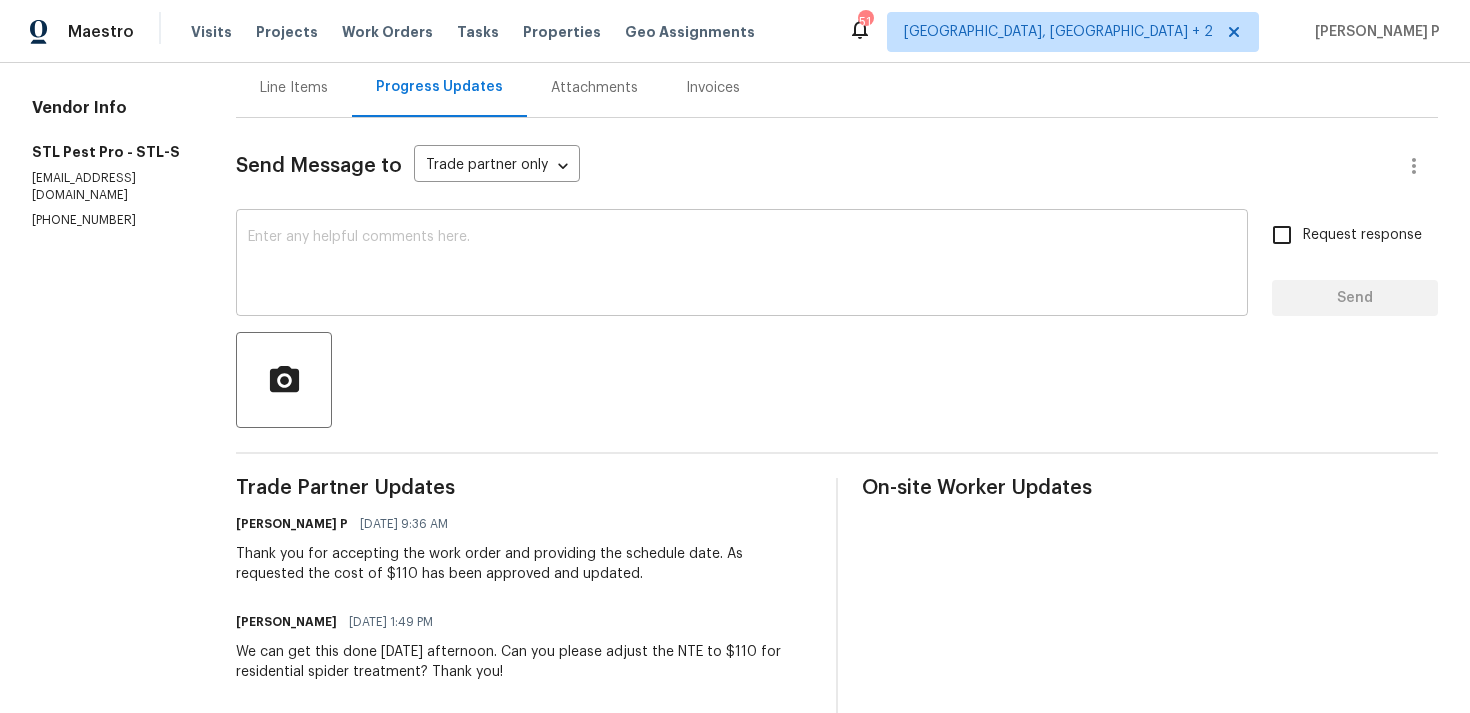 click at bounding box center [742, 265] 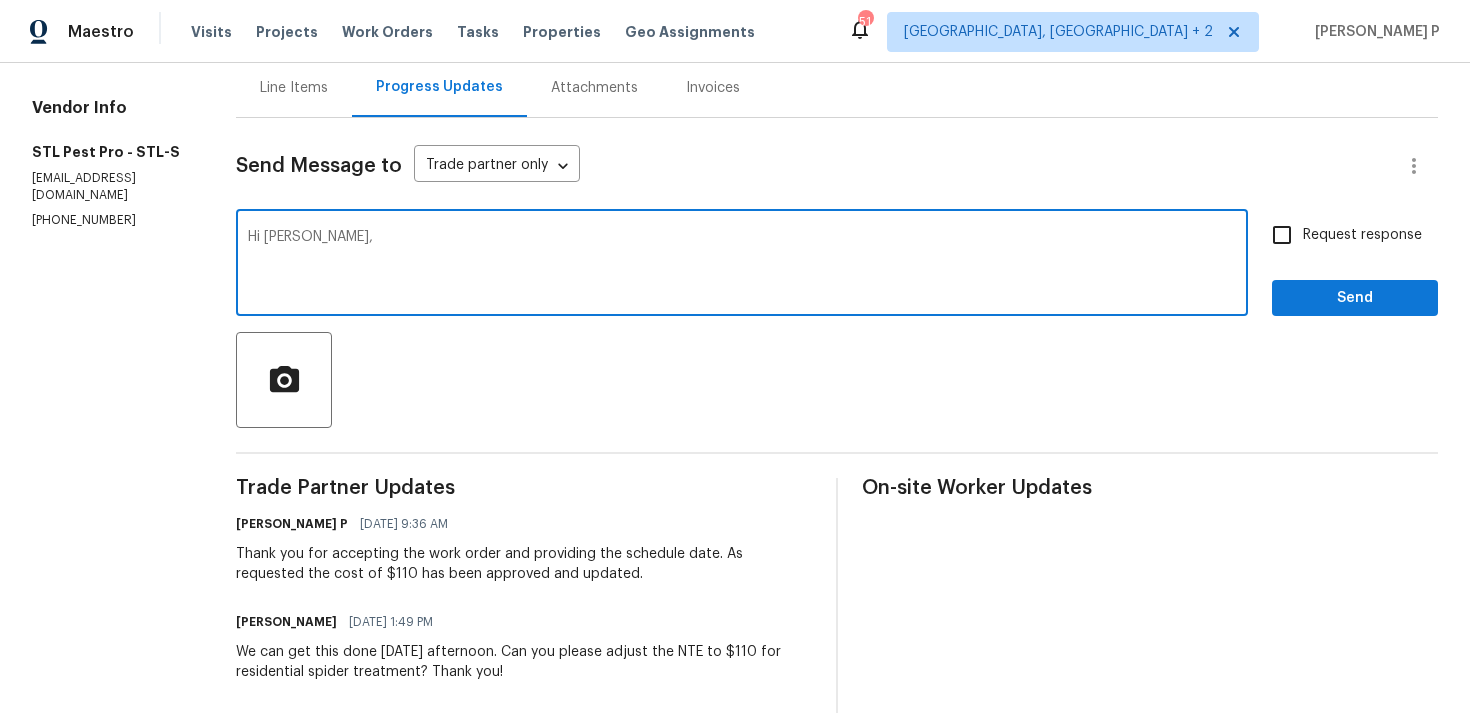 paste on "Could you please provide us with an update on the status of the work order?" 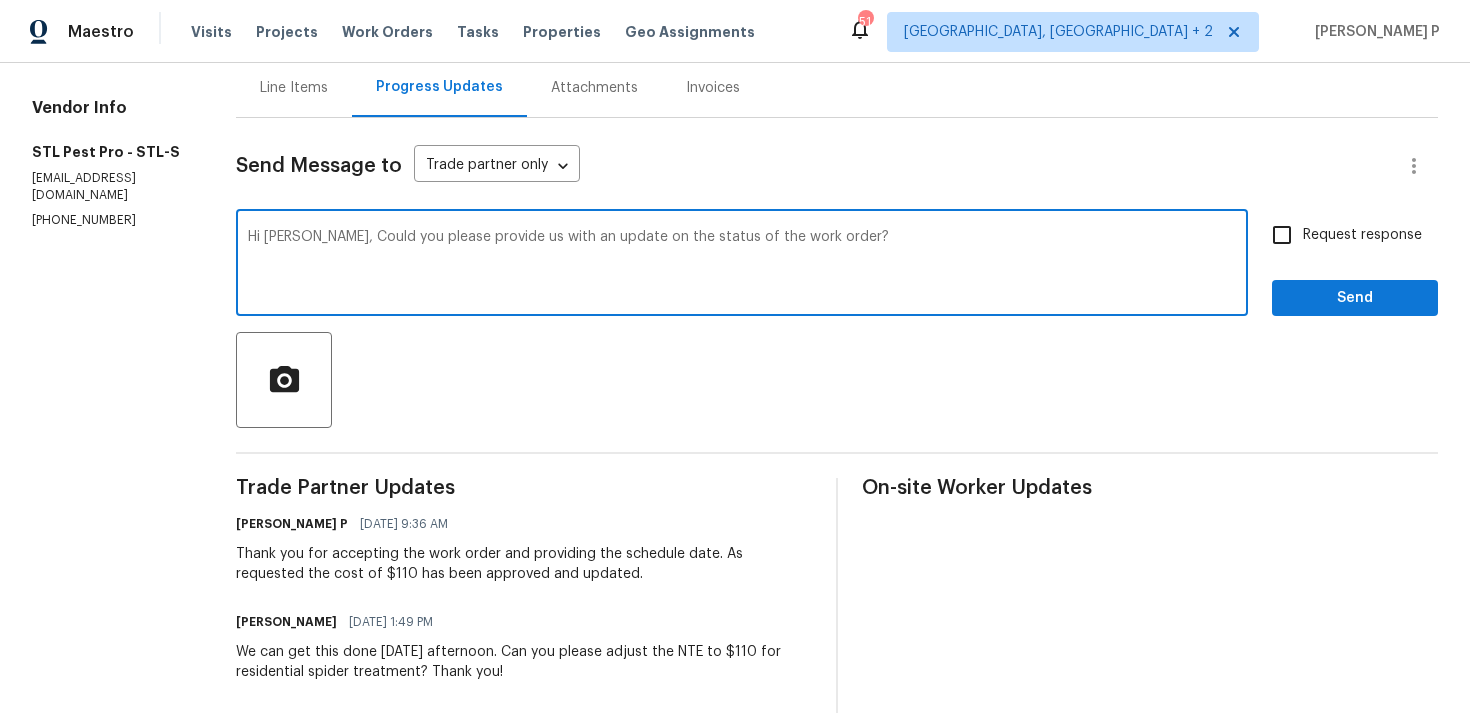 type on "Hi Zach, Could you please provide us with an update on the status of the work order?" 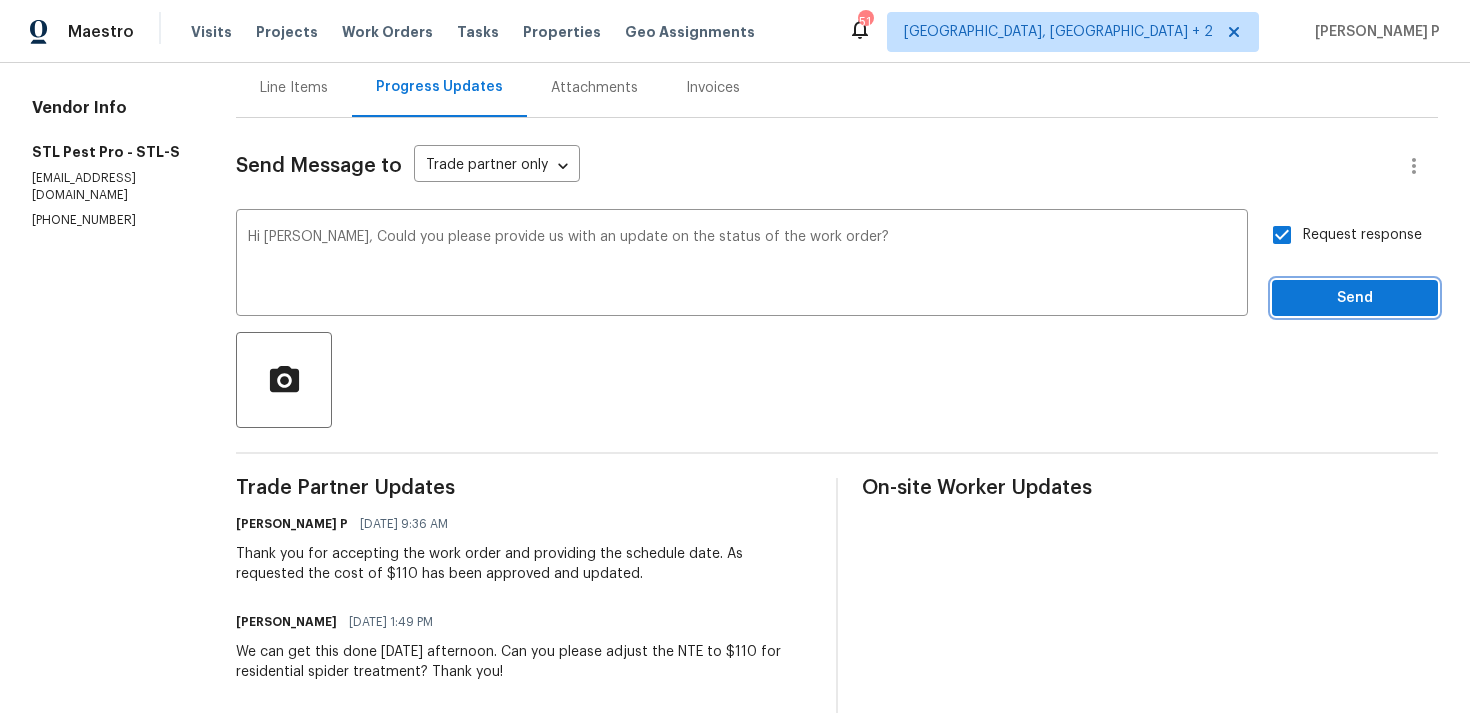 click on "Send" at bounding box center (1355, 298) 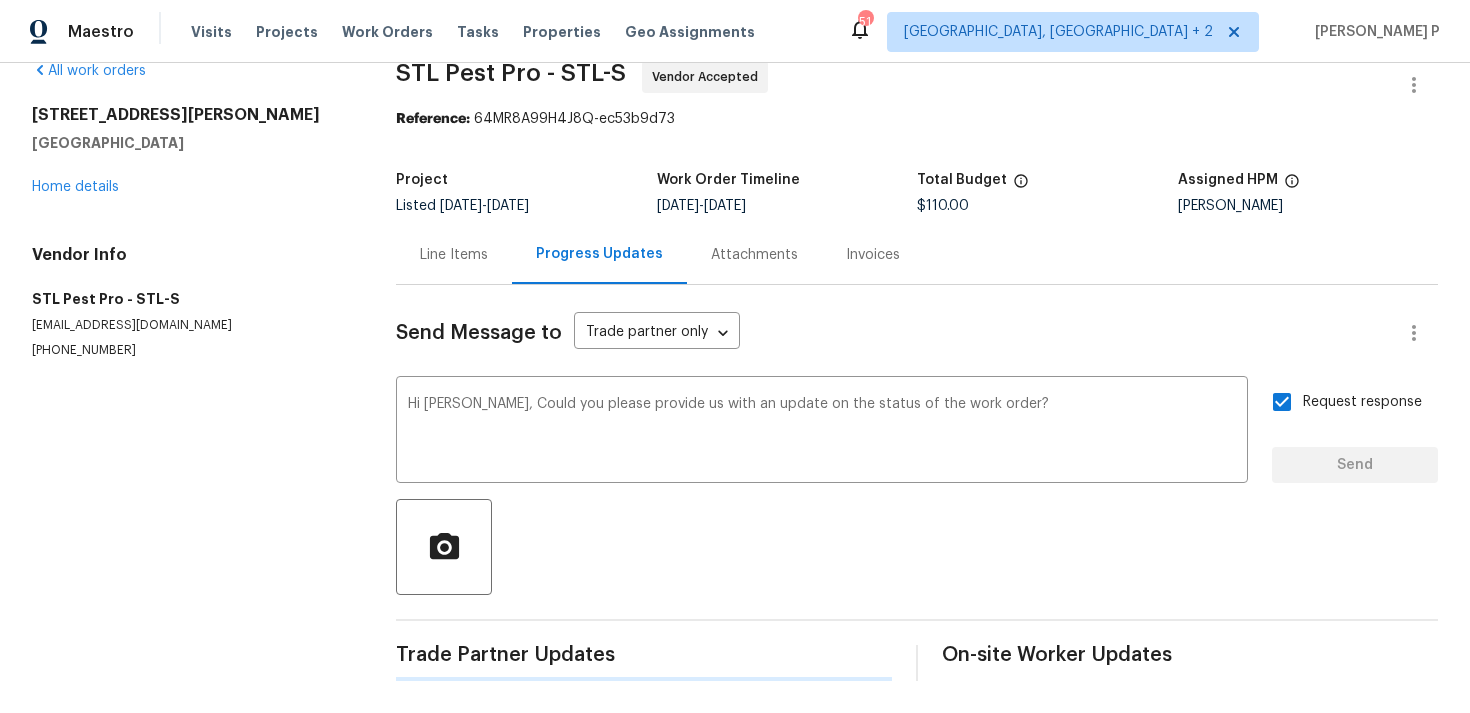 scroll, scrollTop: 34, scrollLeft: 0, axis: vertical 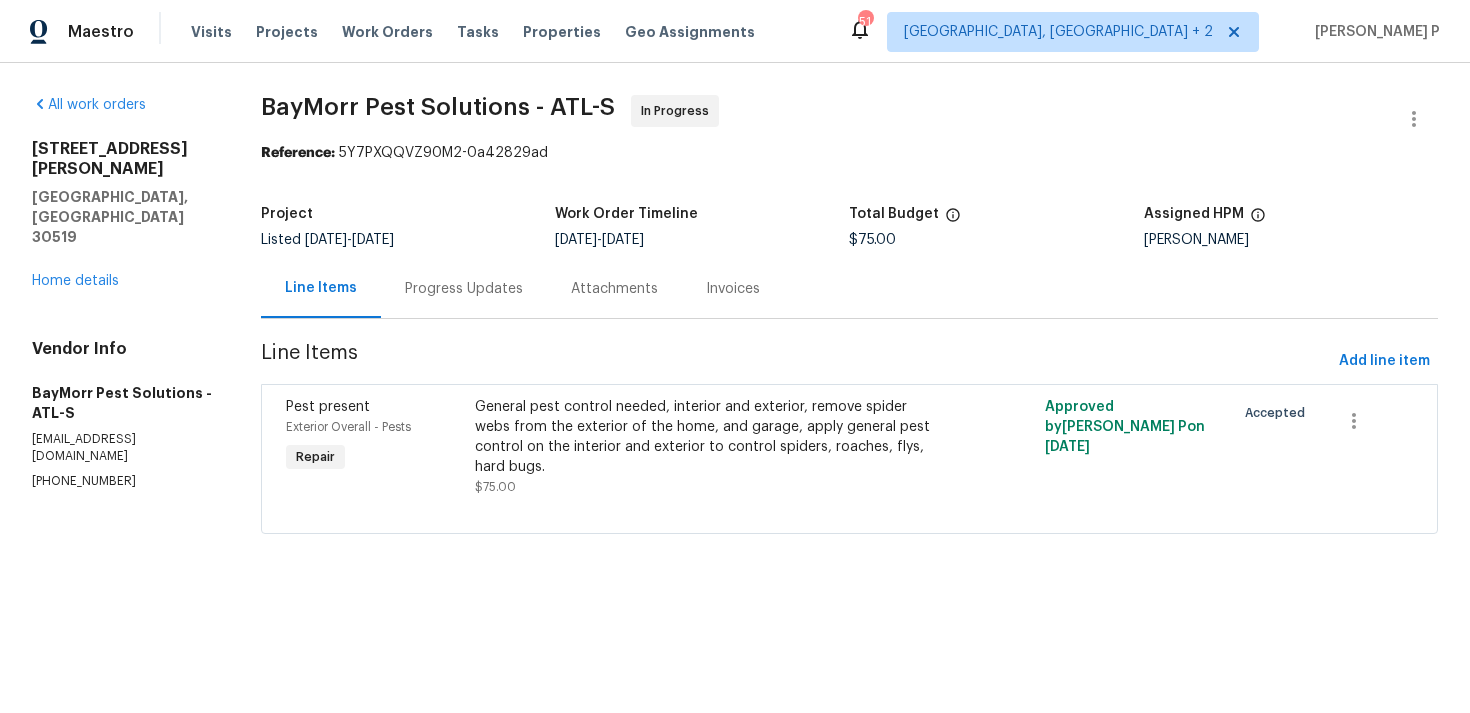 click on "Progress Updates" at bounding box center [464, 289] 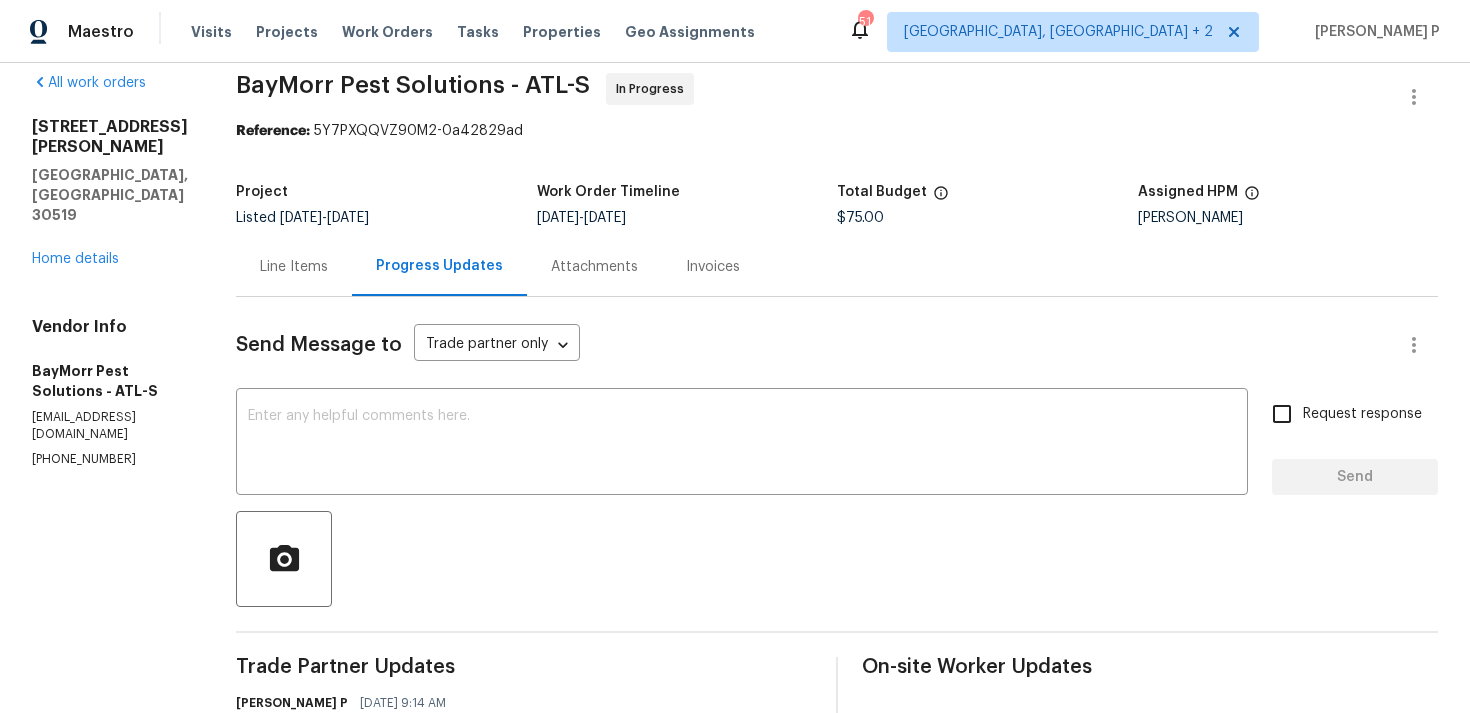 scroll, scrollTop: 0, scrollLeft: 0, axis: both 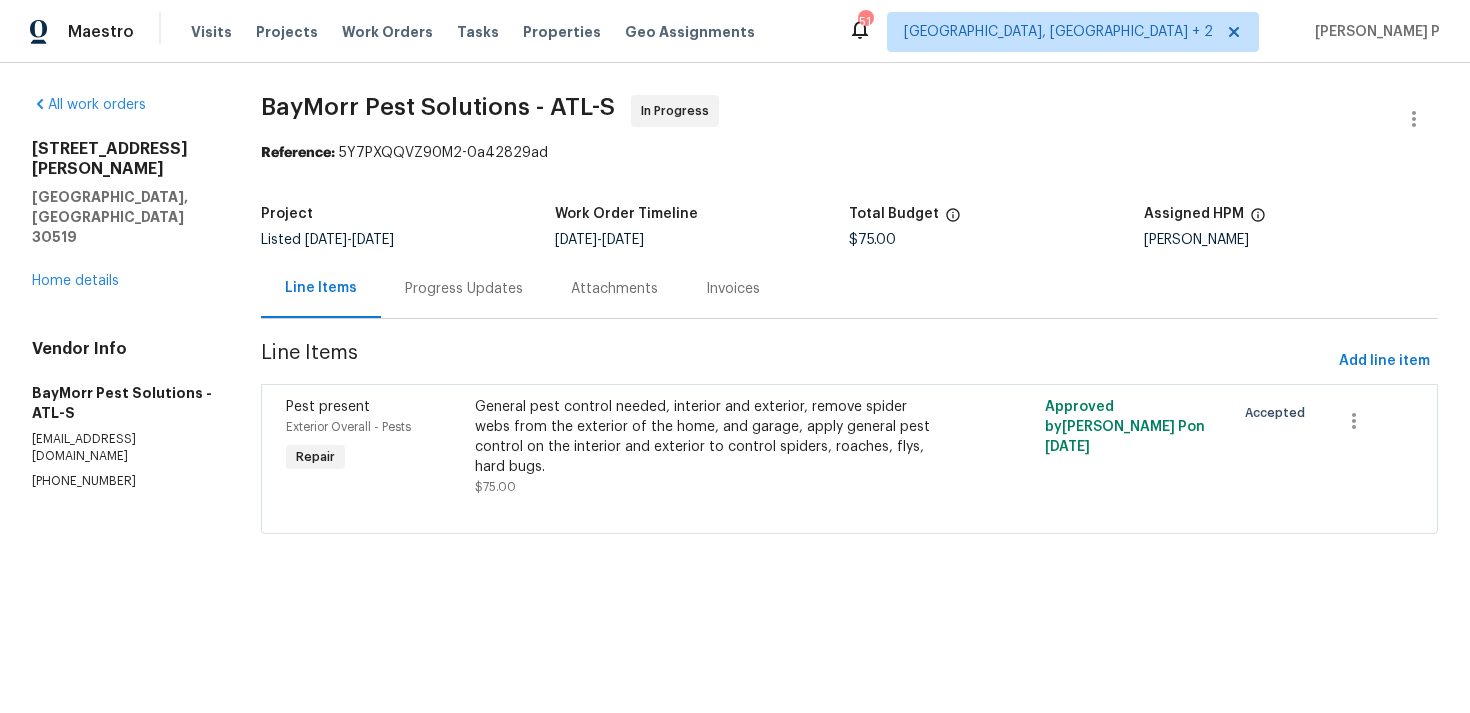 click on "Progress Updates" at bounding box center (464, 289) 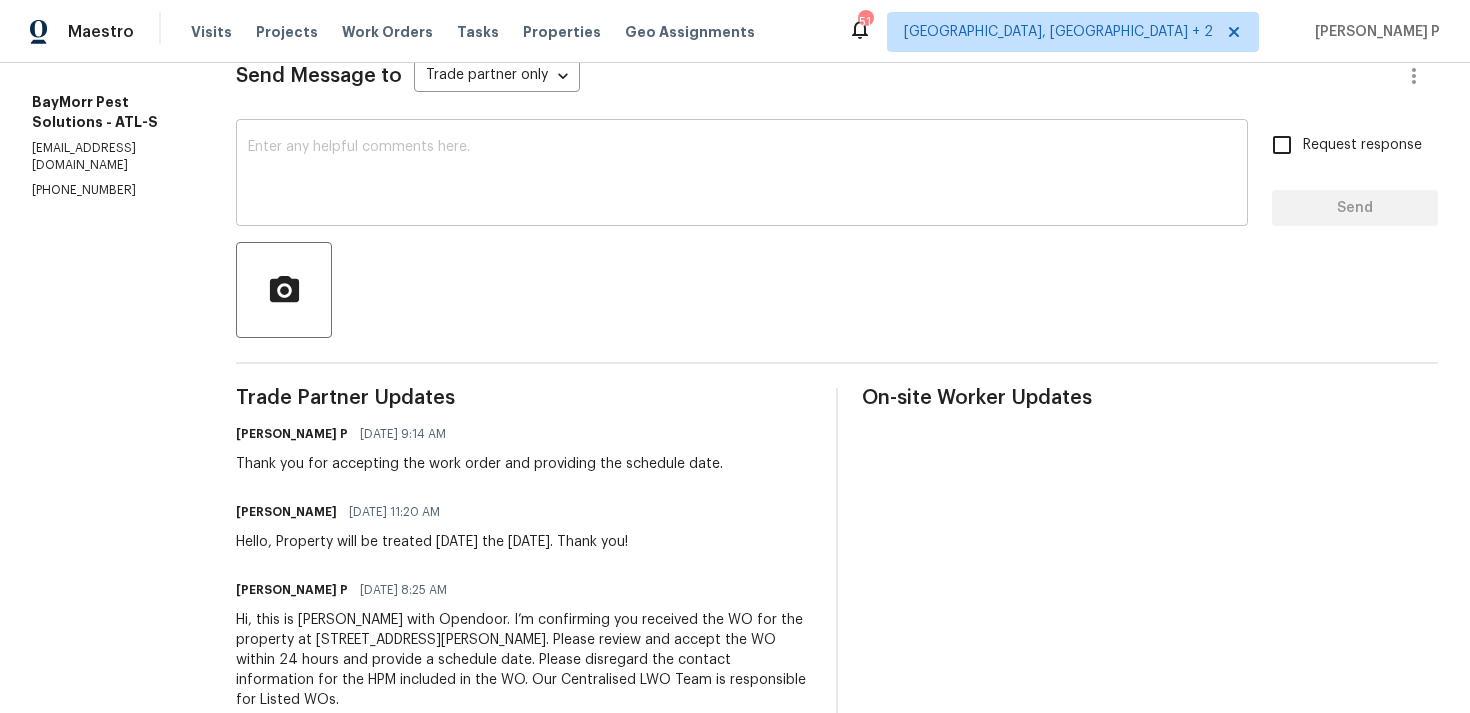 scroll, scrollTop: 324, scrollLeft: 0, axis: vertical 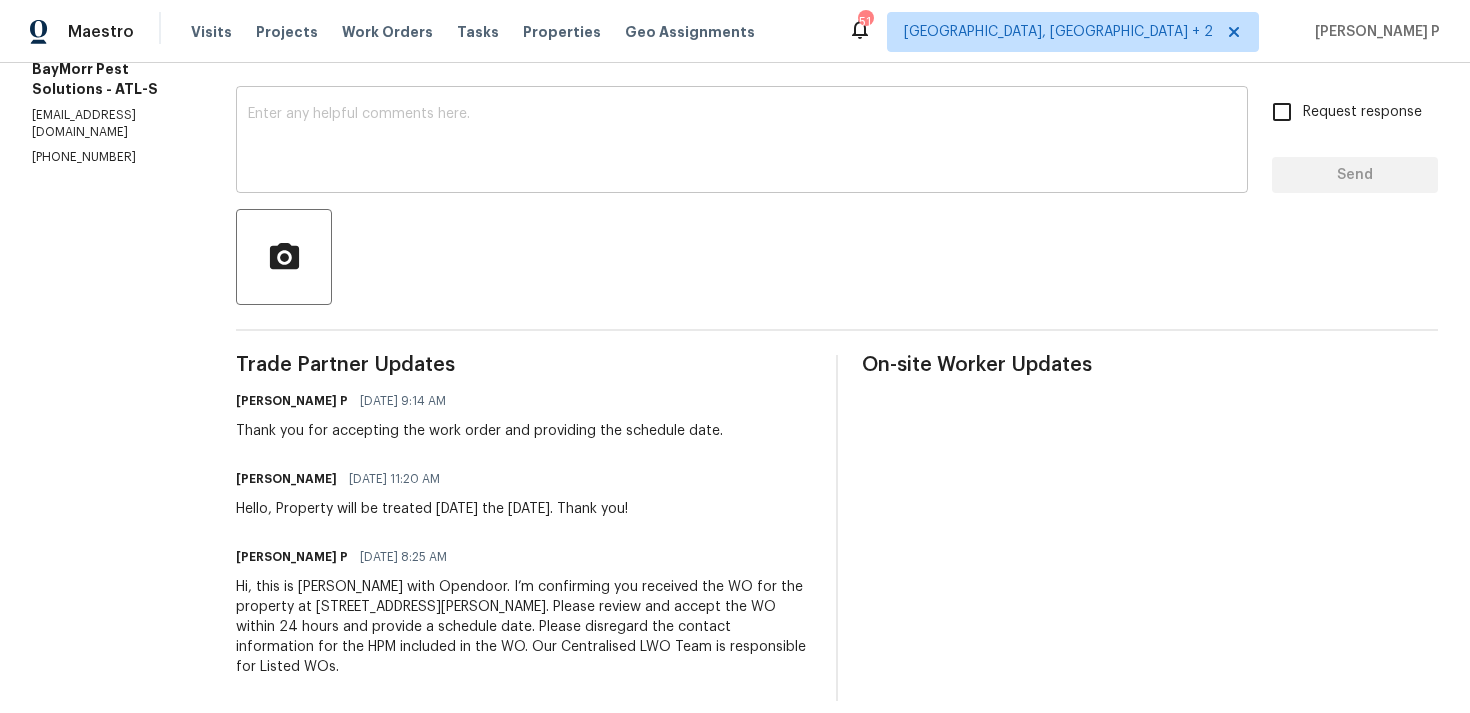 click at bounding box center [742, 142] 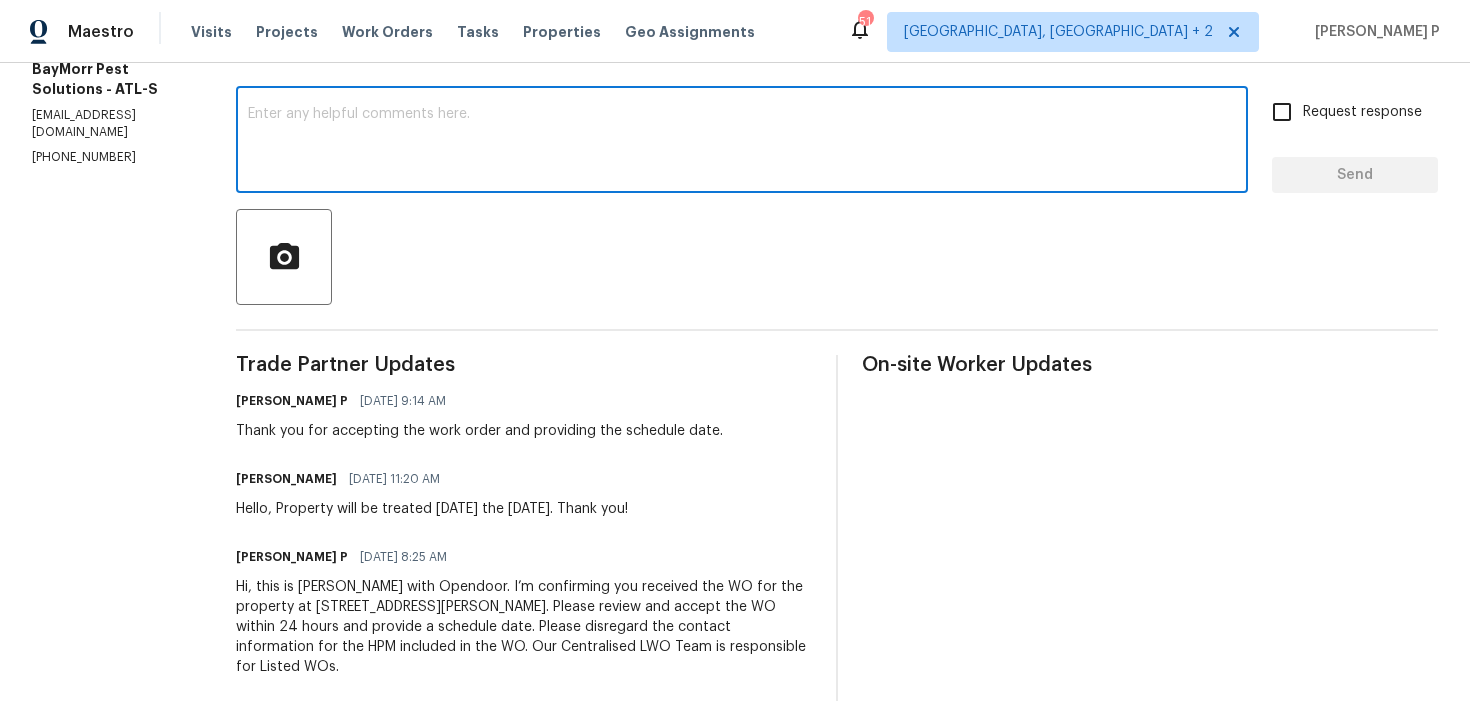 click at bounding box center (742, 142) 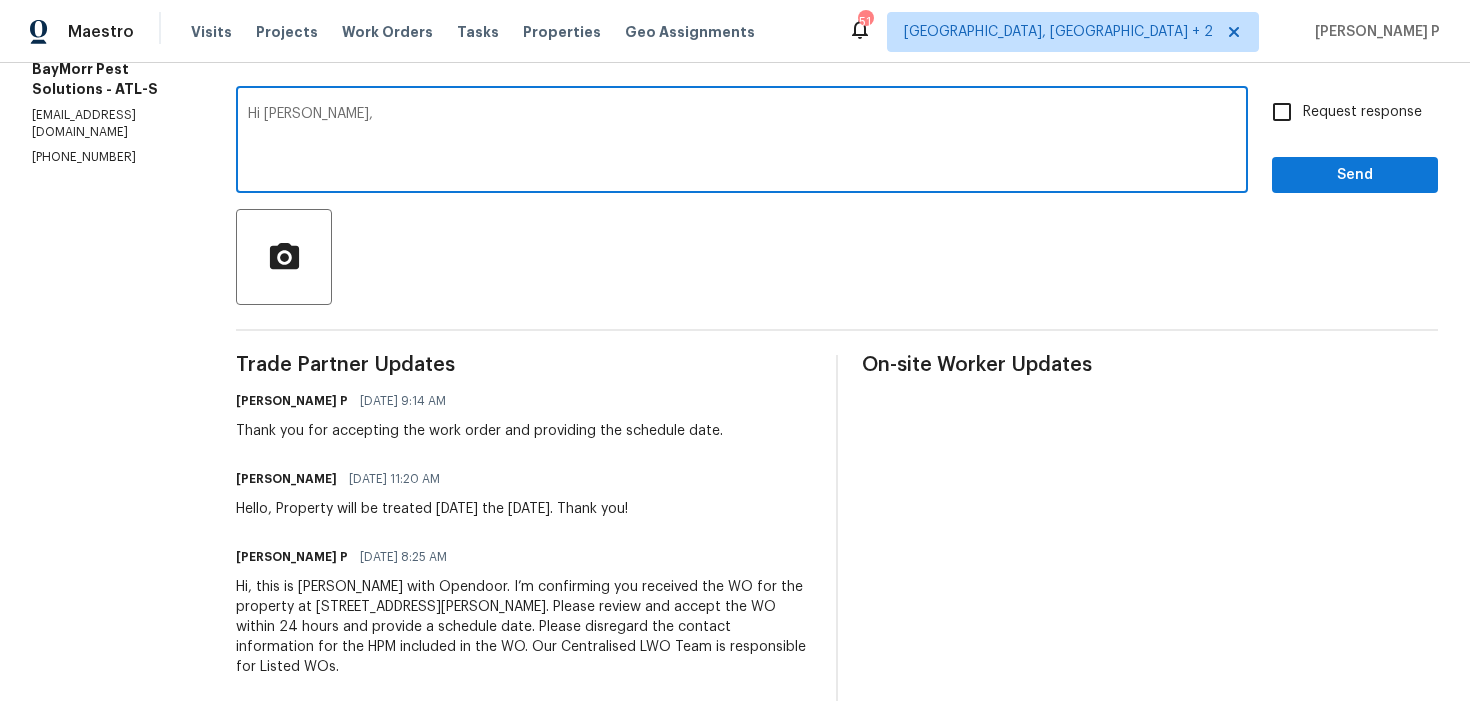paste on "Could you please provide us with an update on the status of the work order?" 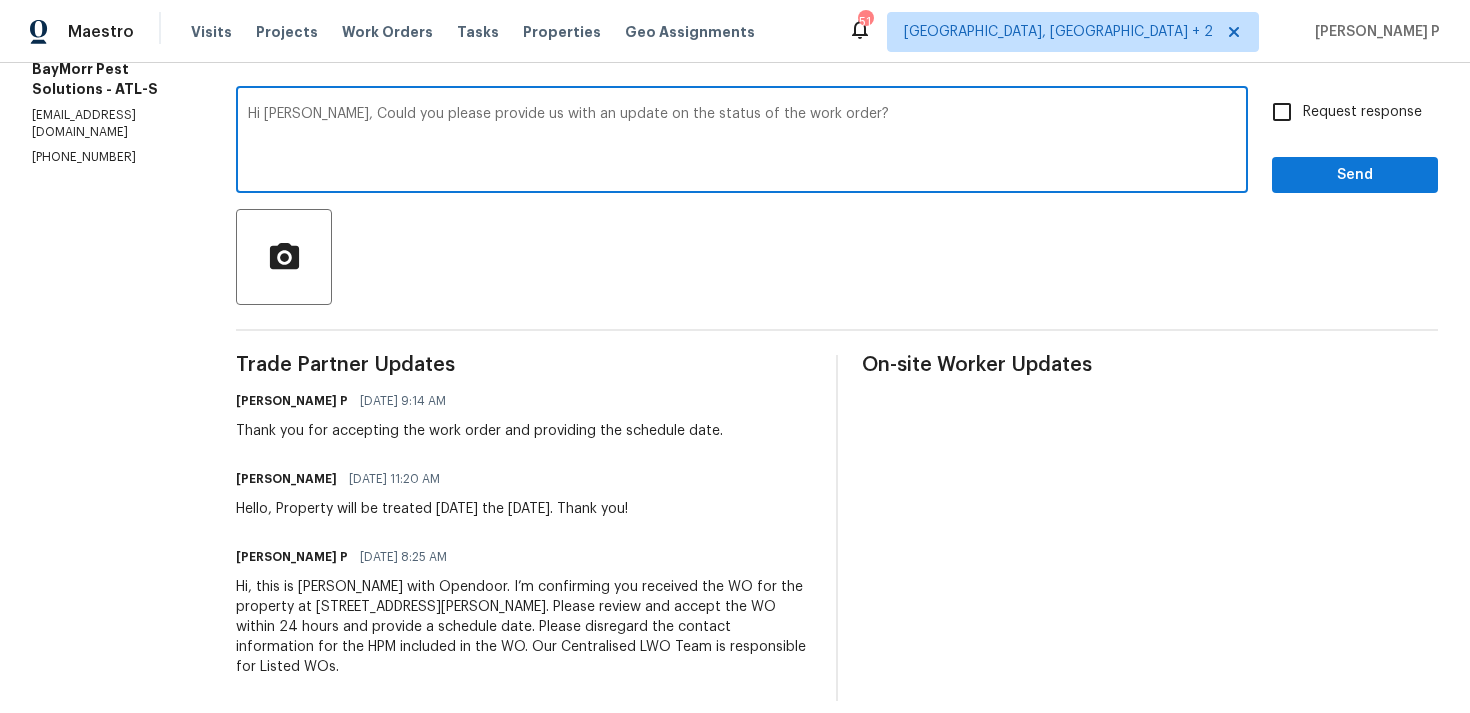 type on "Hi Todd, Could you please provide us with an update on the status of the work order?" 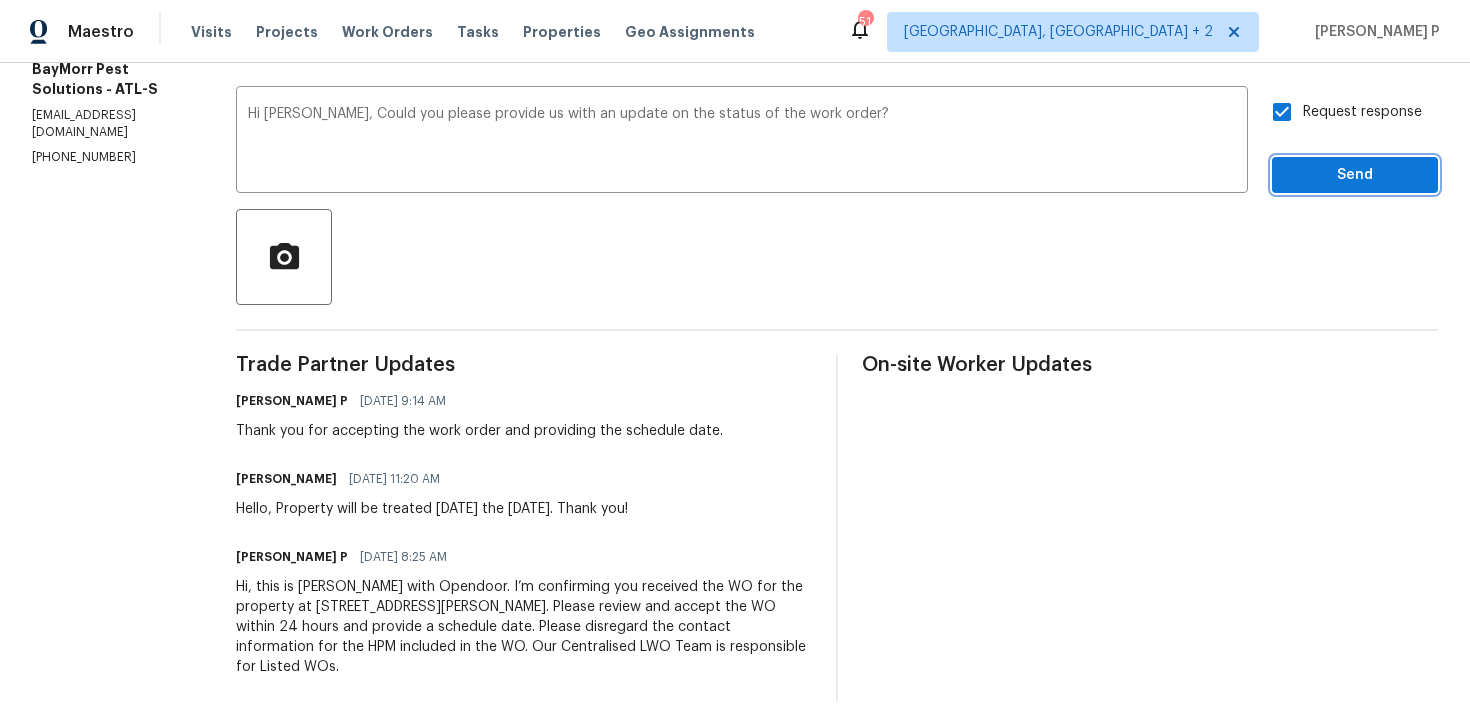 click on "Send" at bounding box center [1355, 175] 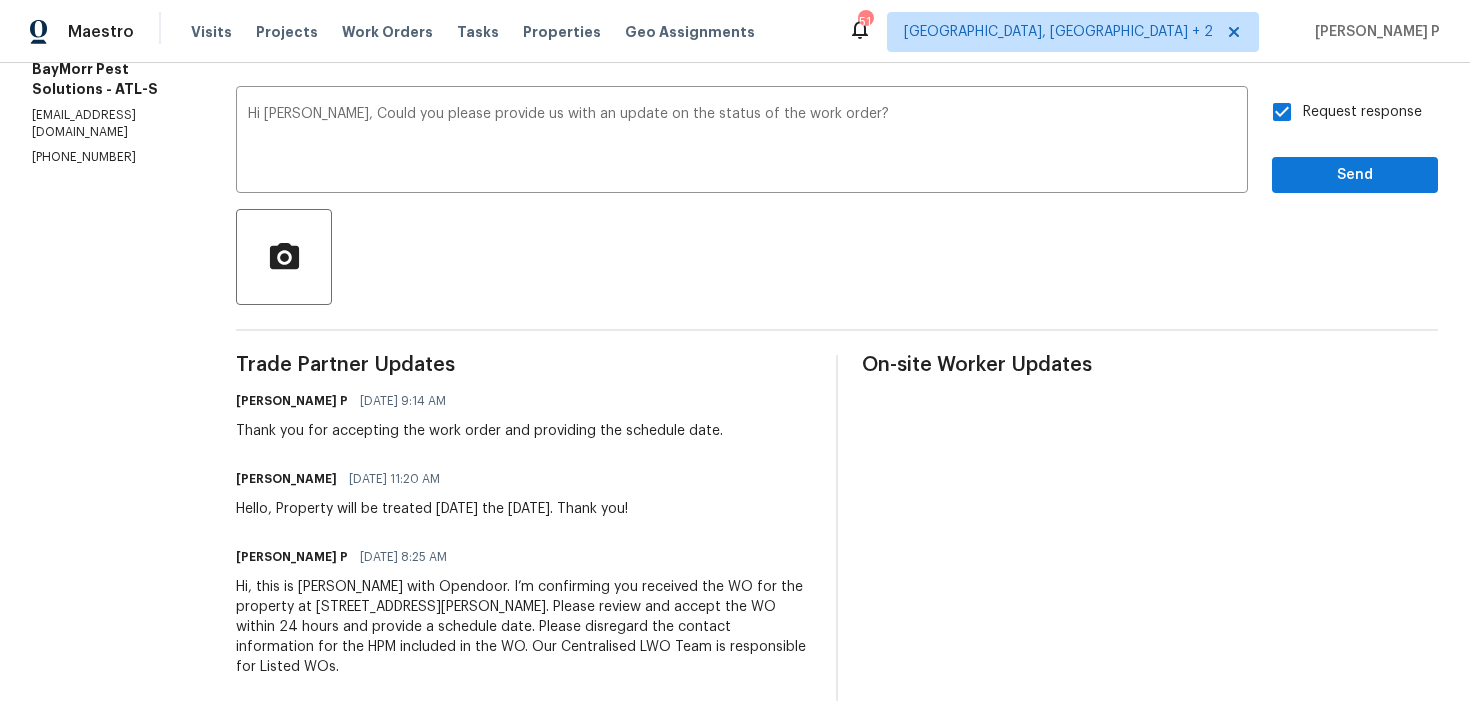 scroll, scrollTop: 34, scrollLeft: 0, axis: vertical 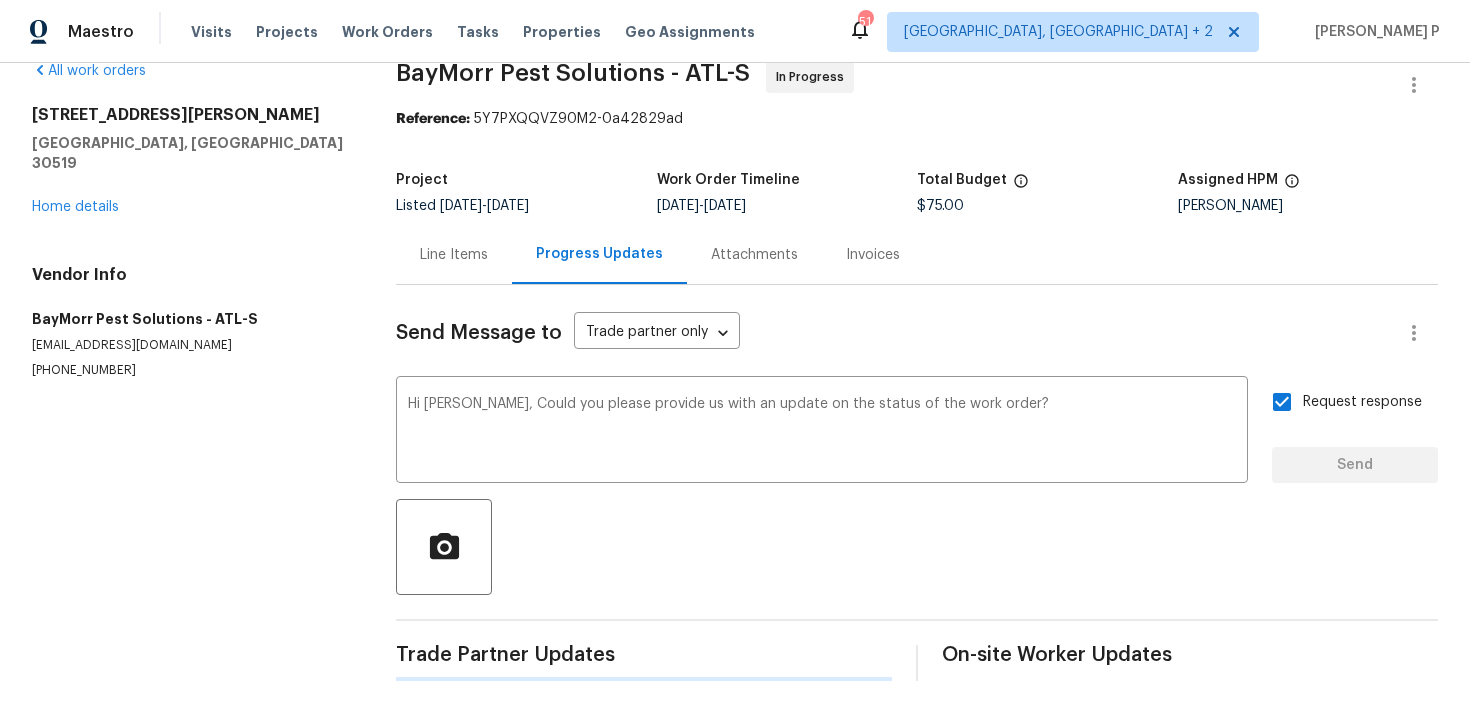 type 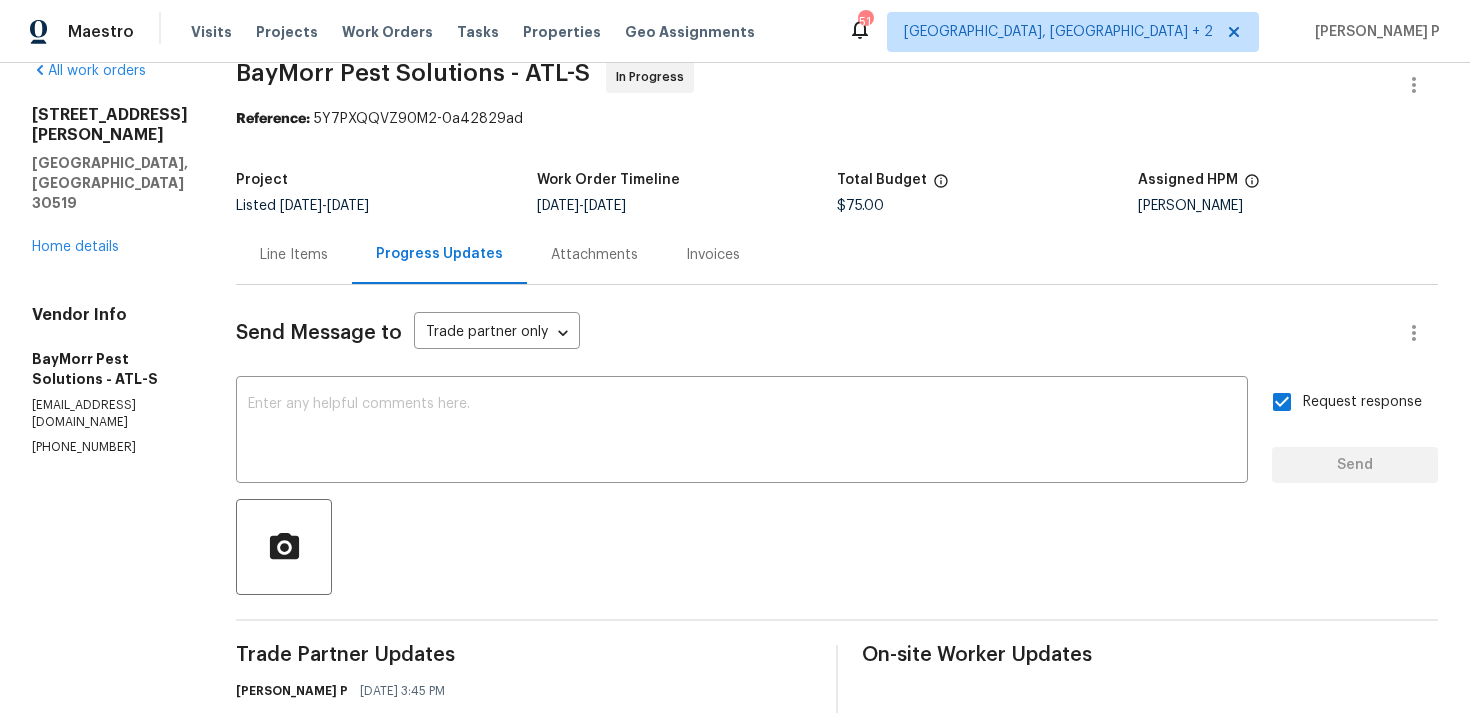 scroll, scrollTop: 324, scrollLeft: 0, axis: vertical 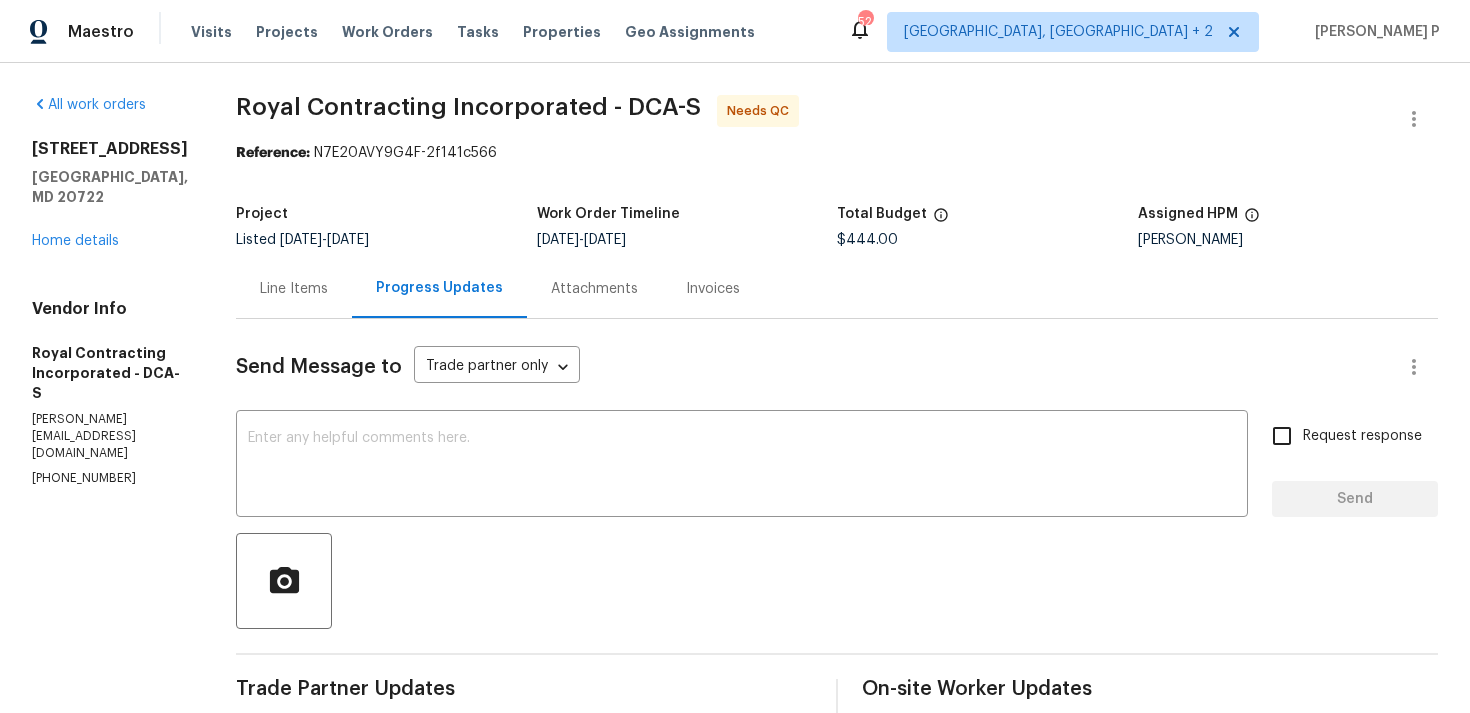 click on "Line Items" at bounding box center (294, 289) 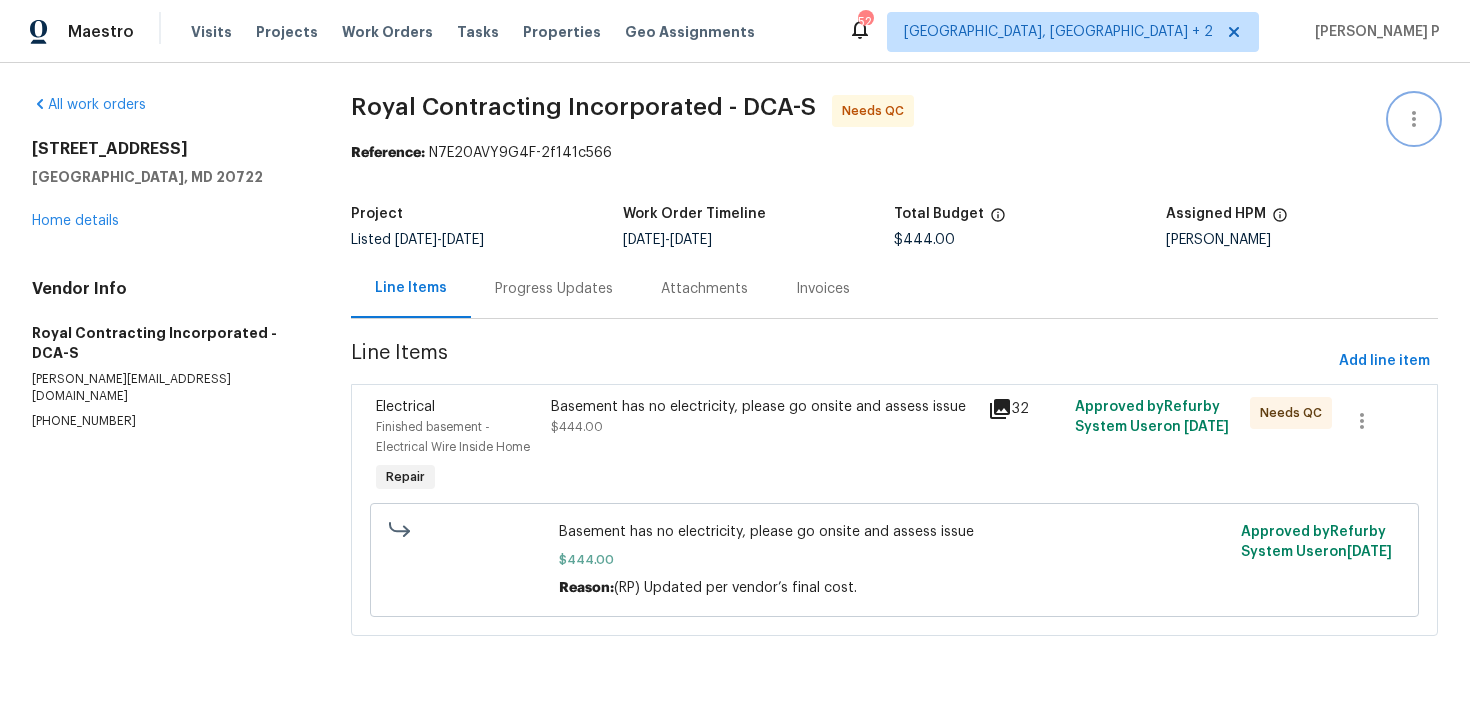click 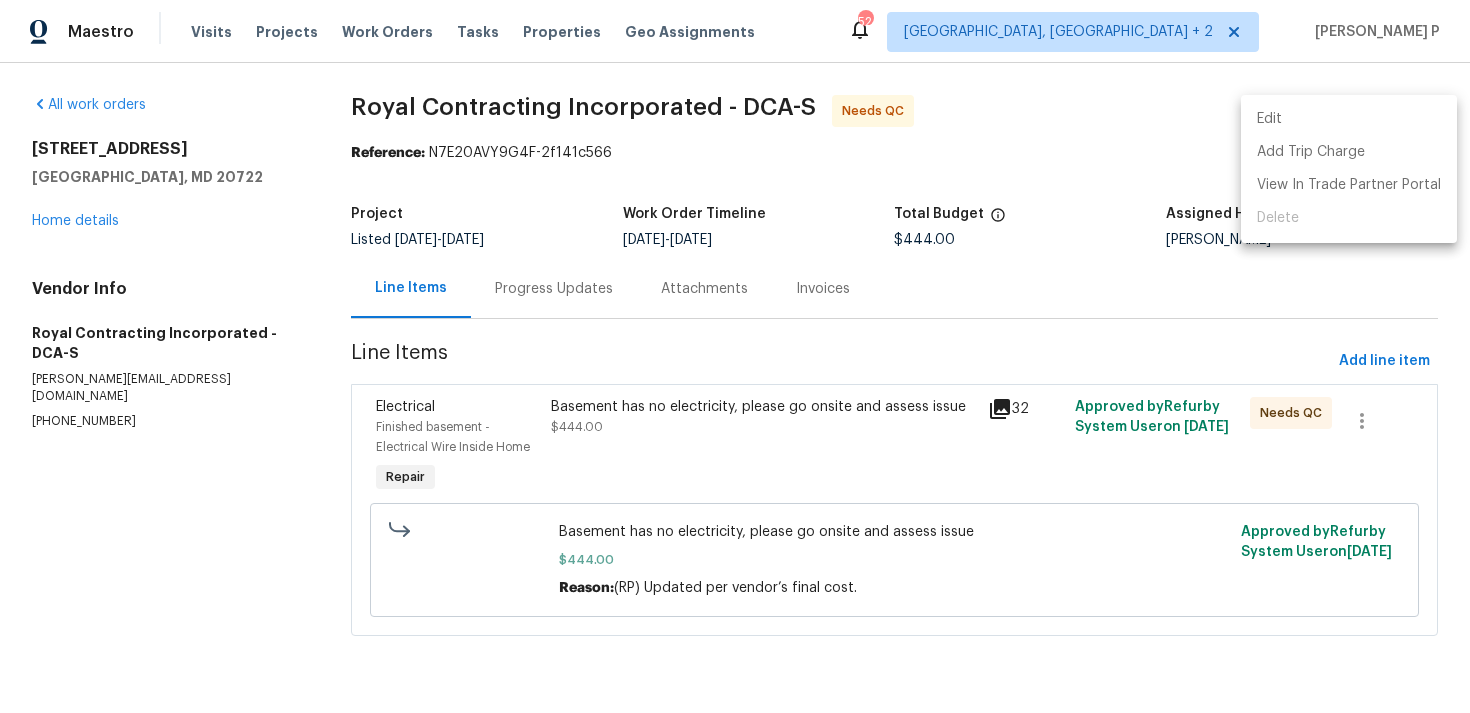 click on "Edit Add Trip Charge View In Trade Partner Portal Delete" at bounding box center (1349, 169) 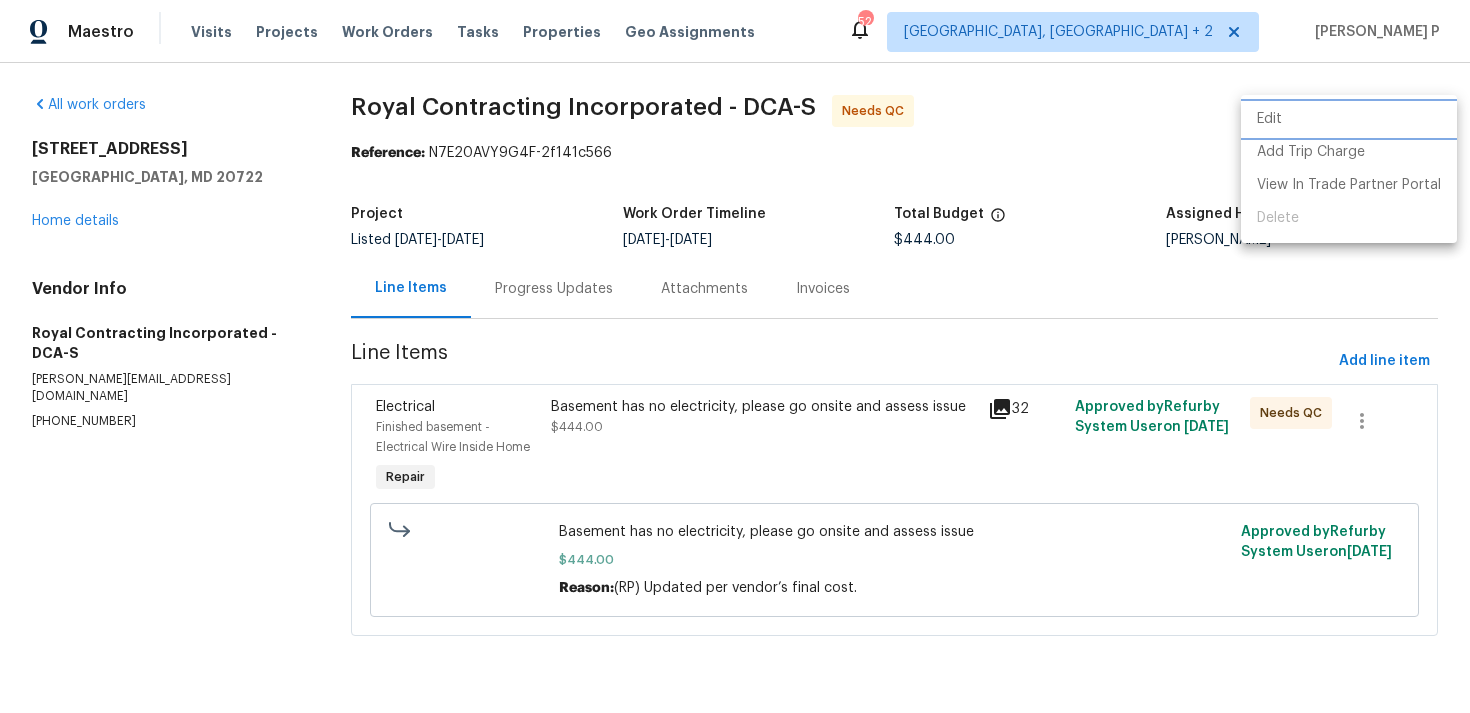 click on "Edit" at bounding box center [1349, 119] 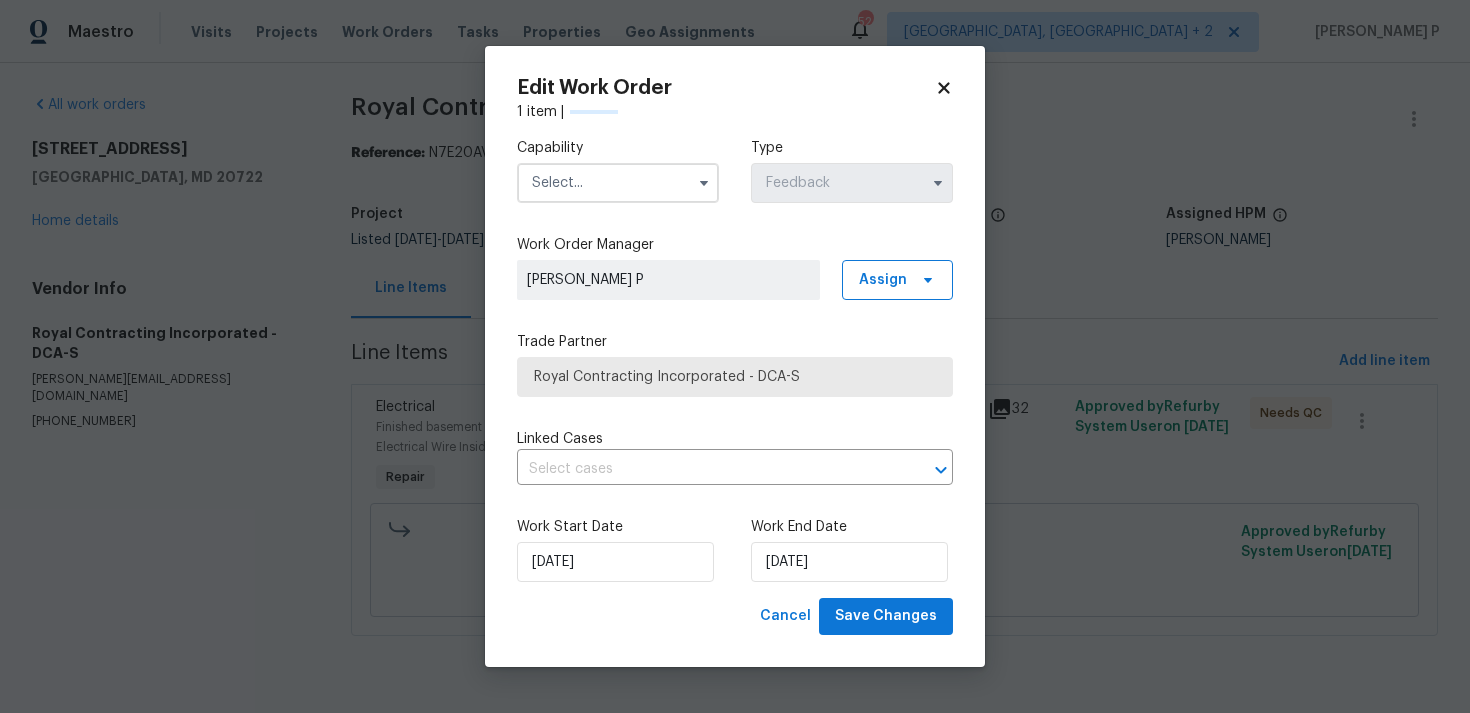 click at bounding box center (618, 183) 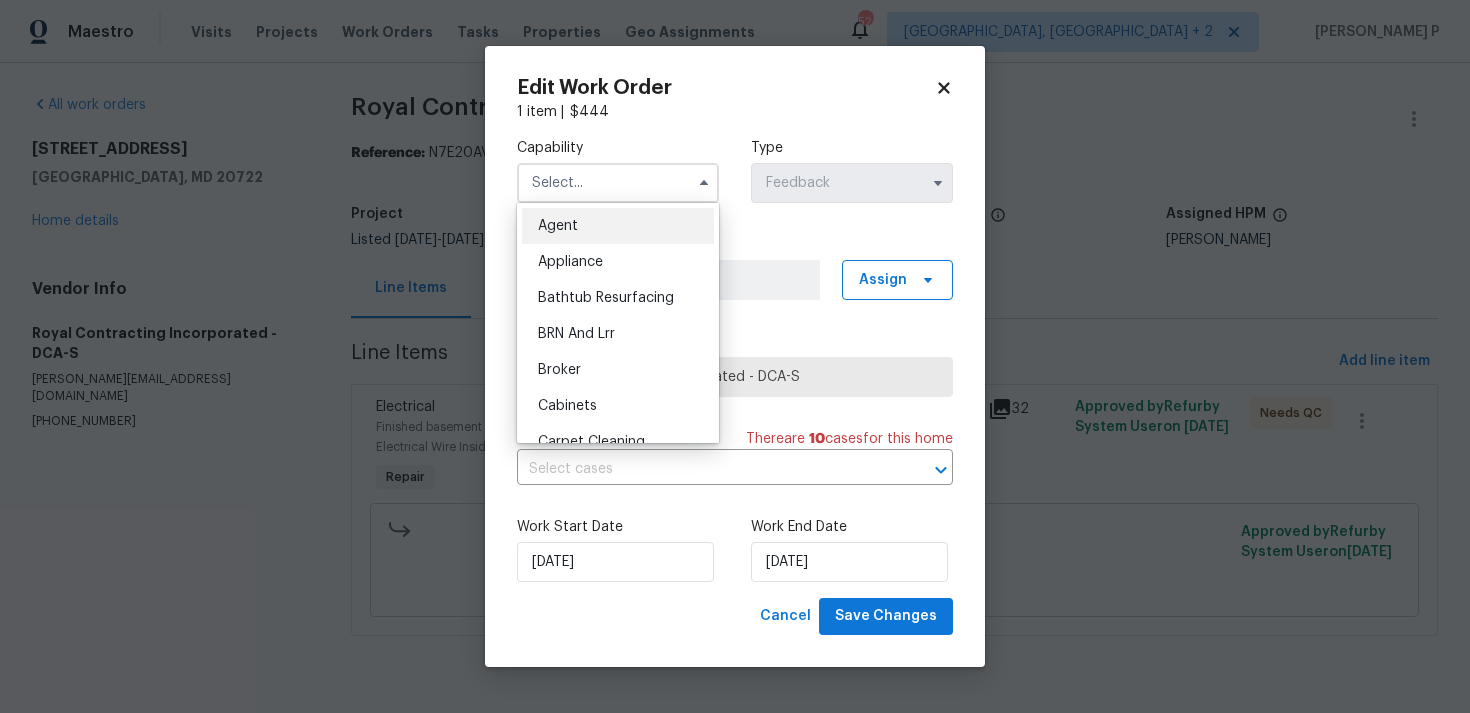 click 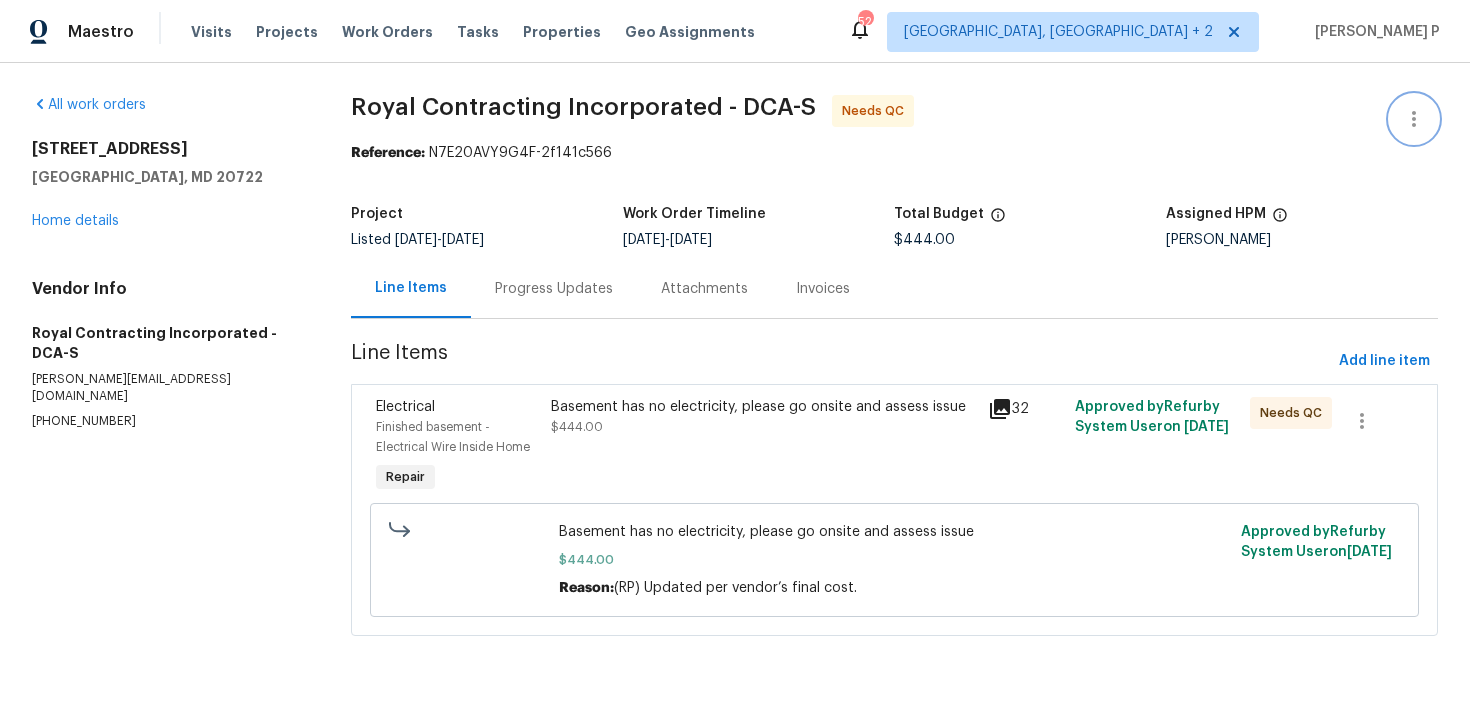 click 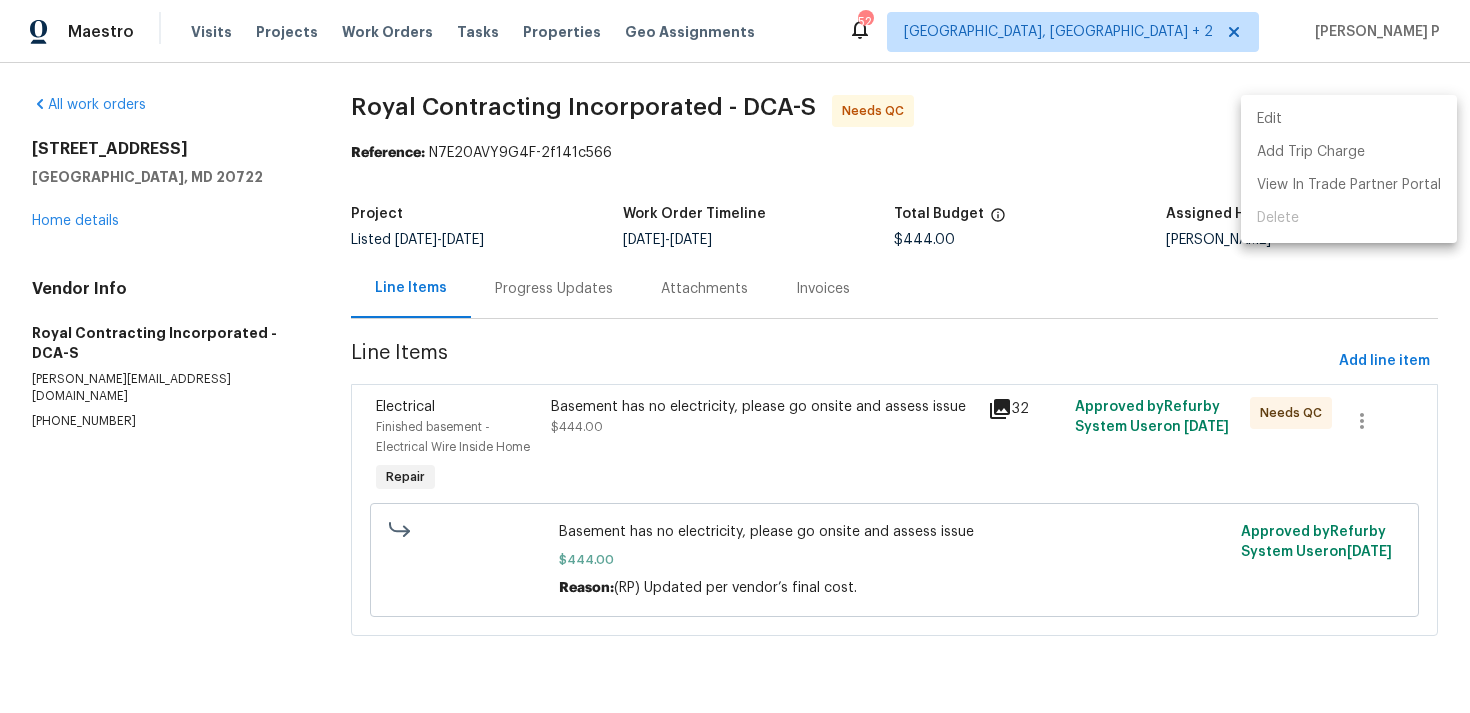 click on "Edit" at bounding box center [1349, 119] 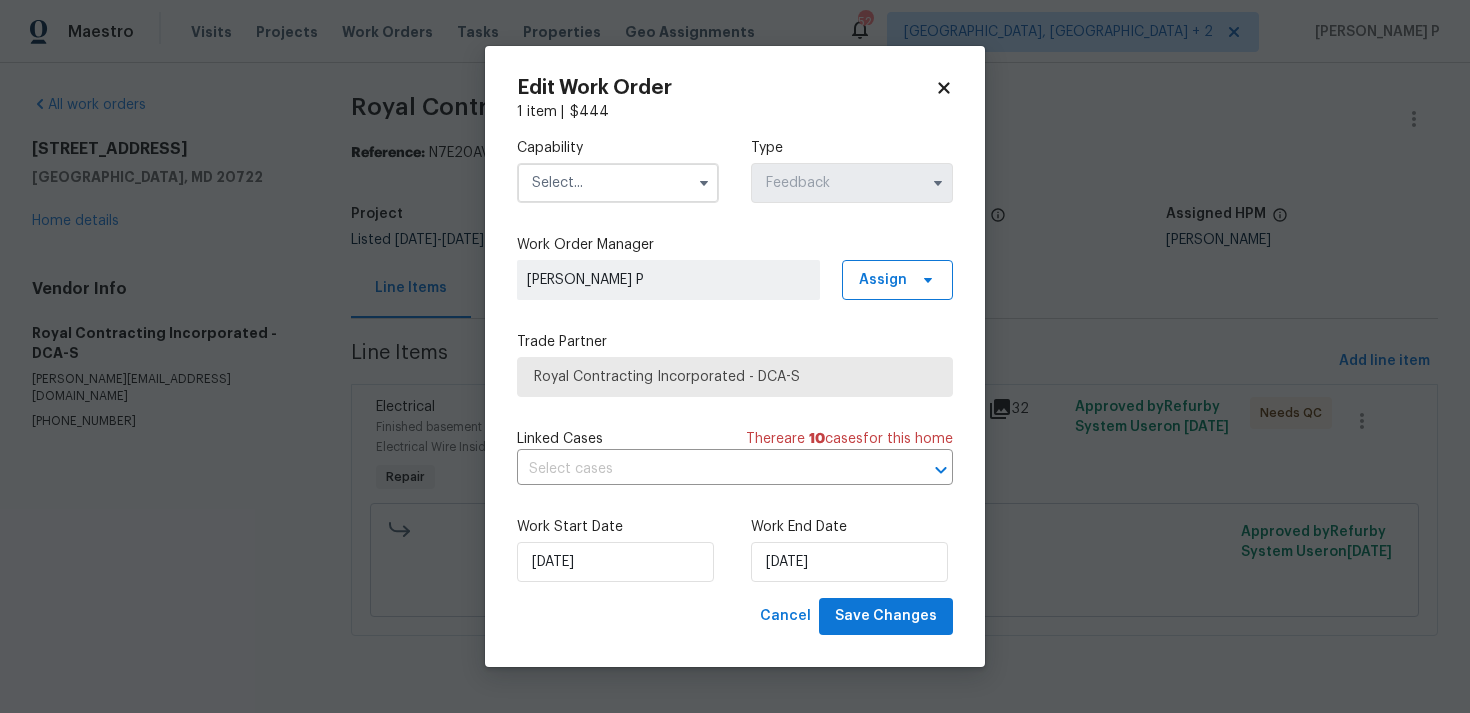click at bounding box center (618, 183) 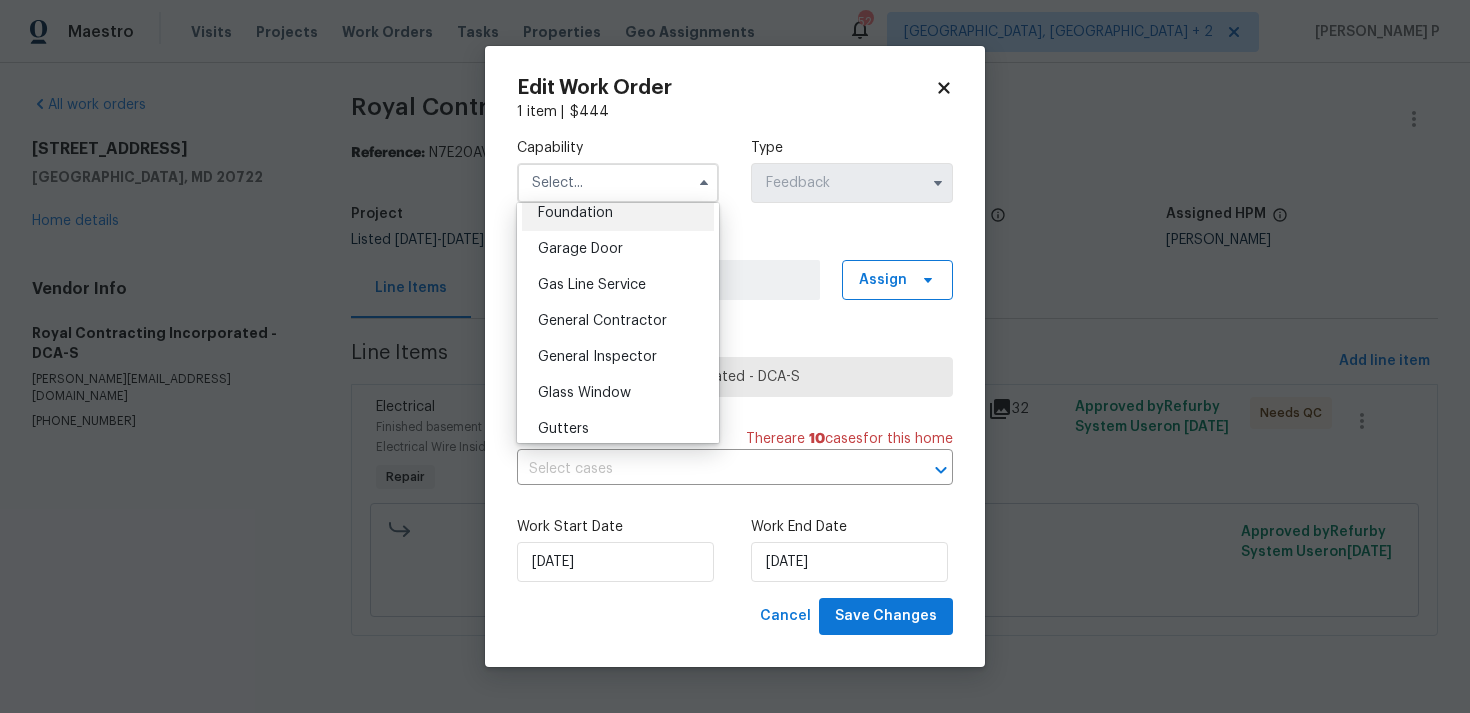scroll, scrollTop: 911, scrollLeft: 0, axis: vertical 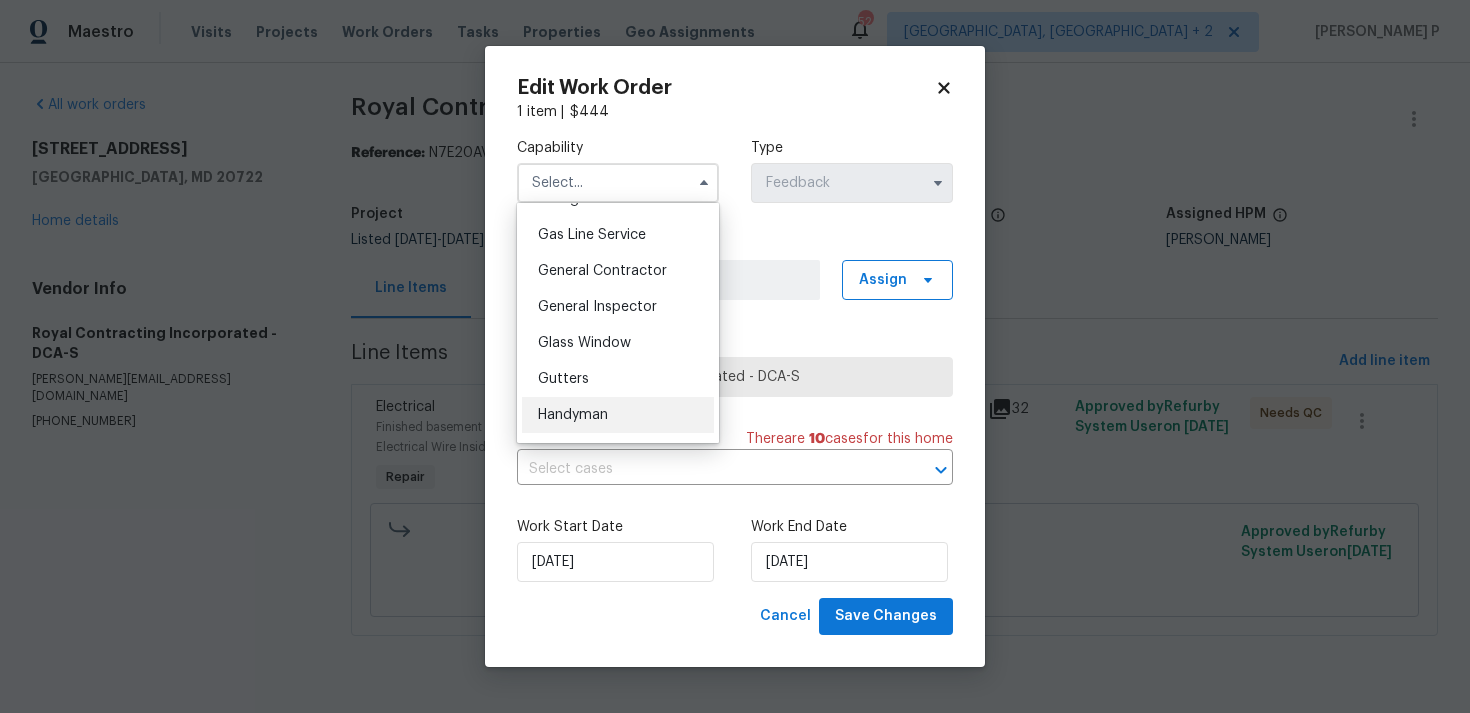 click on "Handyman" at bounding box center (573, 415) 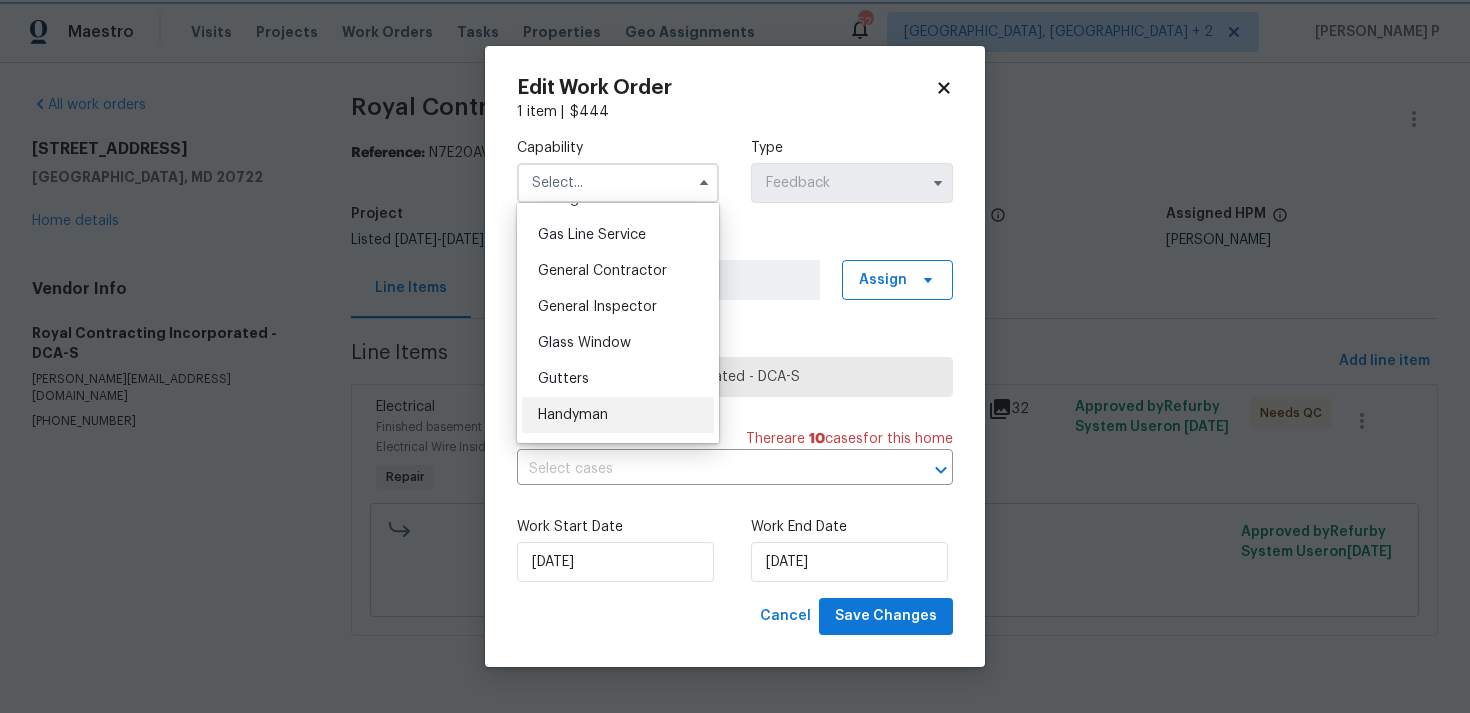 type on "Handyman" 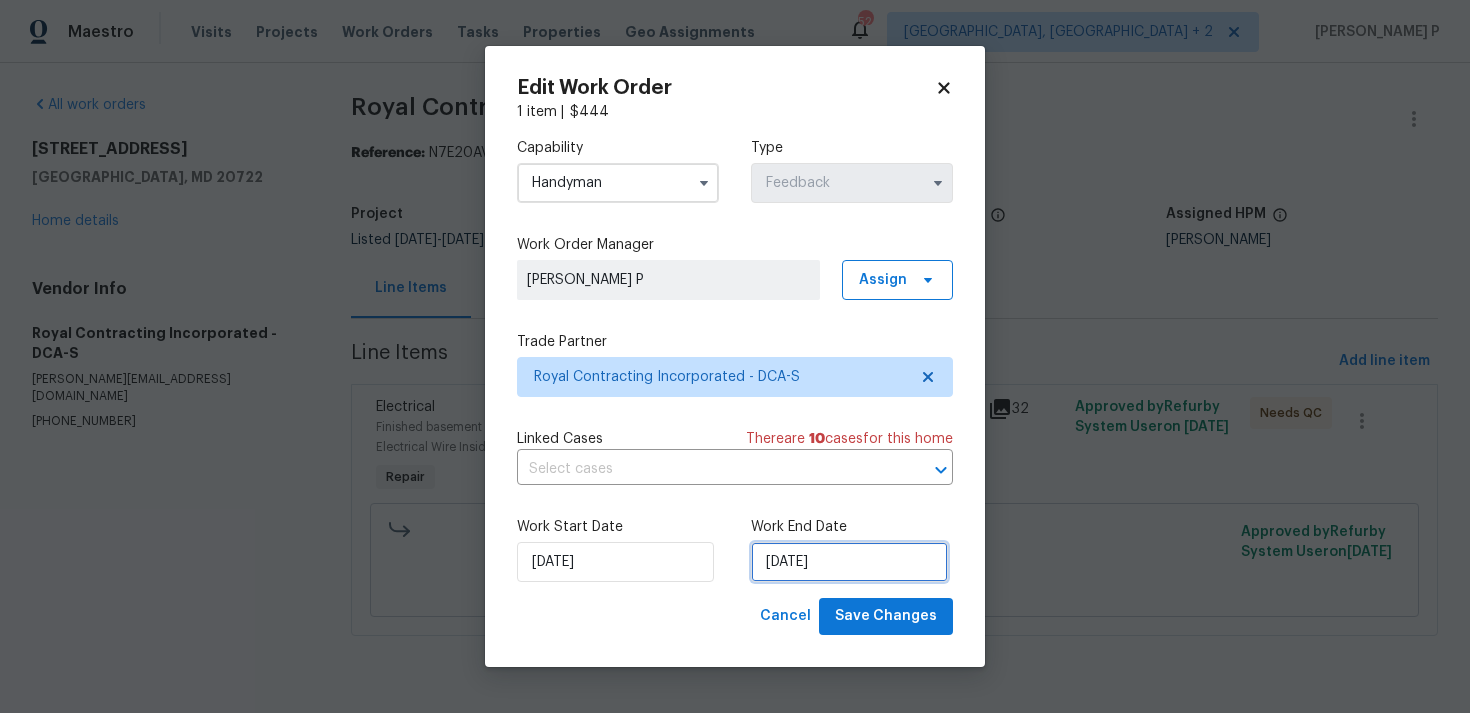 click on "10/07/2025" at bounding box center [849, 562] 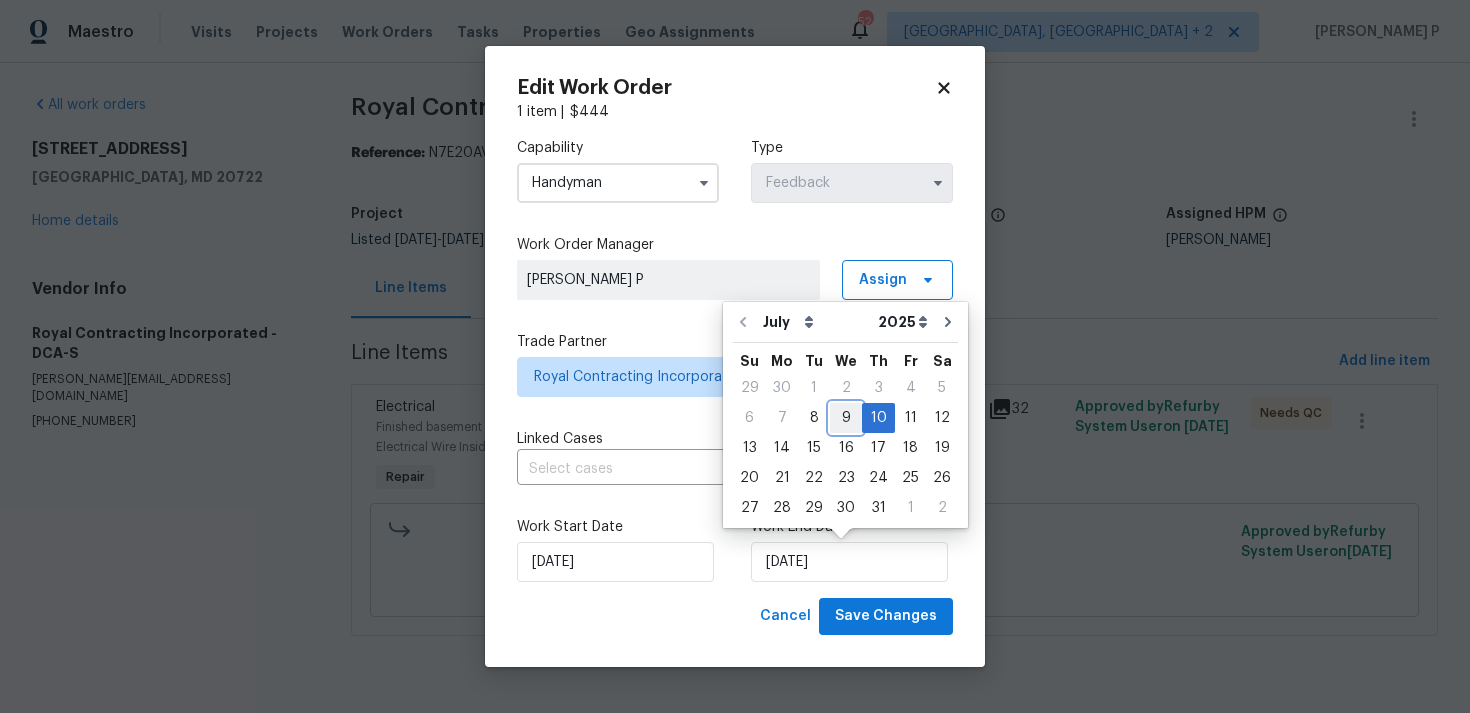 click on "9" at bounding box center (846, 418) 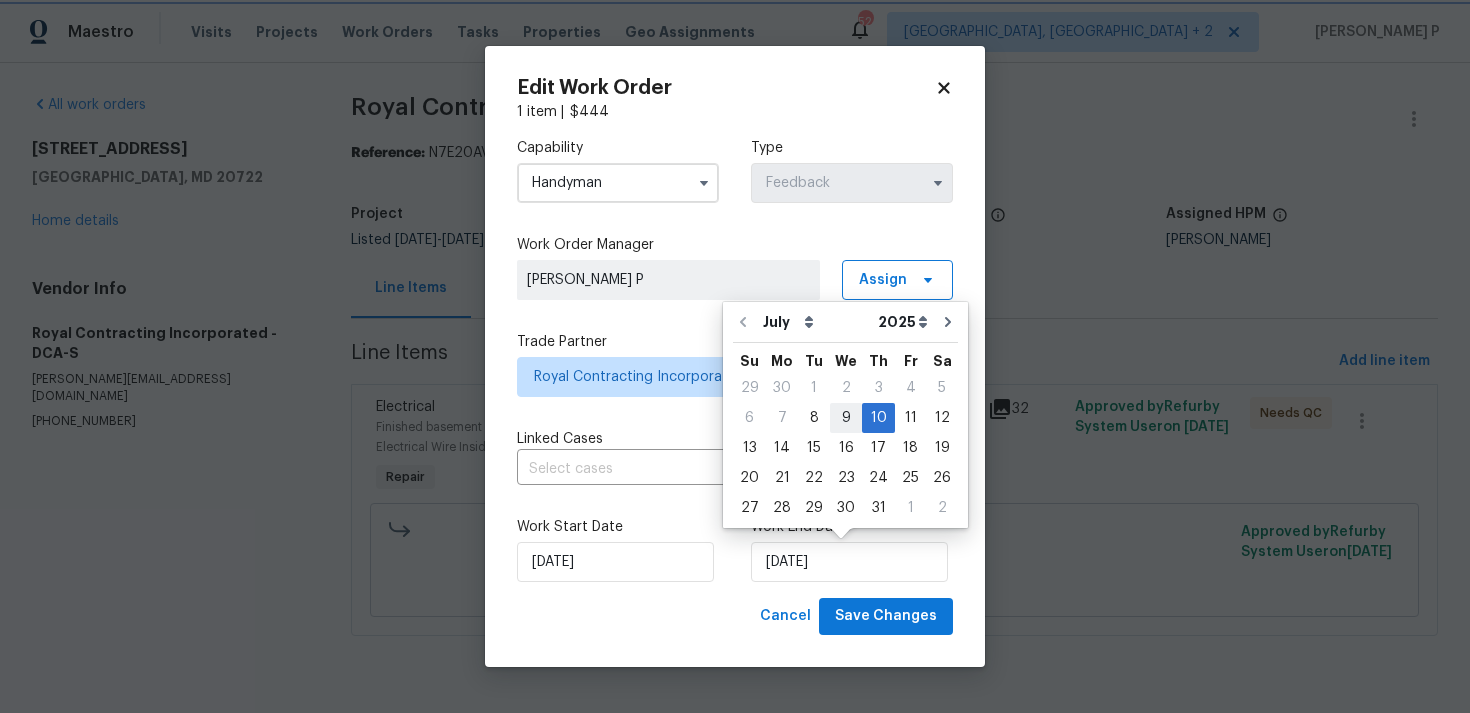 type on "09/07/2025" 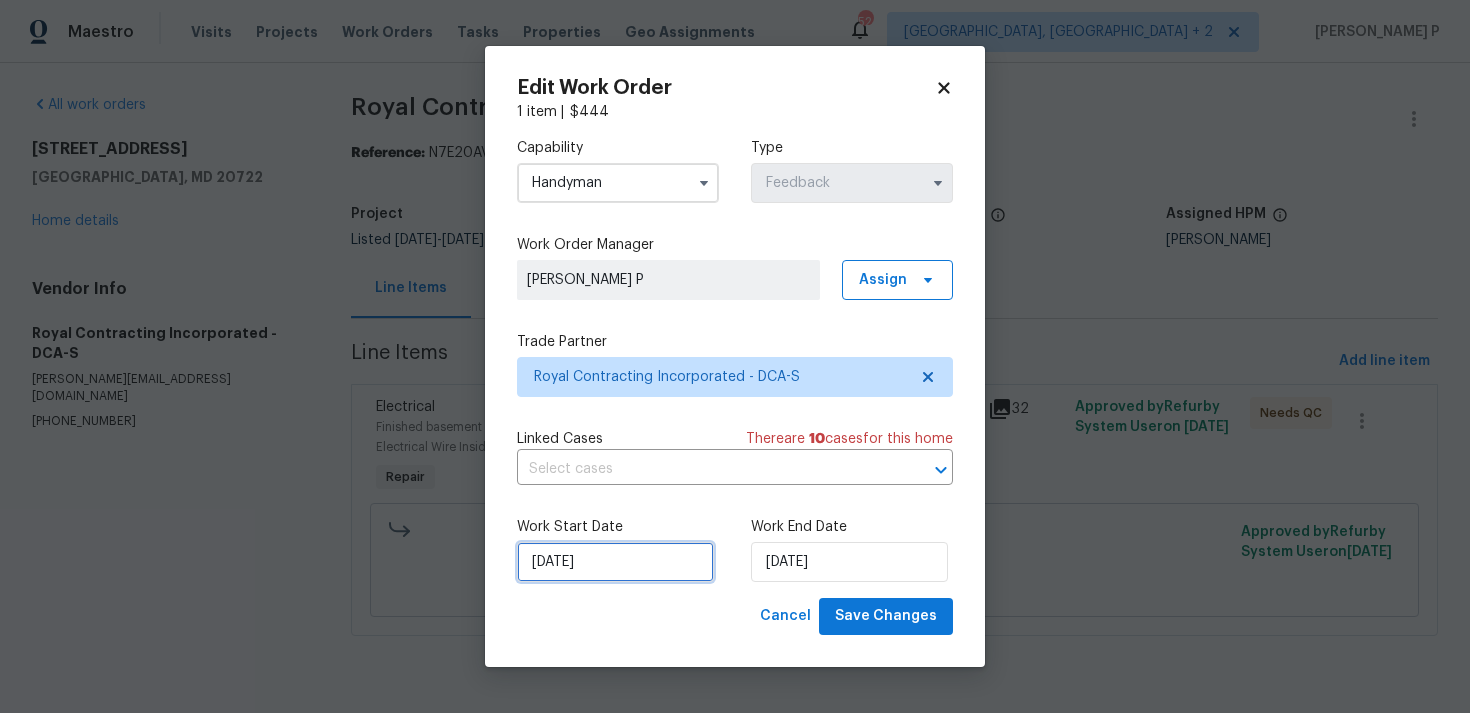 click on "08/07/2025" at bounding box center (615, 562) 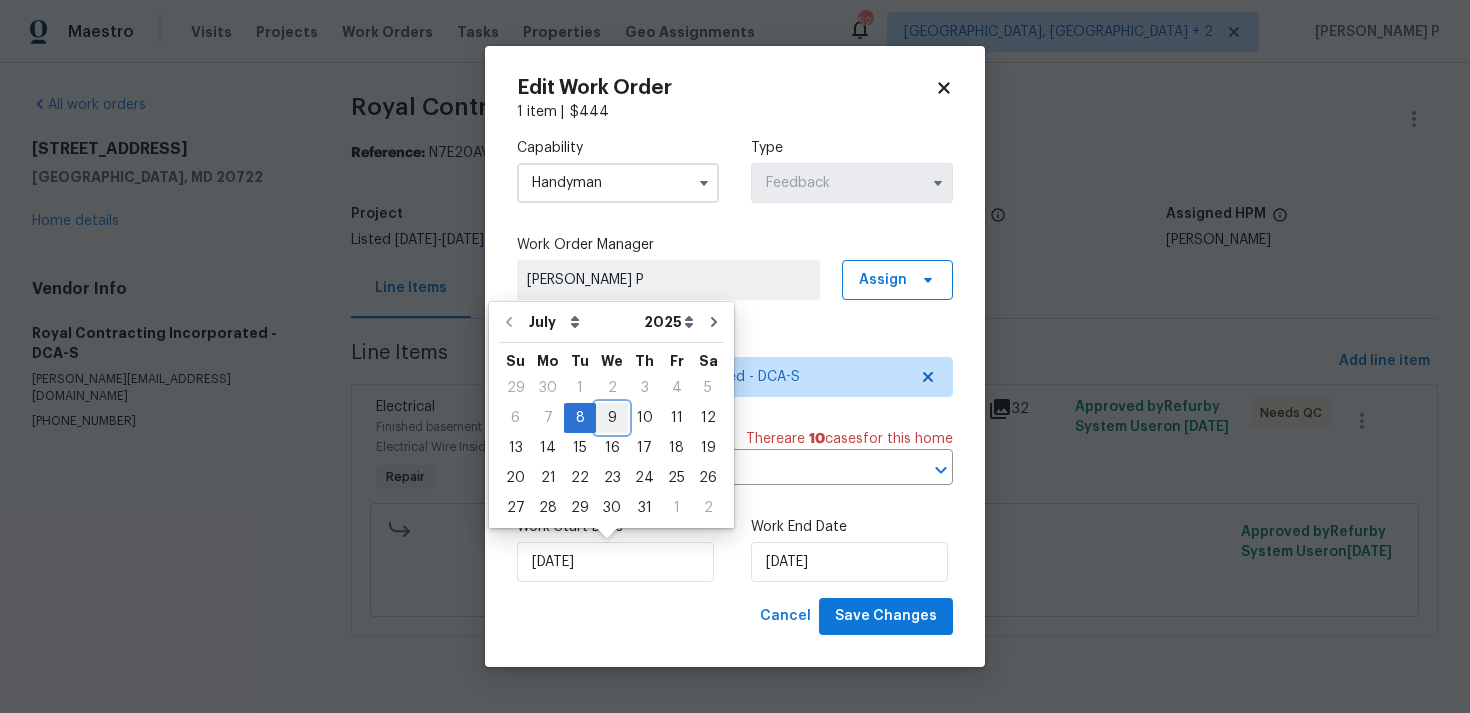 click on "9" at bounding box center [612, 418] 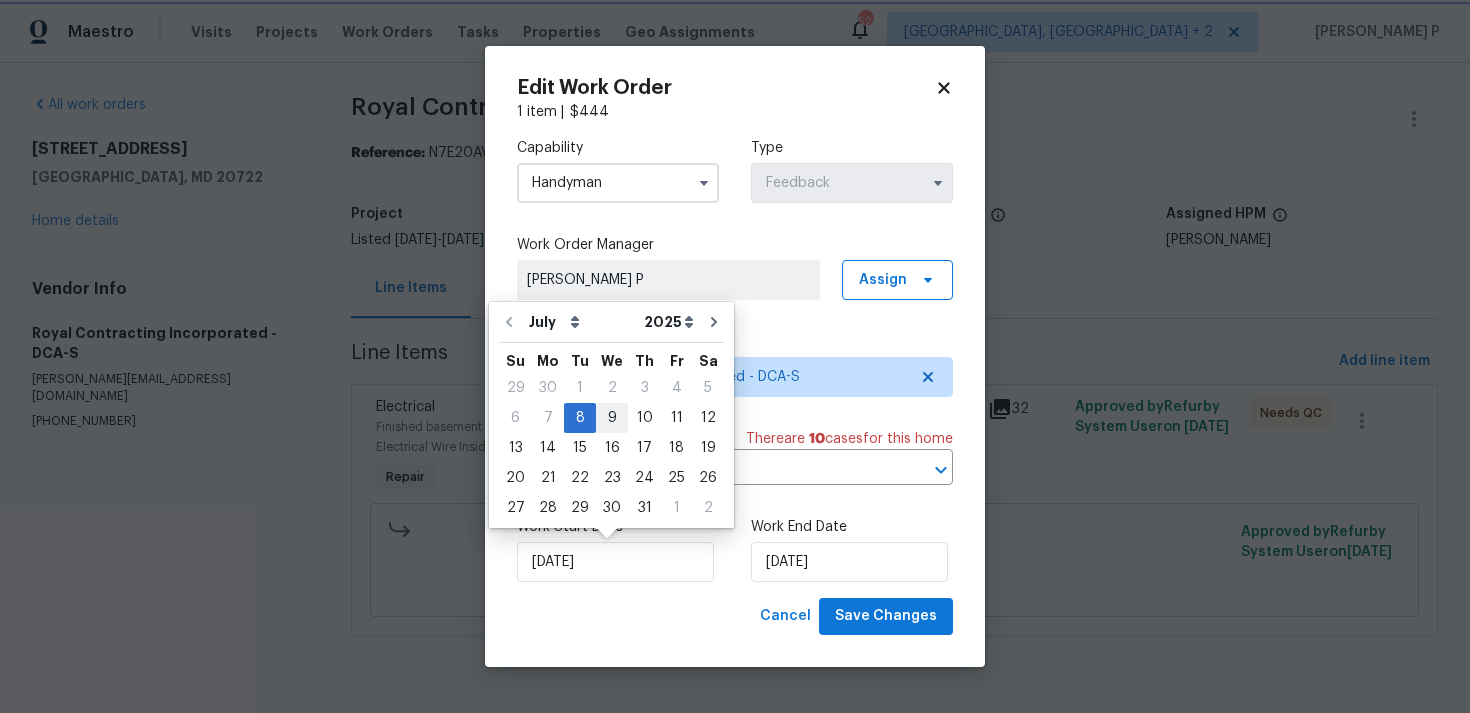 type on "09/07/2025" 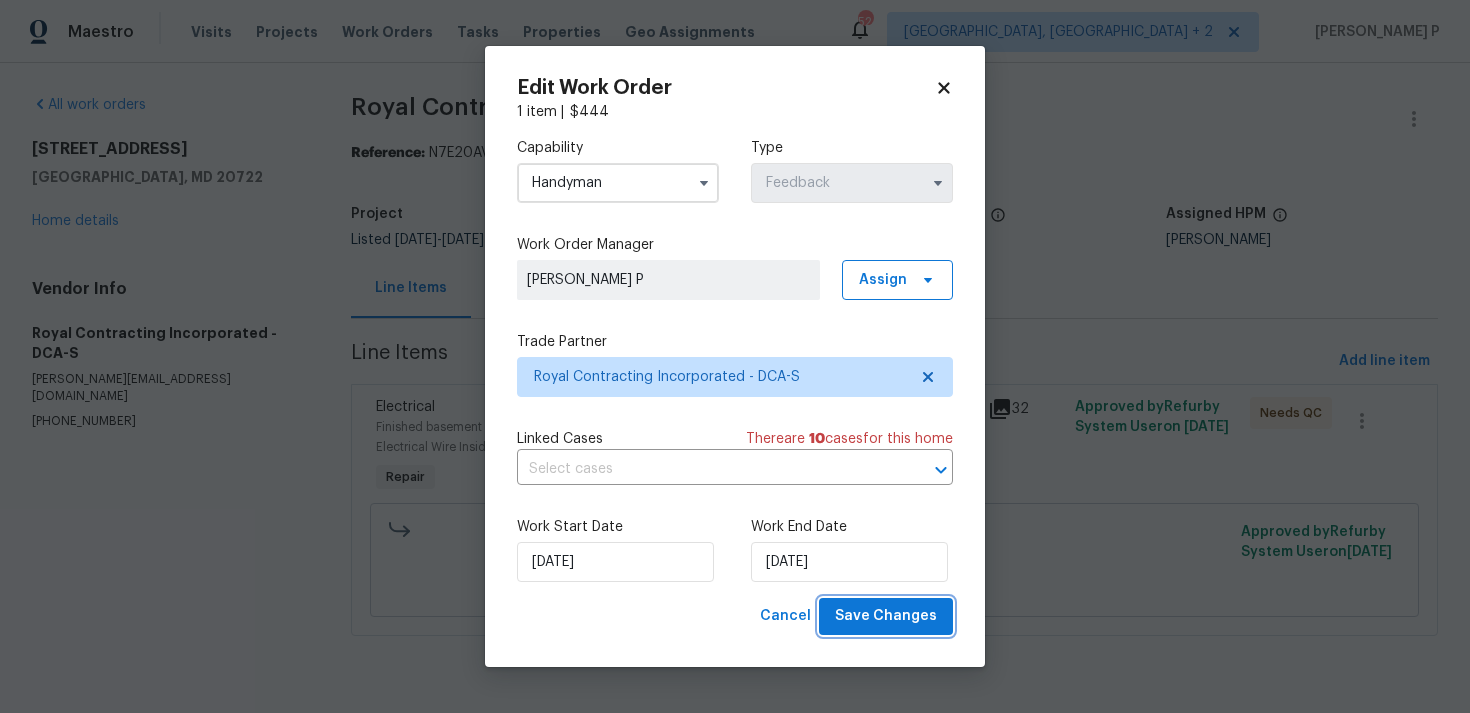 click on "Save Changes" at bounding box center [886, 616] 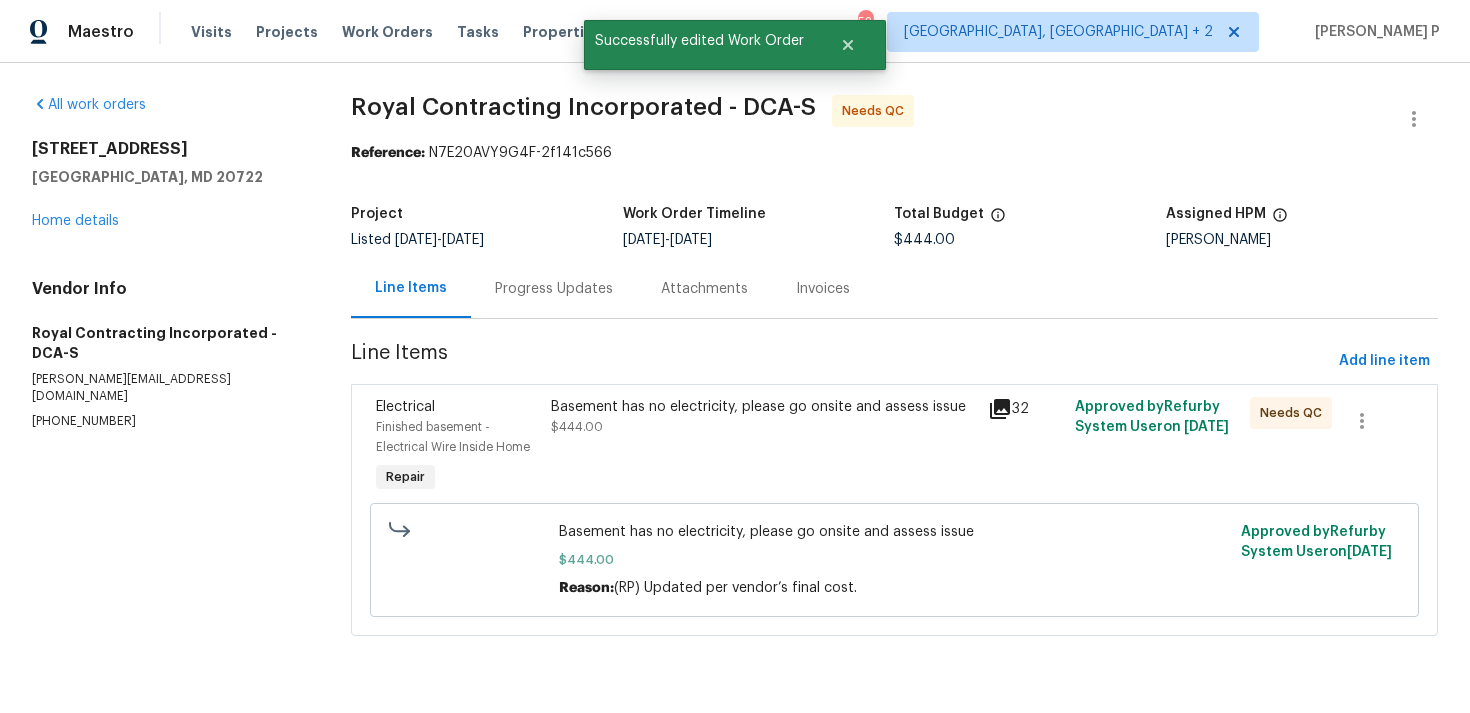 click on "Progress Updates" at bounding box center [554, 289] 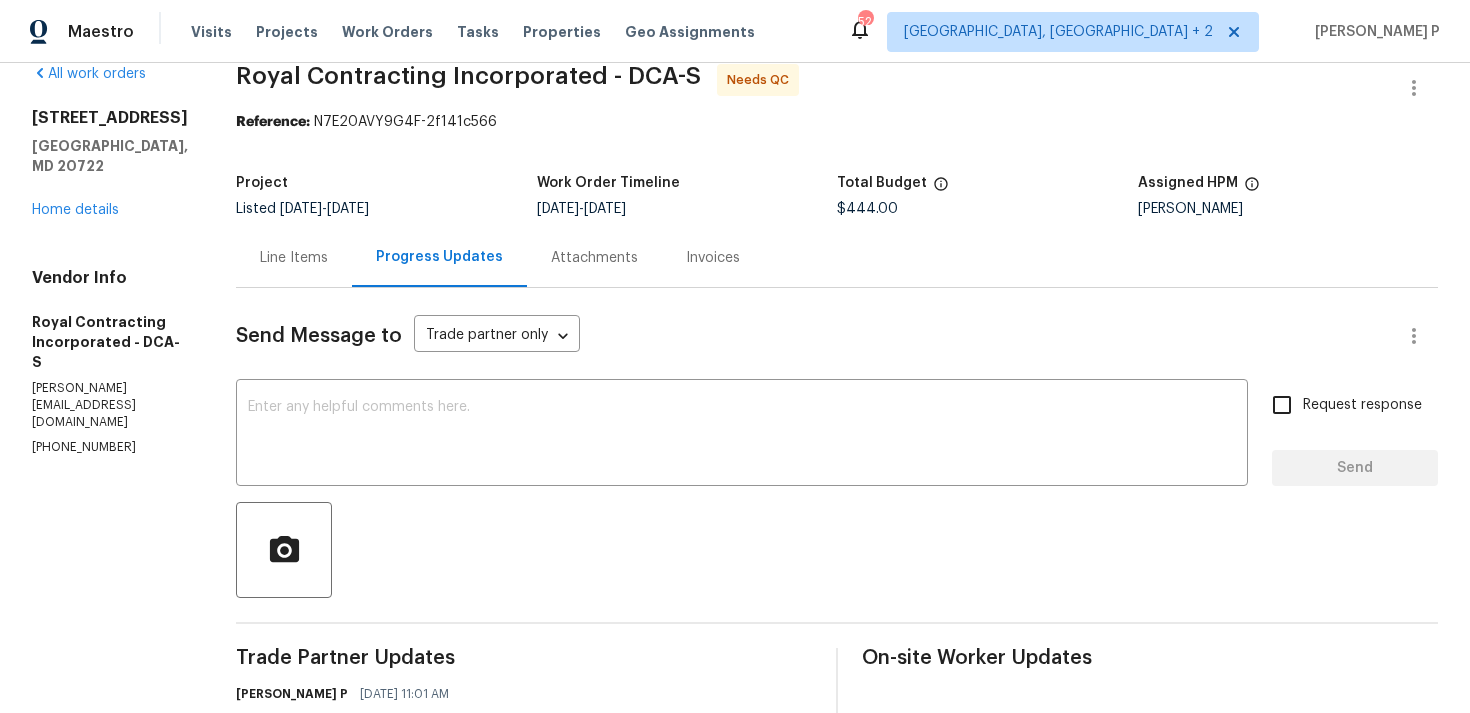 scroll, scrollTop: 0, scrollLeft: 0, axis: both 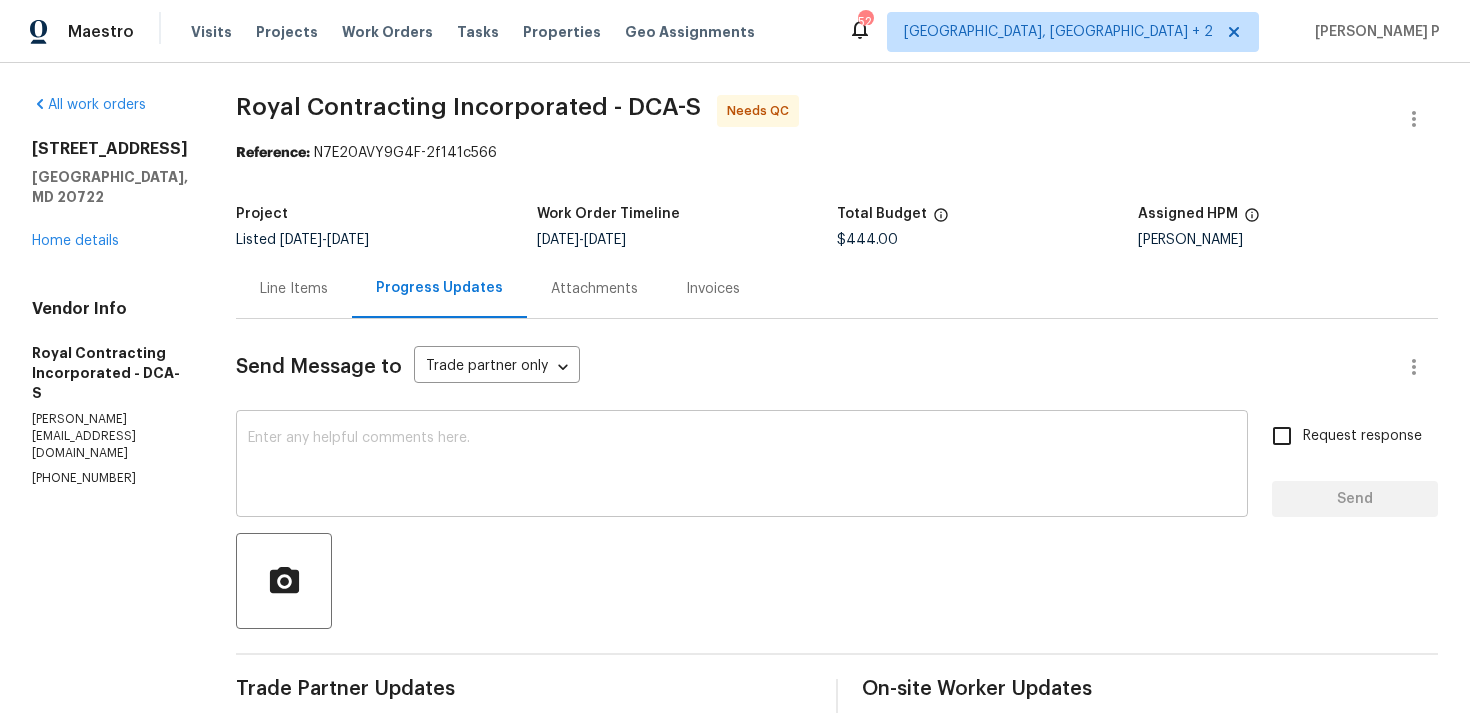click at bounding box center (742, 466) 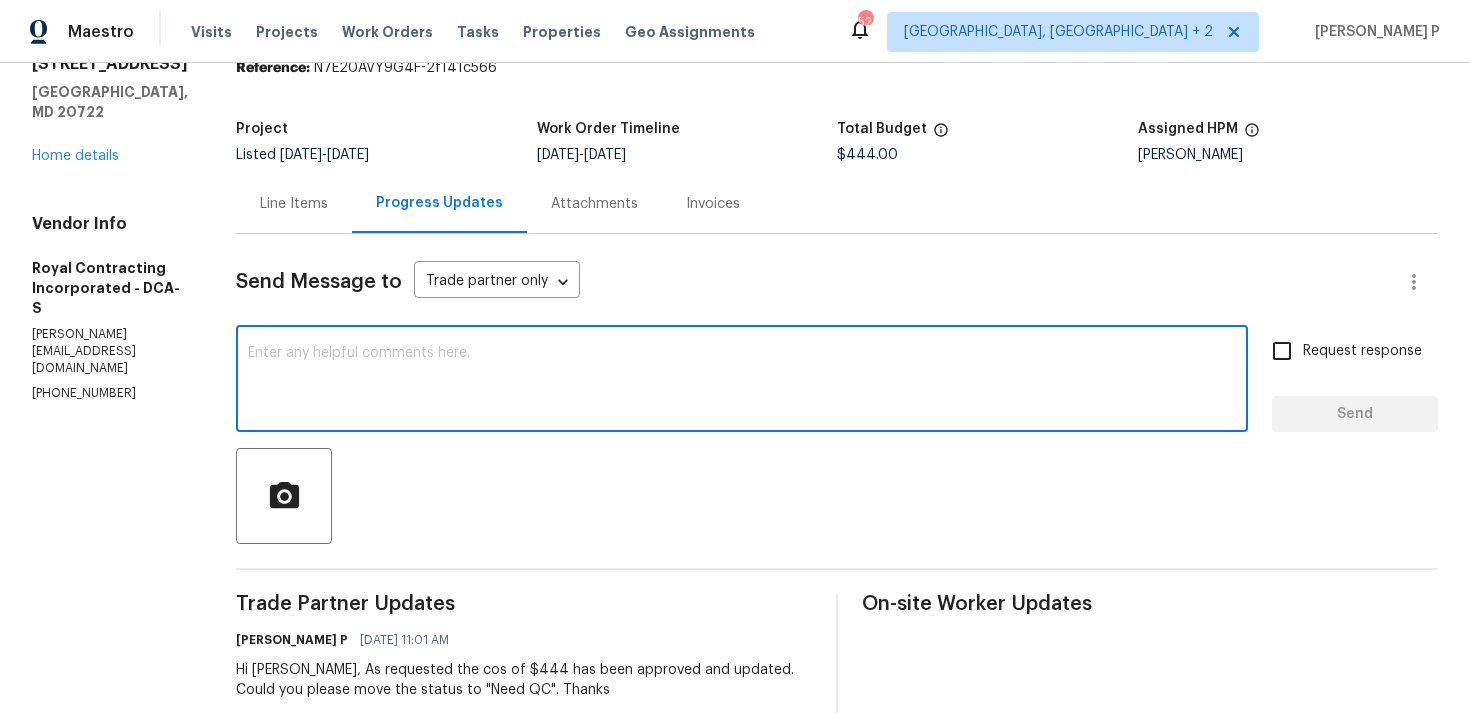 scroll, scrollTop: 73, scrollLeft: 0, axis: vertical 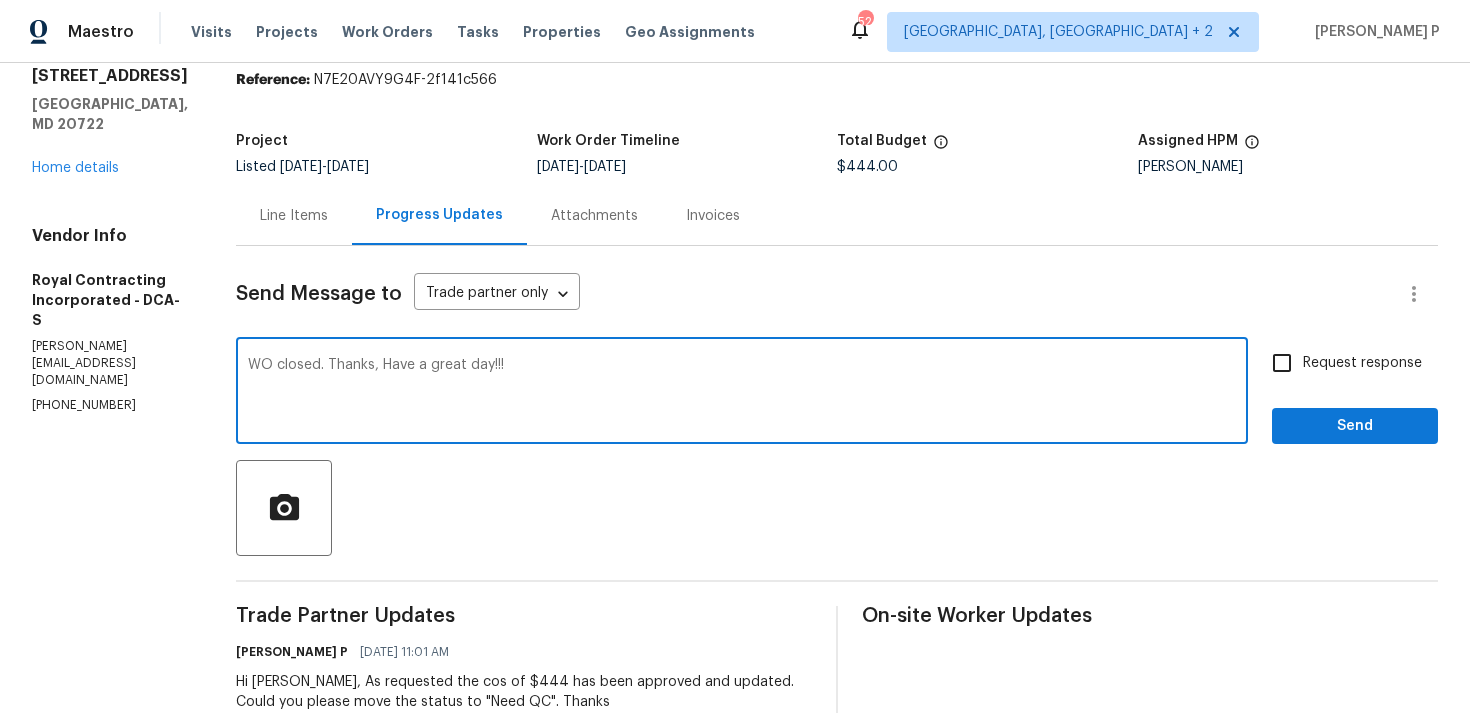 type on "WO closed. Thanks, Have a great day!!!" 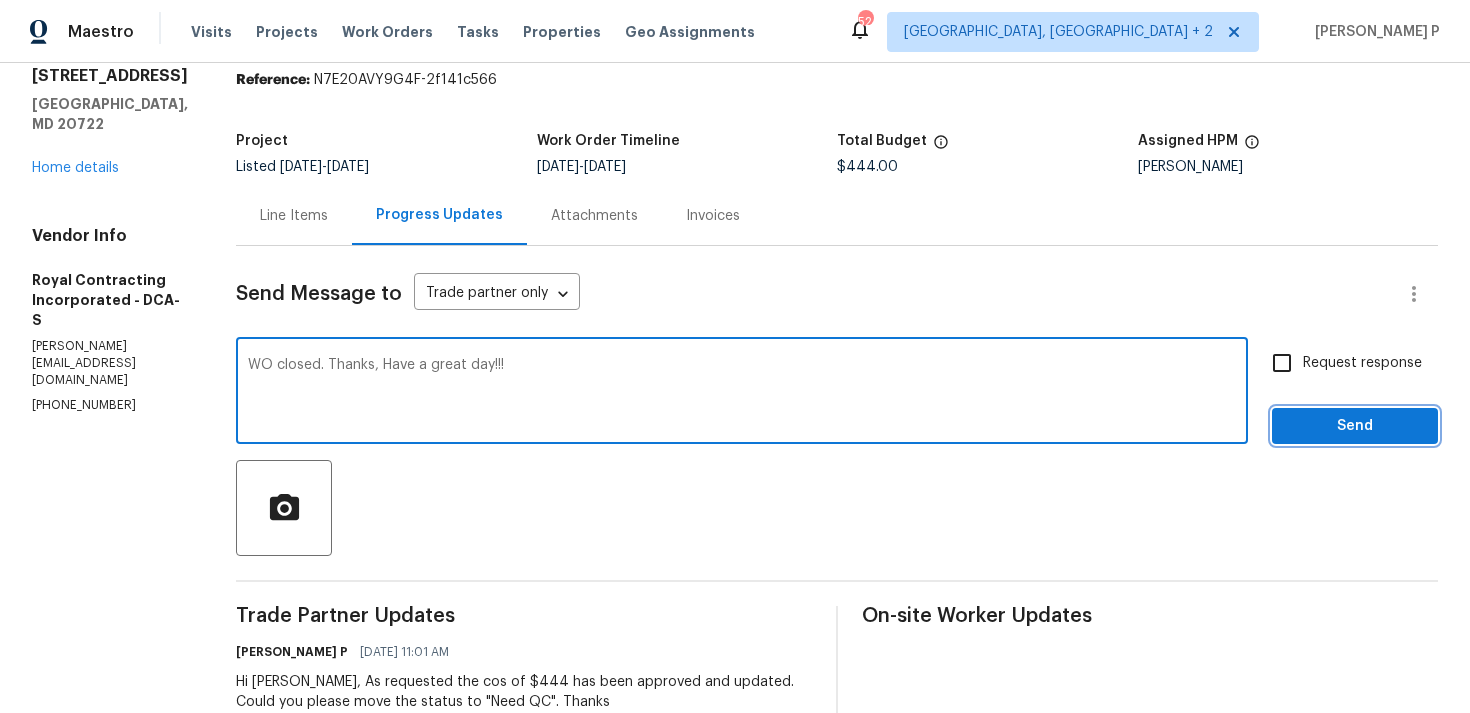 click on "Send" at bounding box center [1355, 426] 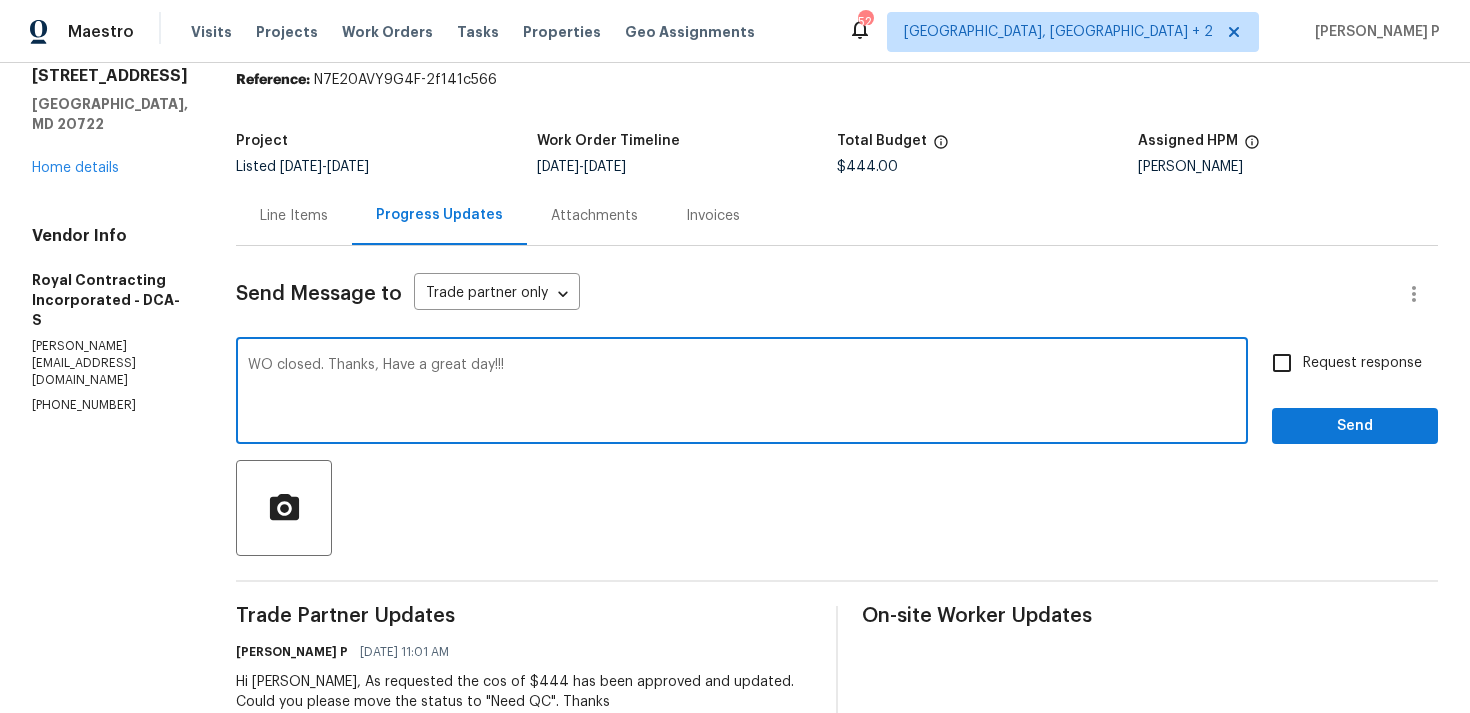 scroll, scrollTop: 34, scrollLeft: 0, axis: vertical 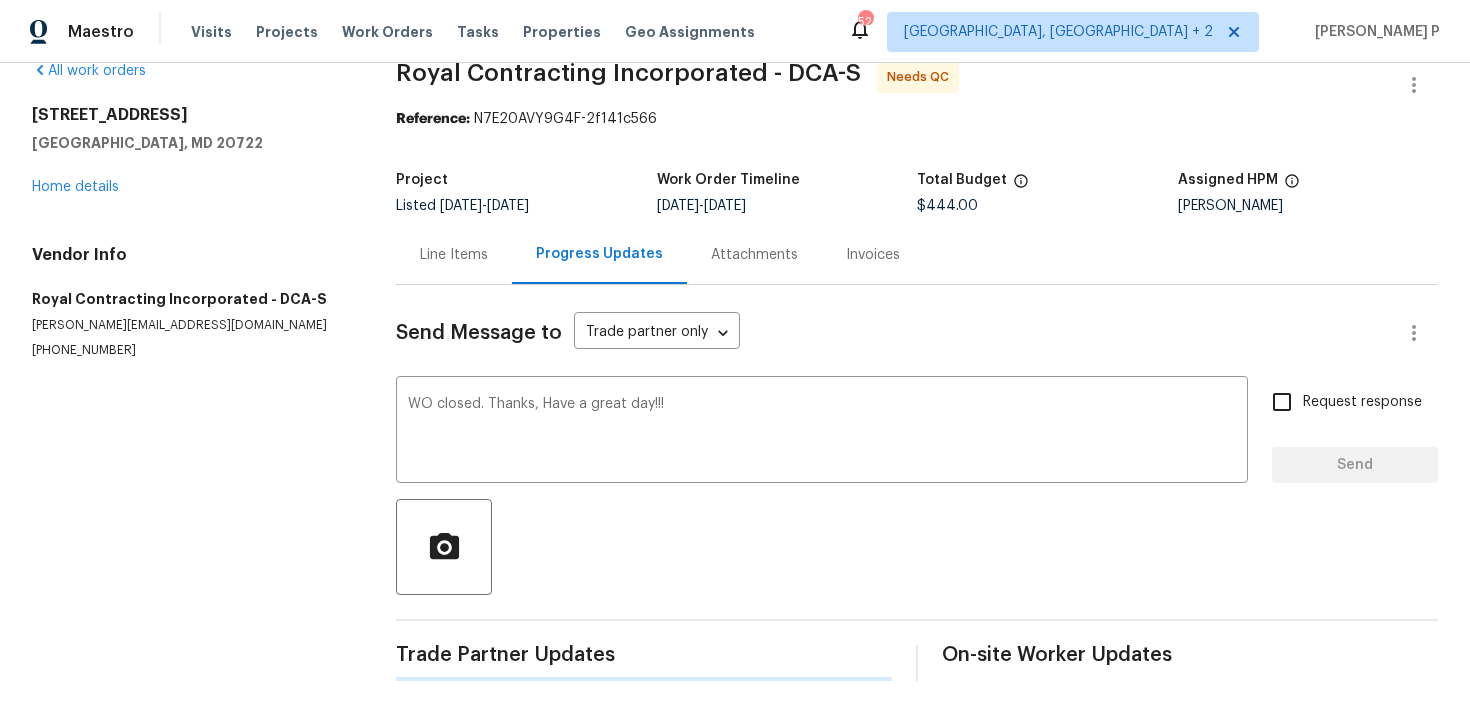 type 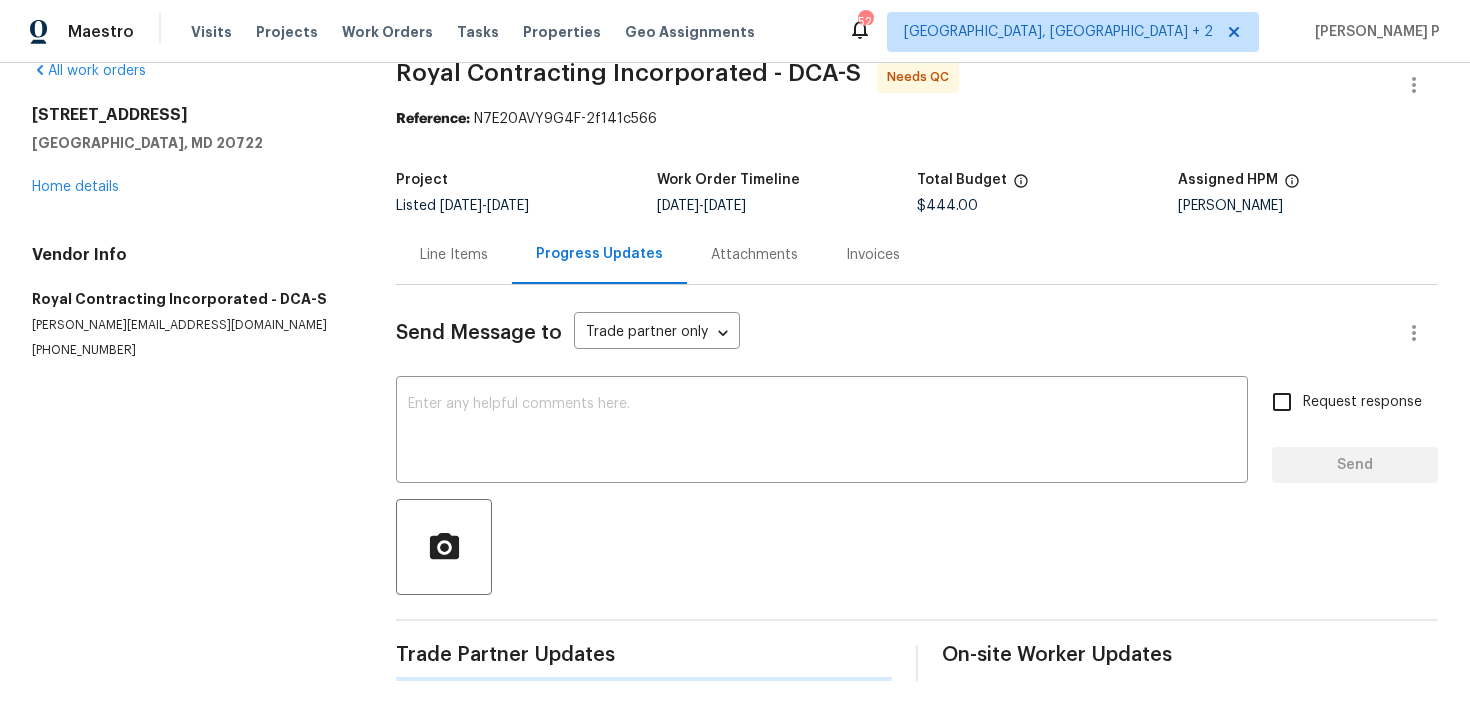 scroll, scrollTop: 73, scrollLeft: 0, axis: vertical 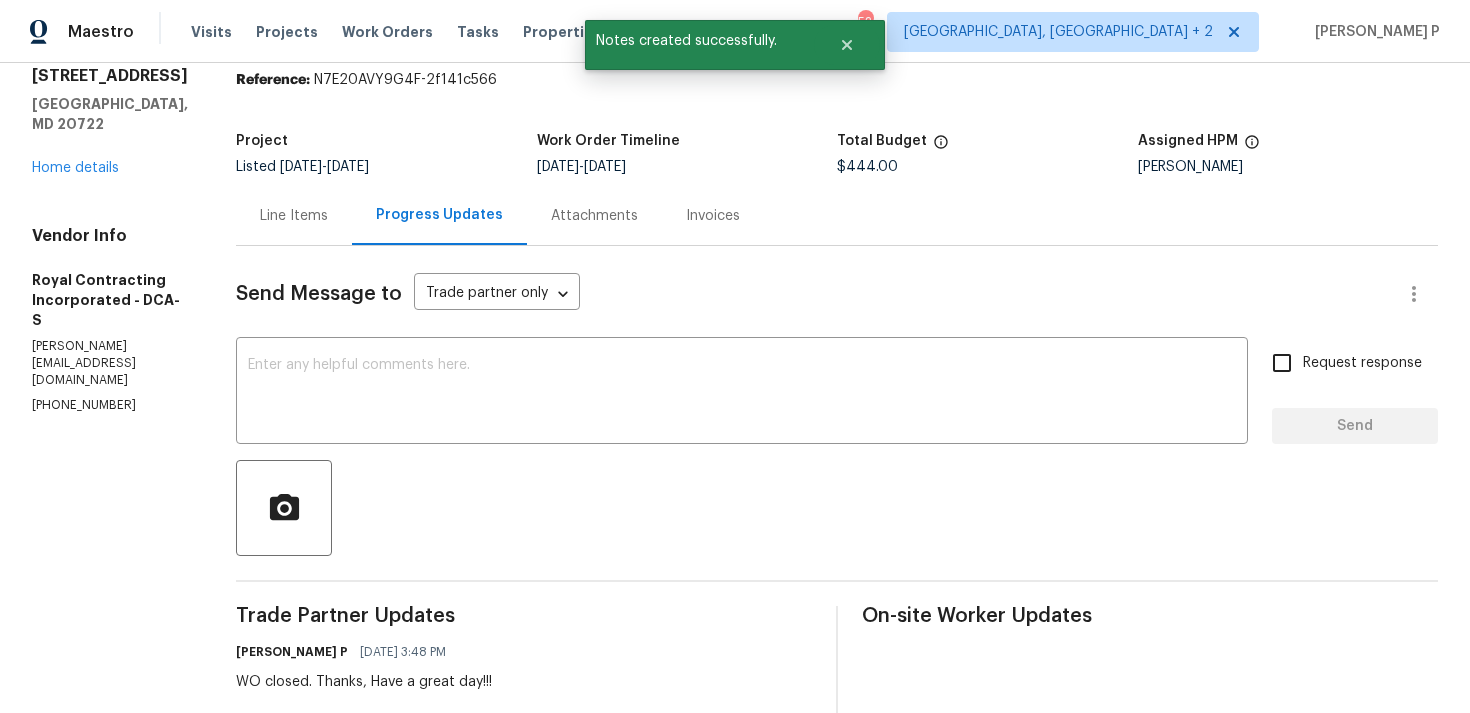 click on "Line Items" at bounding box center [294, 216] 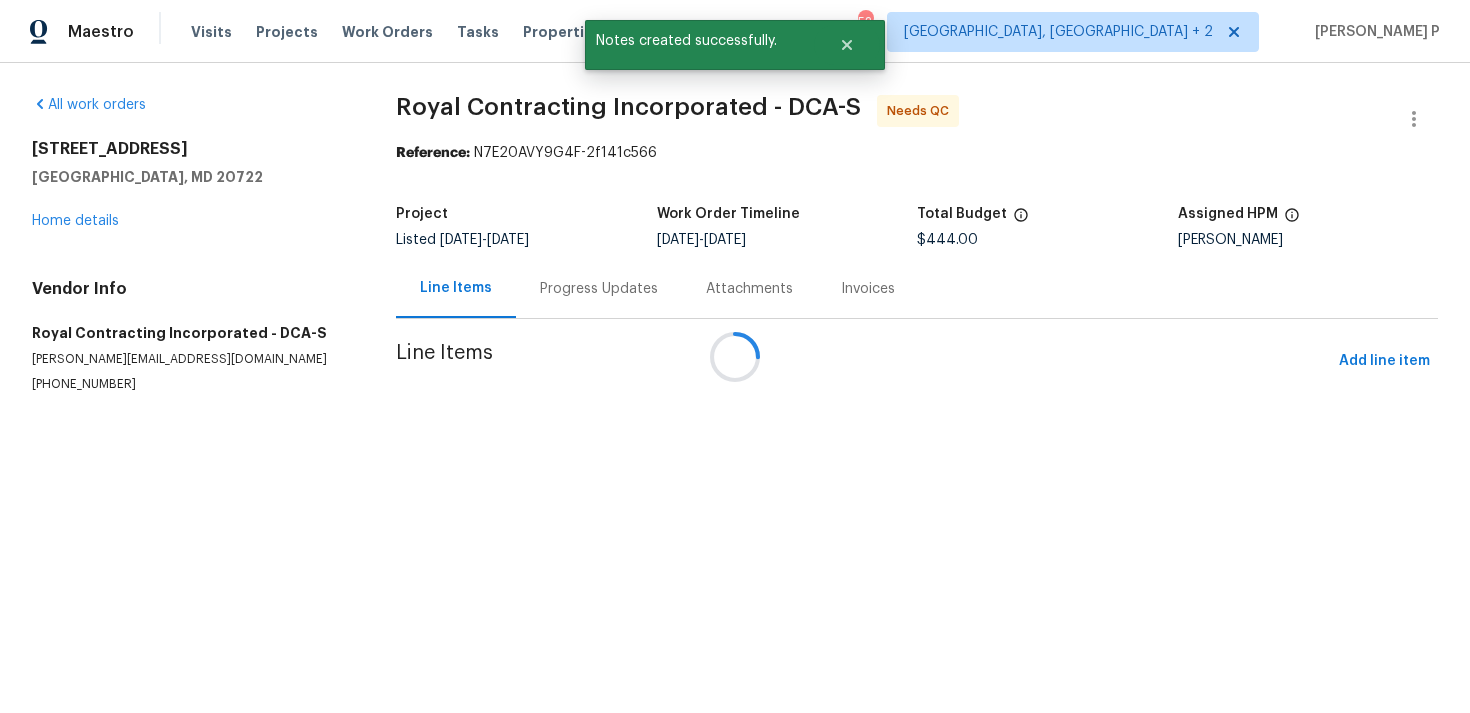 scroll, scrollTop: 0, scrollLeft: 0, axis: both 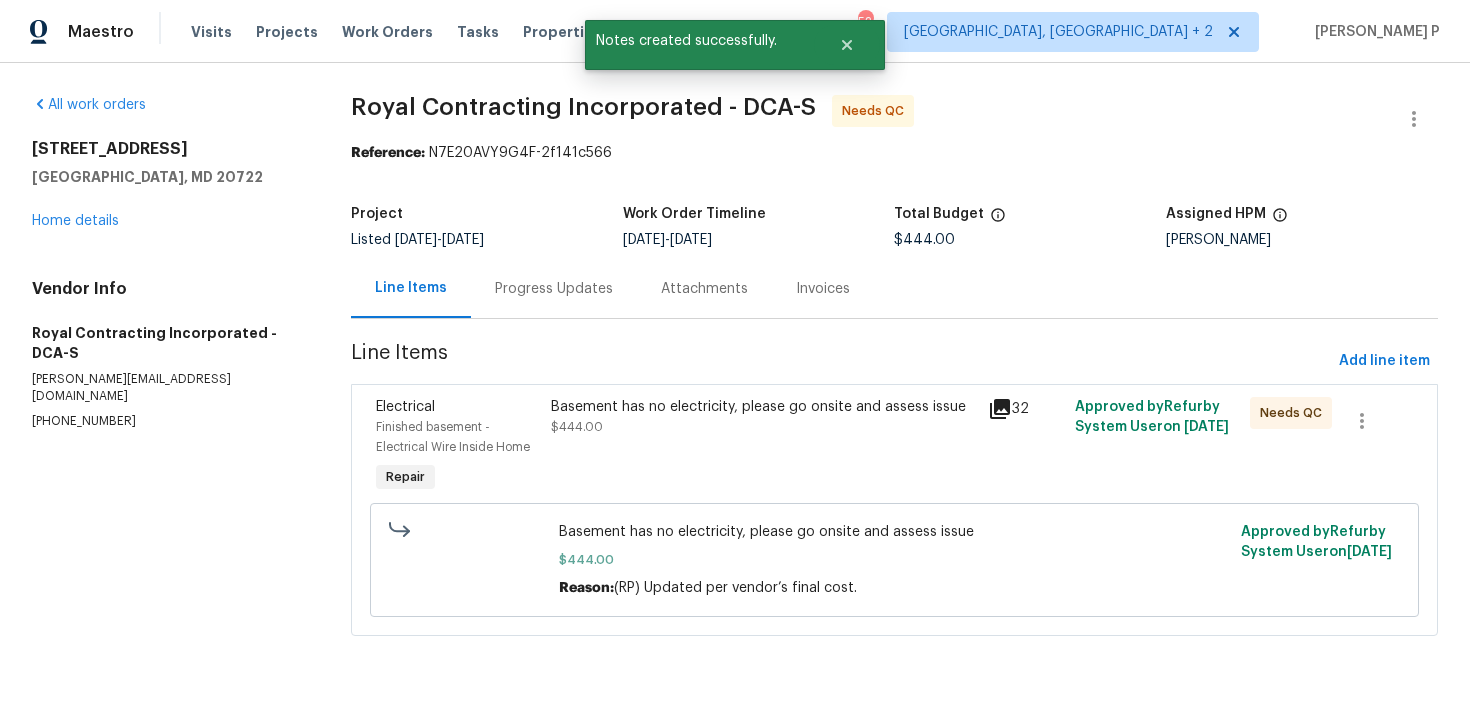 click on "Basement has no electricity, please go onsite and assess issue" at bounding box center [763, 407] 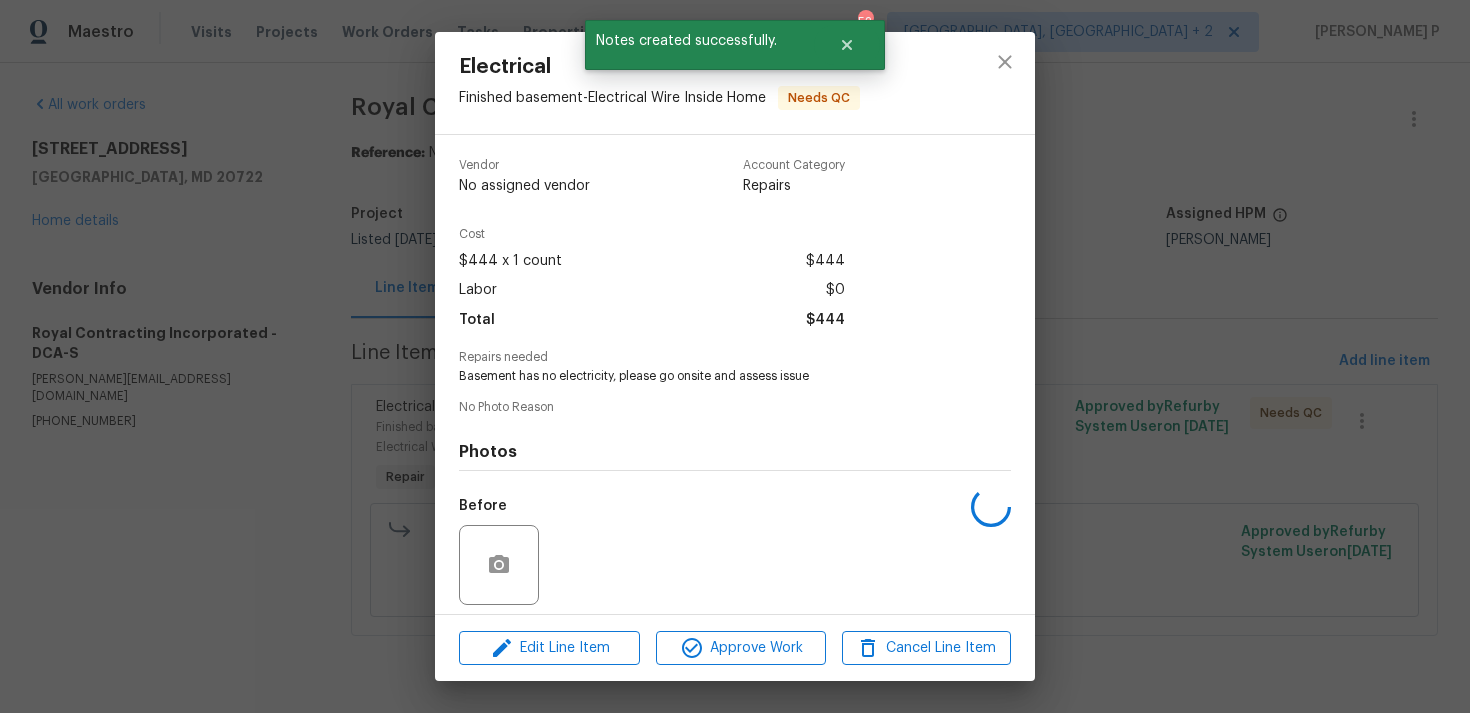 scroll, scrollTop: 141, scrollLeft: 0, axis: vertical 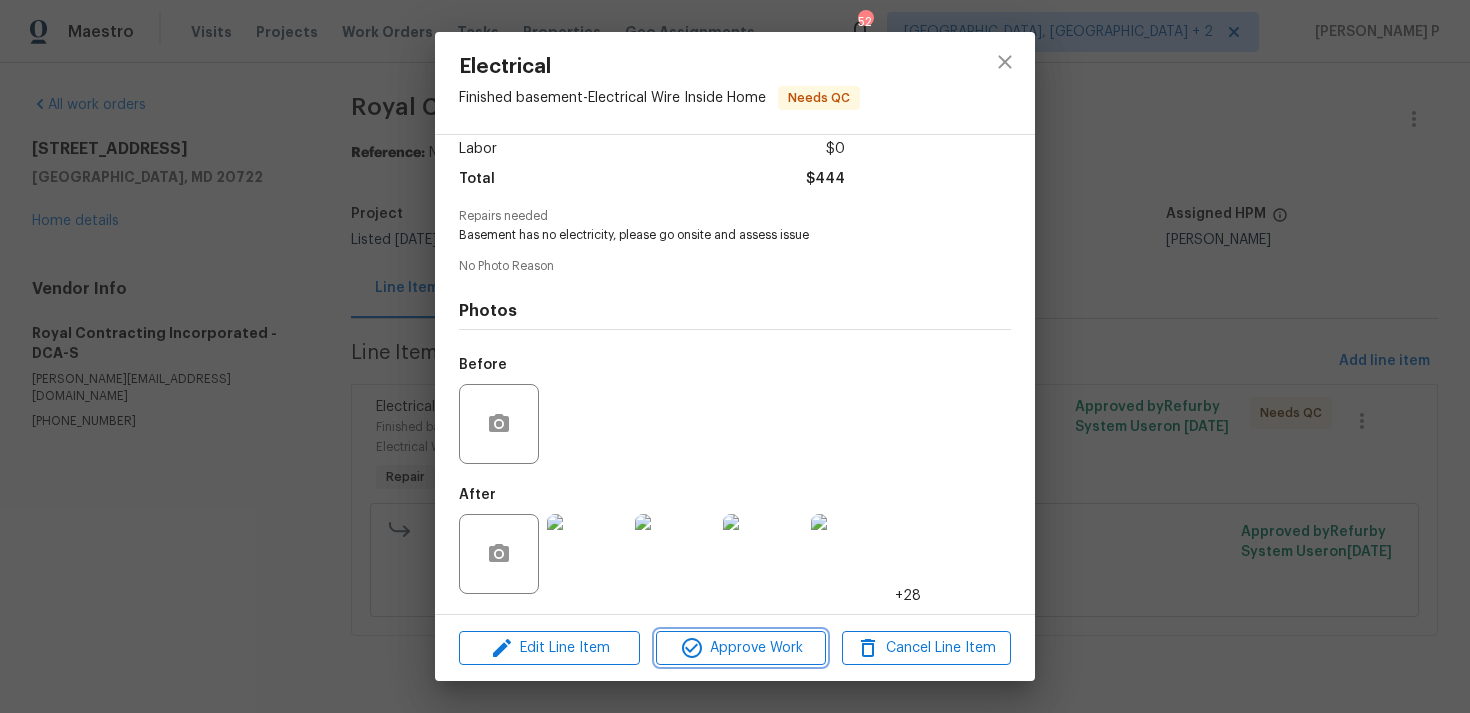 click on "Approve Work" at bounding box center [740, 648] 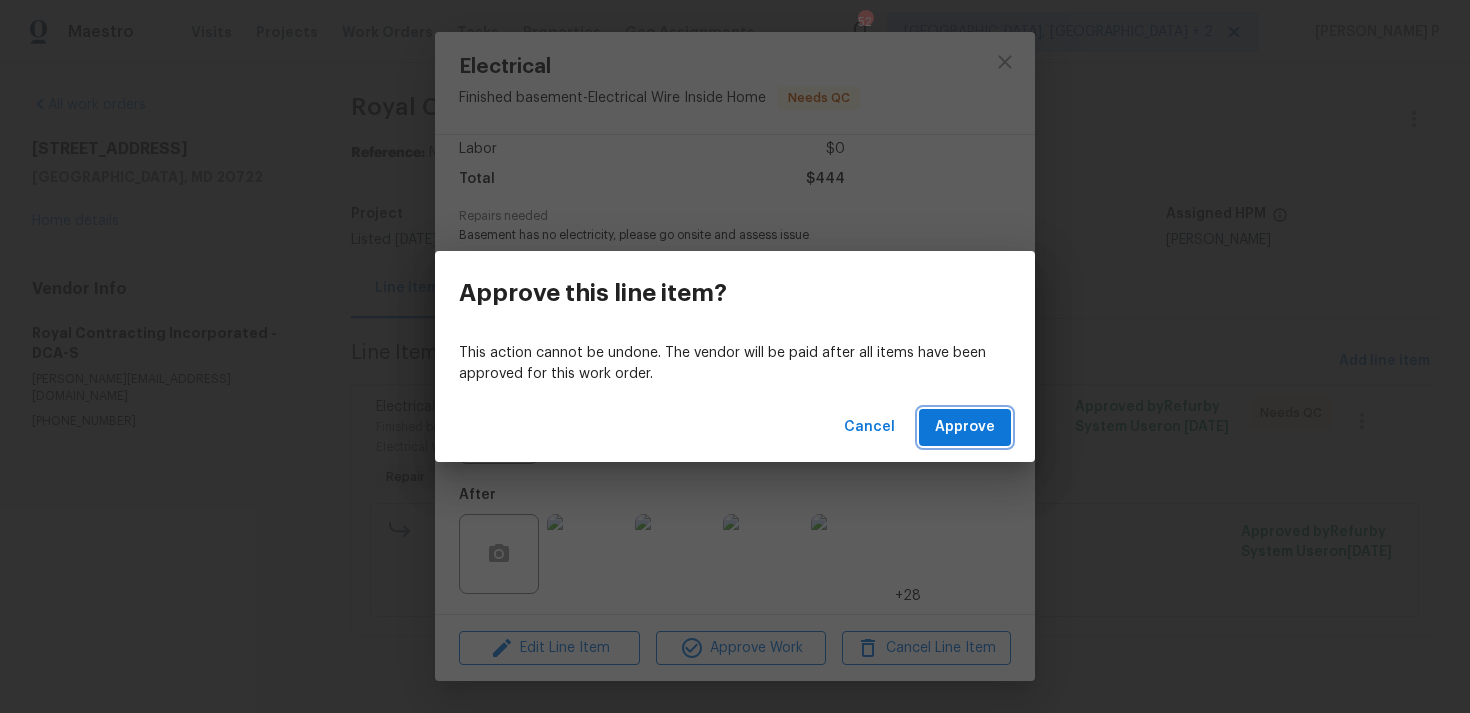 click on "Approve" at bounding box center (965, 427) 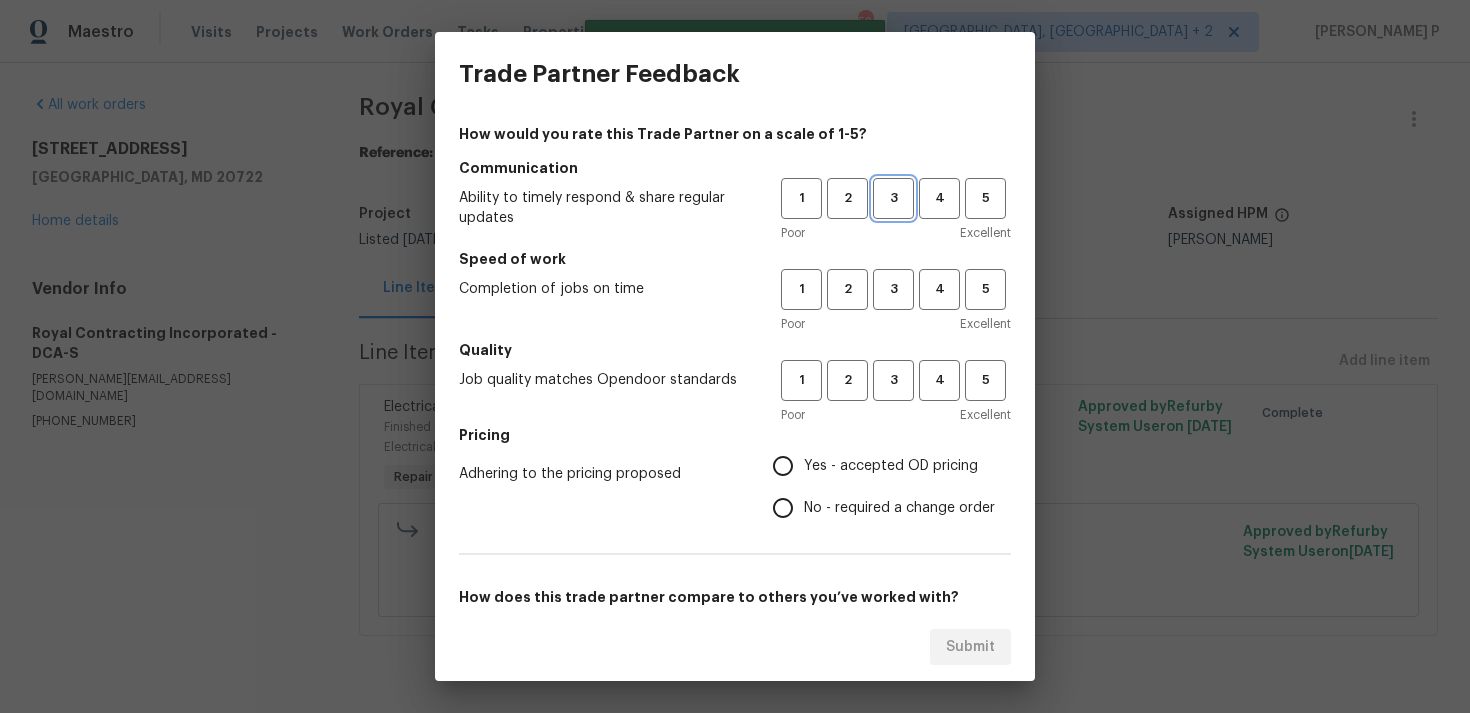 click on "3" at bounding box center [893, 198] 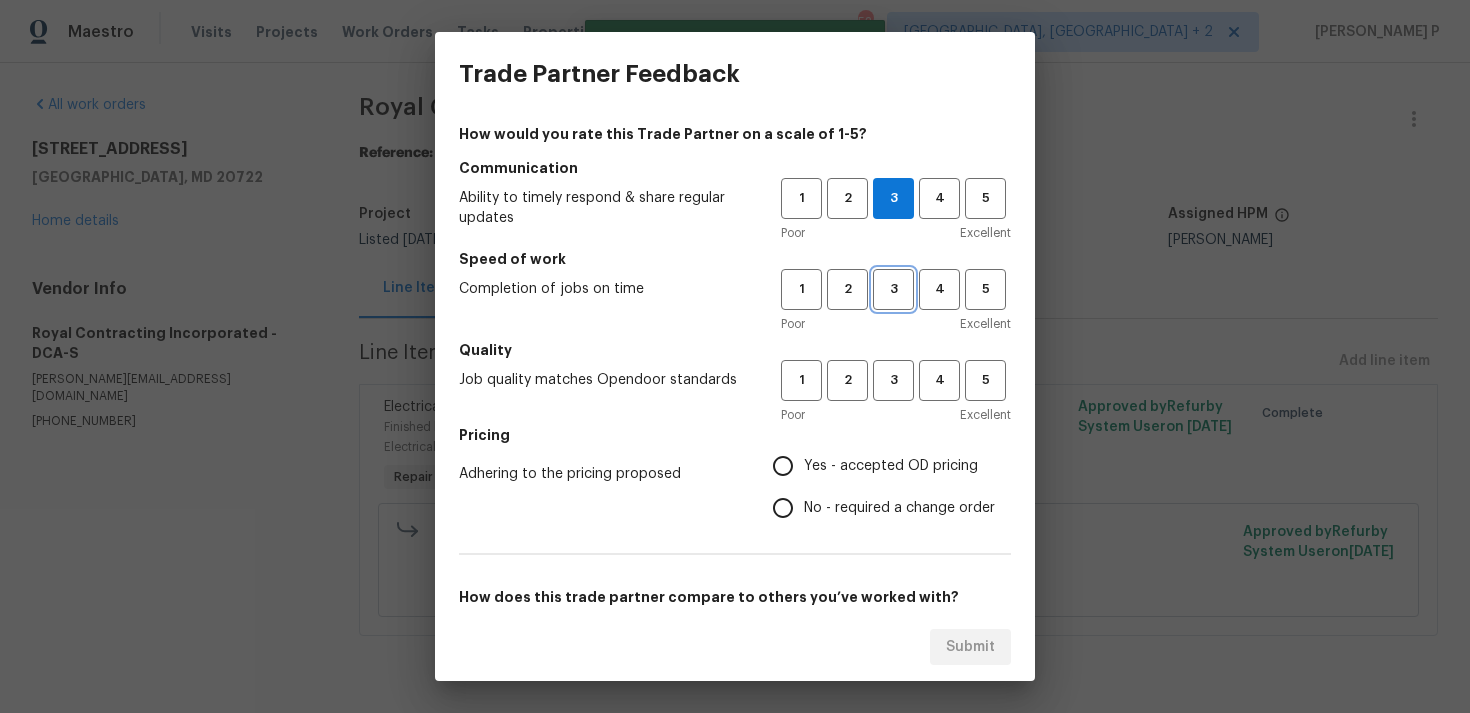 click on "3" at bounding box center [893, 289] 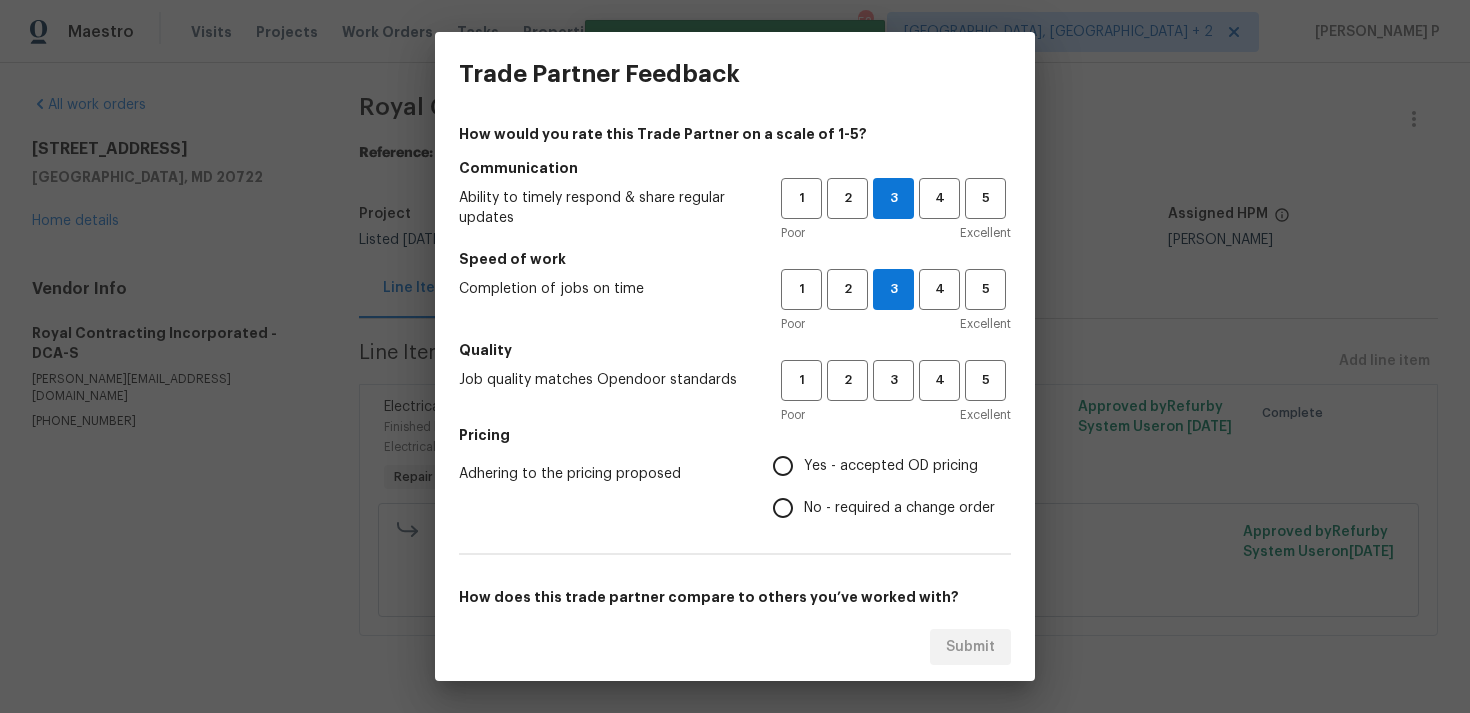click on "Quality" at bounding box center [735, 350] 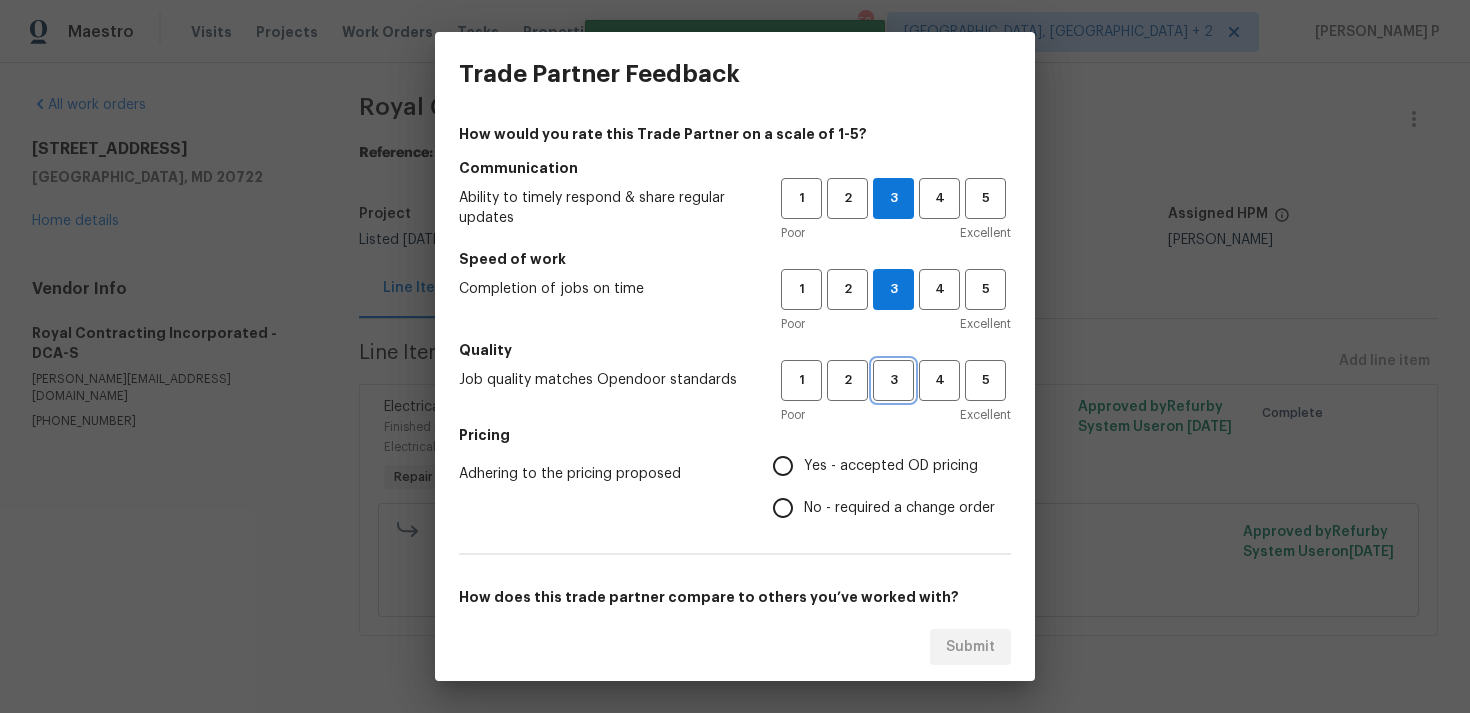 click on "3" at bounding box center [893, 380] 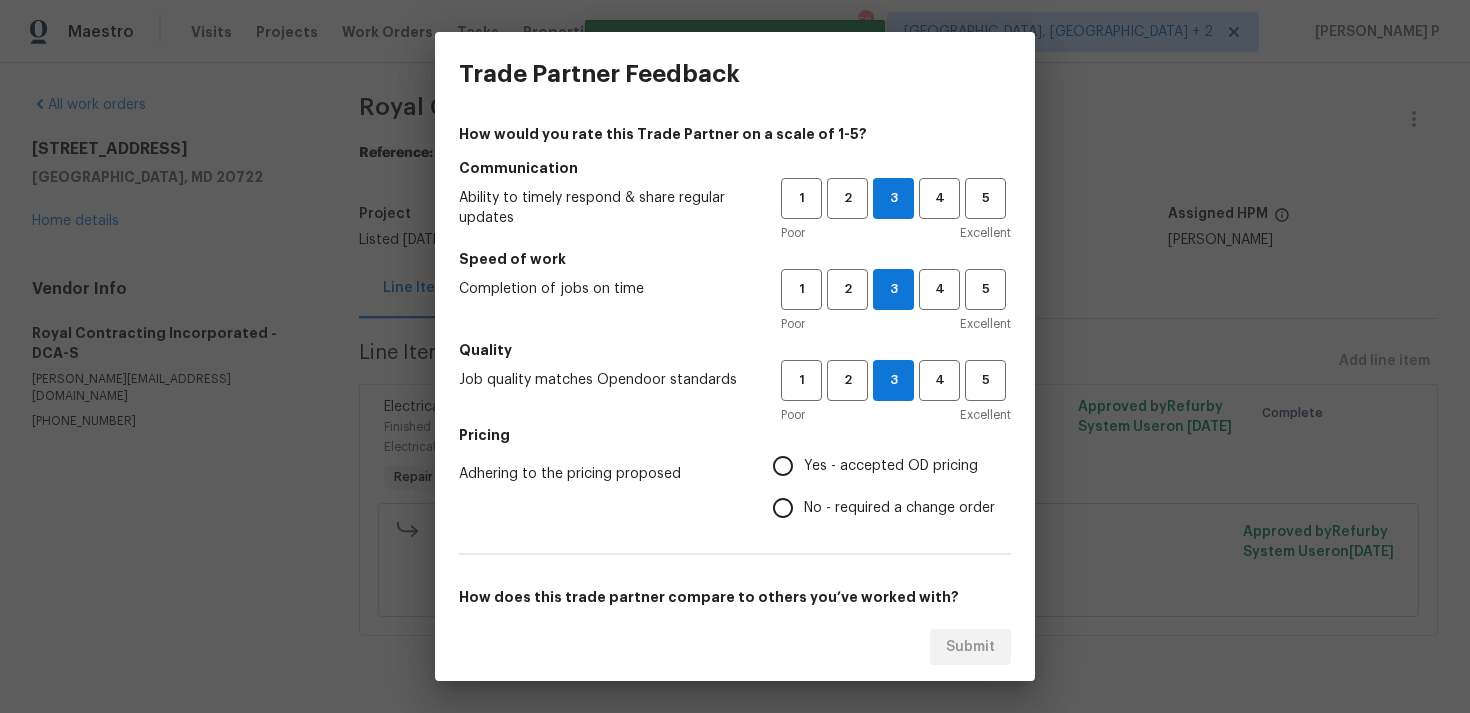 click on "No - required a change order" at bounding box center (899, 508) 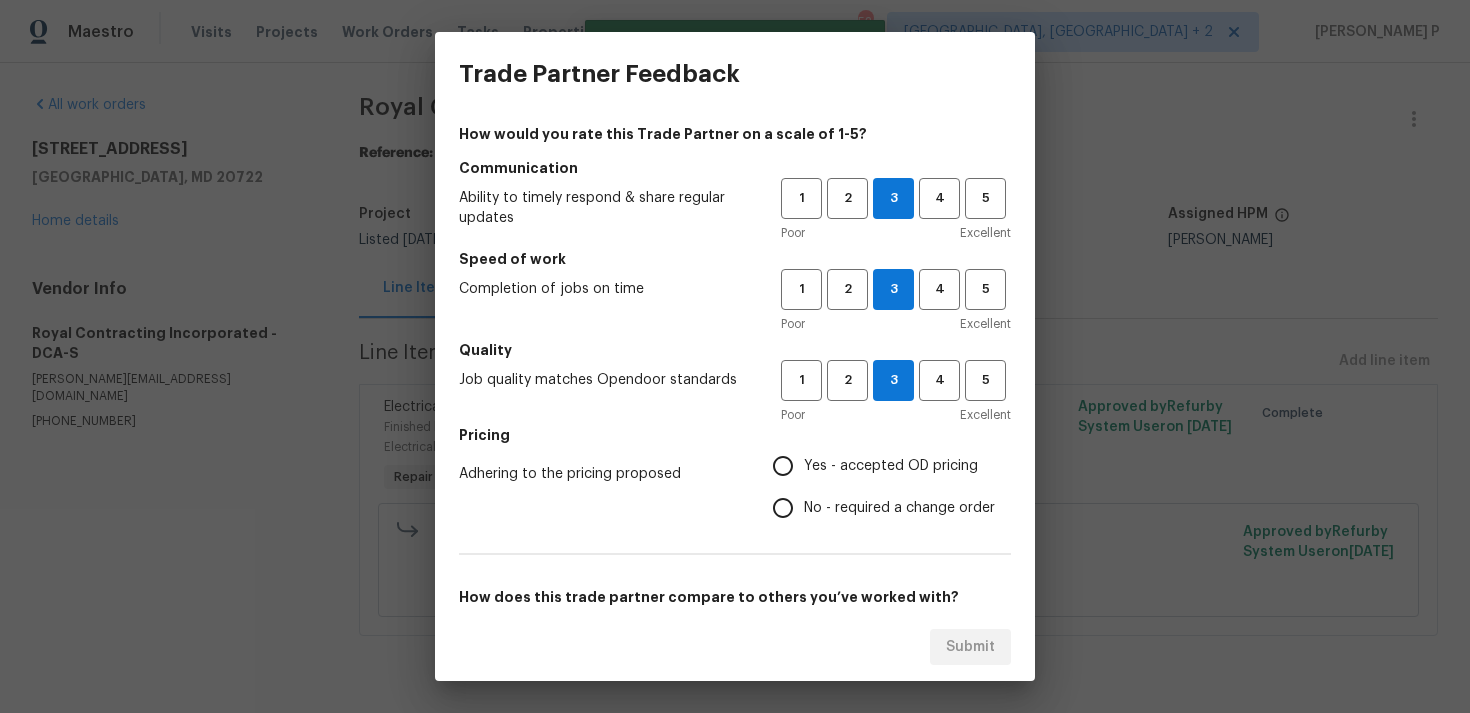 click on "No - required a change order" at bounding box center [783, 508] 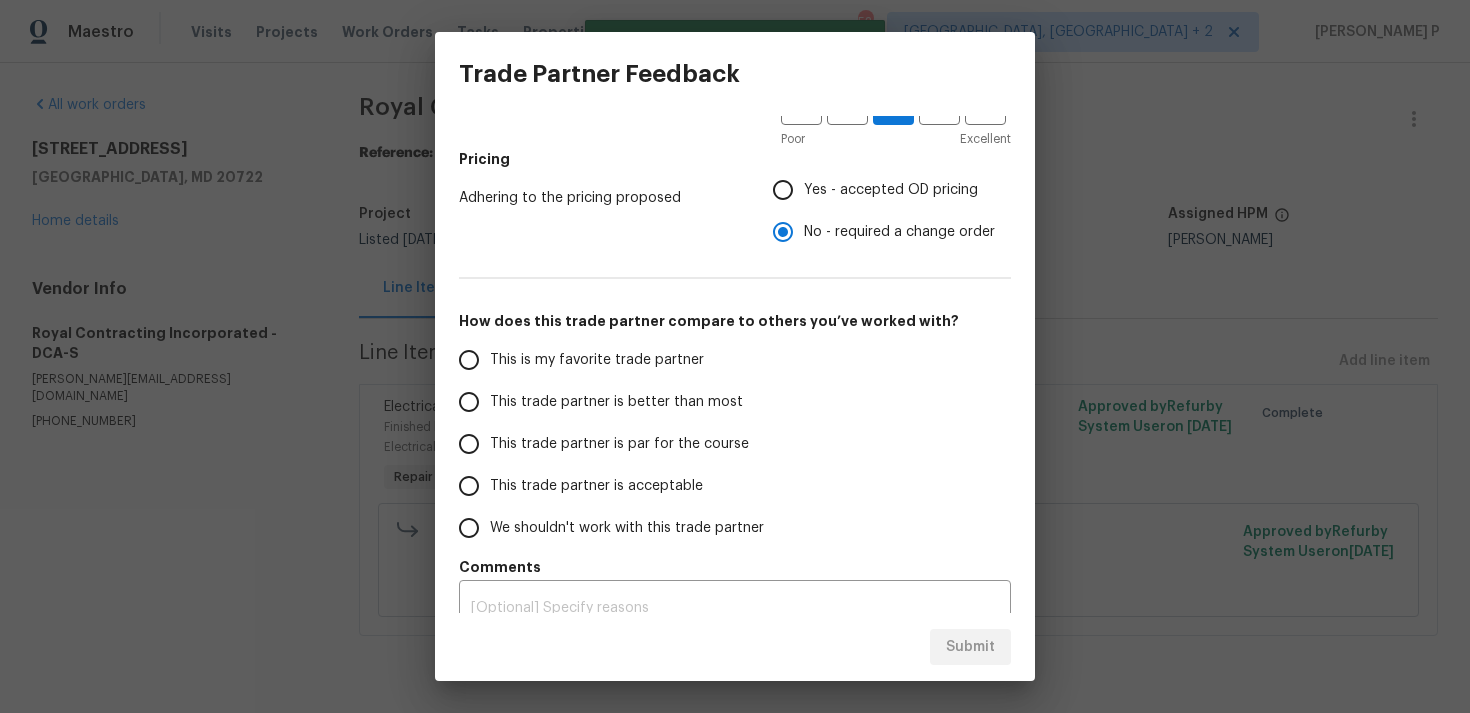 scroll, scrollTop: 302, scrollLeft: 0, axis: vertical 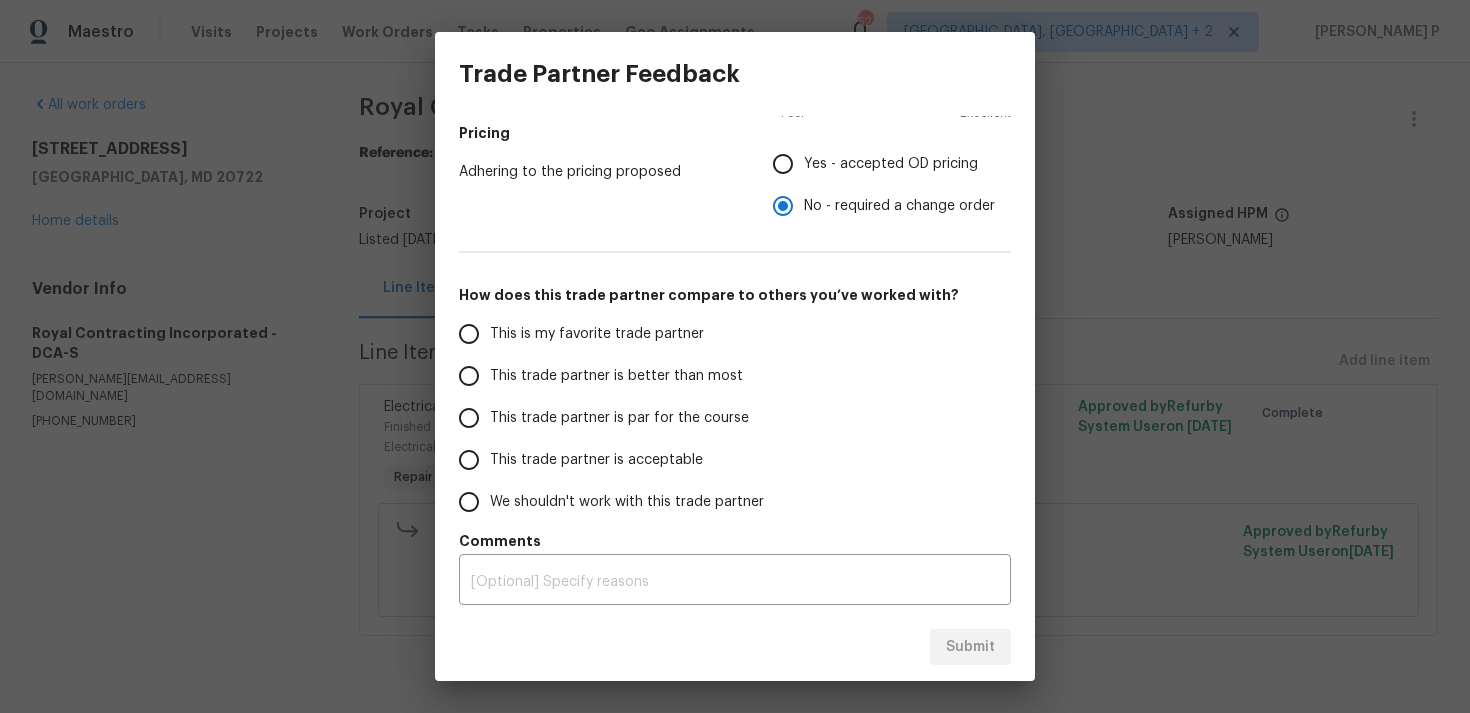 click on "This trade partner is par for the course" at bounding box center (606, 418) 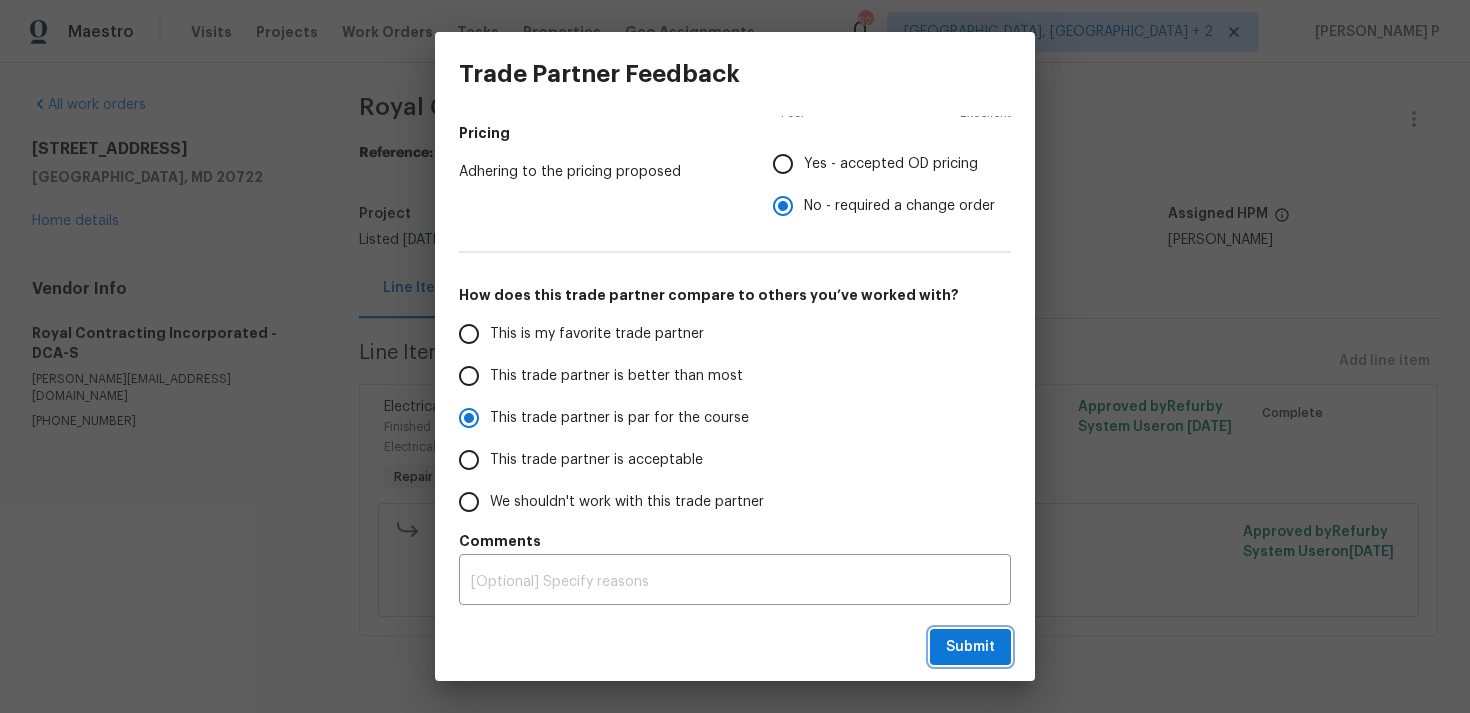click on "Submit" at bounding box center (970, 647) 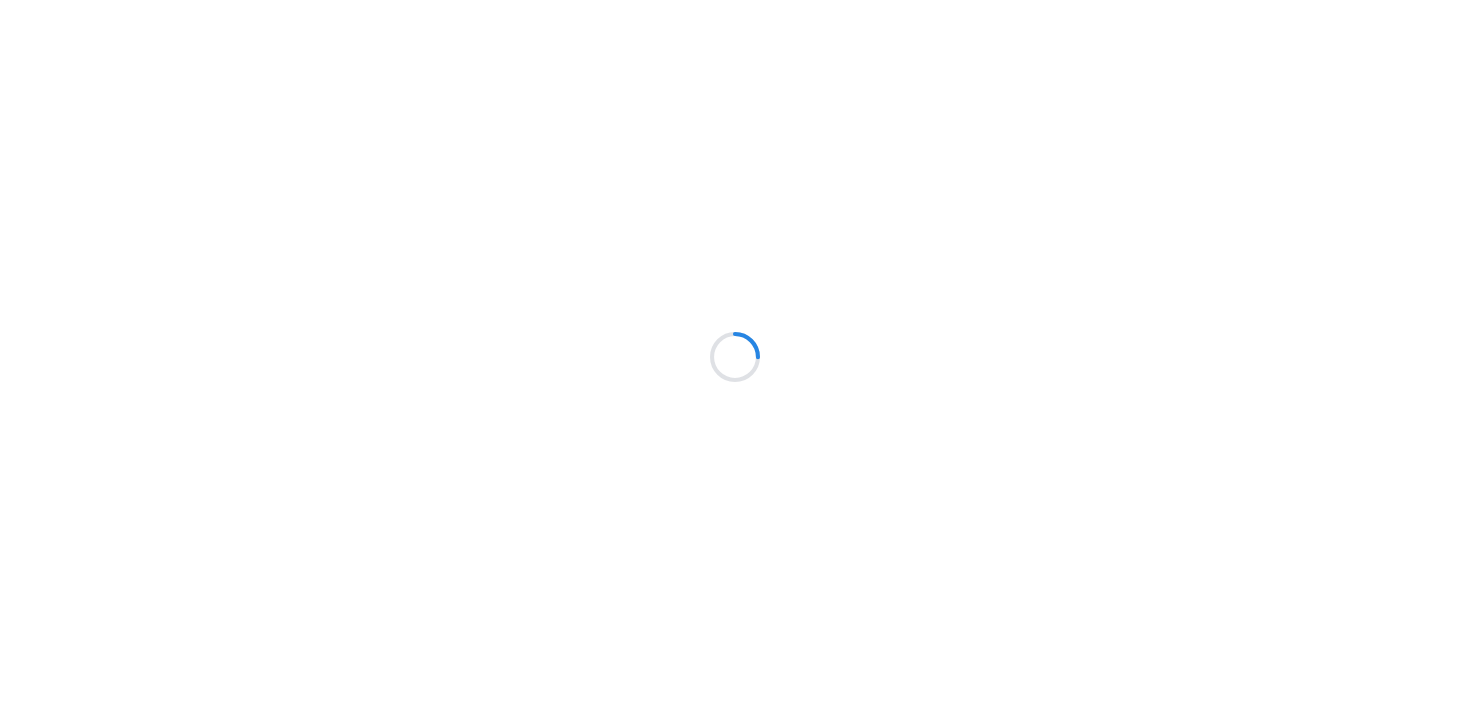 scroll, scrollTop: 0, scrollLeft: 0, axis: both 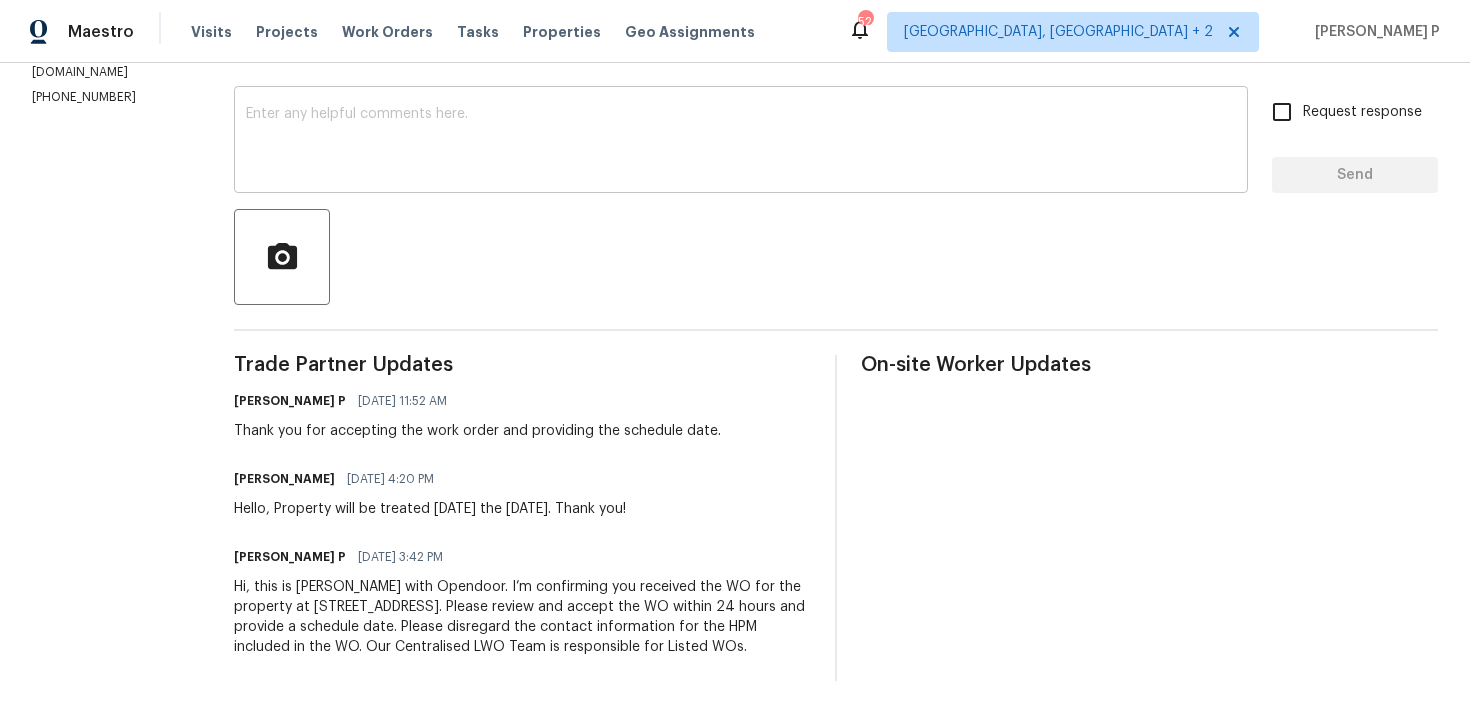 click at bounding box center (741, 142) 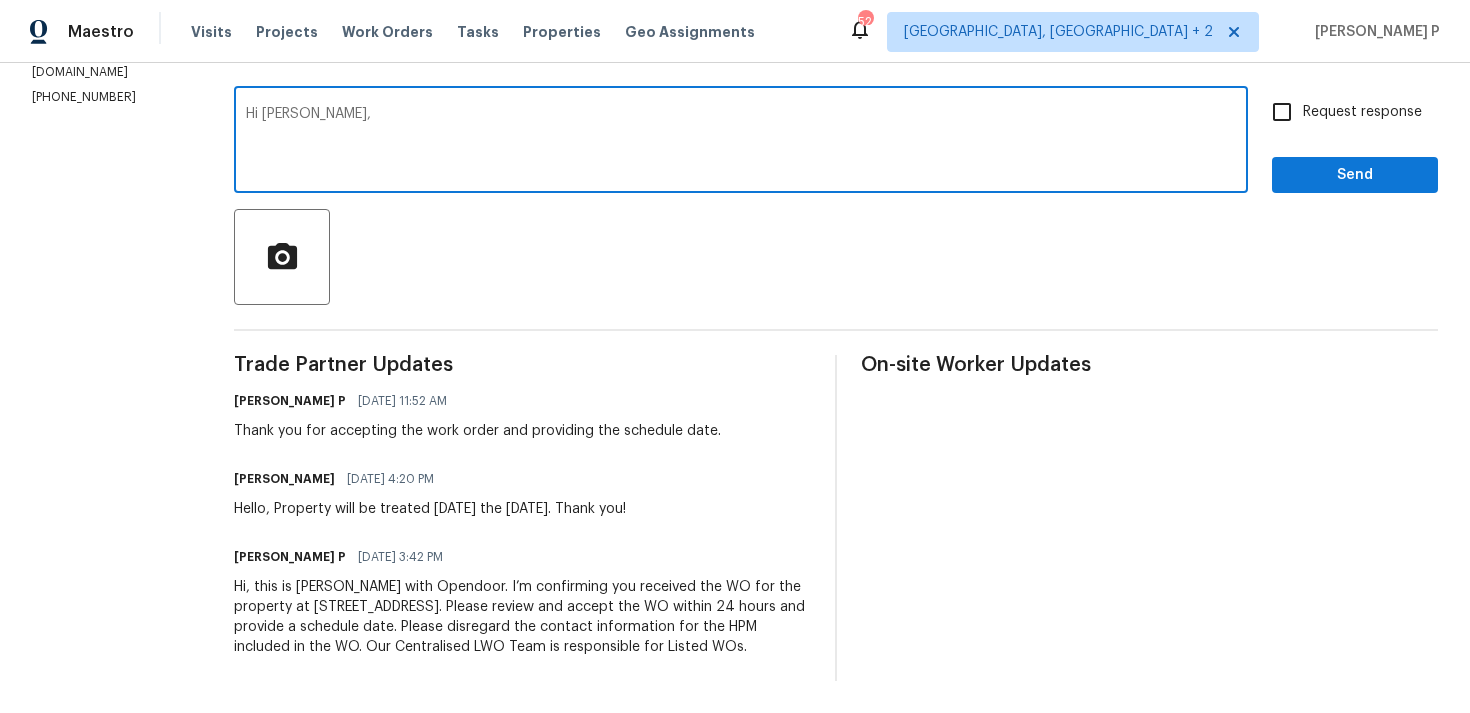 paste on "Could you please provide us with an update on the status of the work order?" 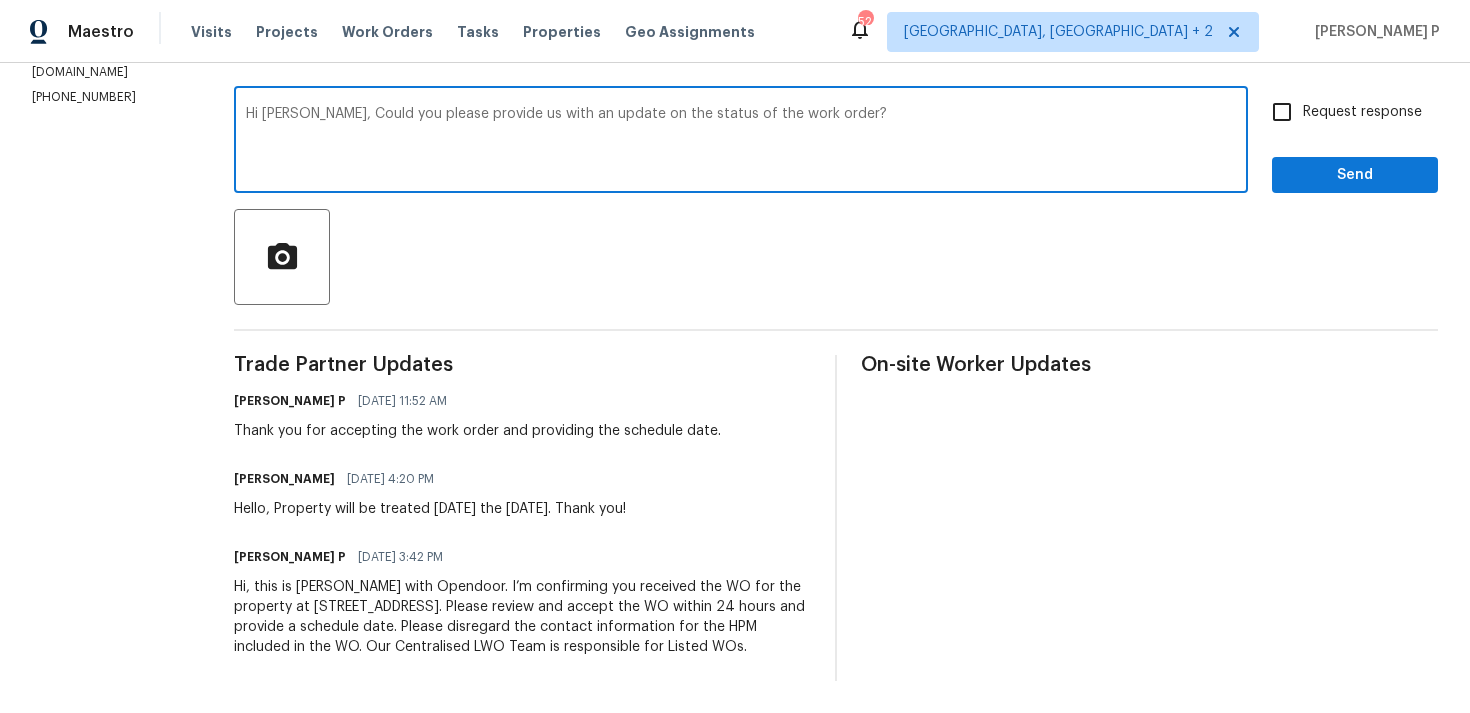 type on "Hi Todd, Could you please provide us with an update on the status of the work order?" 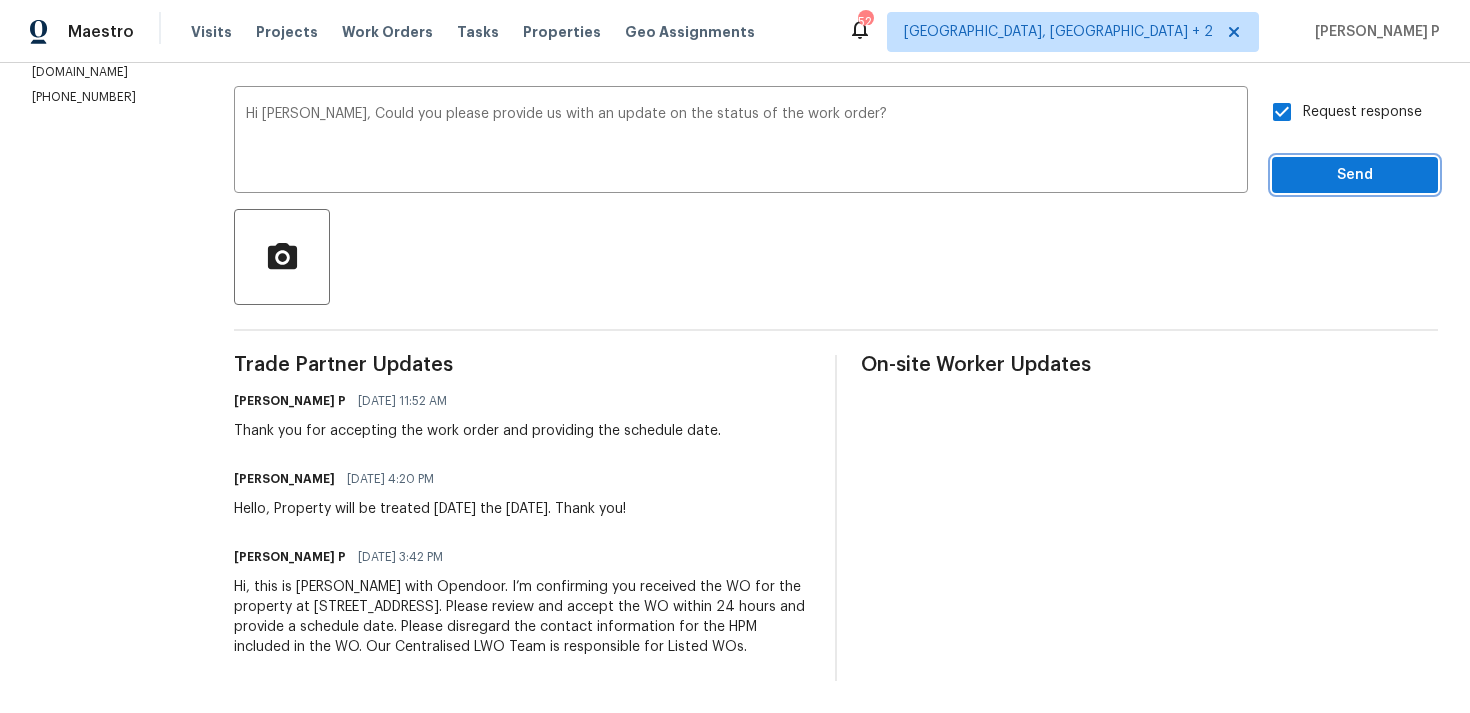 click on "Send" at bounding box center (1355, 175) 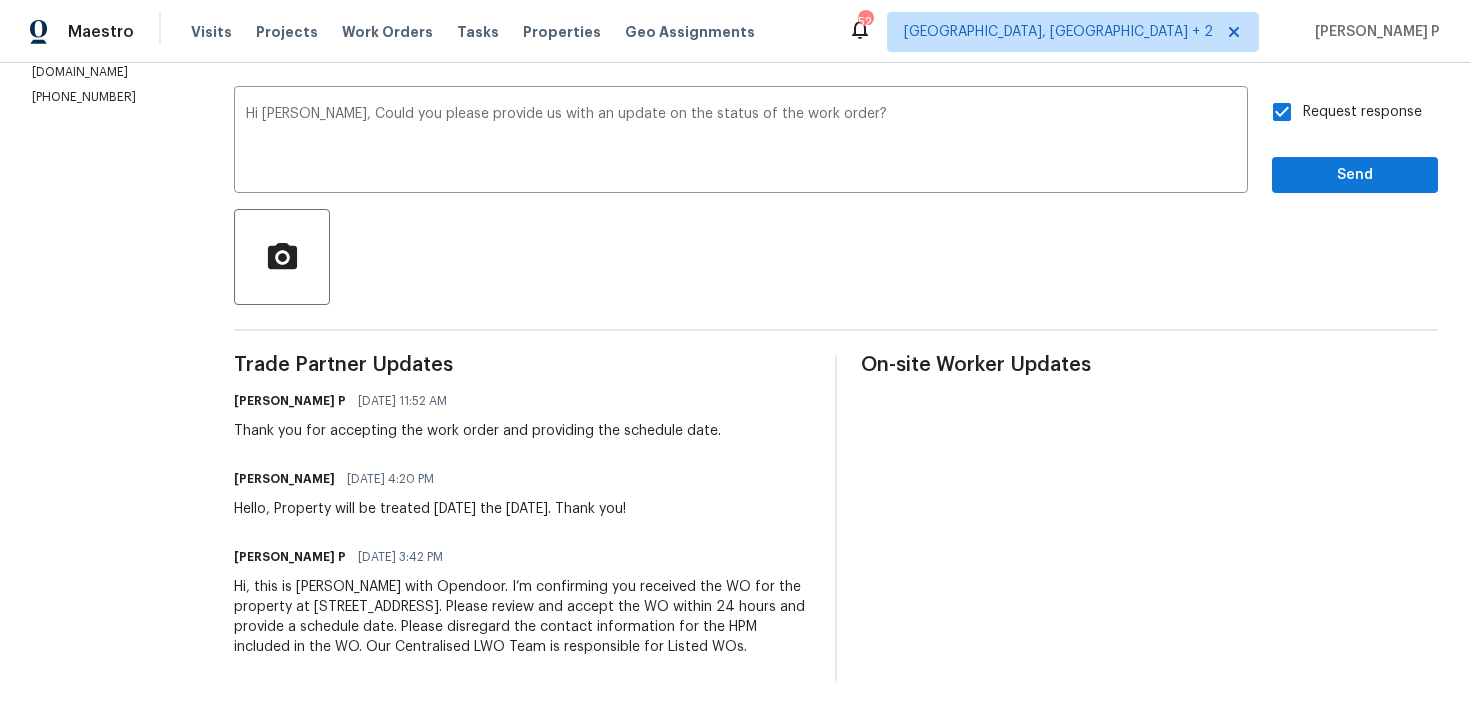 scroll, scrollTop: 34, scrollLeft: 0, axis: vertical 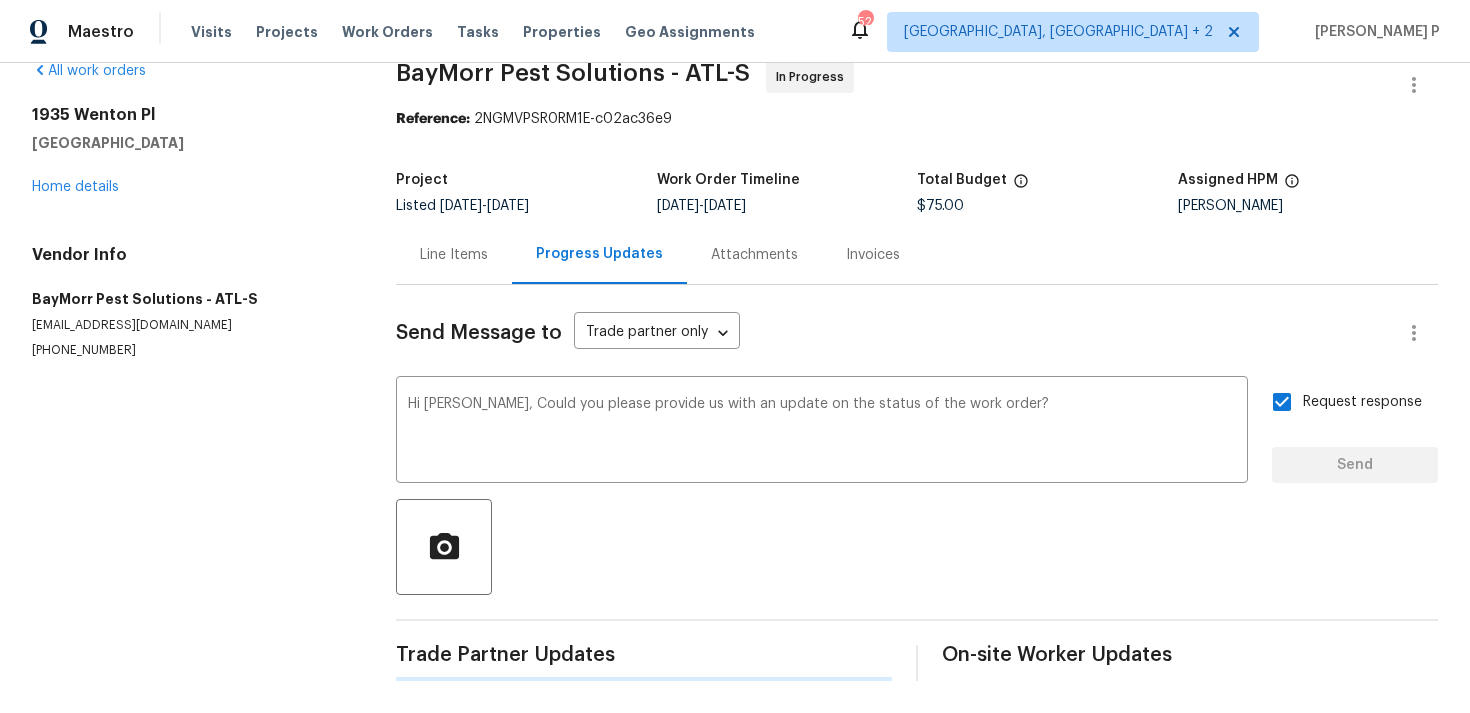 type 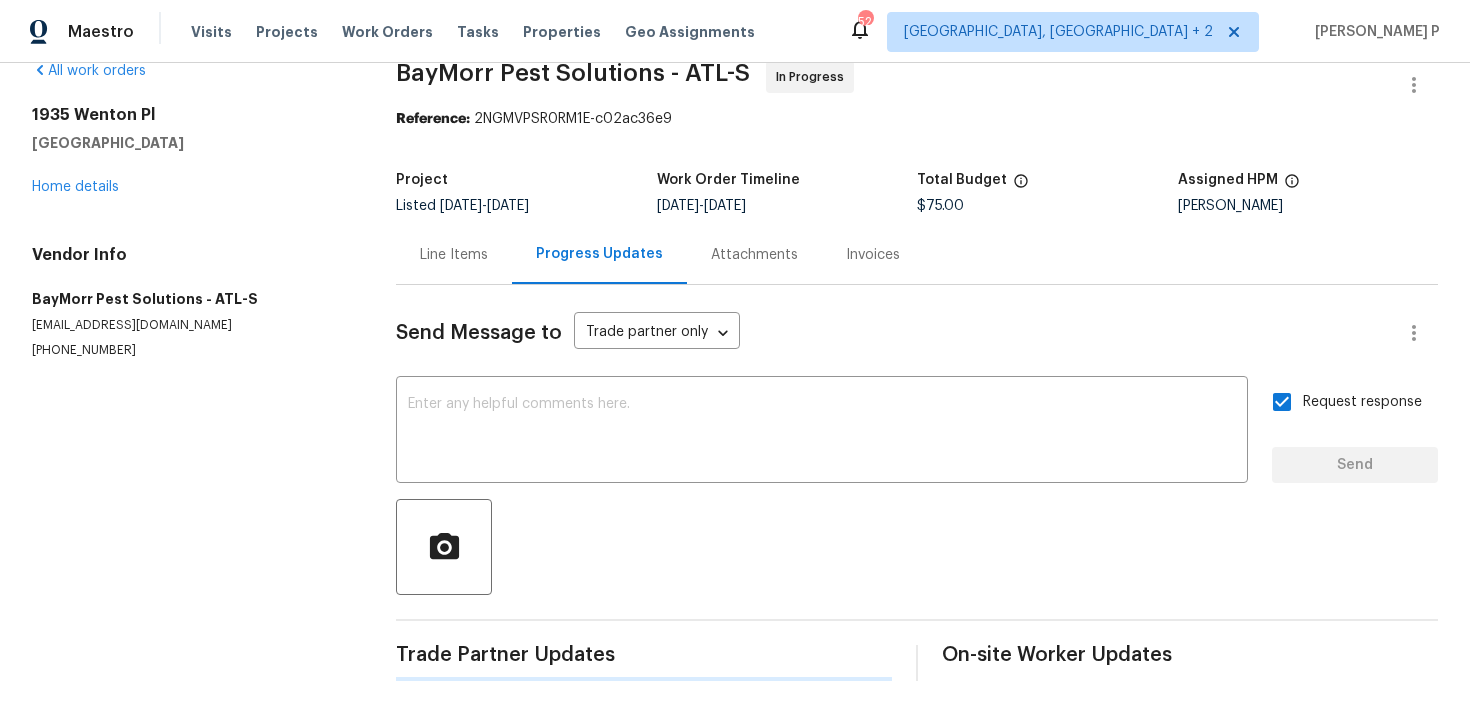 scroll, scrollTop: 324, scrollLeft: 0, axis: vertical 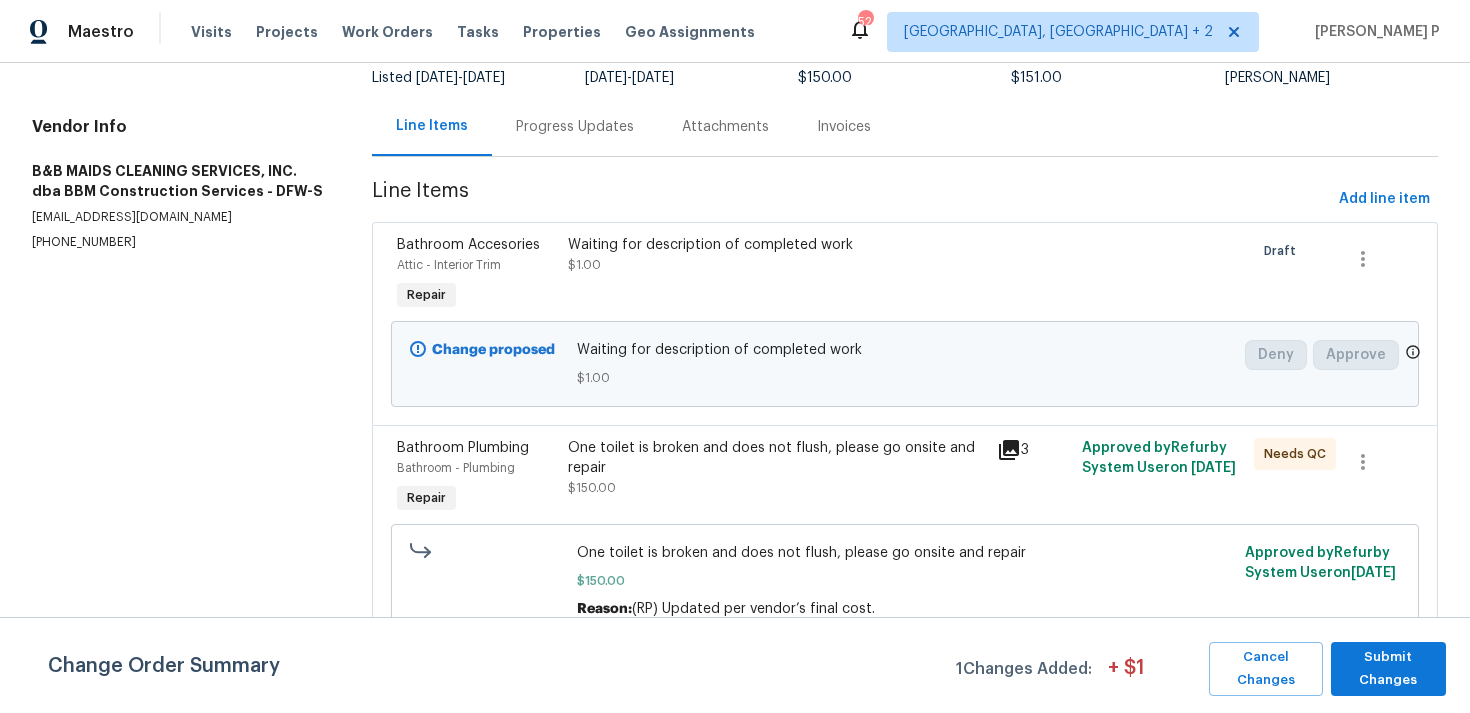 click on "Progress Updates" at bounding box center (575, 127) 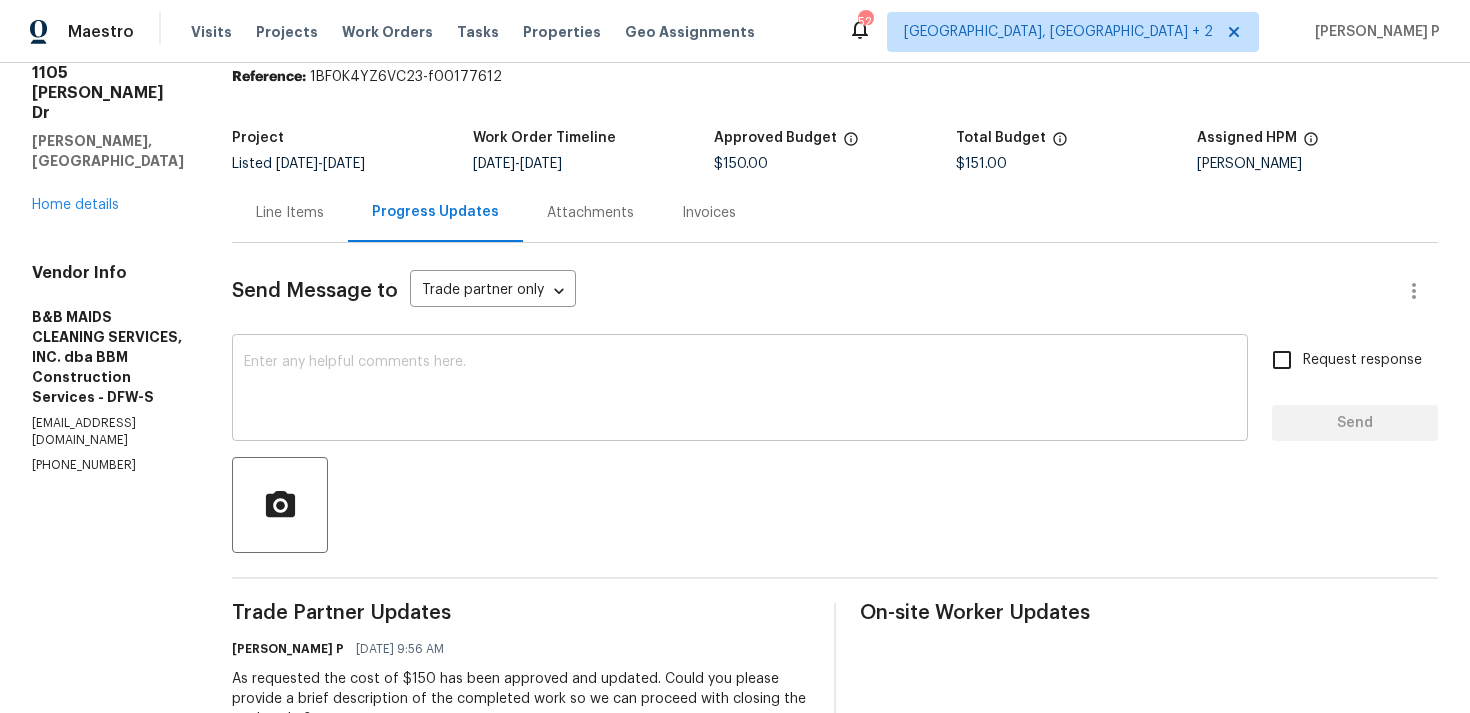 scroll, scrollTop: 0, scrollLeft: 0, axis: both 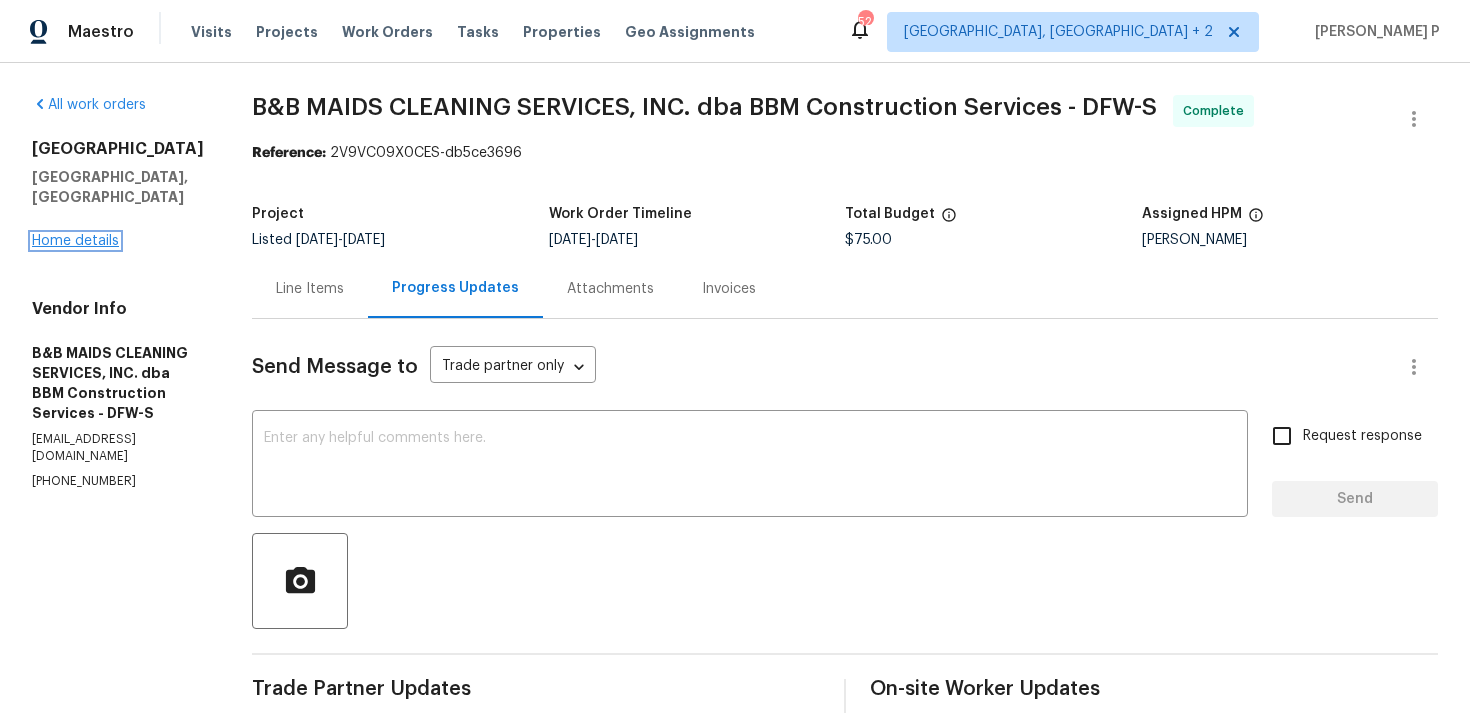 click on "Home details" at bounding box center (75, 241) 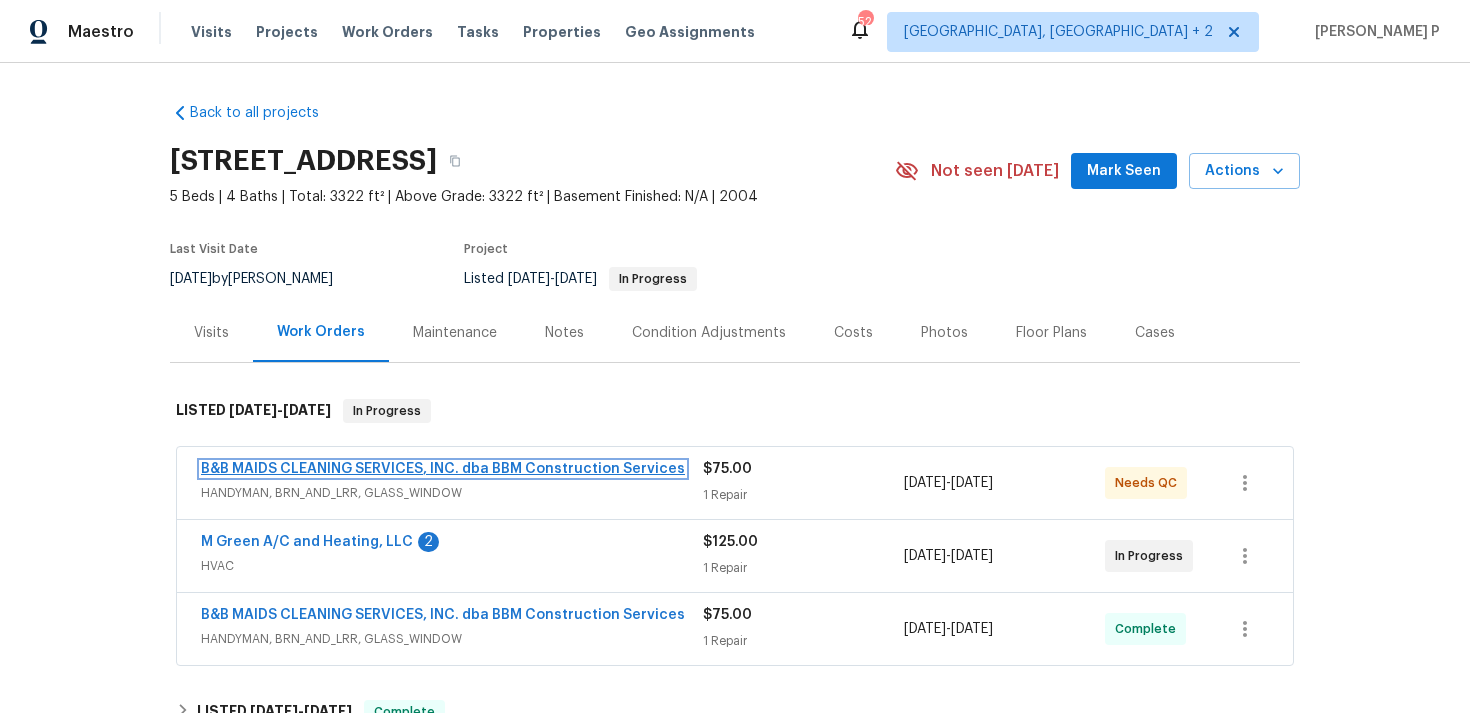 click on "B&B MAIDS CLEANING SERVICES, INC. dba BBM Construction Services" at bounding box center (443, 469) 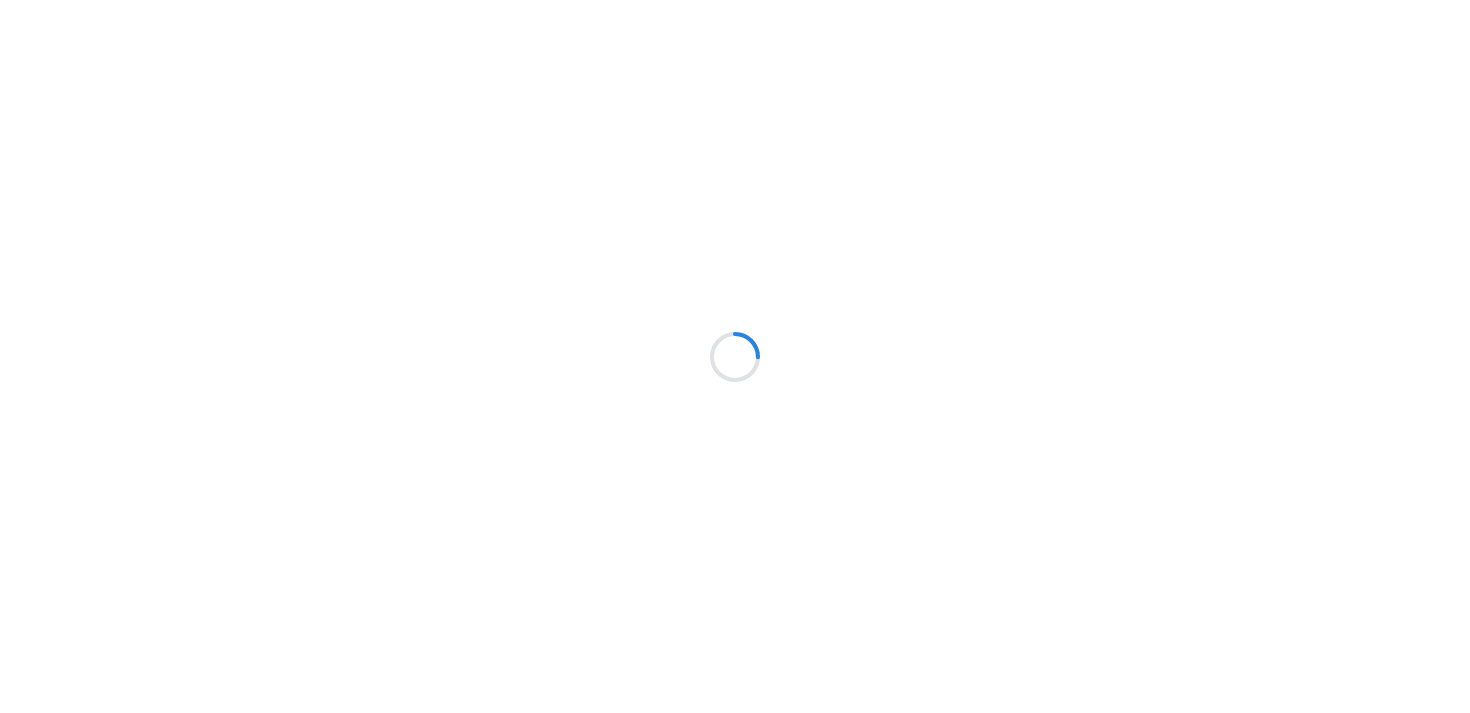 scroll, scrollTop: 0, scrollLeft: 0, axis: both 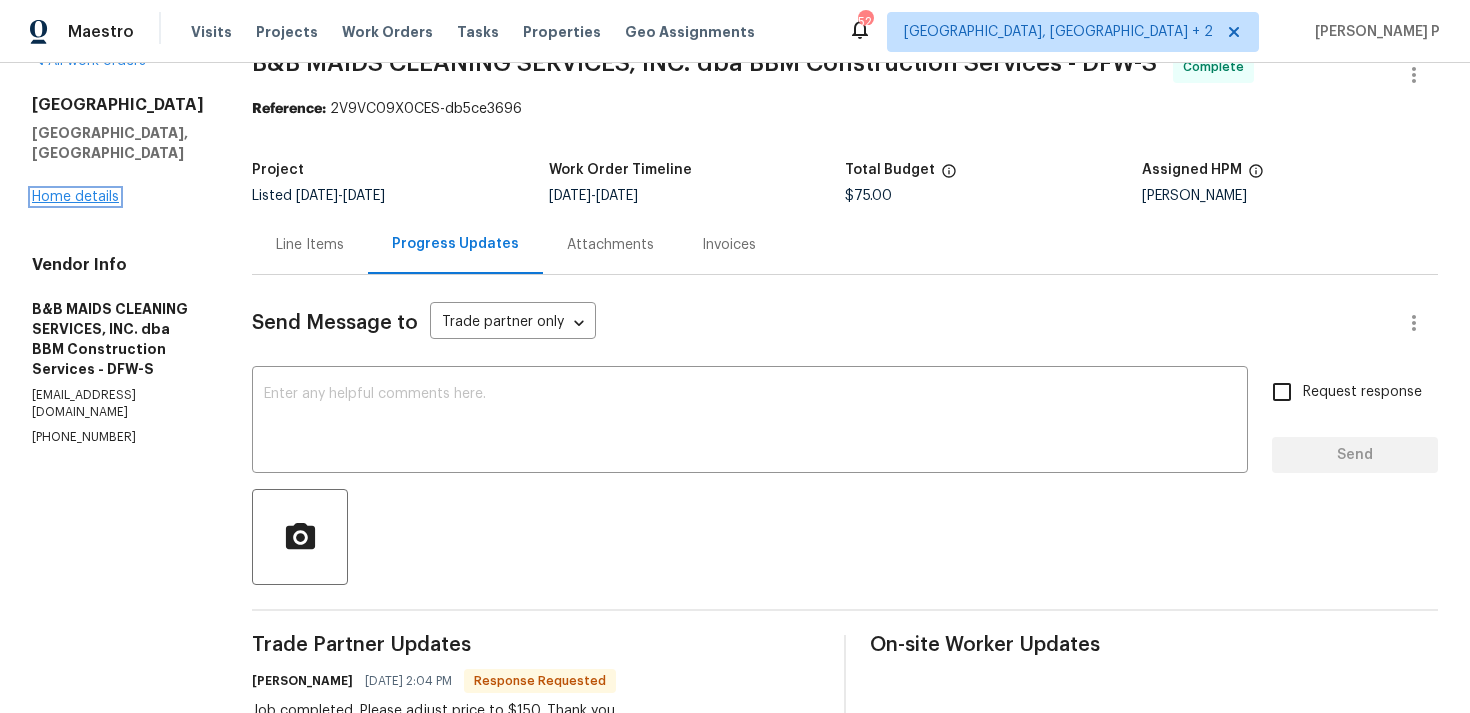 click on "Home details" at bounding box center (75, 197) 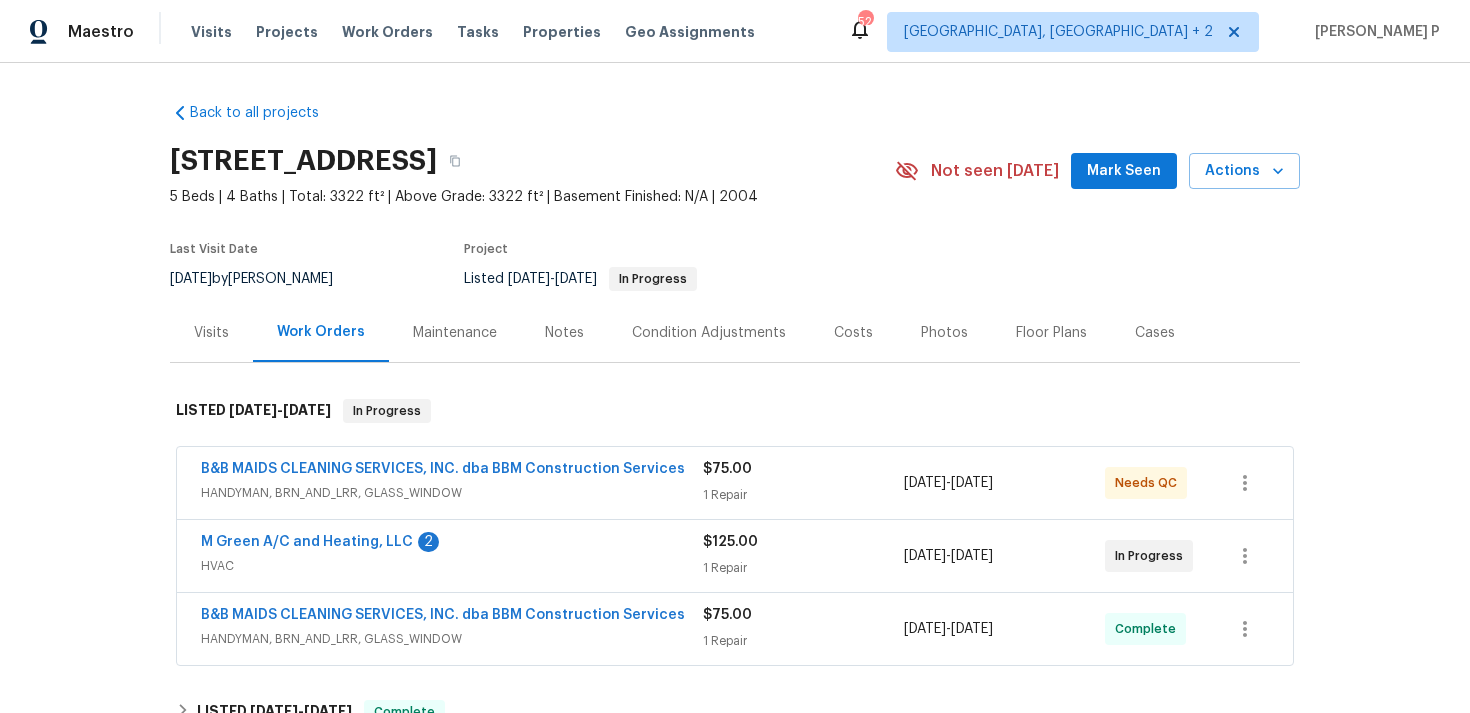 scroll, scrollTop: 1, scrollLeft: 0, axis: vertical 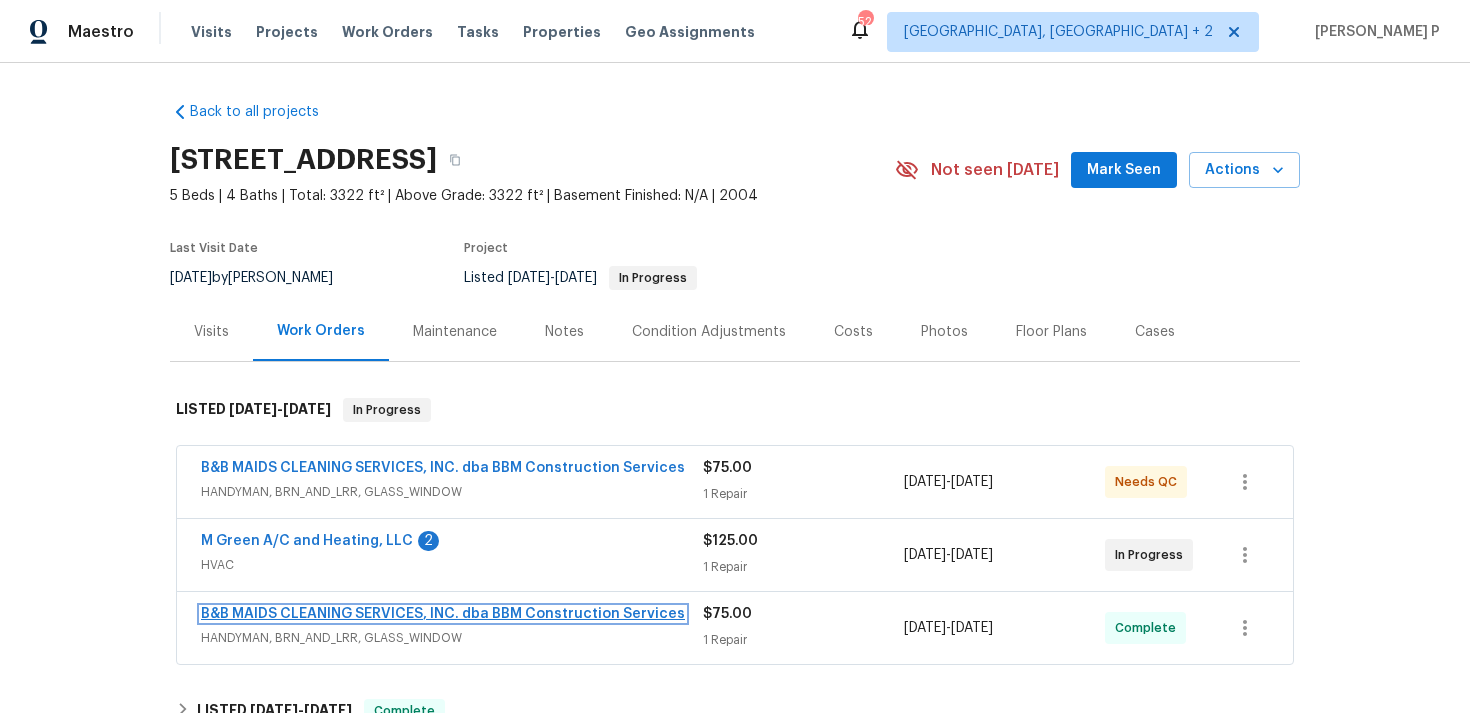 click on "B&B MAIDS CLEANING SERVICES, INC. dba BBM Construction Services" at bounding box center (443, 614) 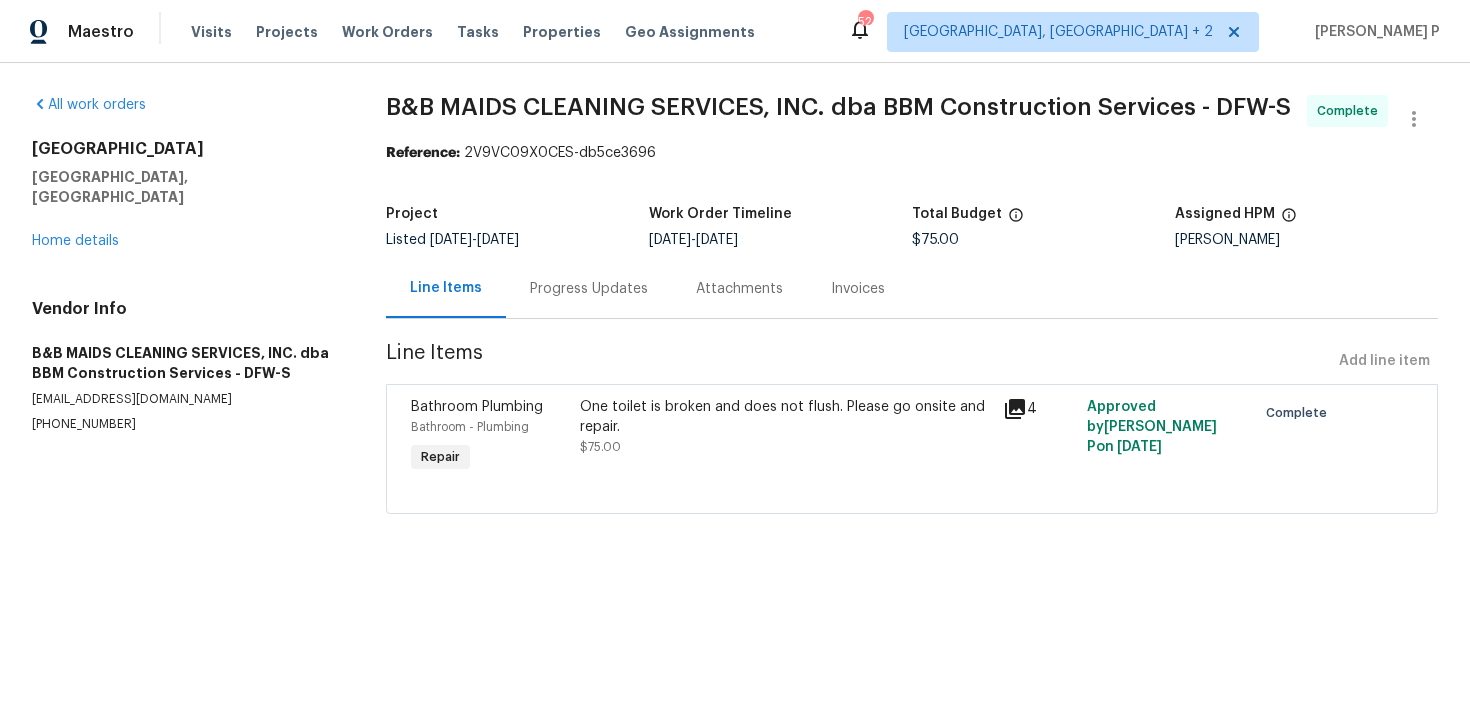 click on "Progress Updates" at bounding box center (589, 288) 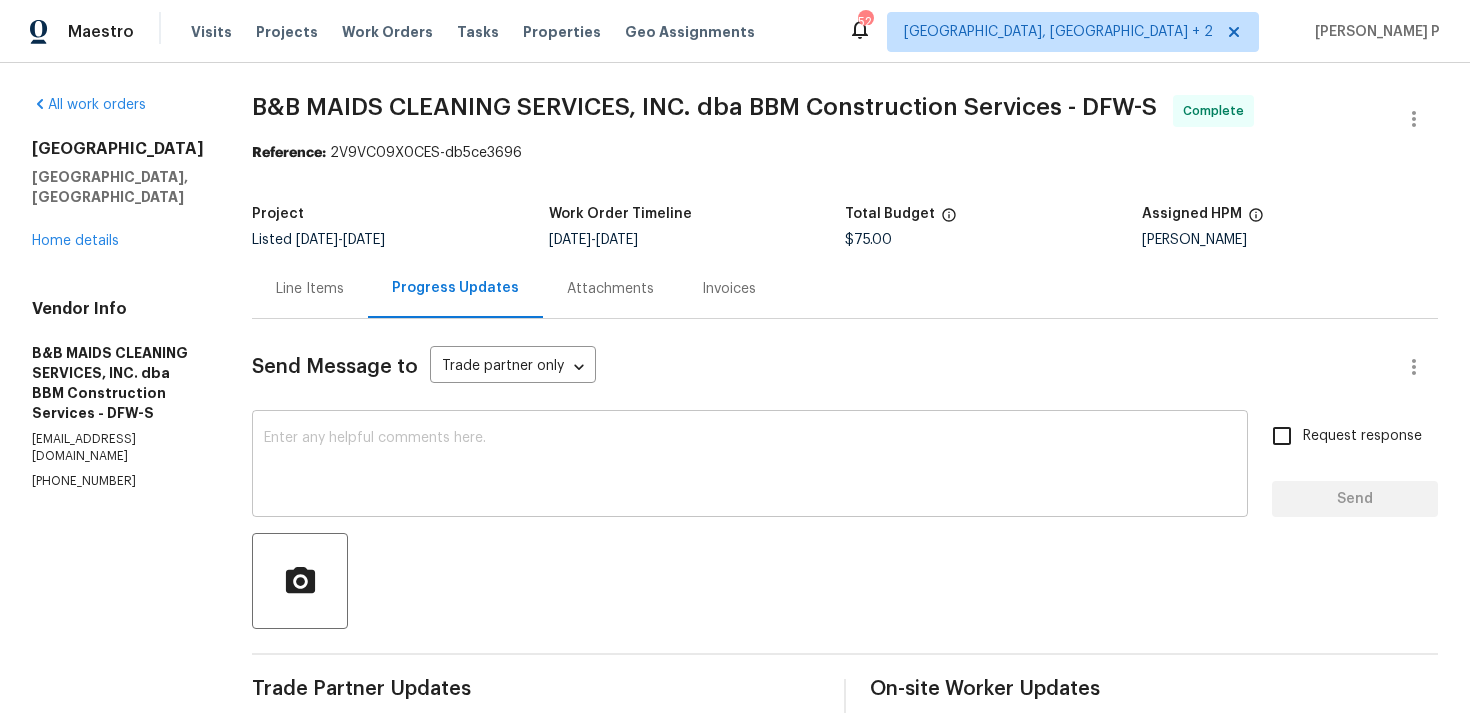 click at bounding box center (750, 466) 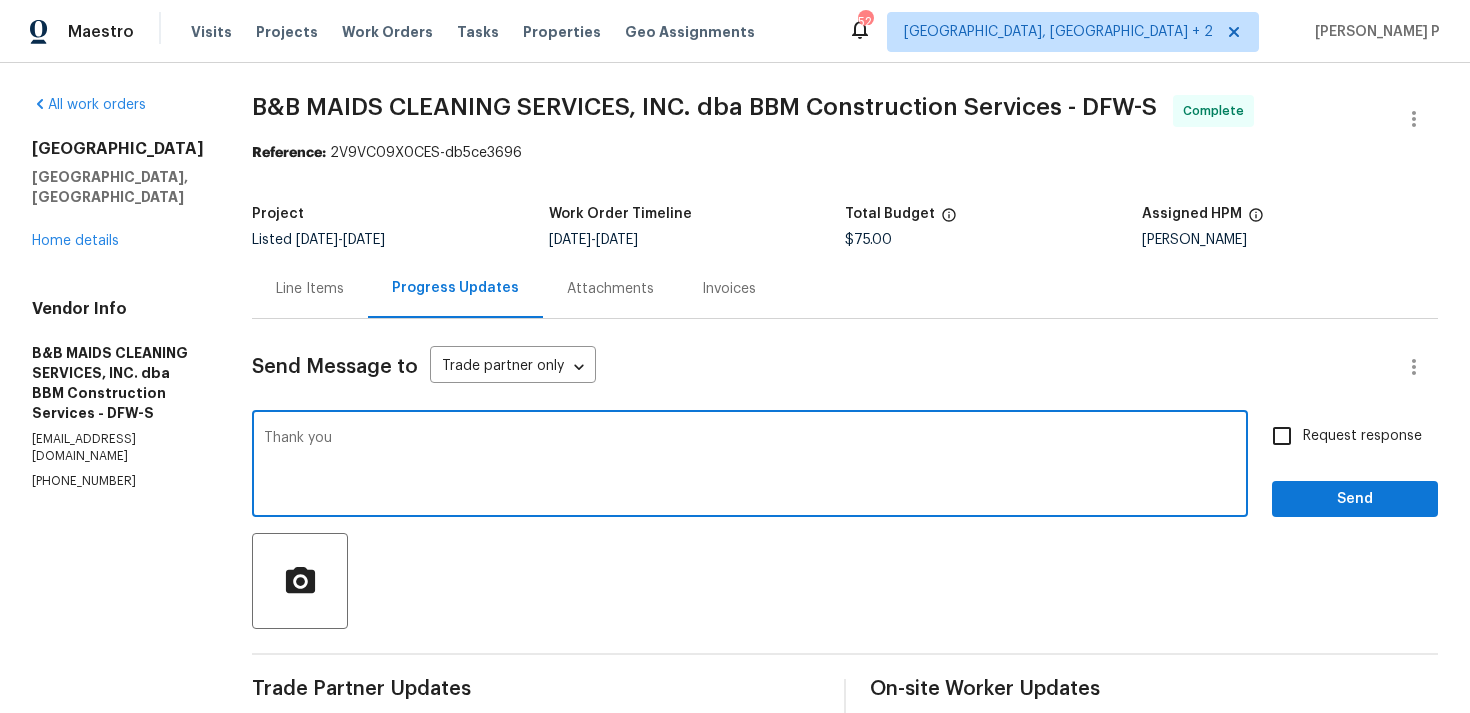 type on "Thank you" 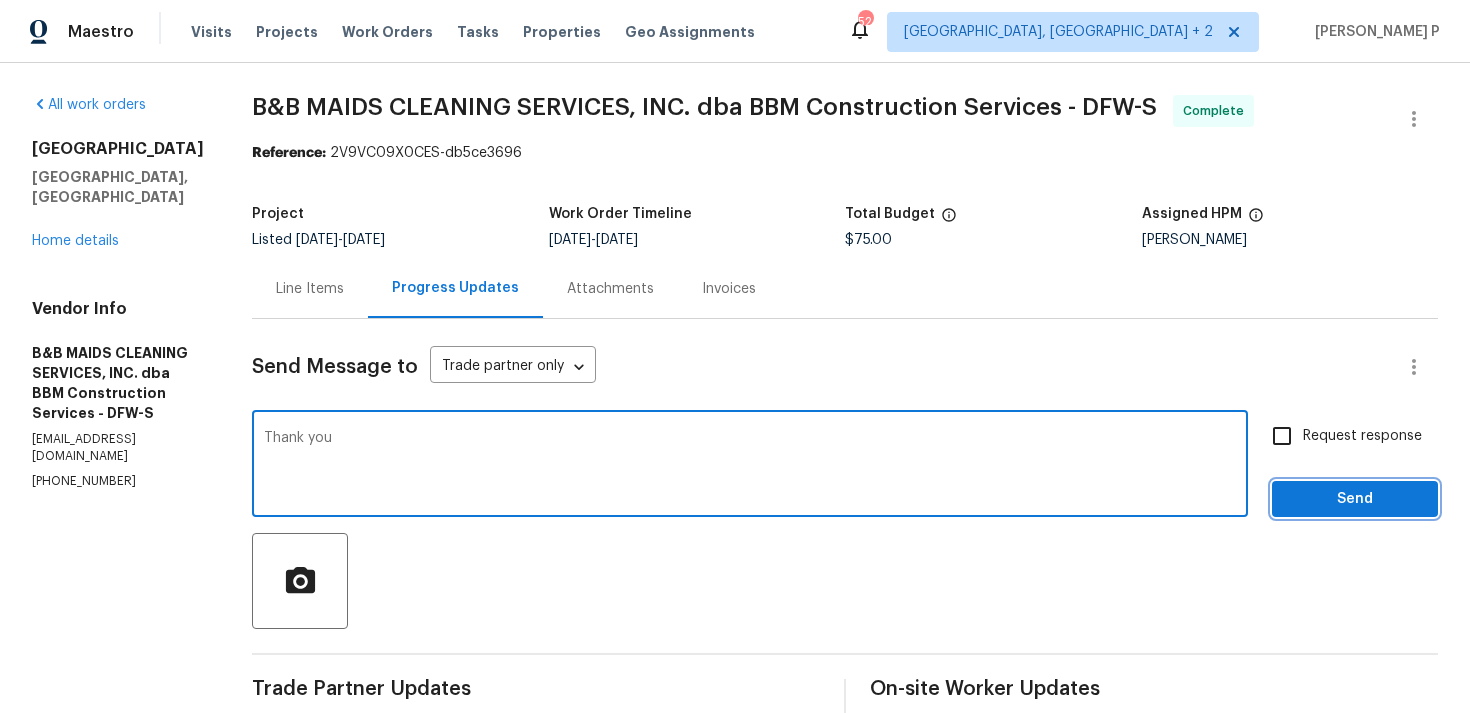click on "Send" at bounding box center [1355, 499] 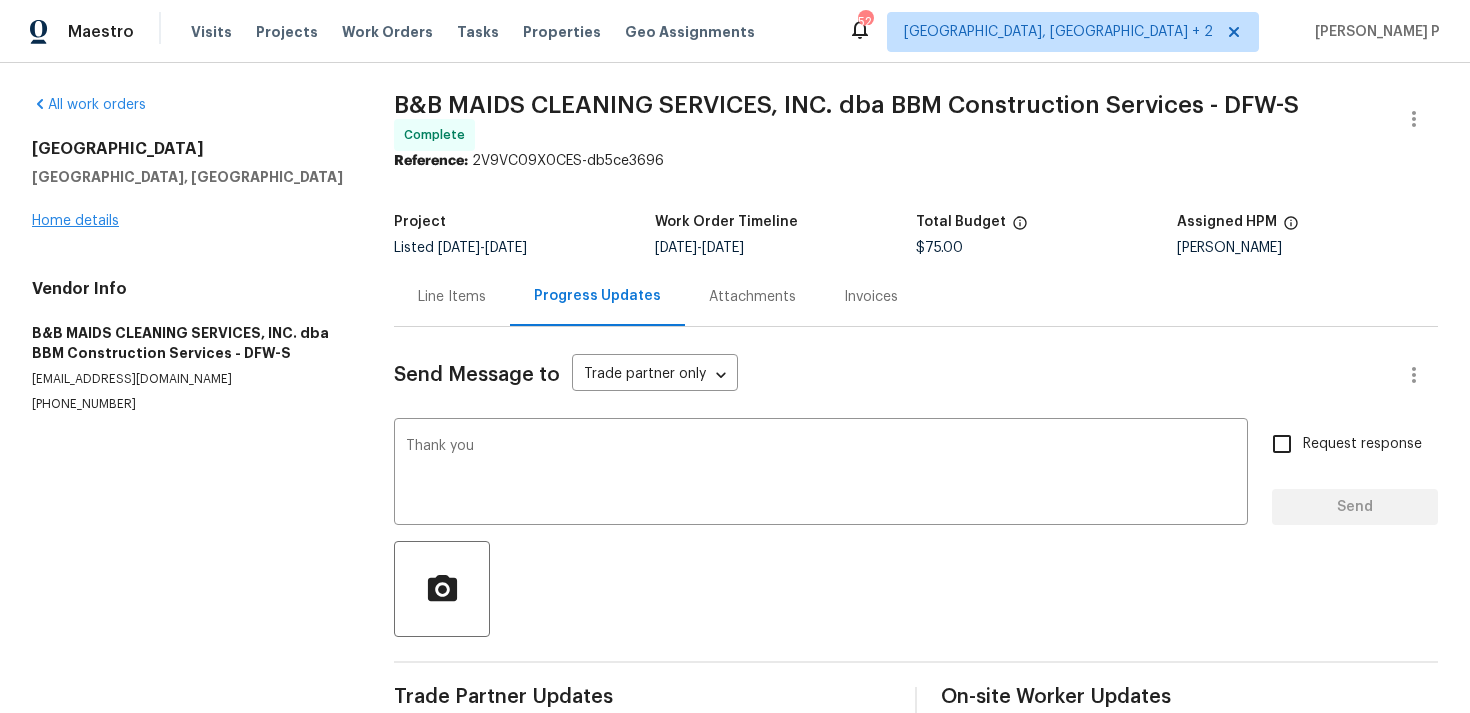 type 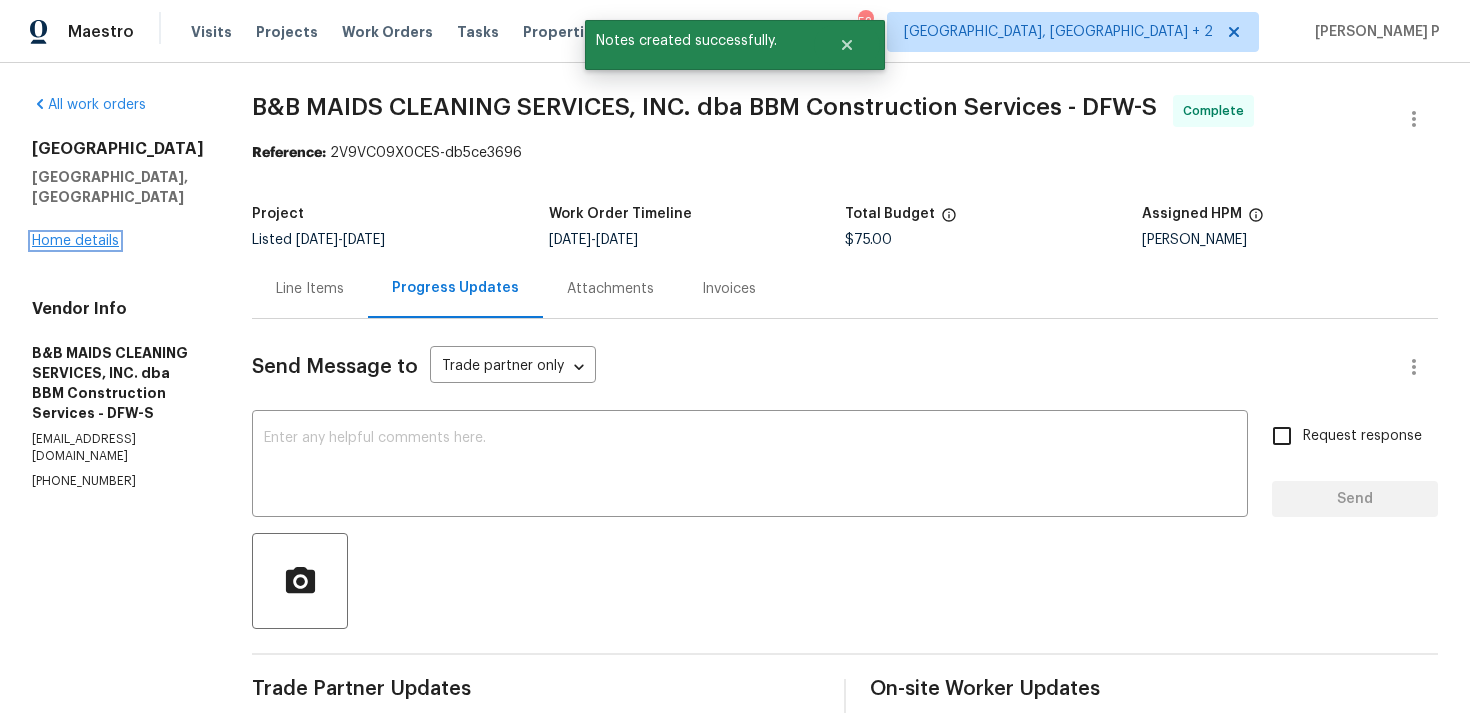 click on "Home details" at bounding box center (75, 241) 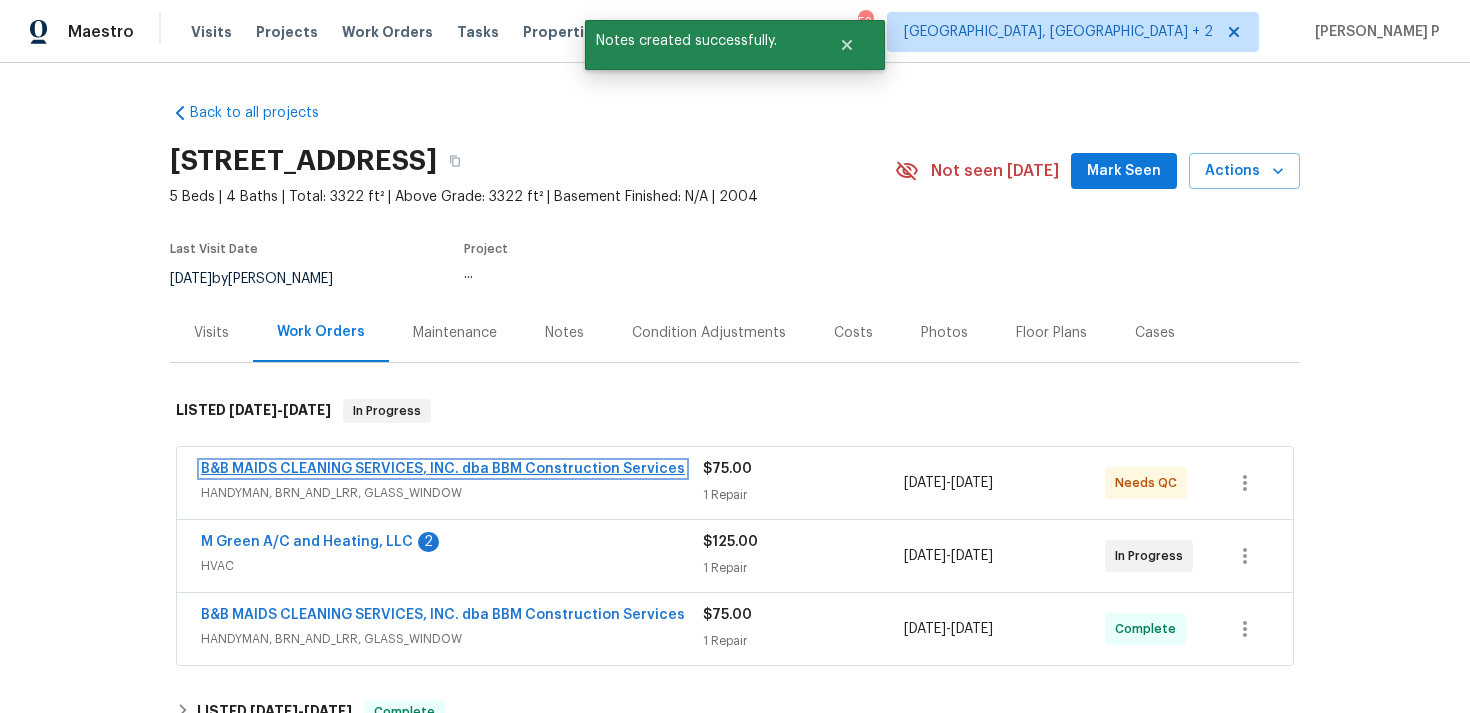 click on "B&B MAIDS CLEANING SERVICES, INC. dba BBM Construction Services" at bounding box center [443, 469] 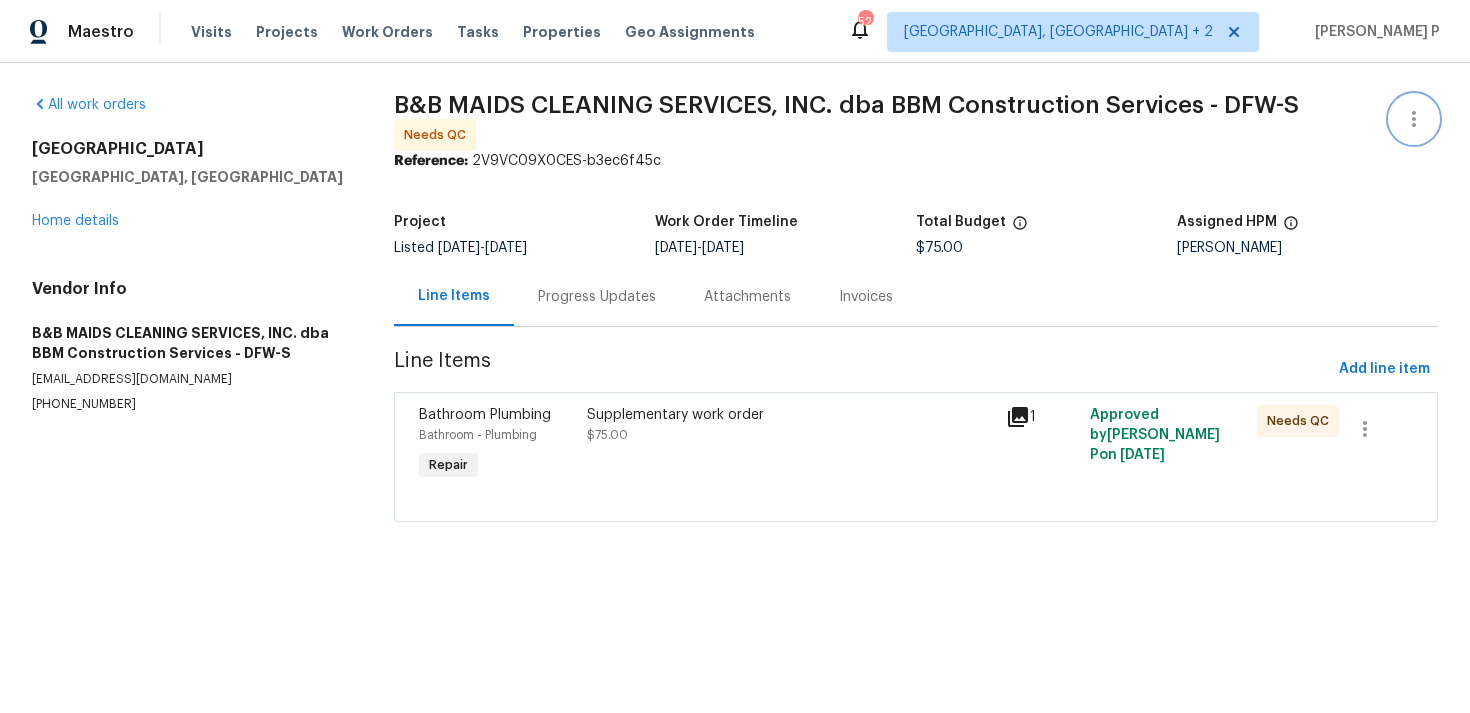 click 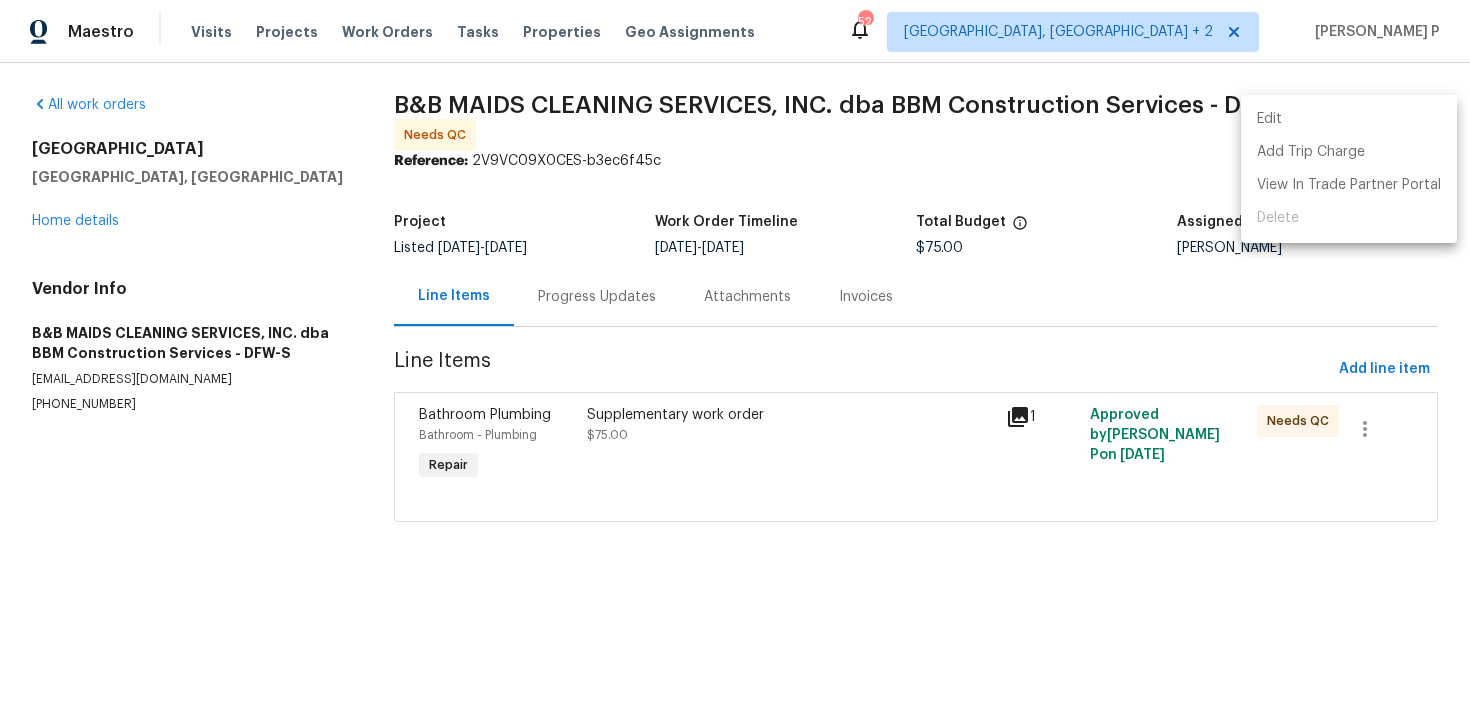 click at bounding box center [735, 356] 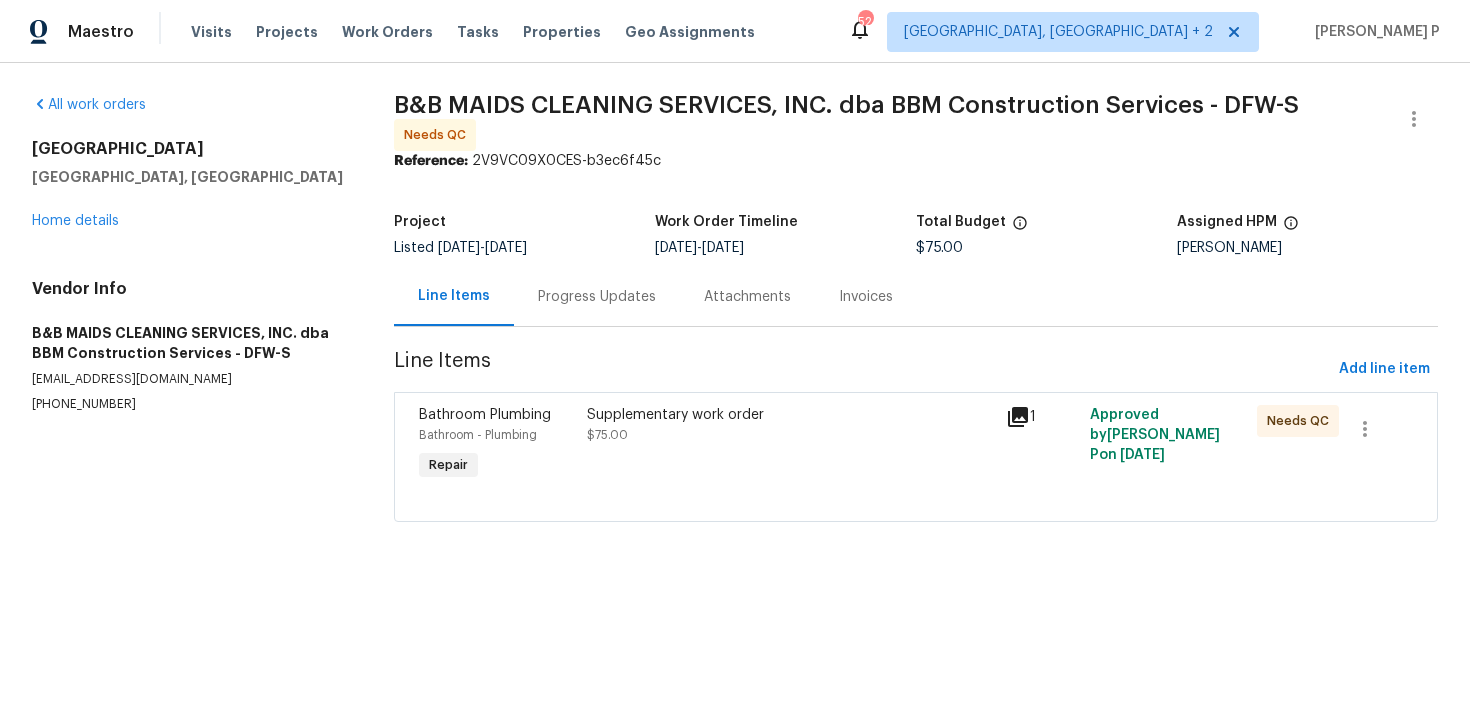 click on "Progress Updates" at bounding box center [597, 296] 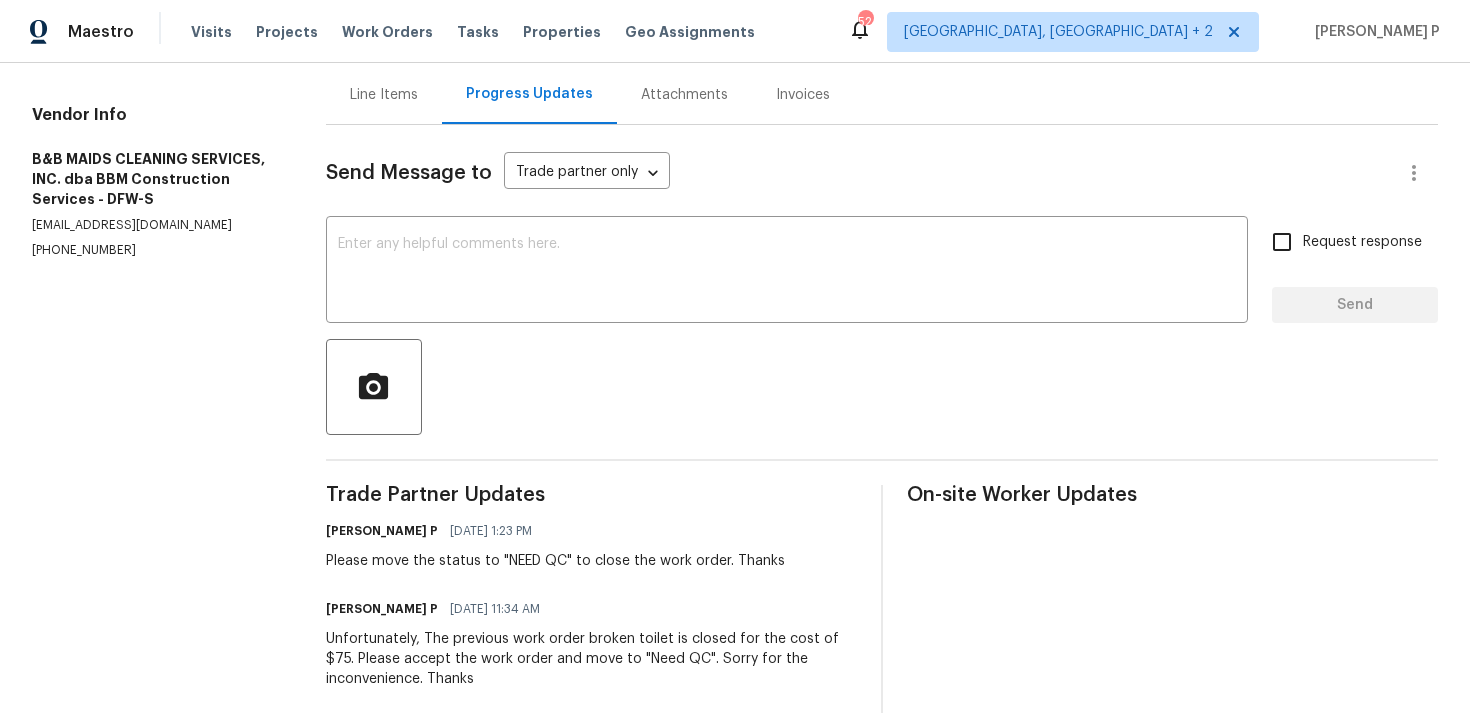 scroll, scrollTop: 226, scrollLeft: 0, axis: vertical 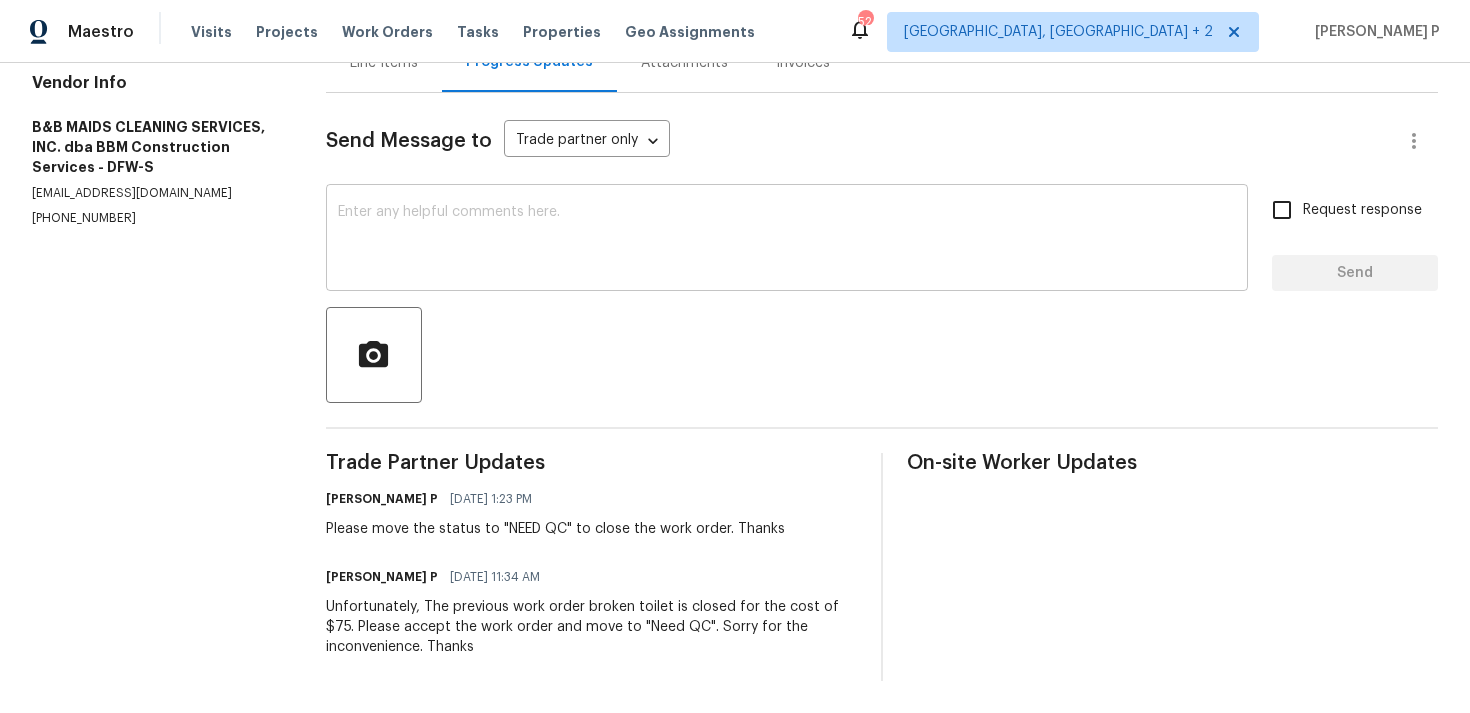 click at bounding box center [787, 240] 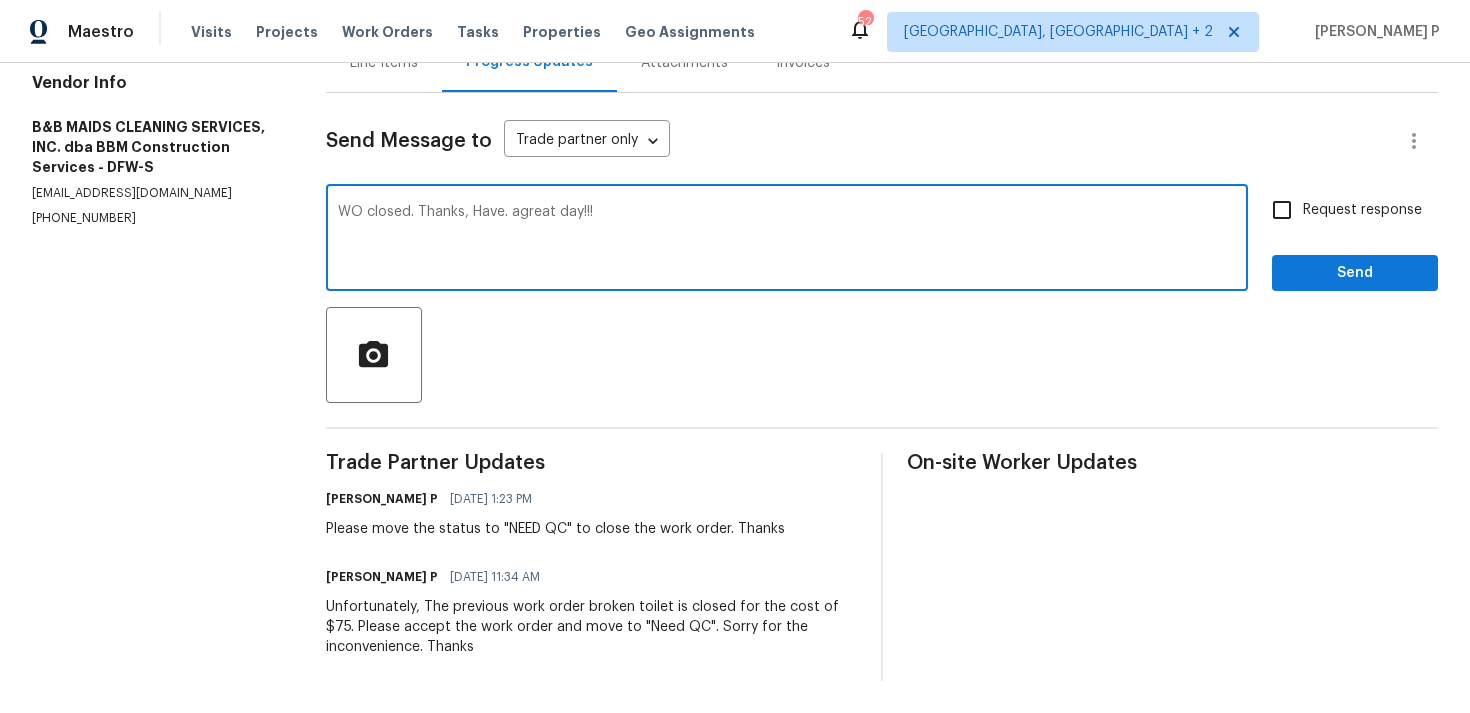 click on "WO closed. Thanks, Have. agreat day!!!" at bounding box center (787, 240) 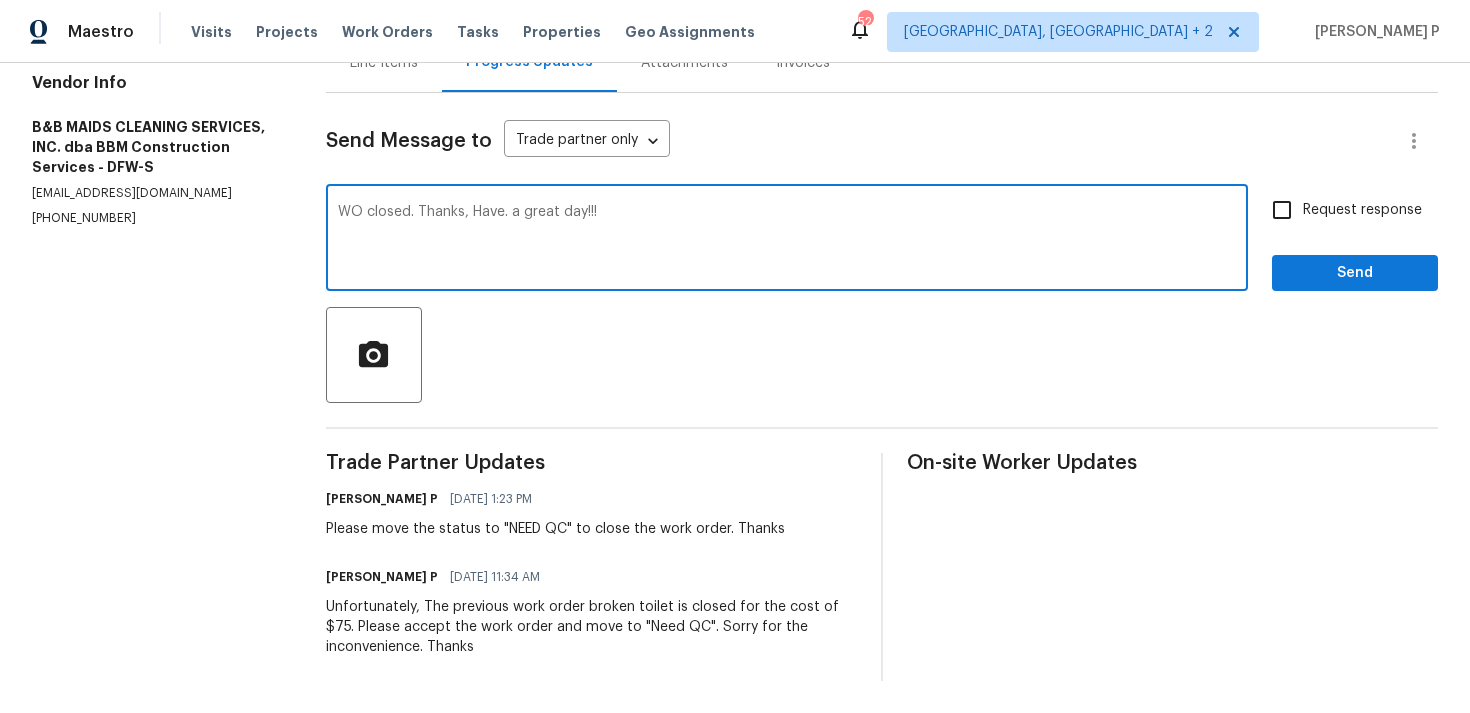 click on "WO closed. Thanks, Have. a great day!!!" at bounding box center (787, 240) 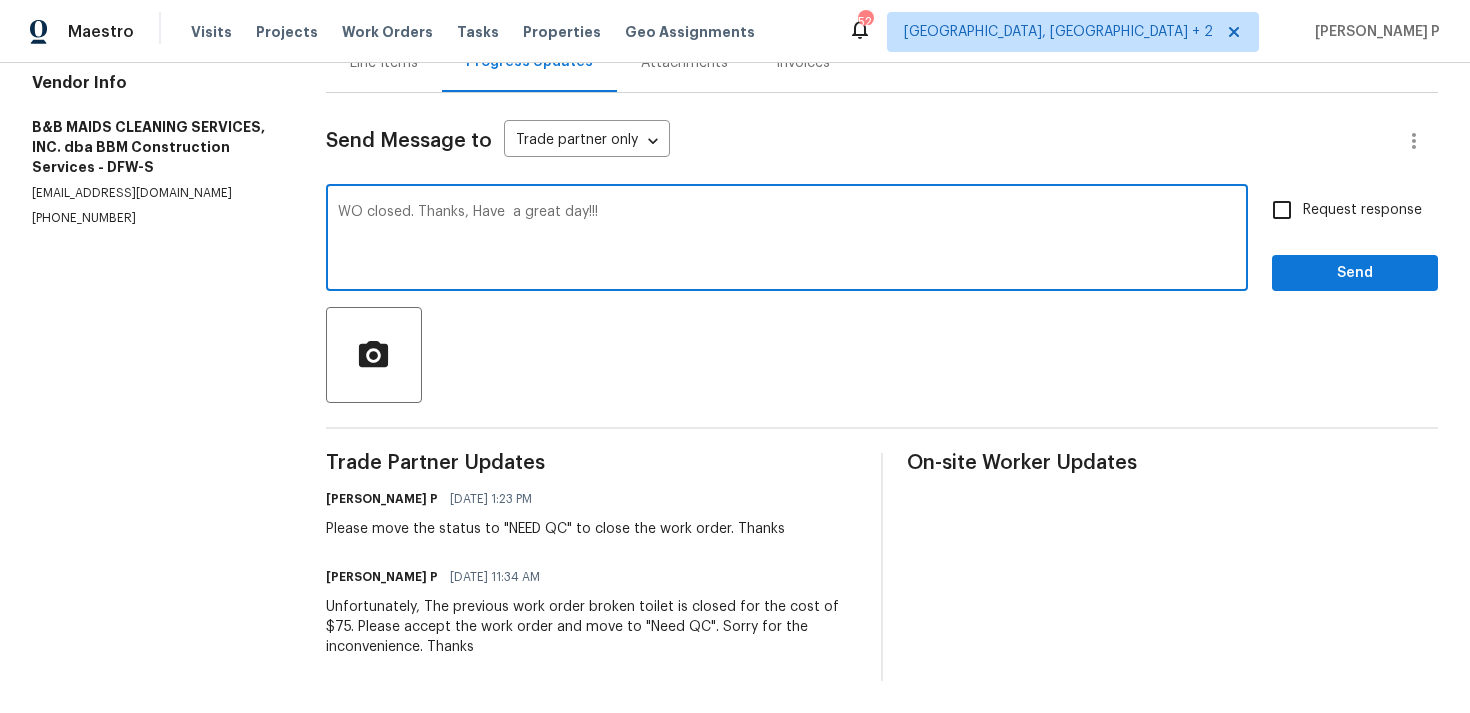 type on "WO closed. Thanks, Have  a great day!!!" 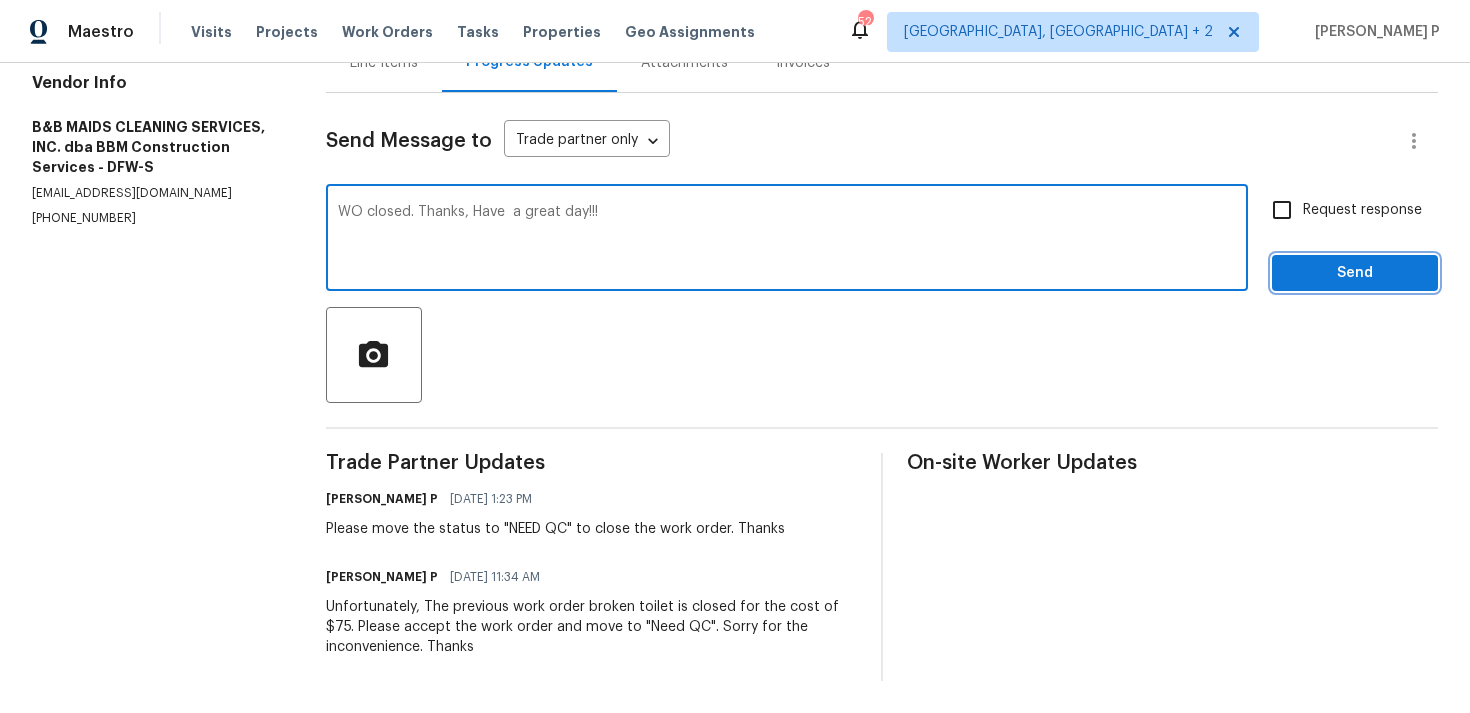 click on "Send" at bounding box center (1355, 273) 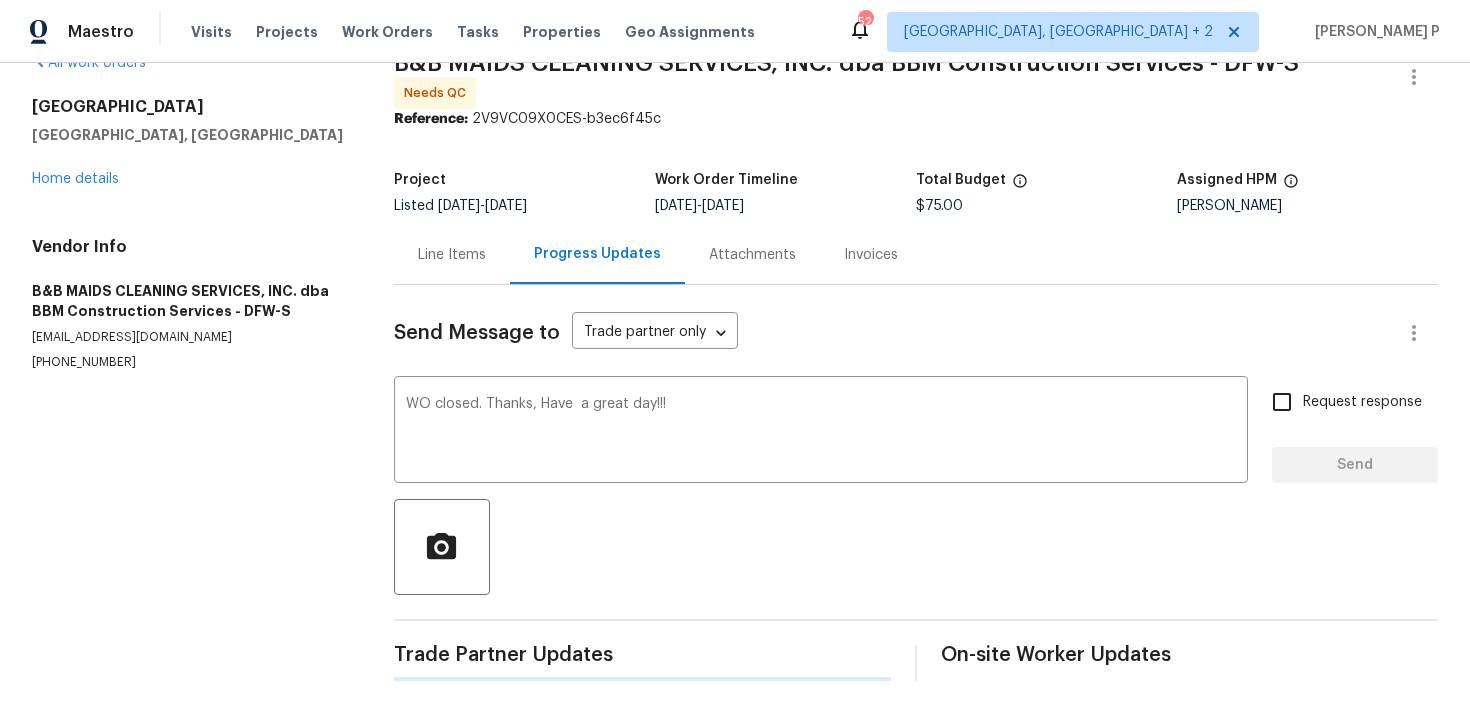 scroll, scrollTop: 41, scrollLeft: 0, axis: vertical 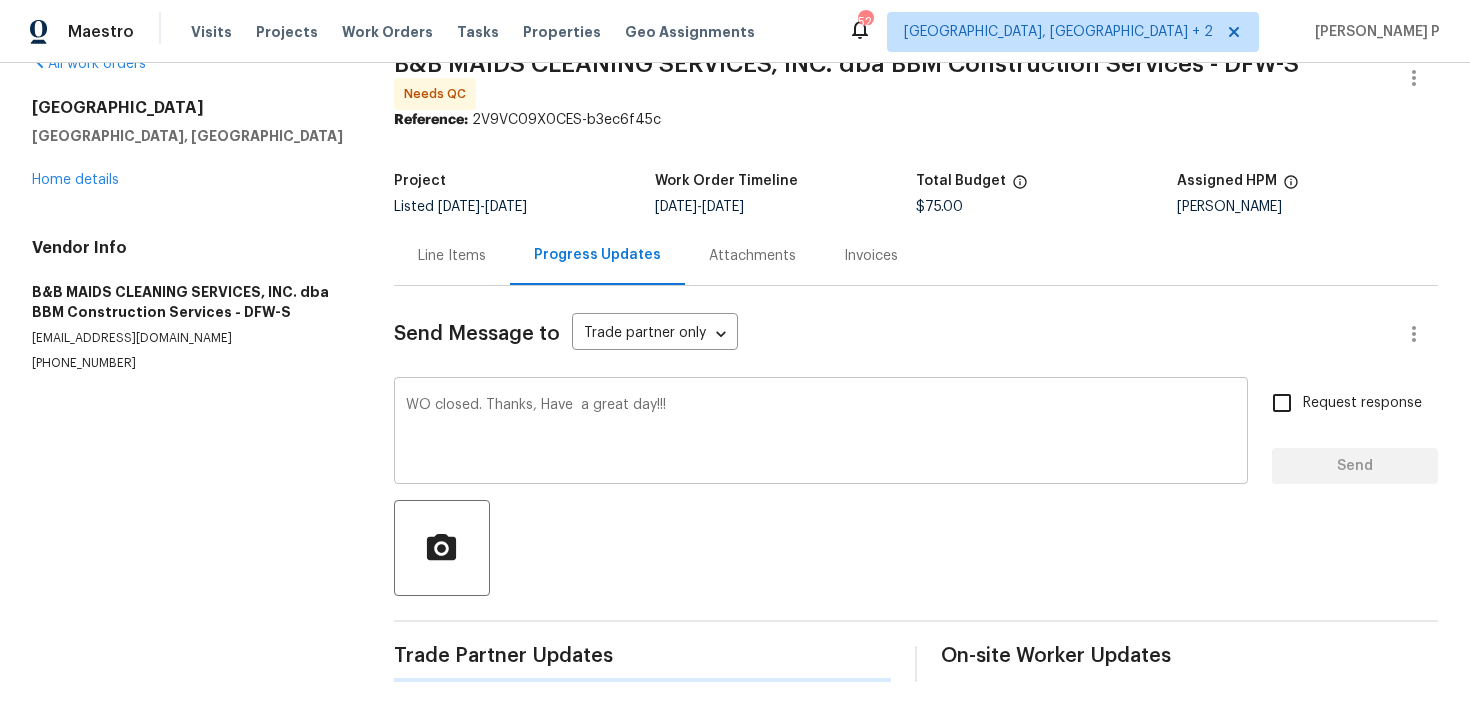 type 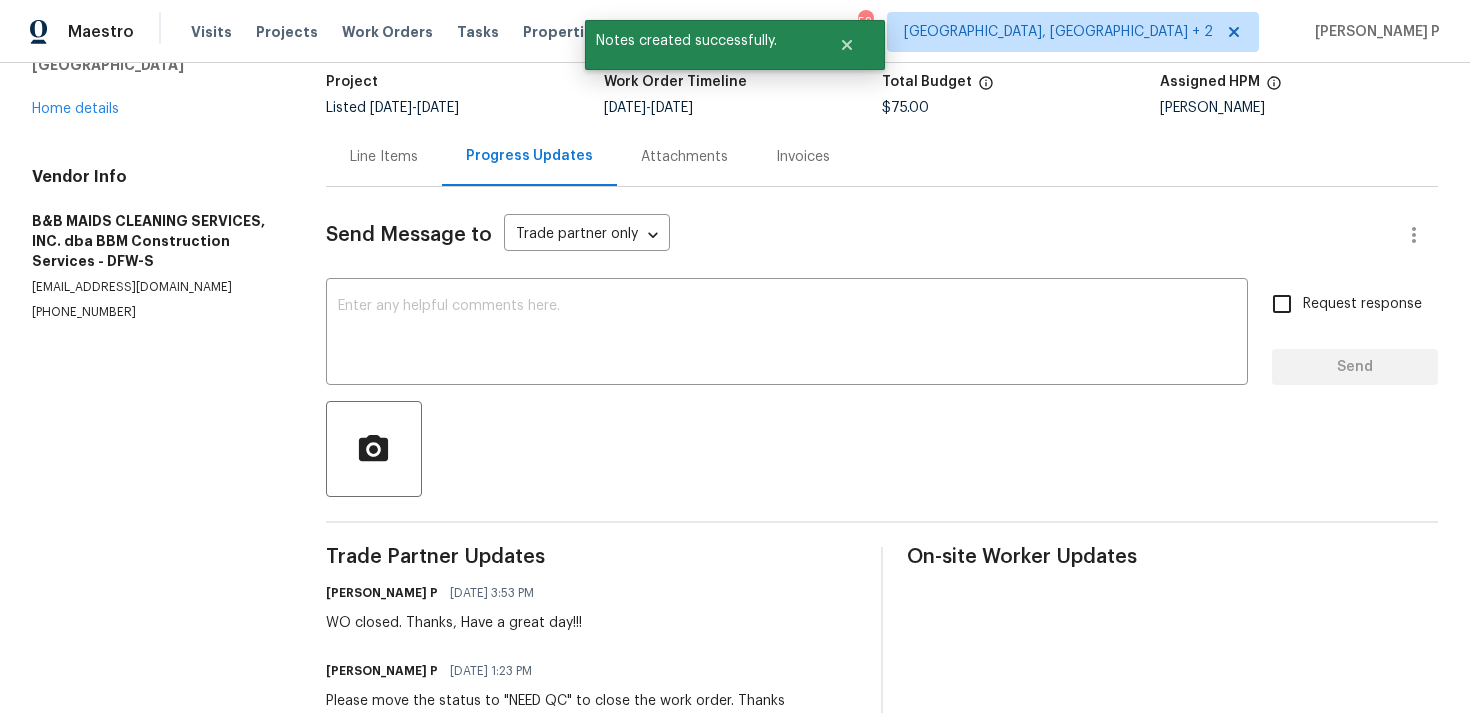 scroll, scrollTop: 67, scrollLeft: 0, axis: vertical 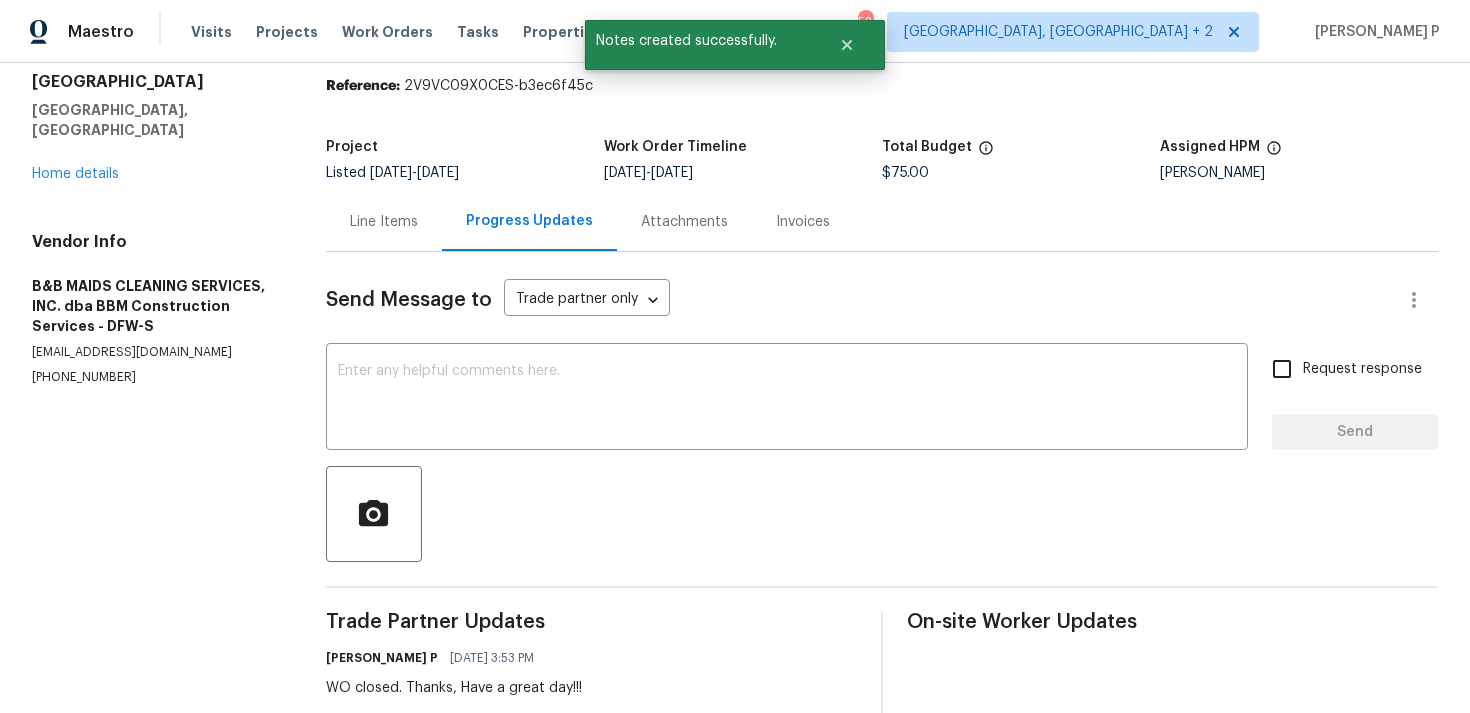 click on "Line Items" at bounding box center (384, 222) 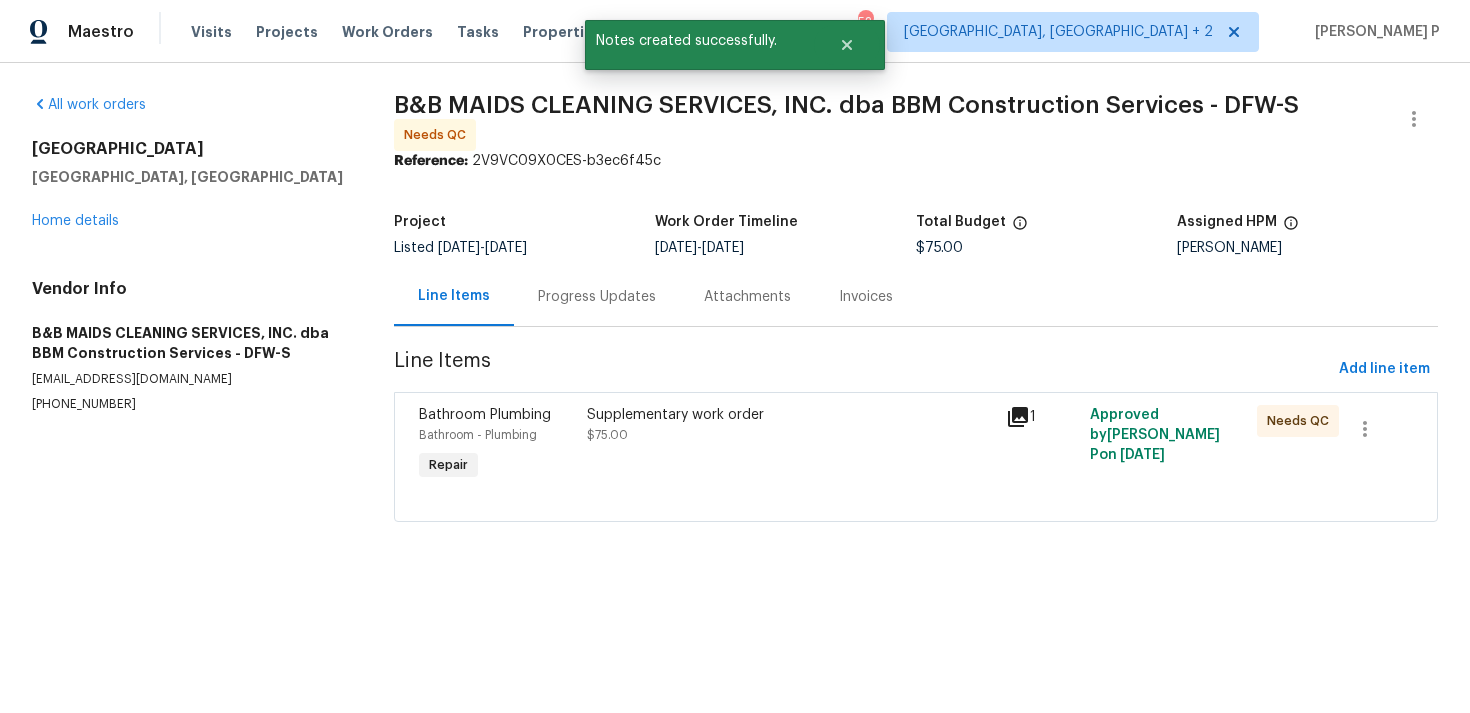 click on "Supplementary work order $75.00" at bounding box center (790, 425) 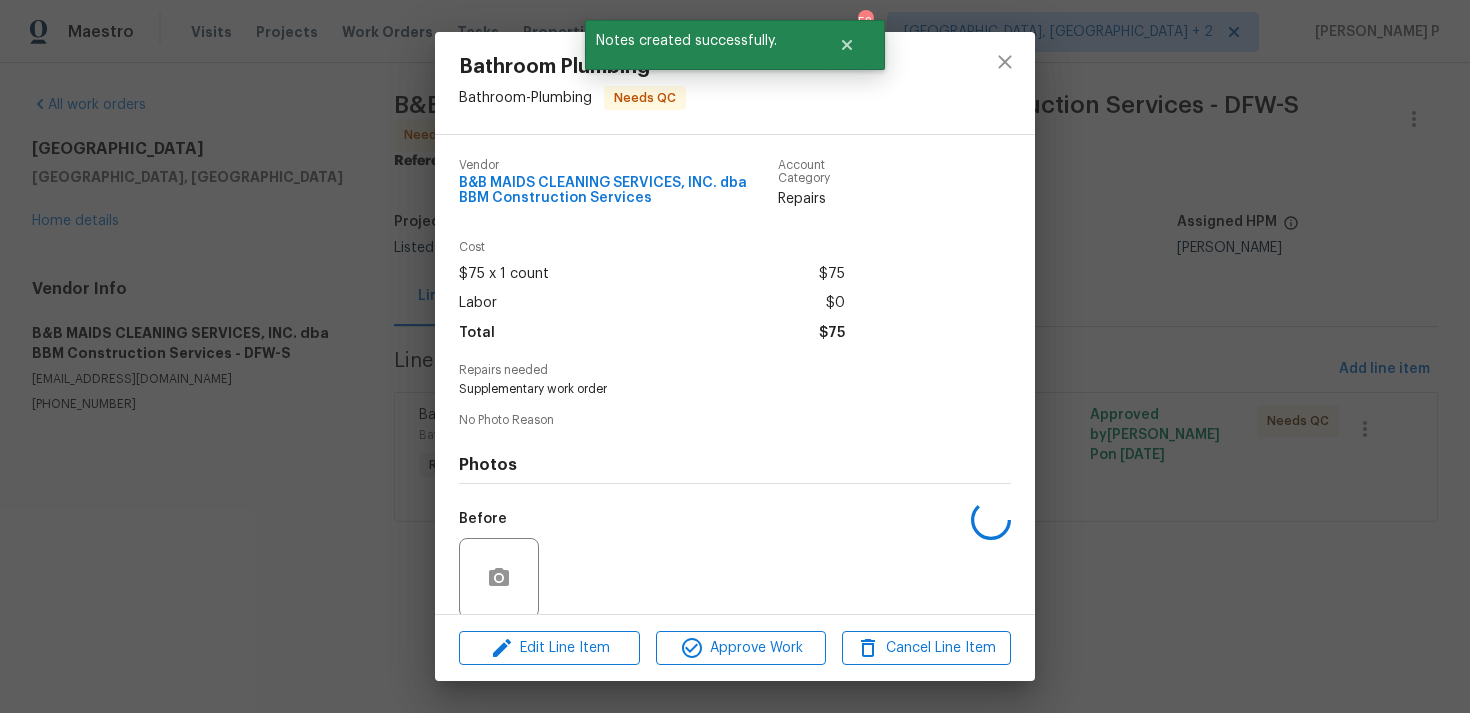 scroll, scrollTop: 153, scrollLeft: 0, axis: vertical 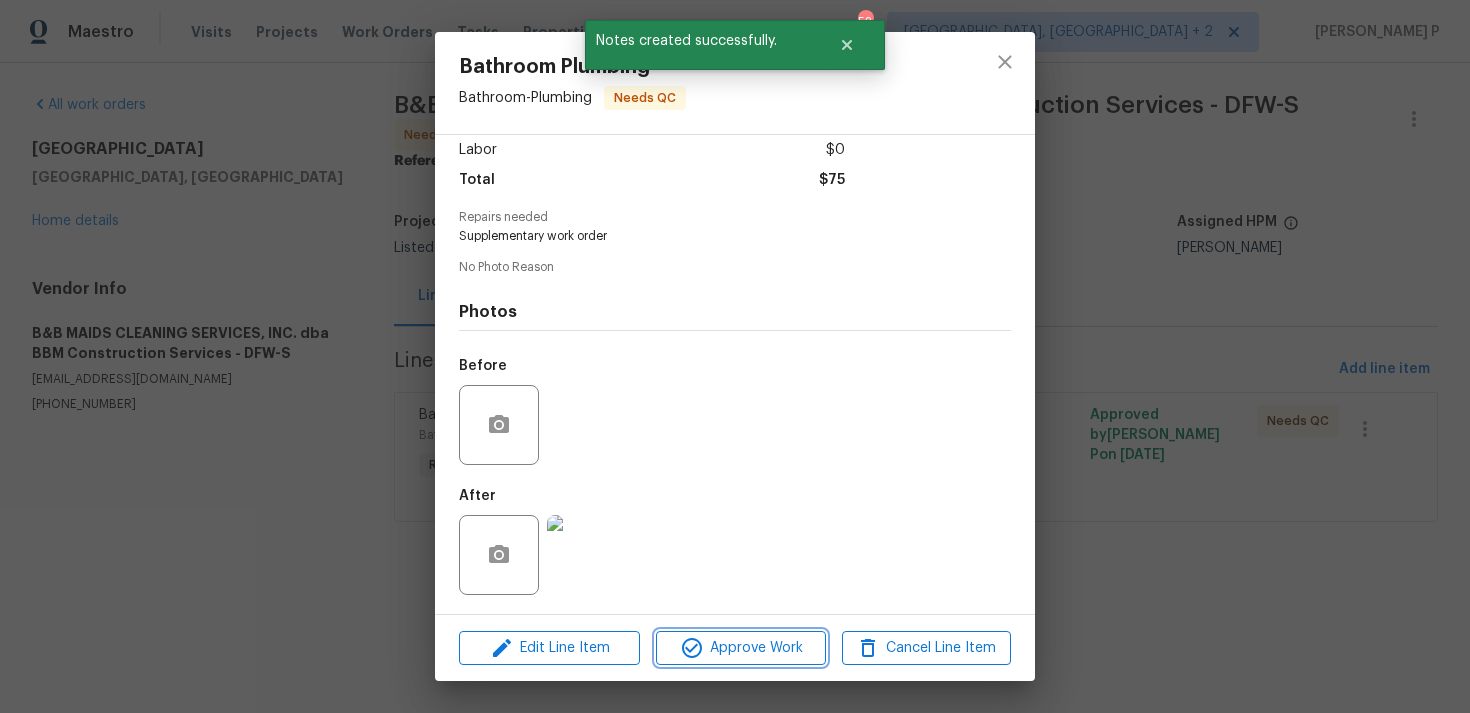 click on "Approve Work" at bounding box center [740, 648] 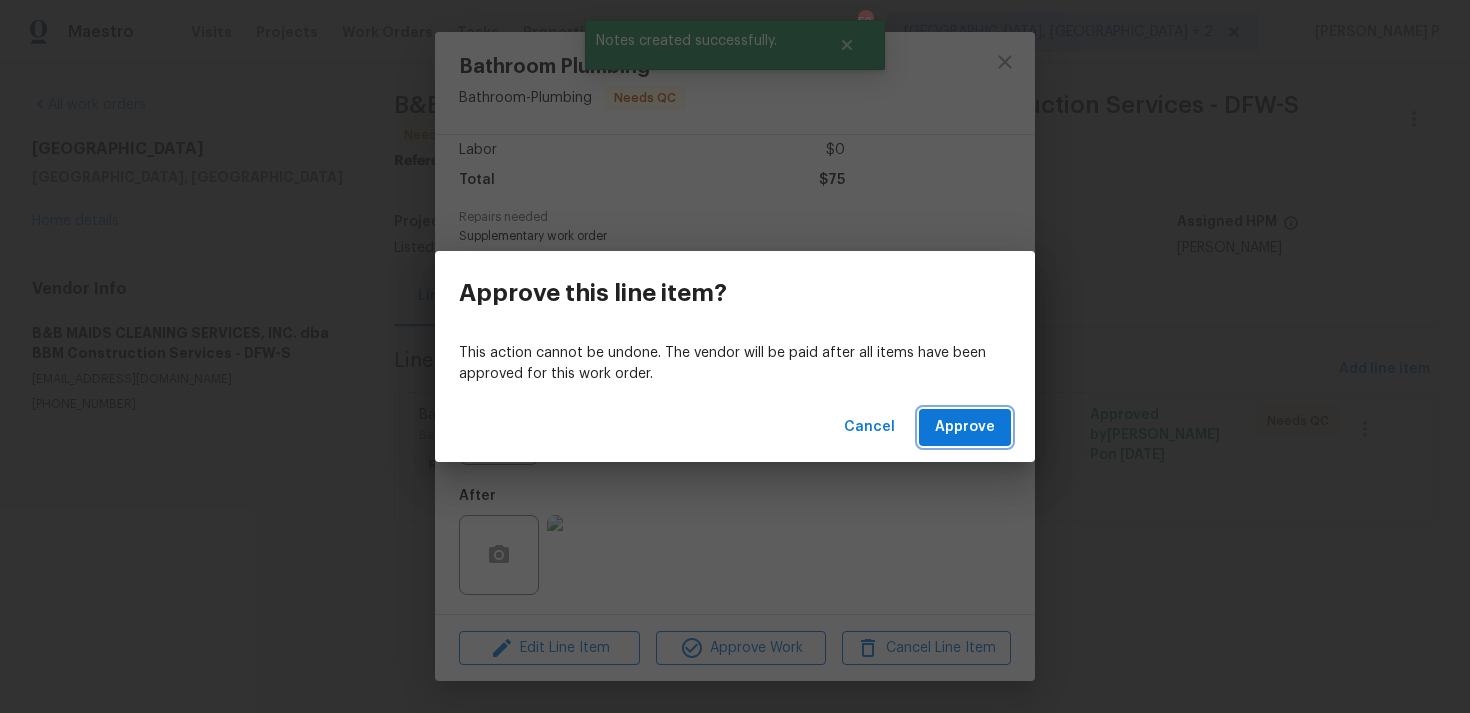 click on "Approve" at bounding box center (965, 427) 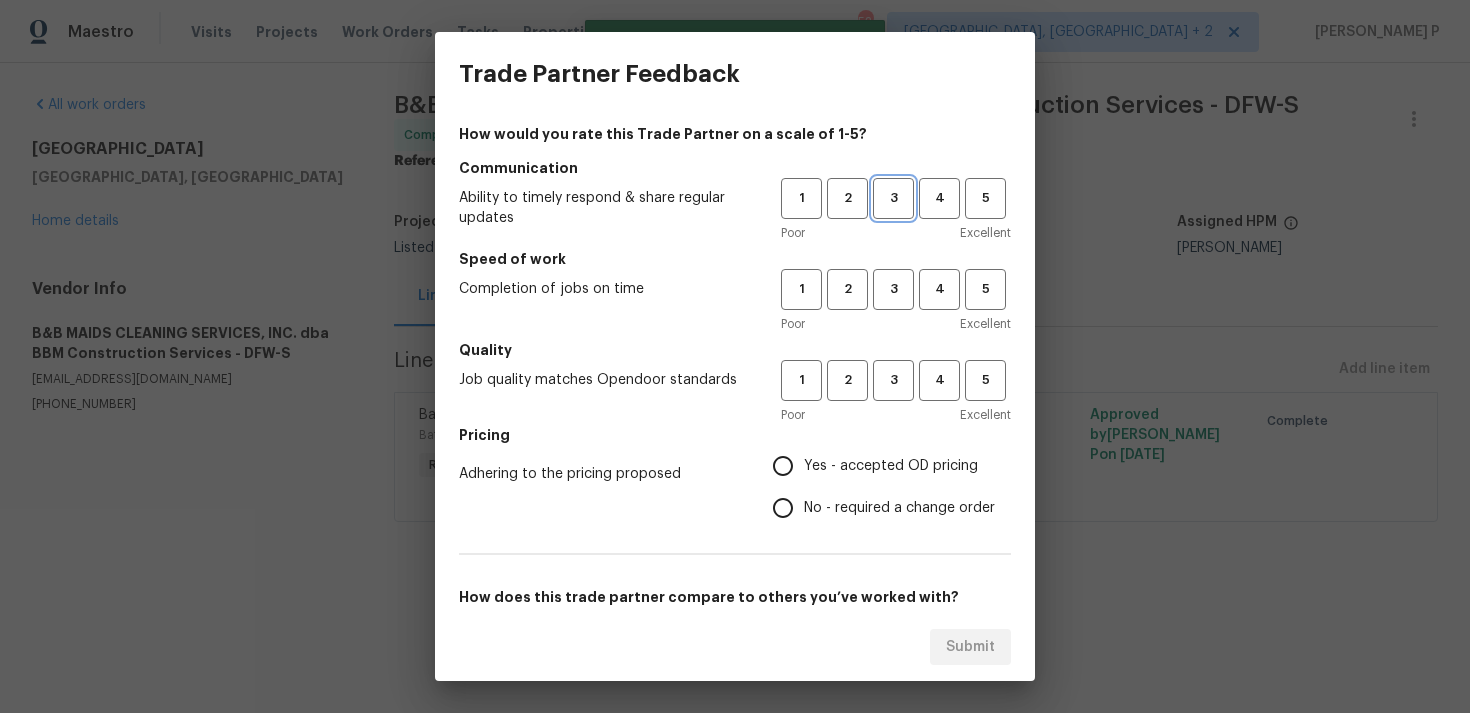 click on "3" at bounding box center [893, 198] 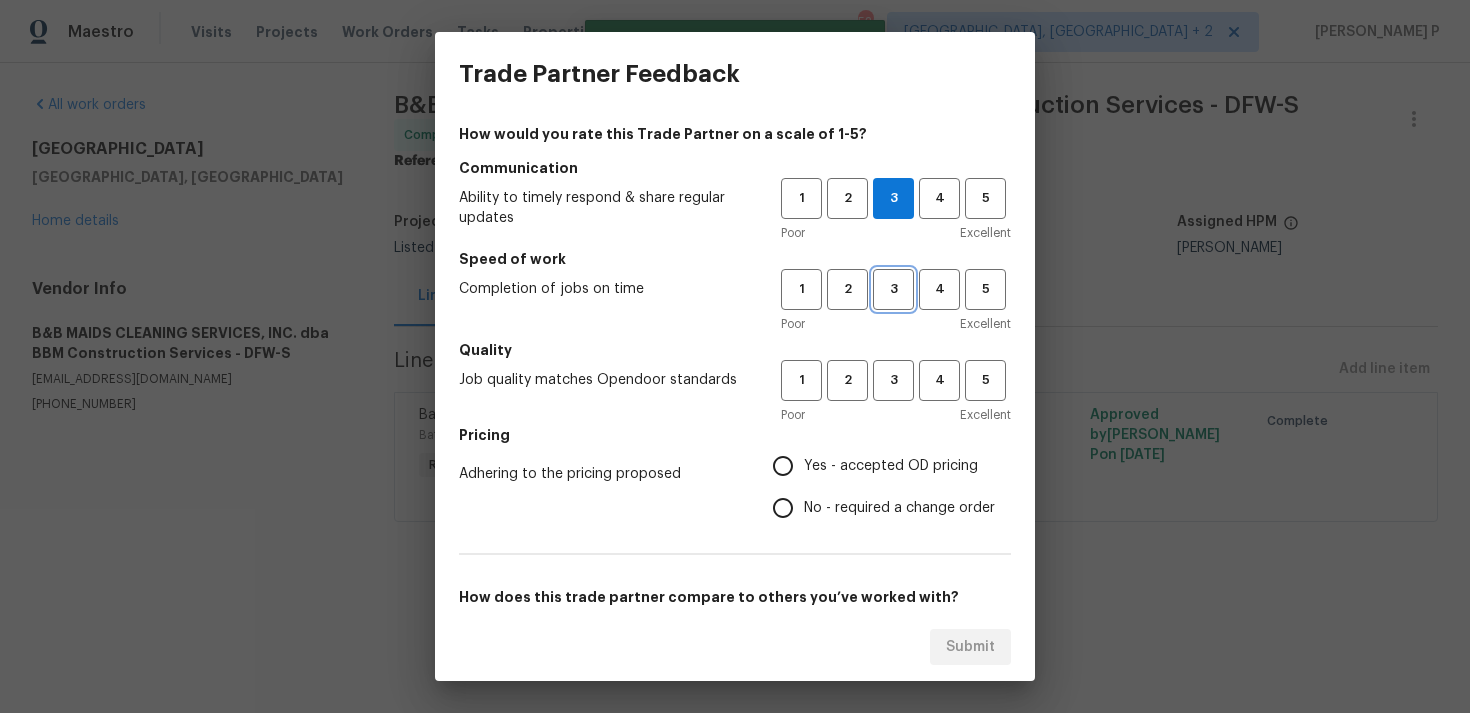 click on "3" at bounding box center (893, 289) 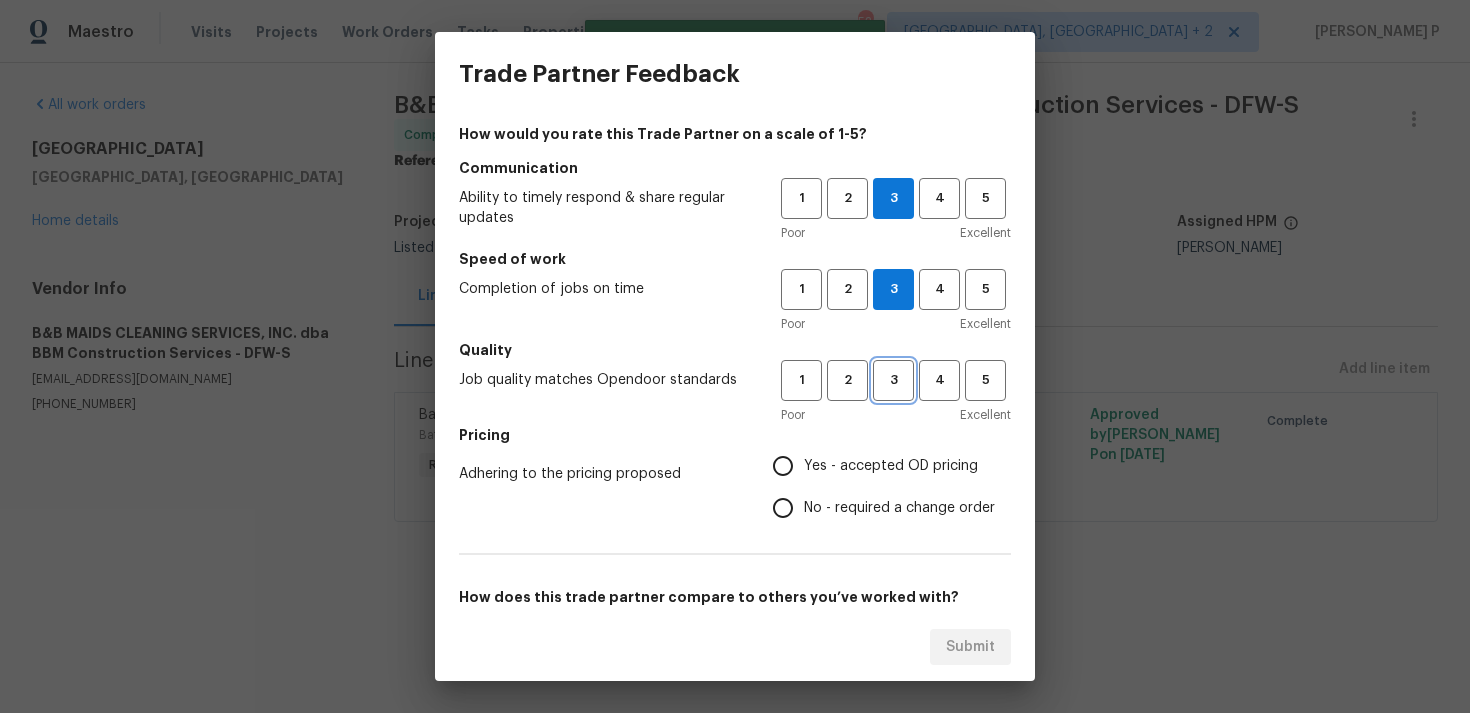 click on "3" at bounding box center [893, 380] 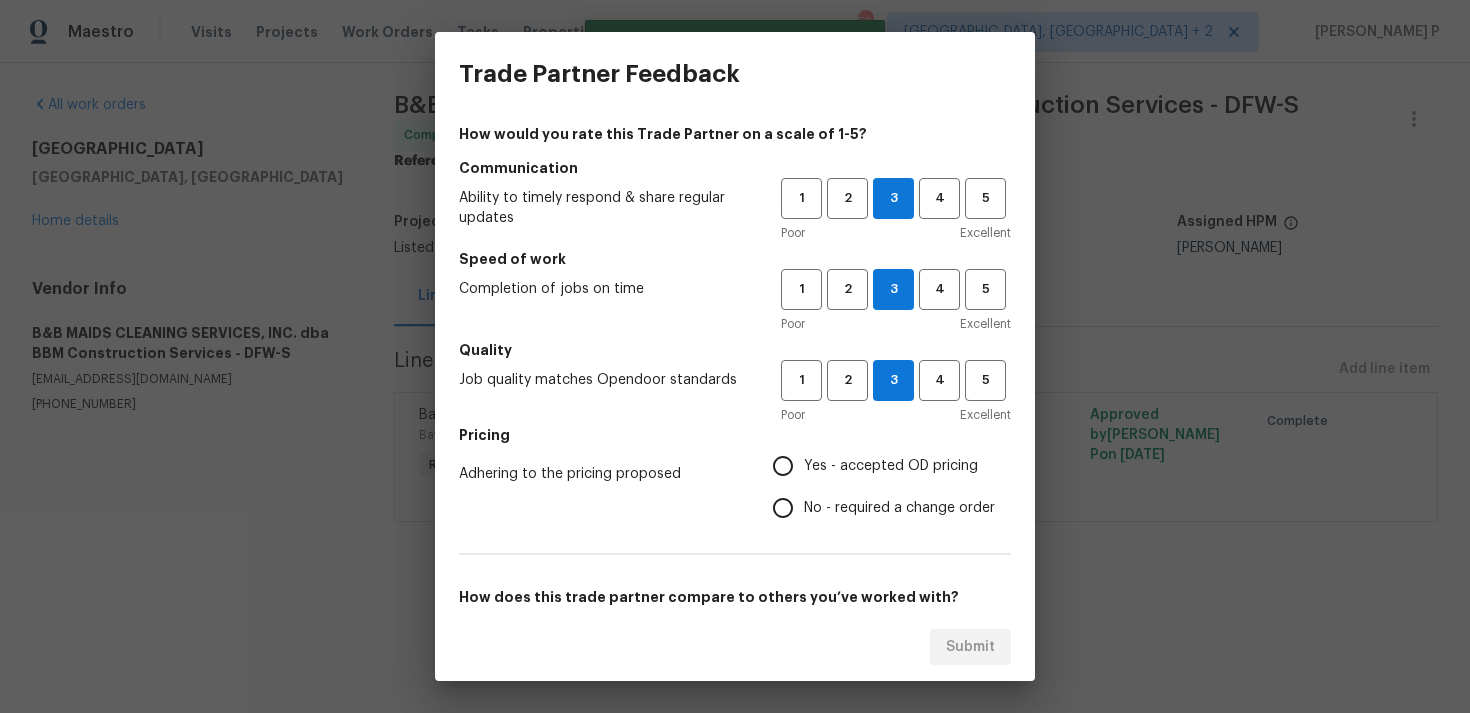 click on "No - required a change order" at bounding box center [783, 508] 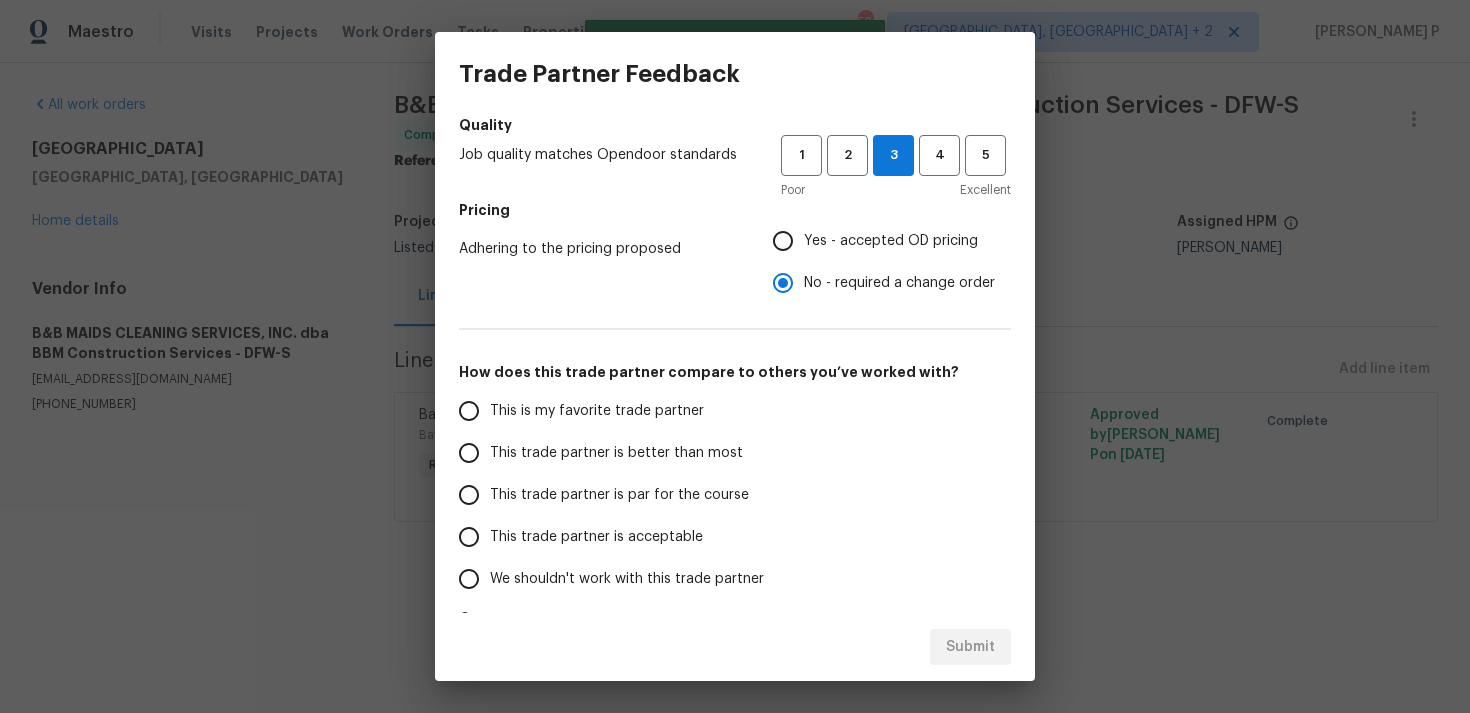 scroll, scrollTop: 248, scrollLeft: 0, axis: vertical 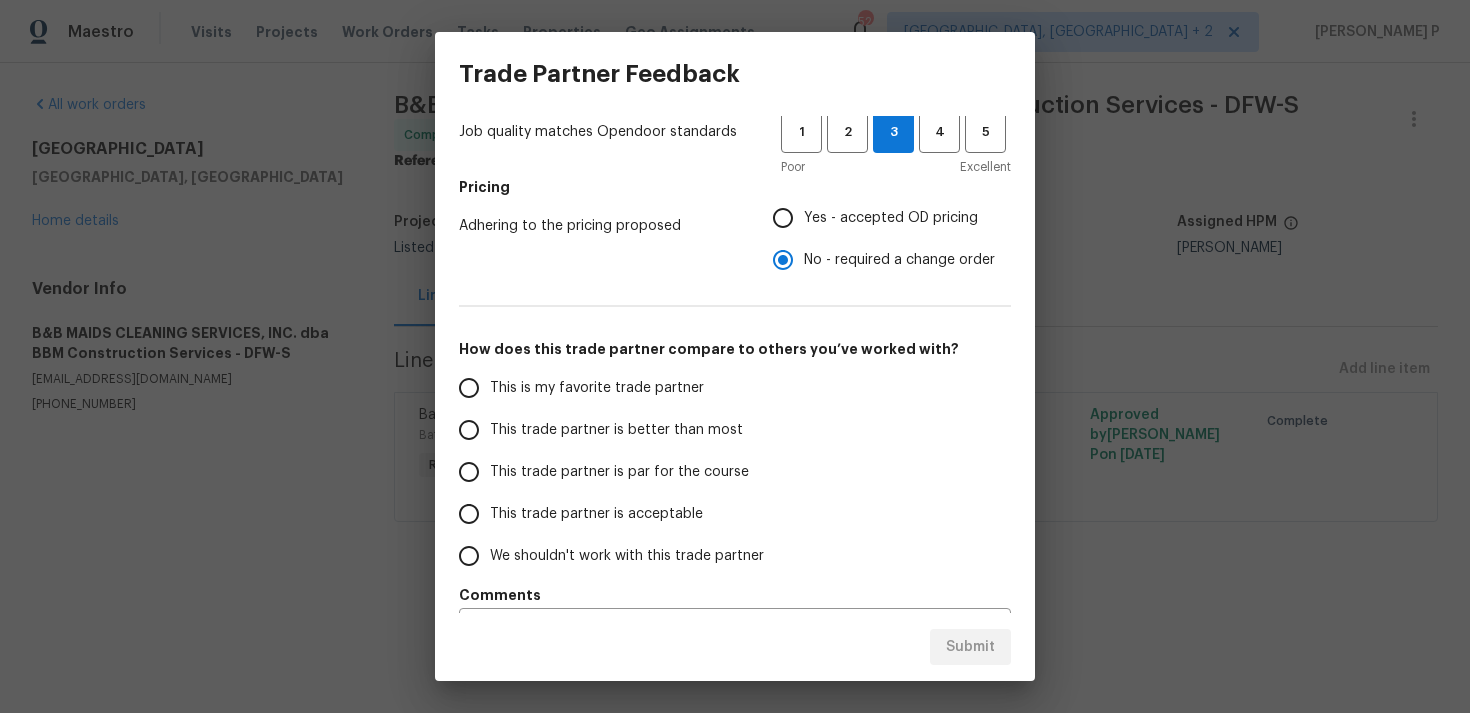 click on "This trade partner is par for the course" at bounding box center (606, 472) 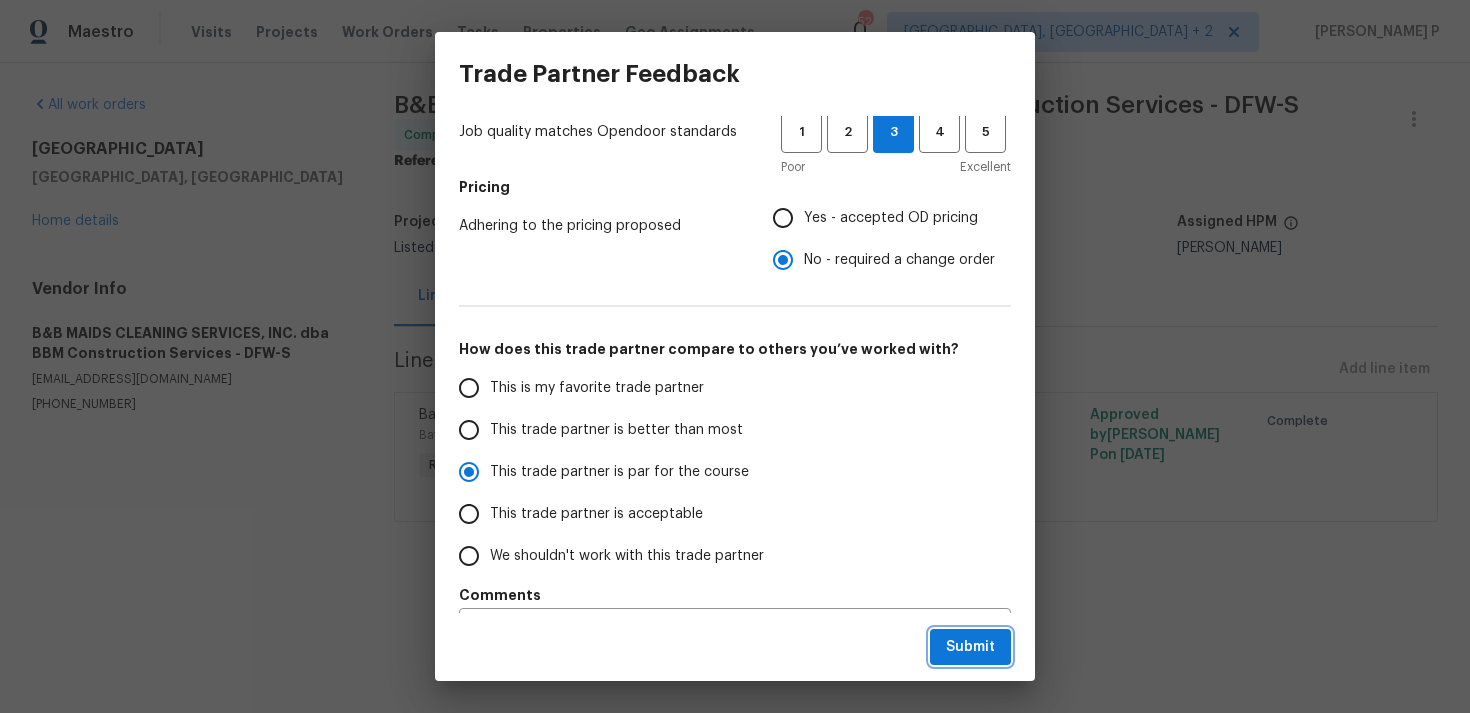 click on "Submit" at bounding box center [970, 647] 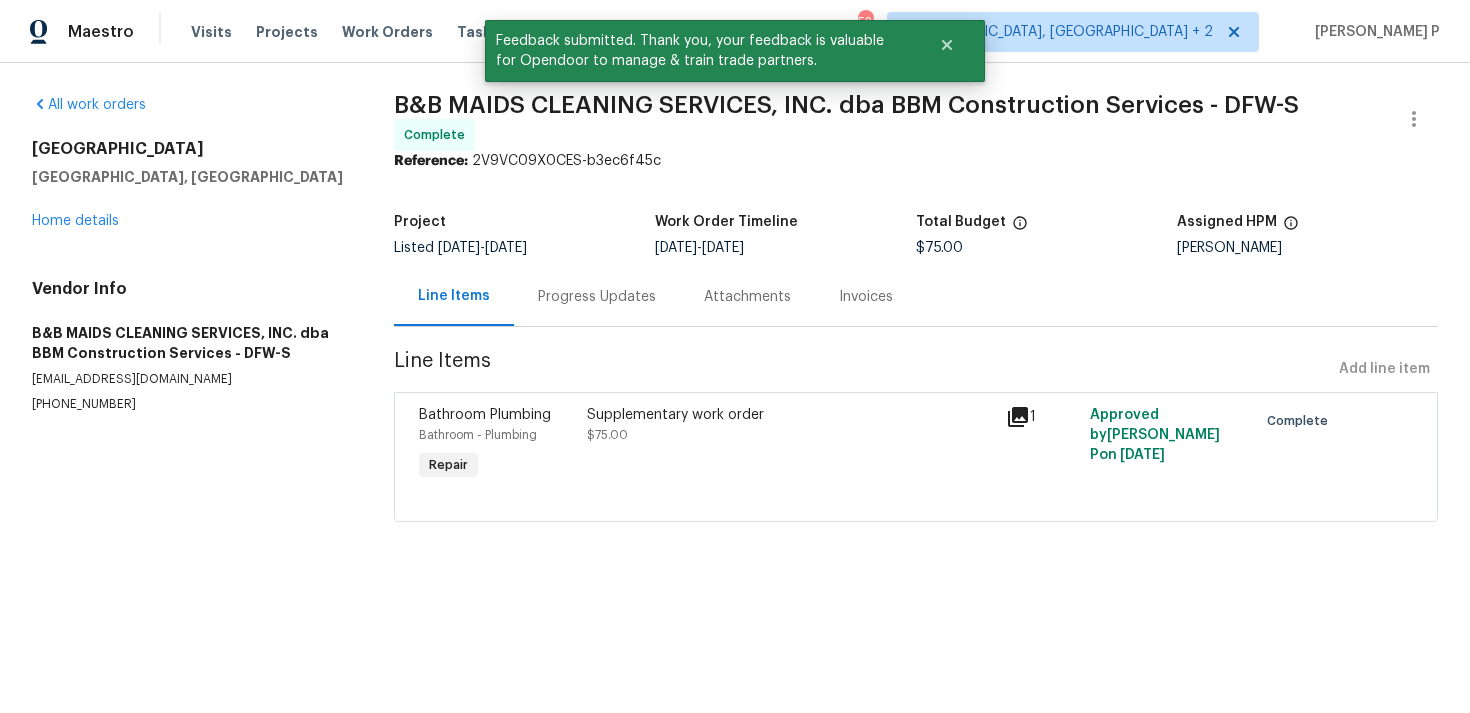 click on "All work orders 8214 Hartford Dr Rowlett, TX 75089 Home details Vendor Info B&B MAIDS CLEANING SERVICES, INC. dba BBM Construction Services - DFW-S general@bbmconstructionservices.com (214) 732-4660" at bounding box center (189, 320) 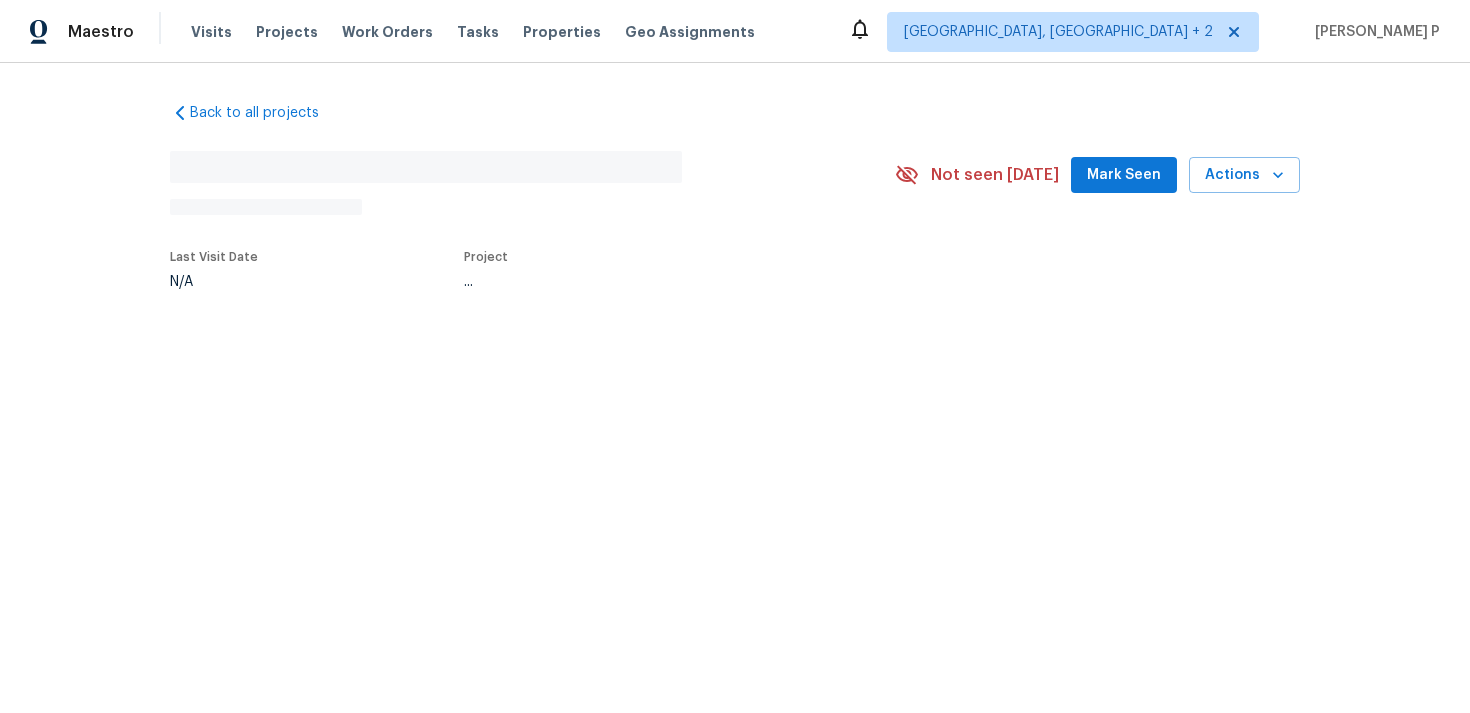 scroll, scrollTop: 0, scrollLeft: 0, axis: both 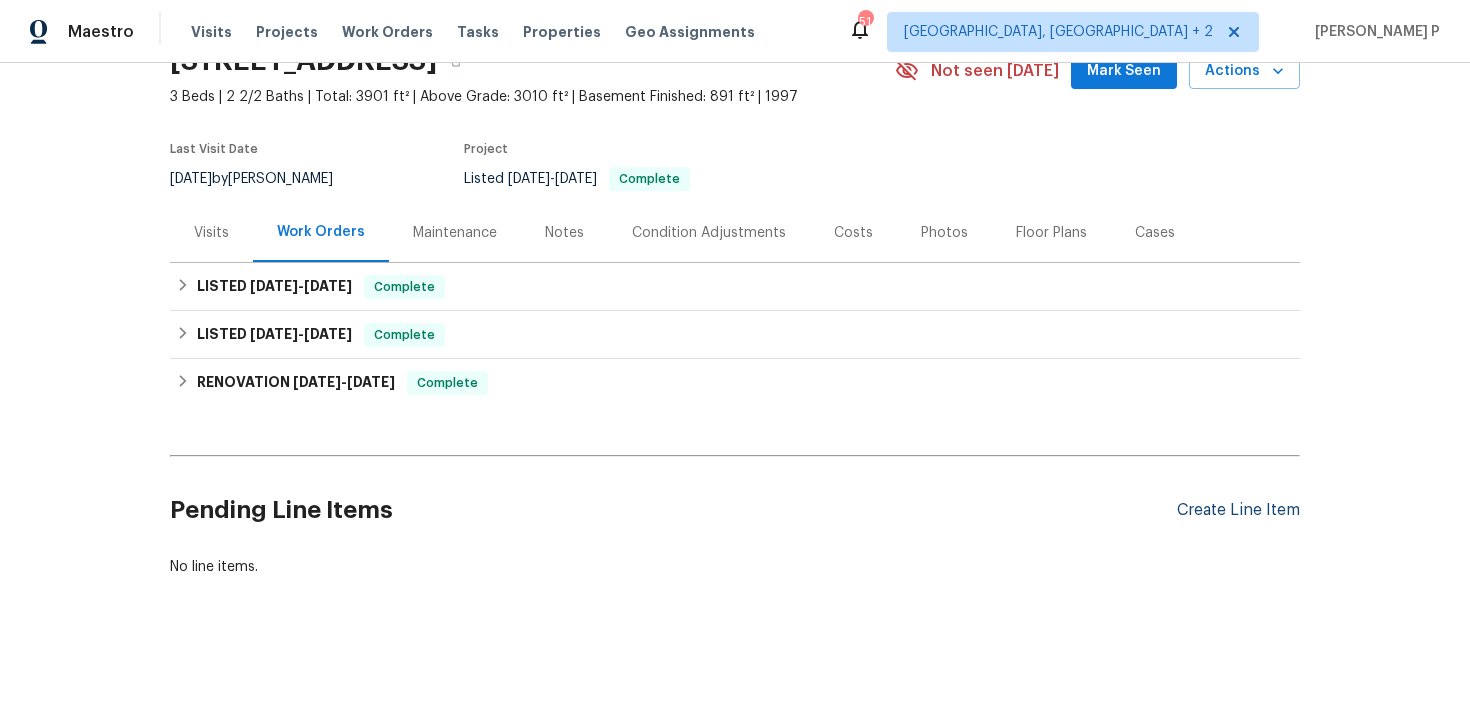 click on "Create Line Item" at bounding box center (1238, 510) 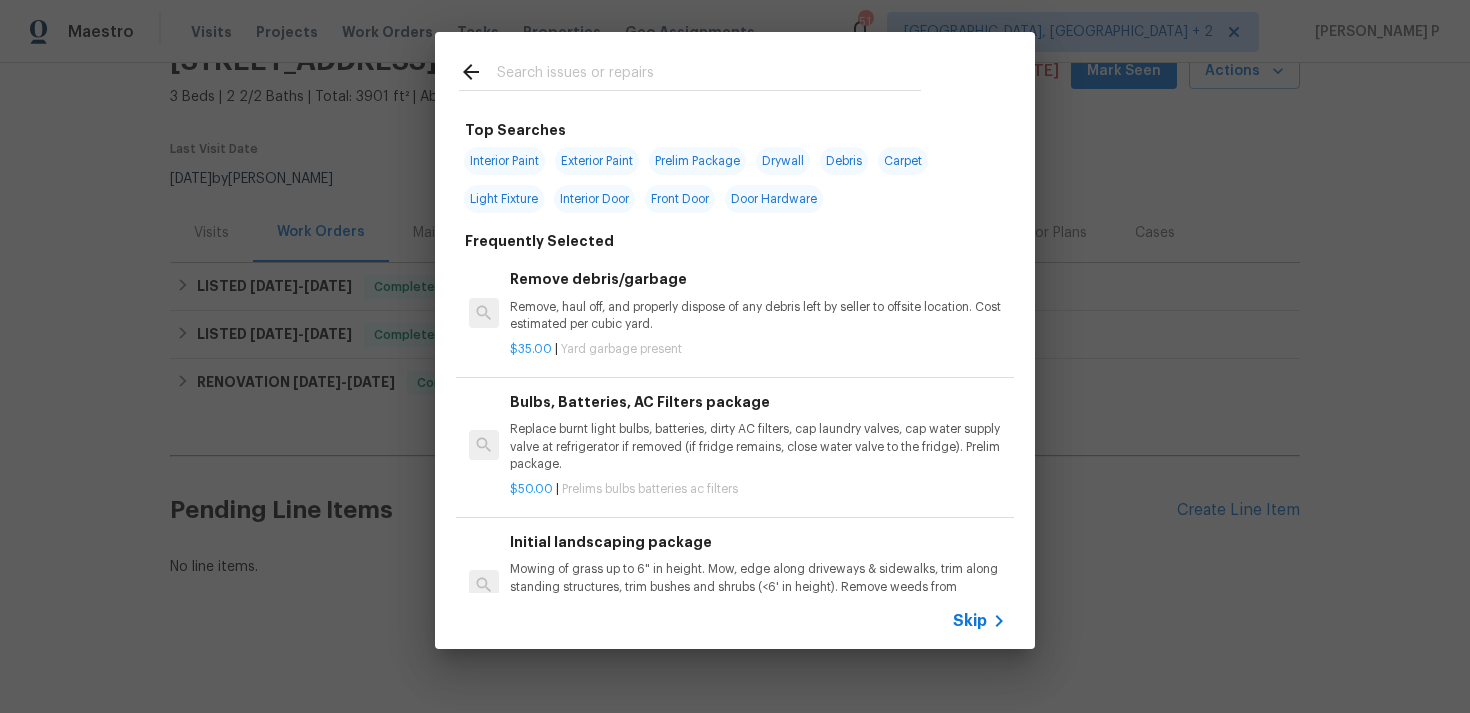 click on "Skip" at bounding box center (970, 621) 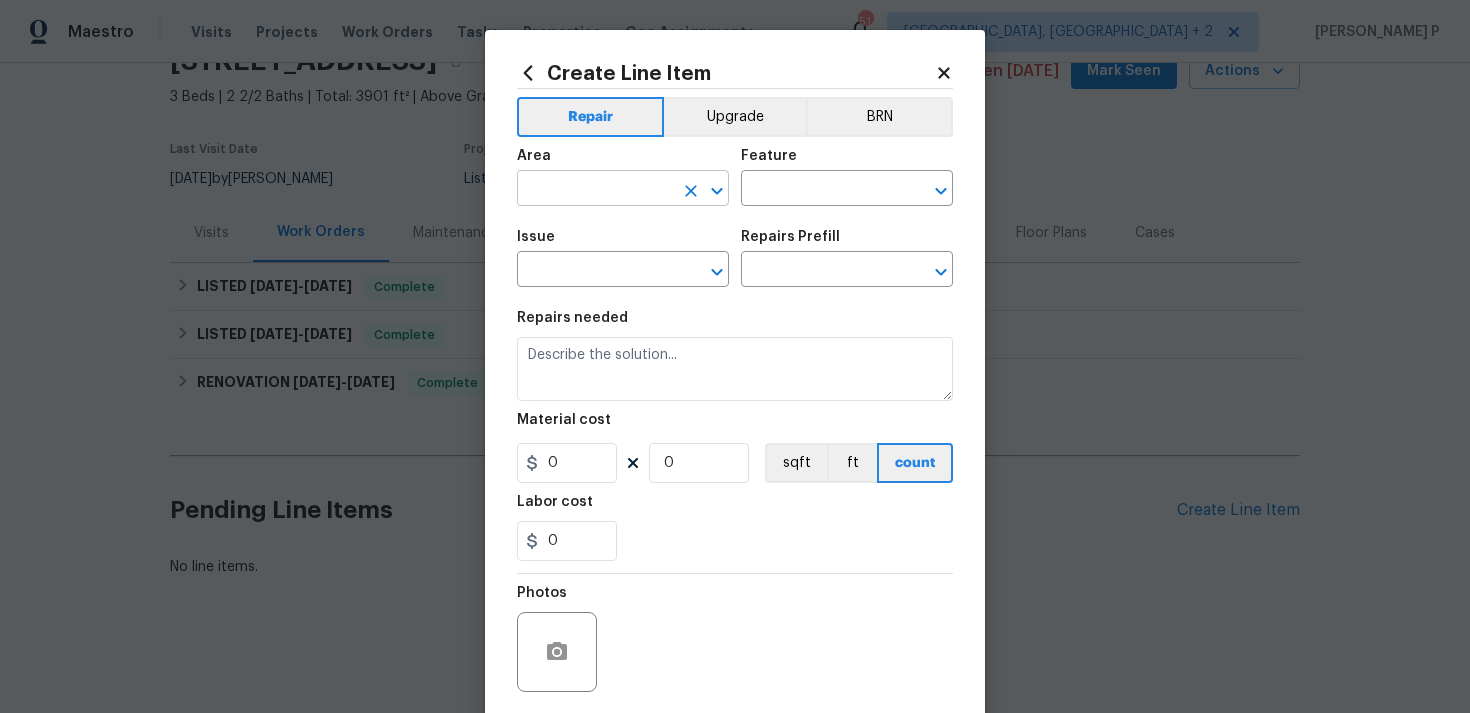 click at bounding box center [595, 190] 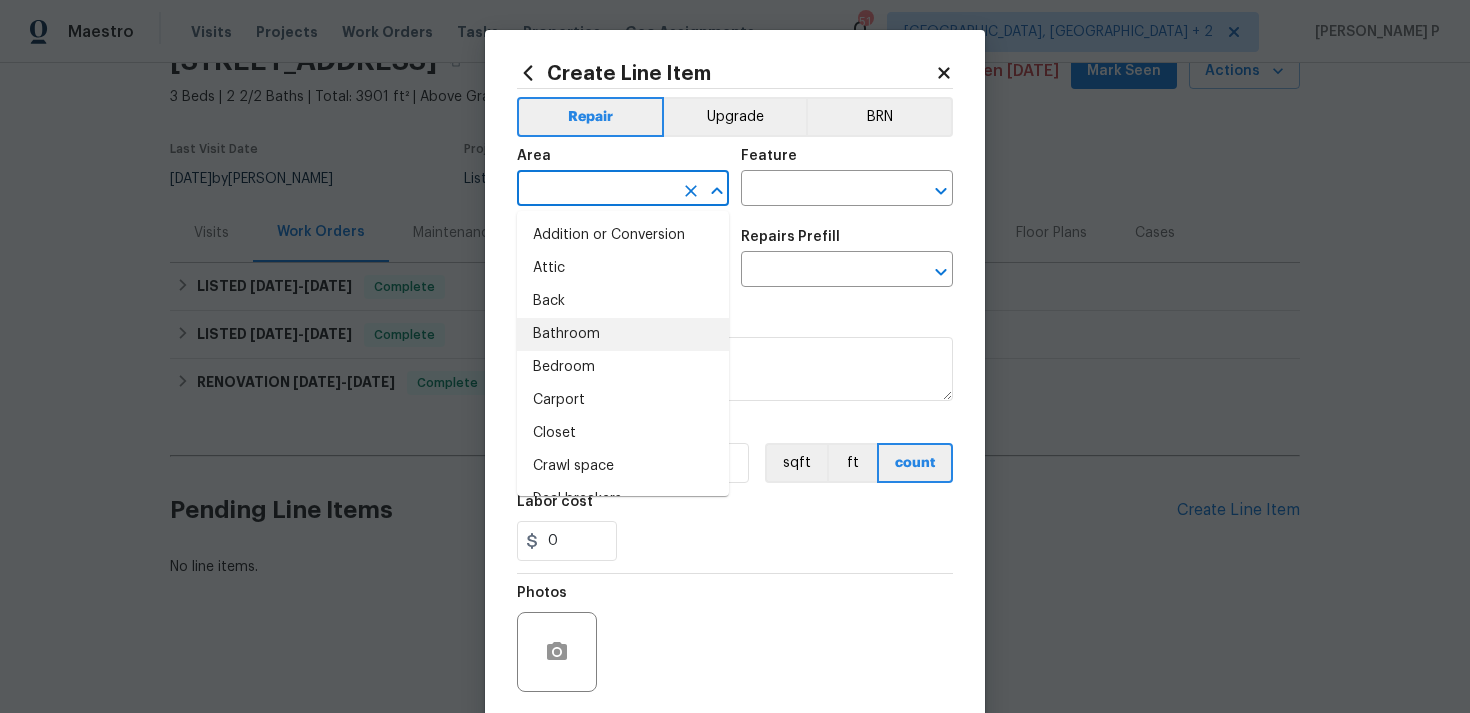 click on "Bathroom" at bounding box center [623, 334] 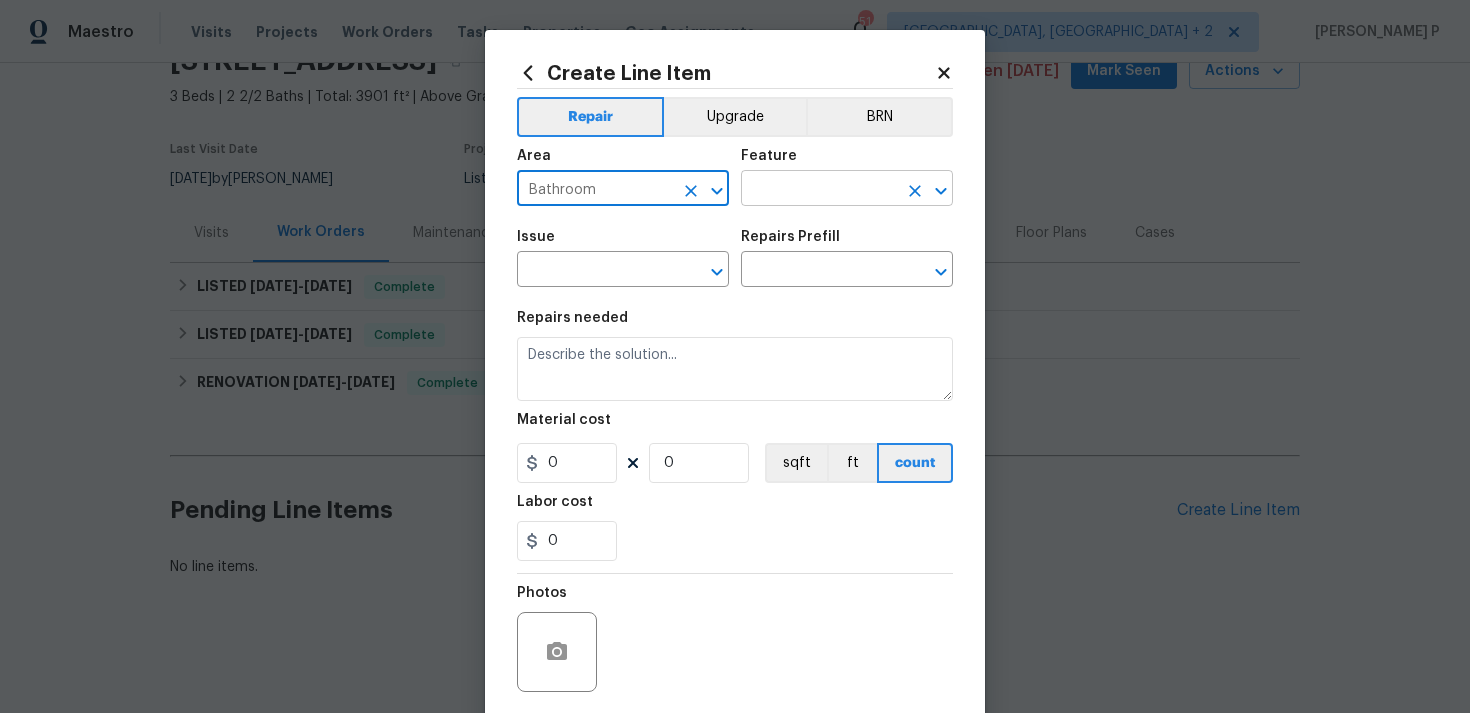 click at bounding box center (819, 190) 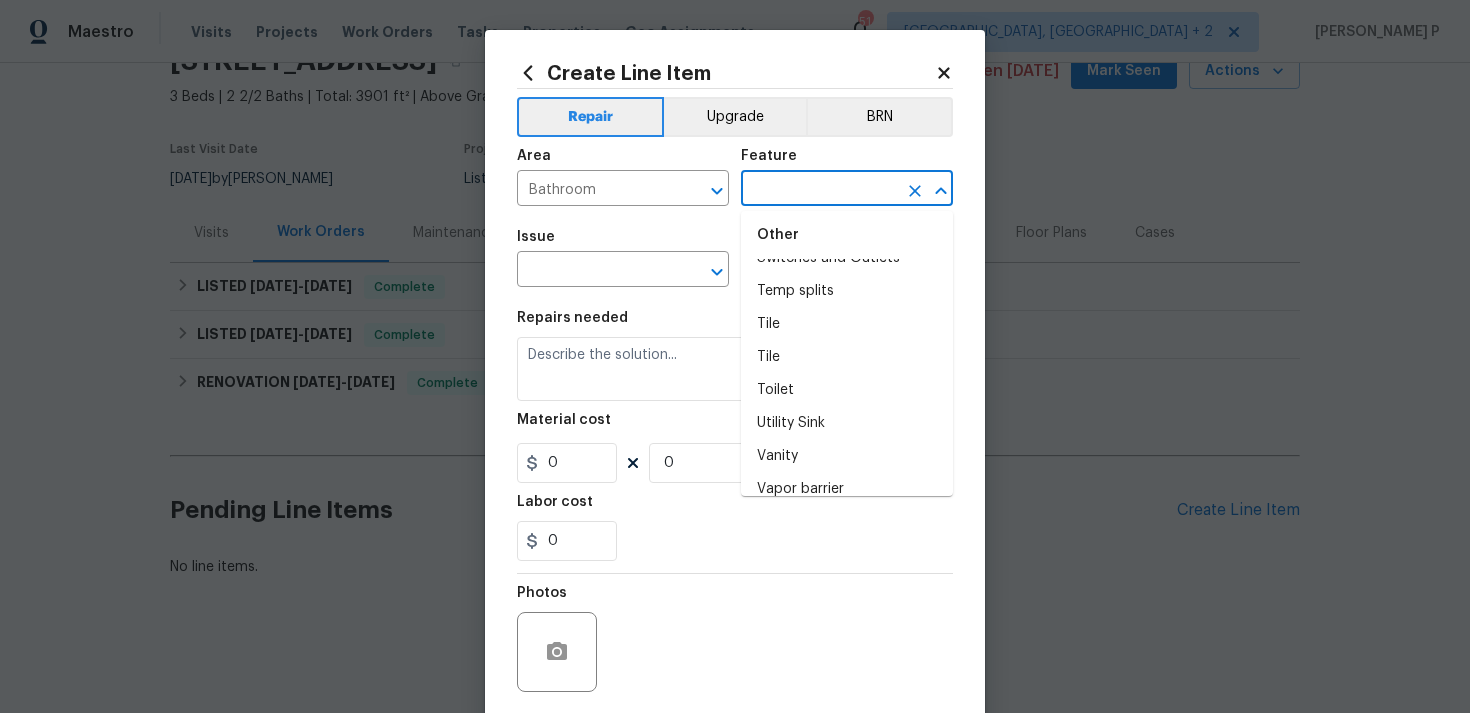 scroll, scrollTop: 4770, scrollLeft: 0, axis: vertical 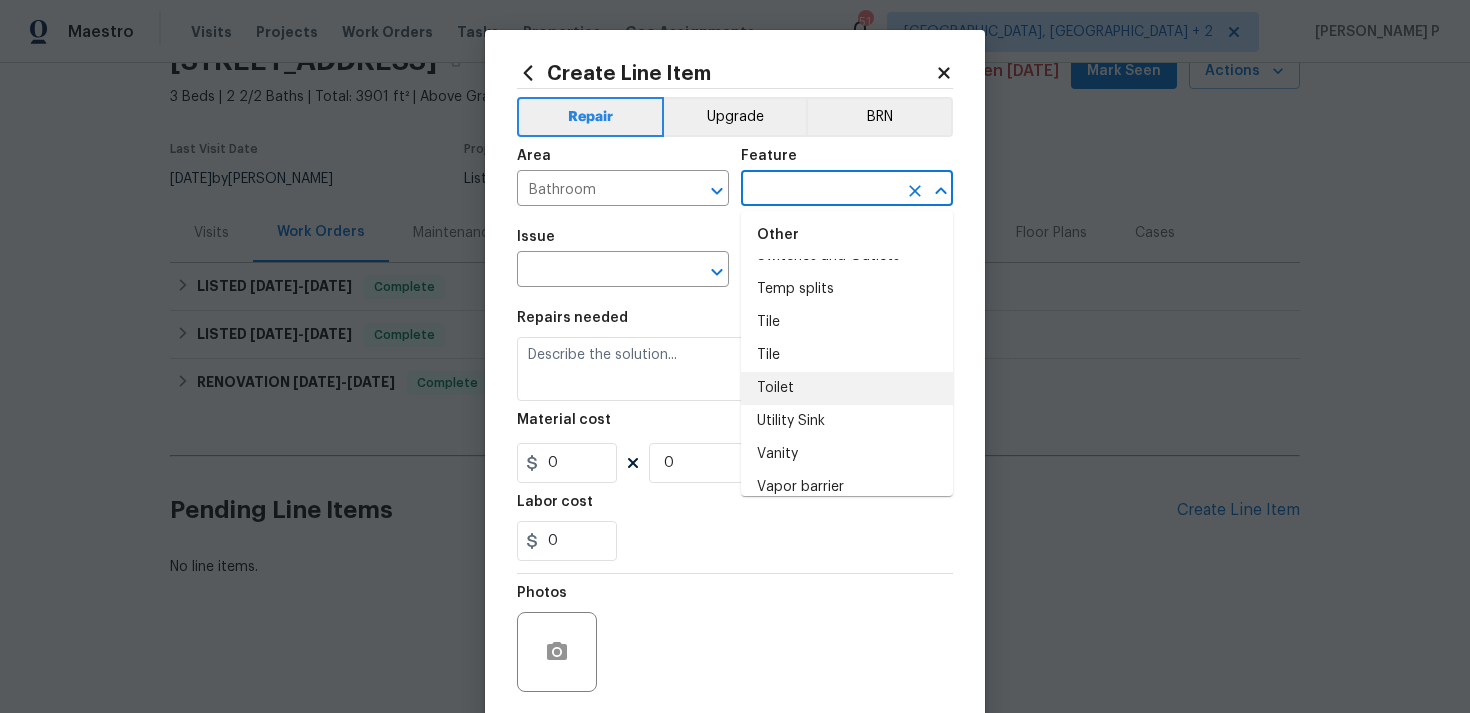 click on "Toilet" at bounding box center [847, 388] 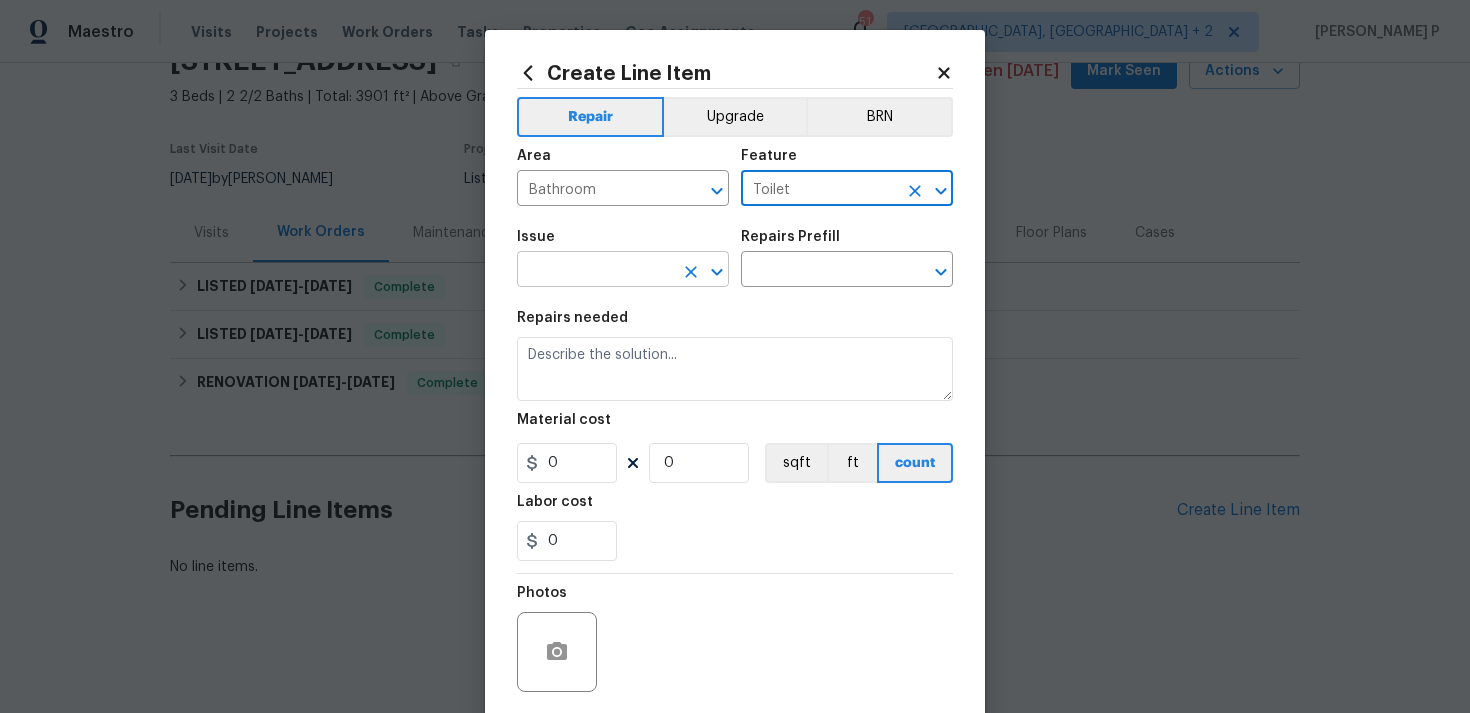 click at bounding box center (717, 272) 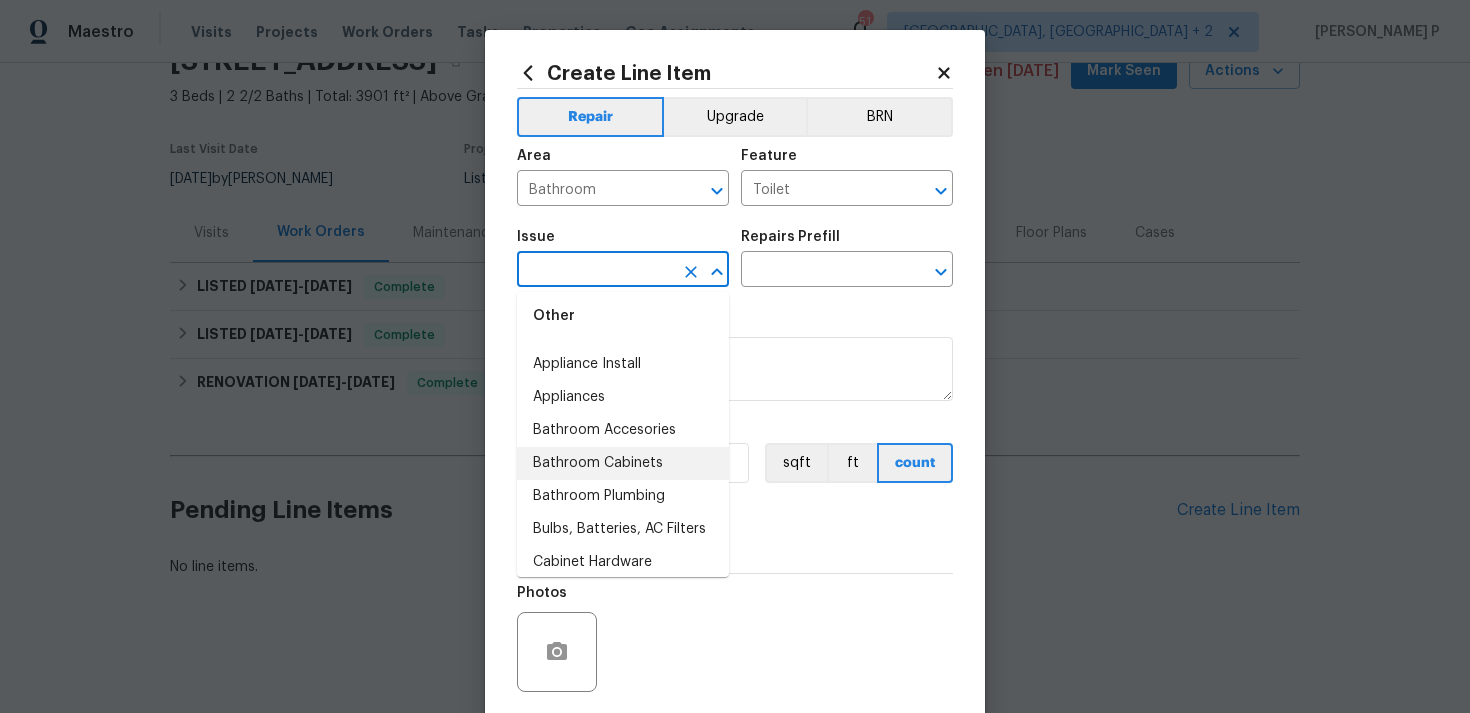 scroll, scrollTop: 393, scrollLeft: 0, axis: vertical 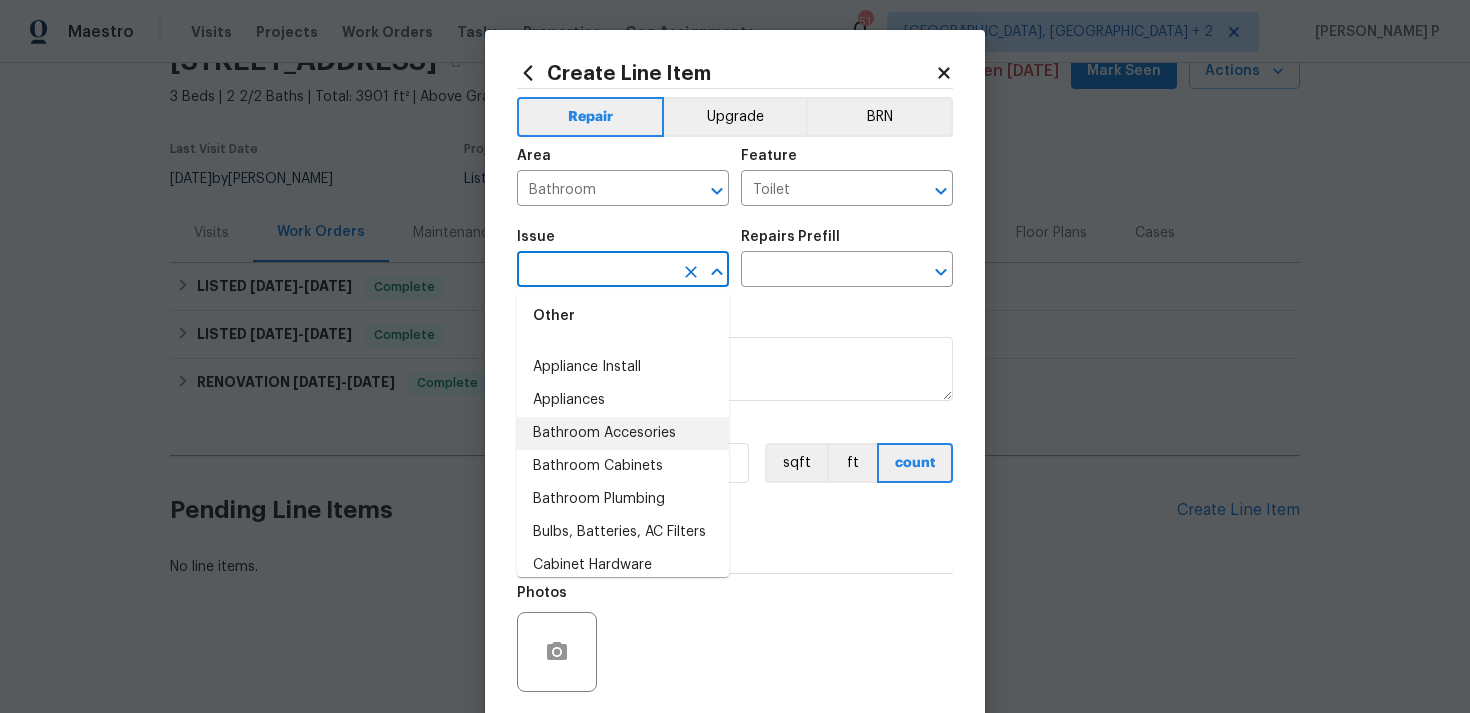 click on "Bathroom Accesories" at bounding box center (623, 433) 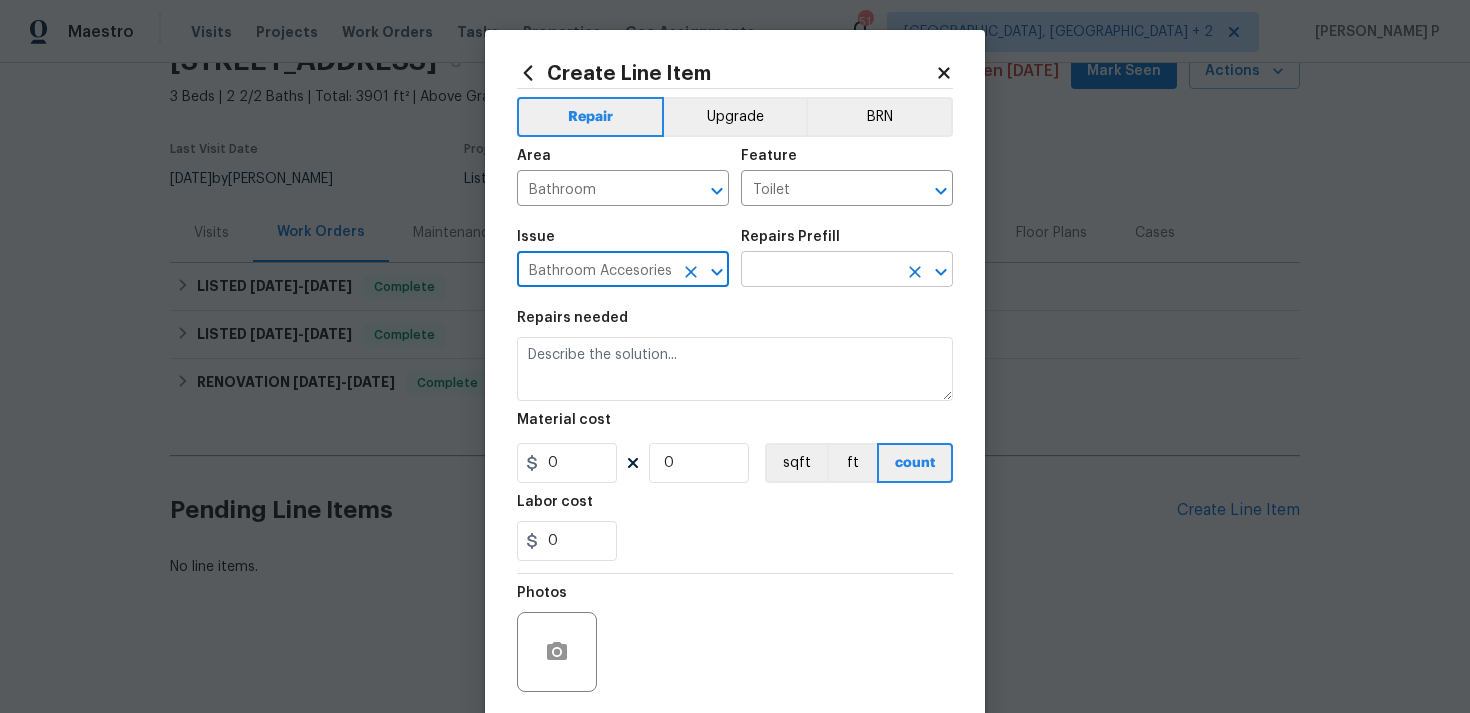 click at bounding box center (819, 271) 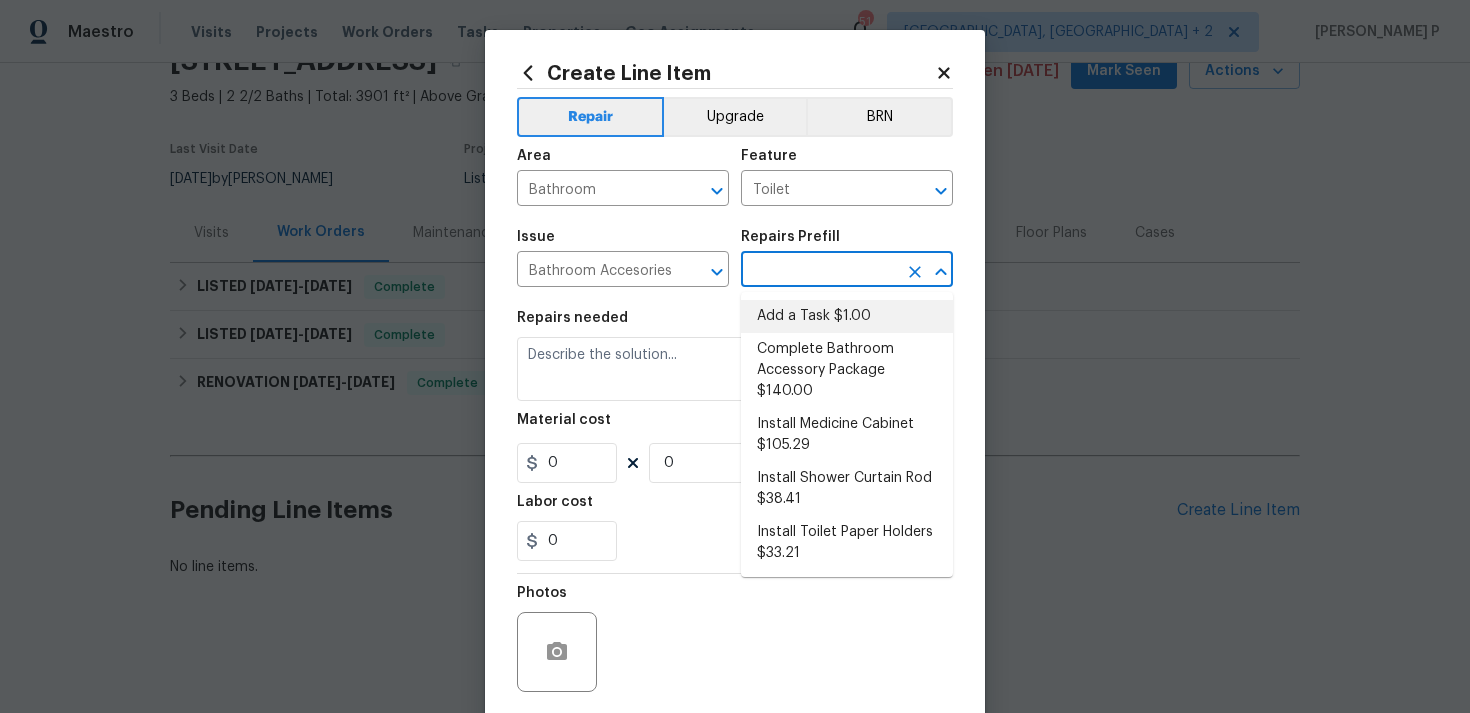 click on "Add a Task $1.00" at bounding box center (847, 316) 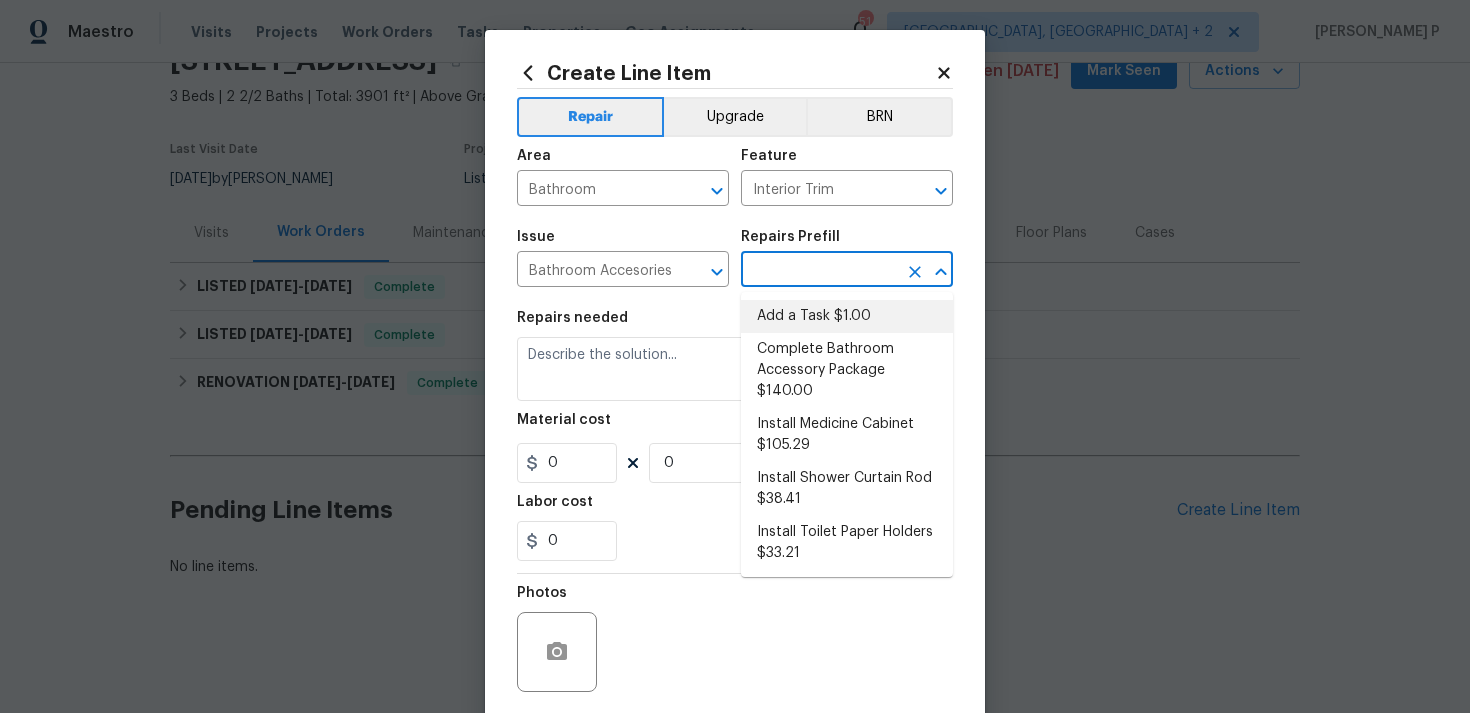 type on "Add a Task $1.00" 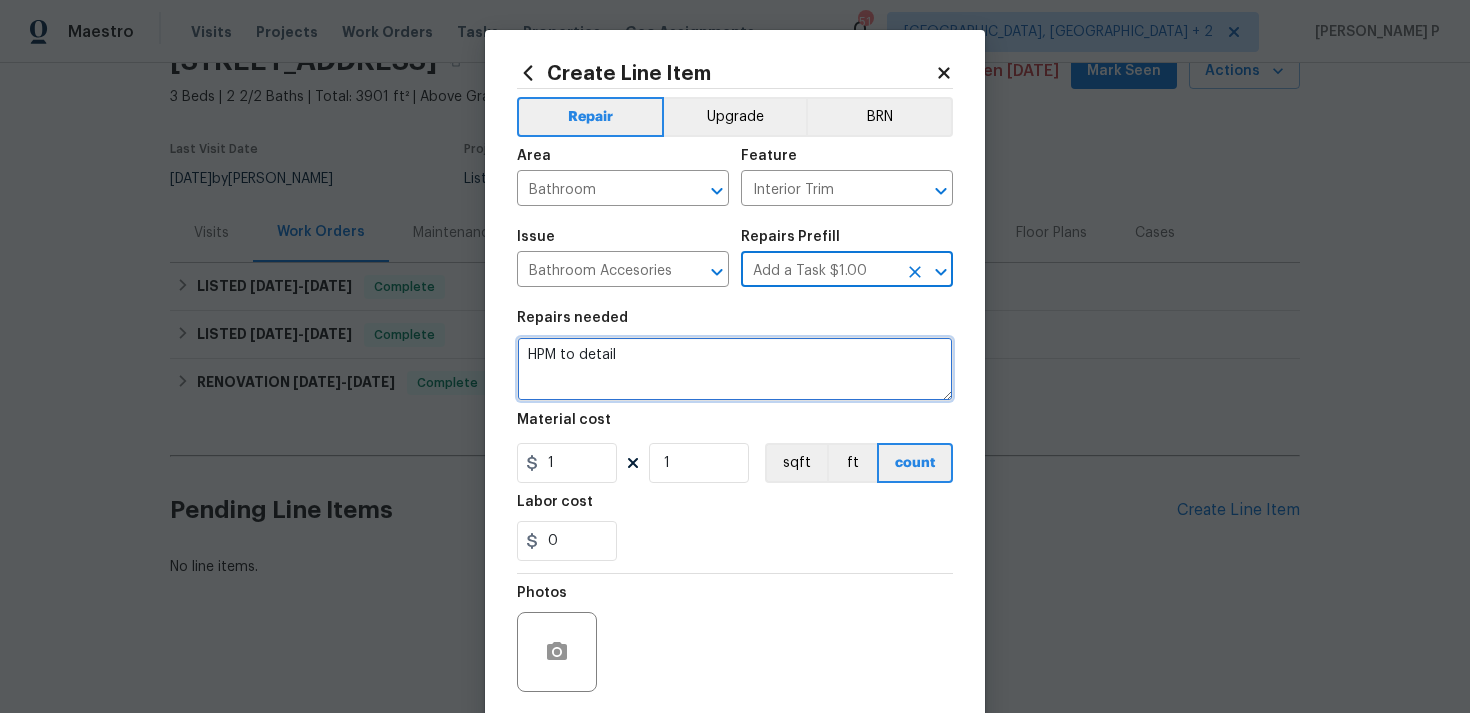 click on "HPM to detail" at bounding box center [735, 369] 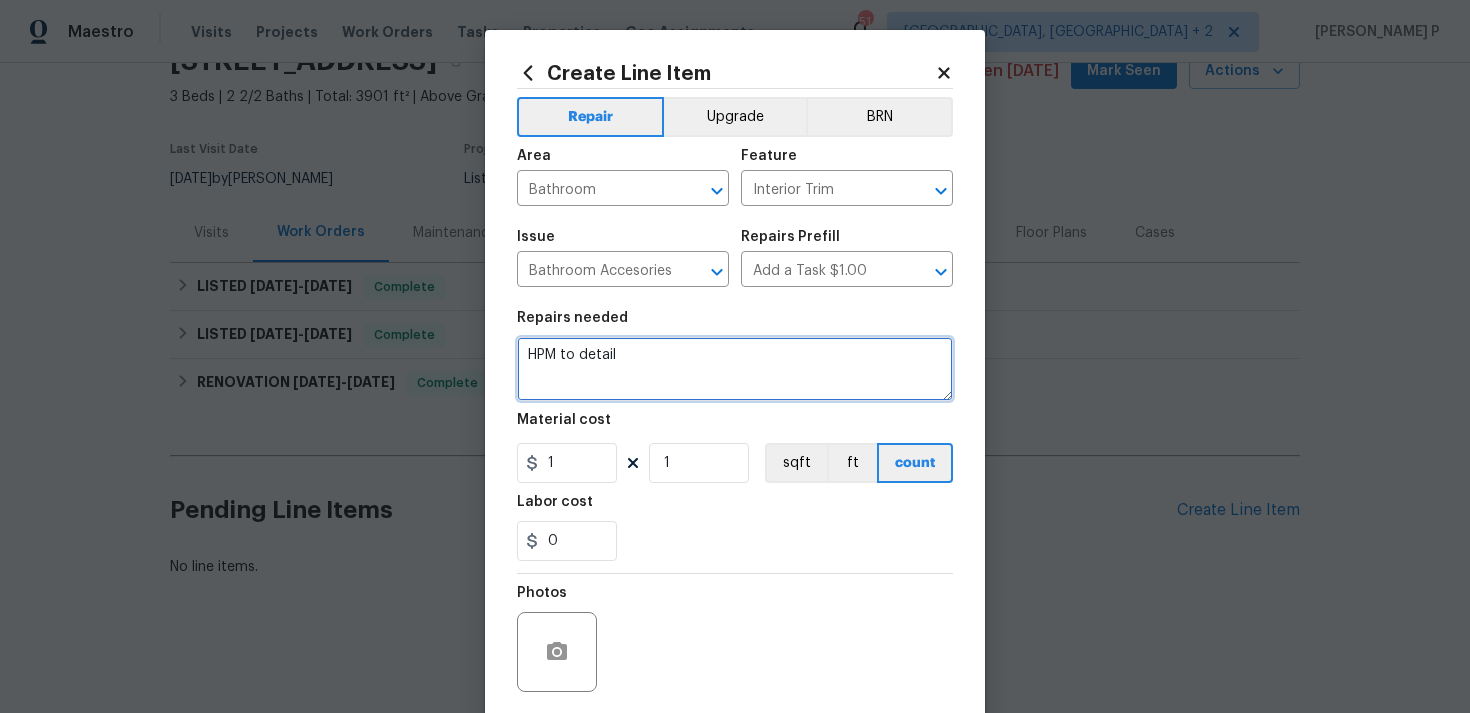click on "HPM to detail" at bounding box center [735, 369] 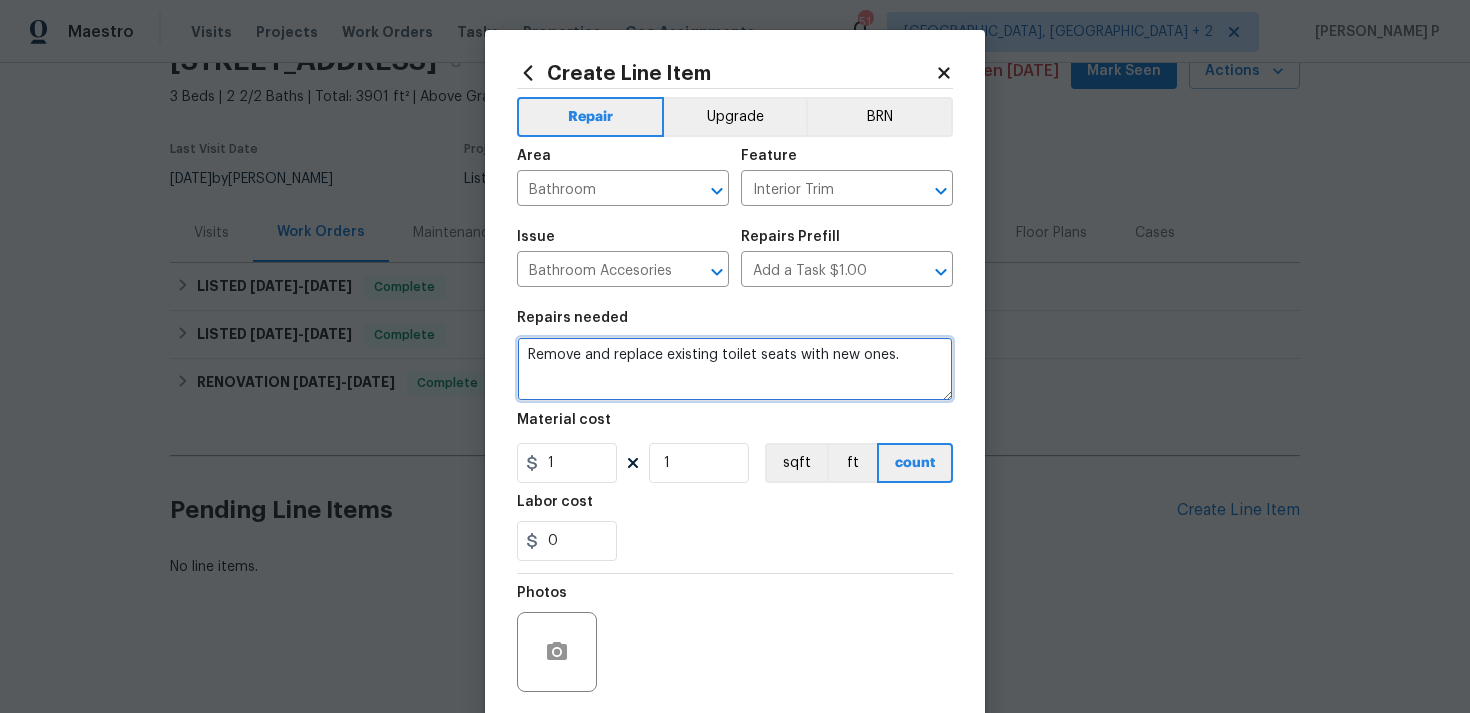 type on "Remove and replace existing toilet seats with new ones." 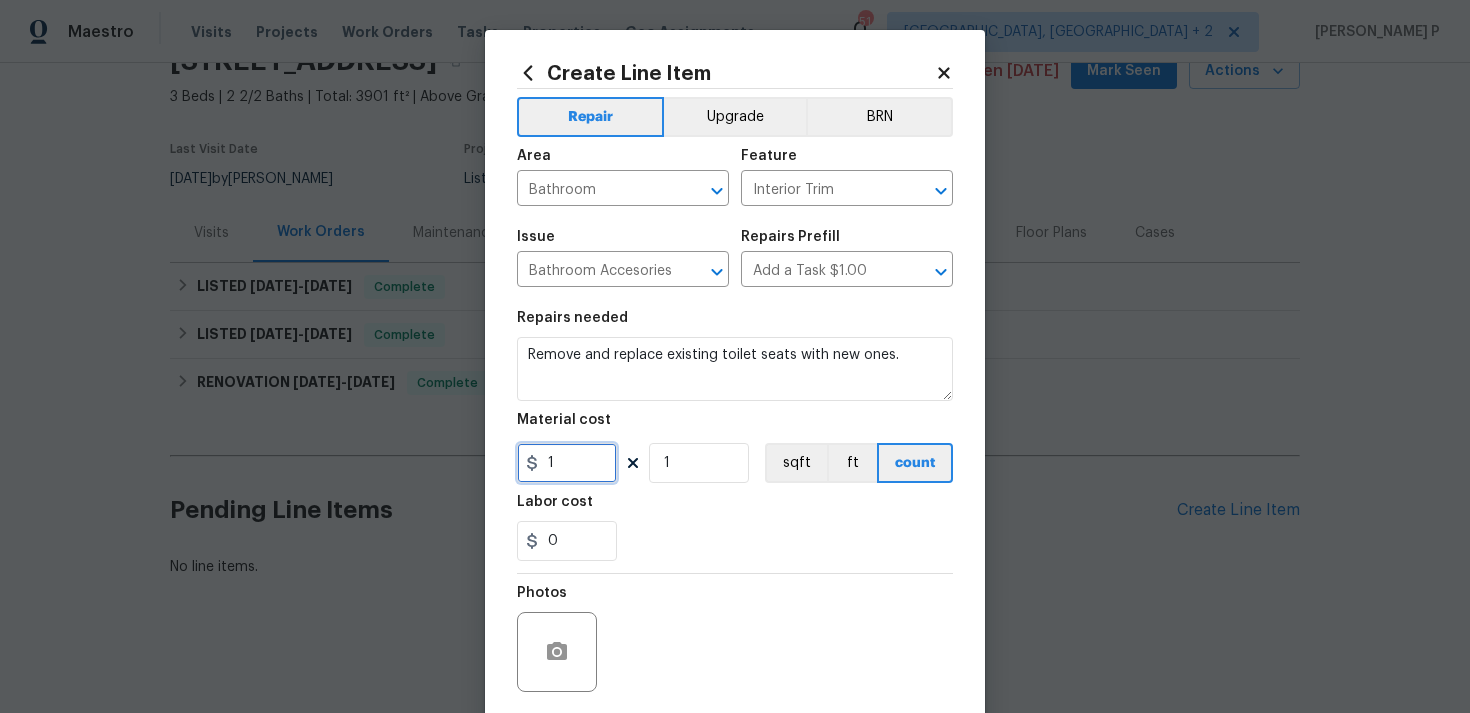 click on "1" at bounding box center [567, 463] 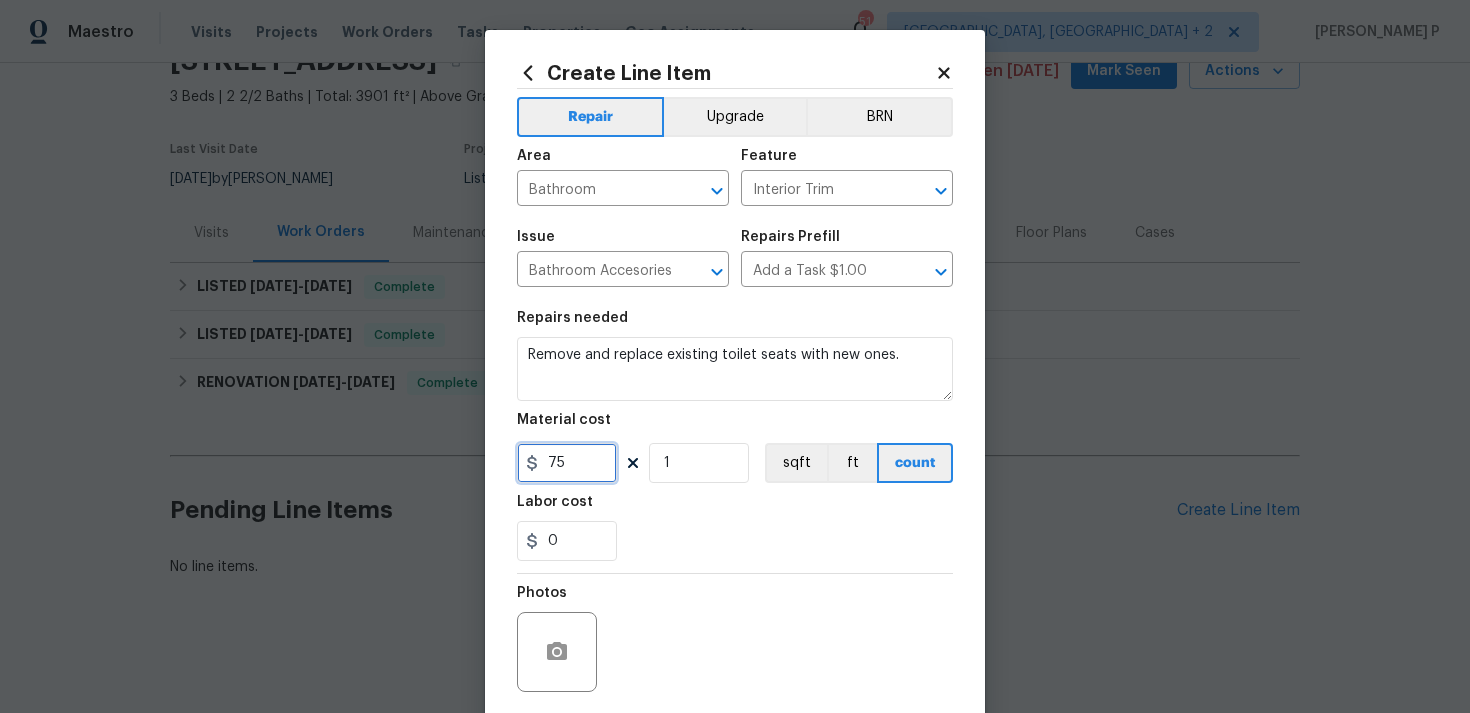 scroll, scrollTop: 149, scrollLeft: 0, axis: vertical 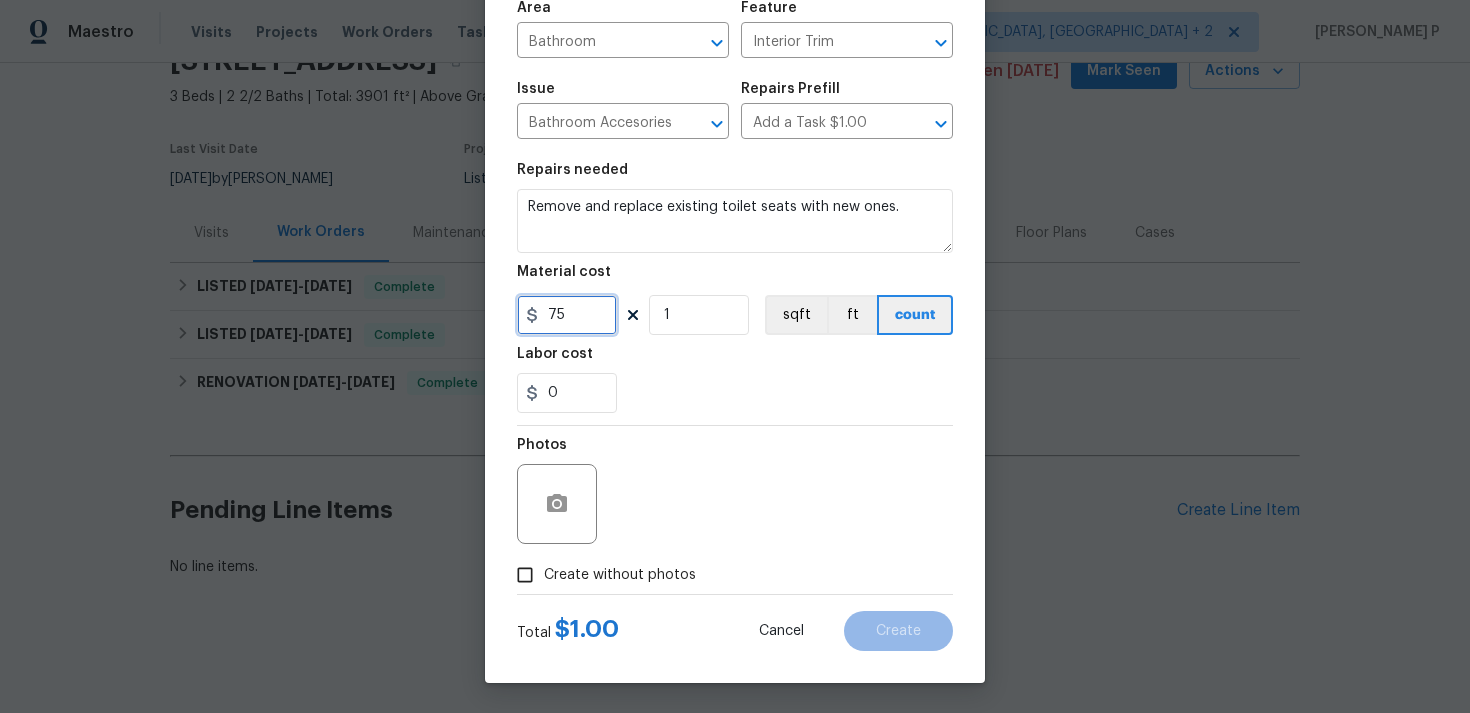 type on "75" 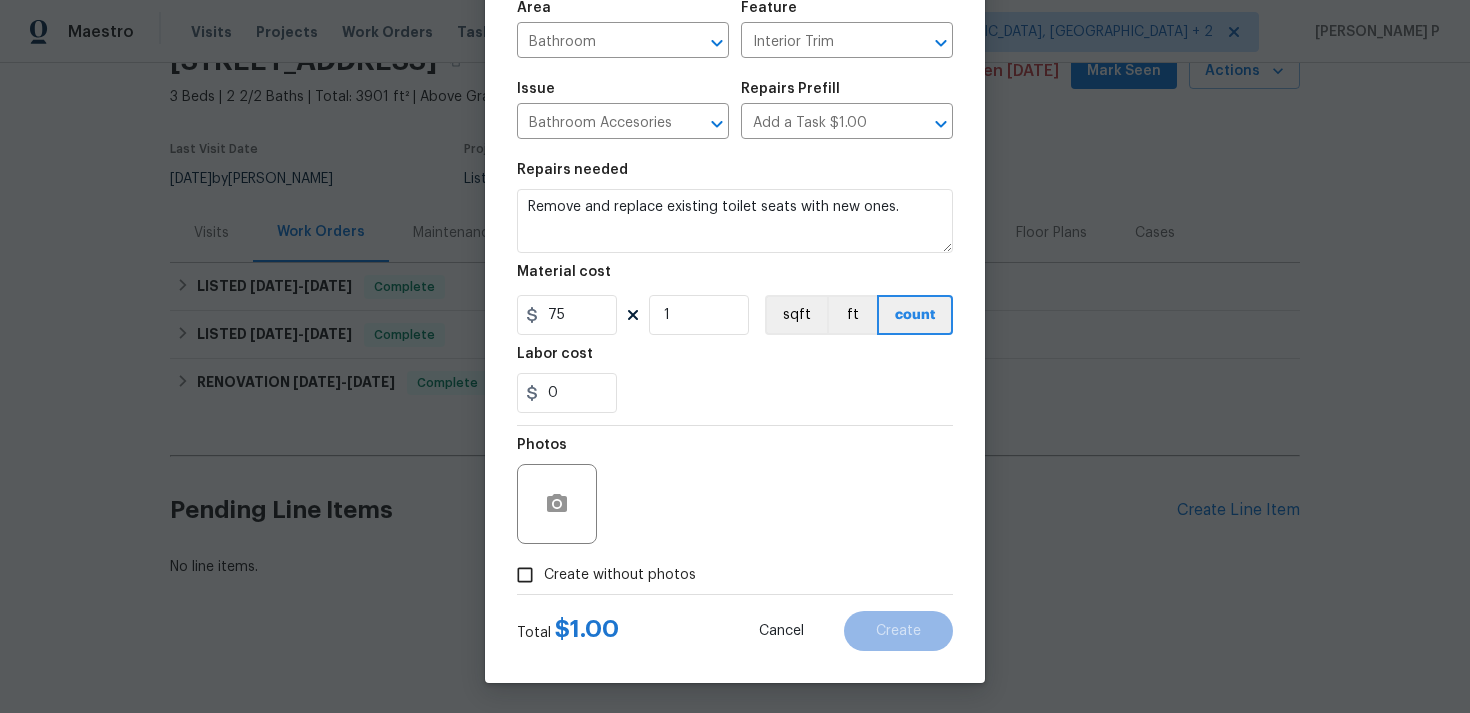 click on "Total   $ 1.00 Cancel Create" at bounding box center [735, 623] 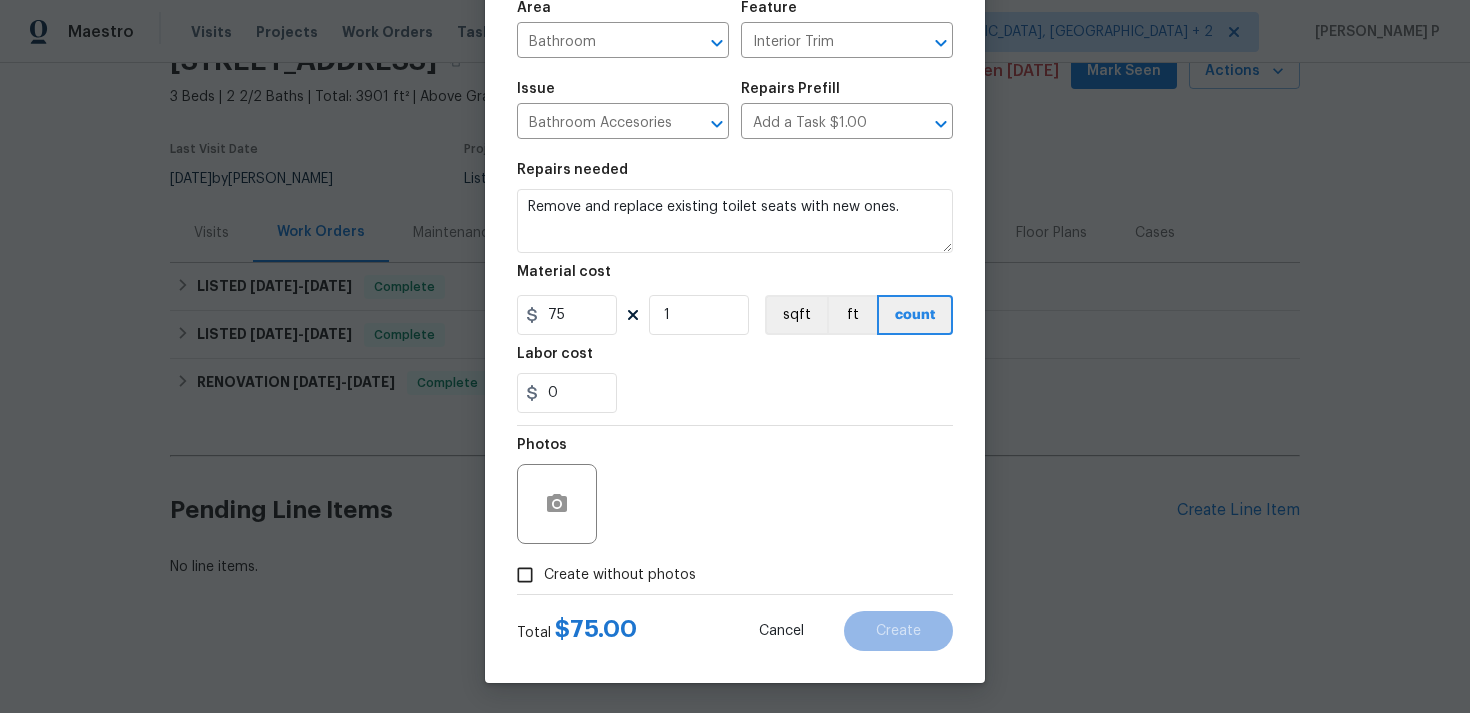 click on "Create without photos" at bounding box center [525, 575] 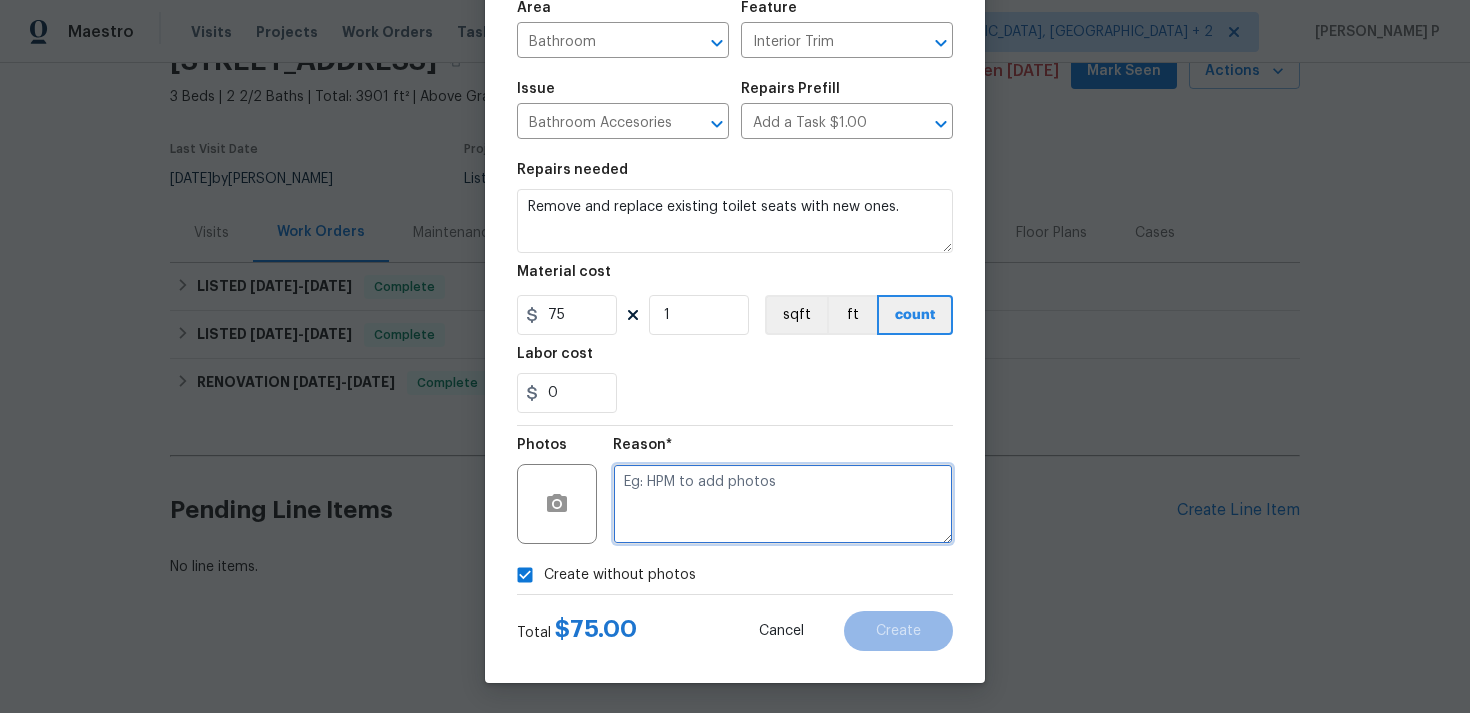 click at bounding box center [783, 504] 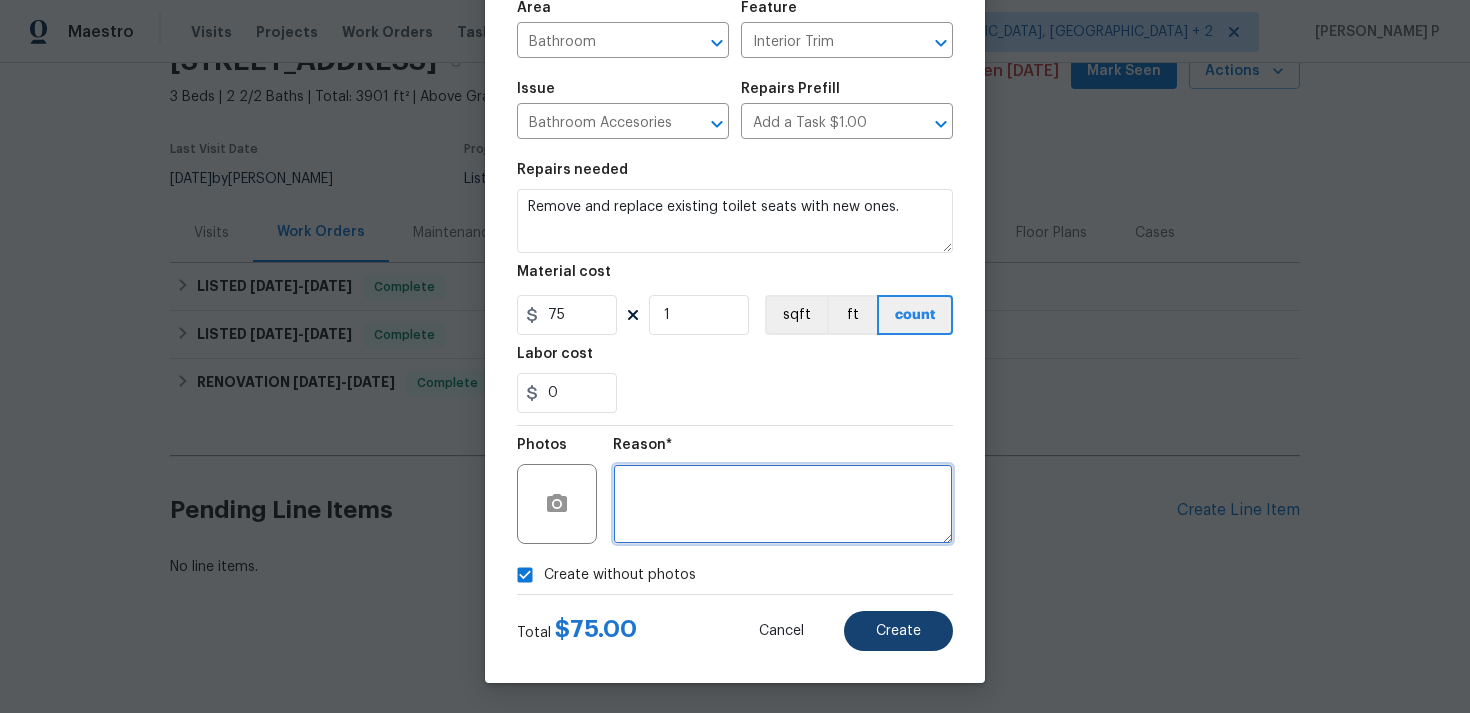 type 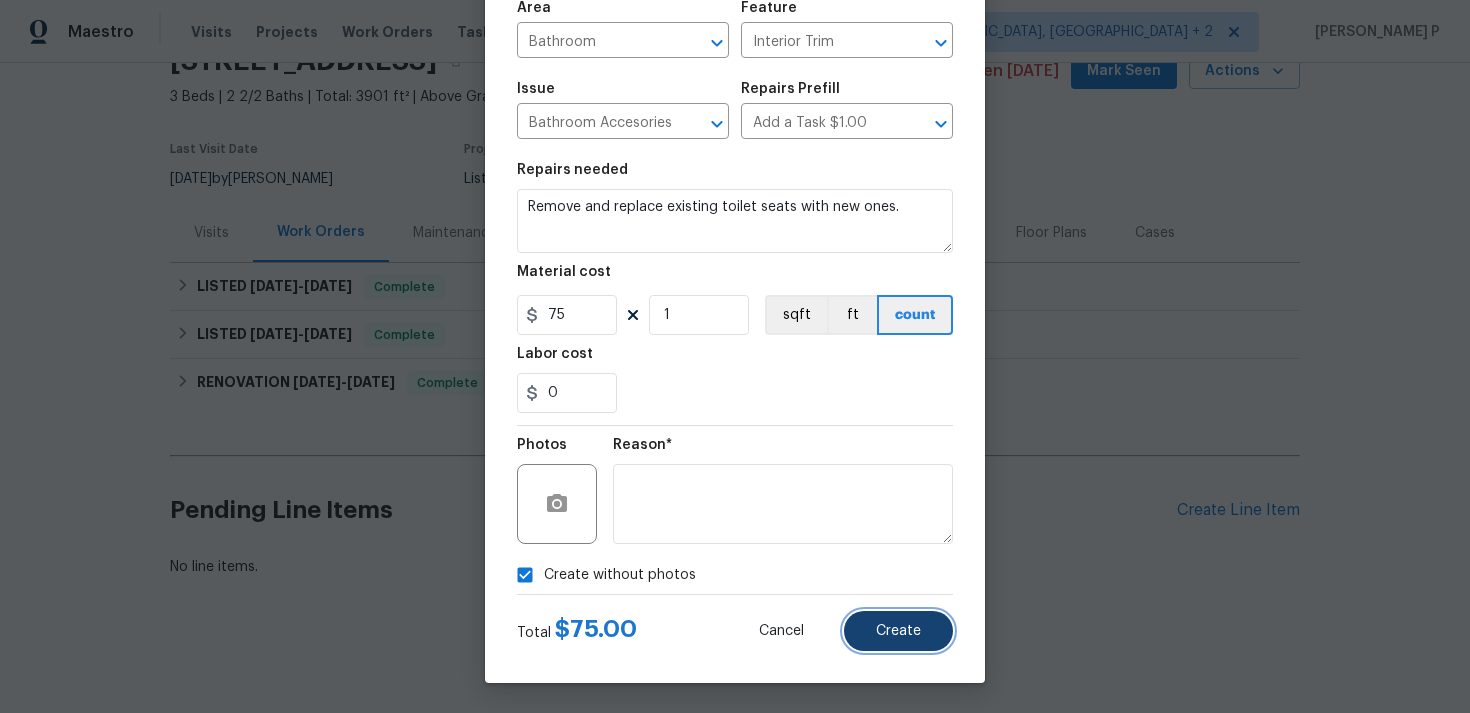 click on "Create" at bounding box center (898, 631) 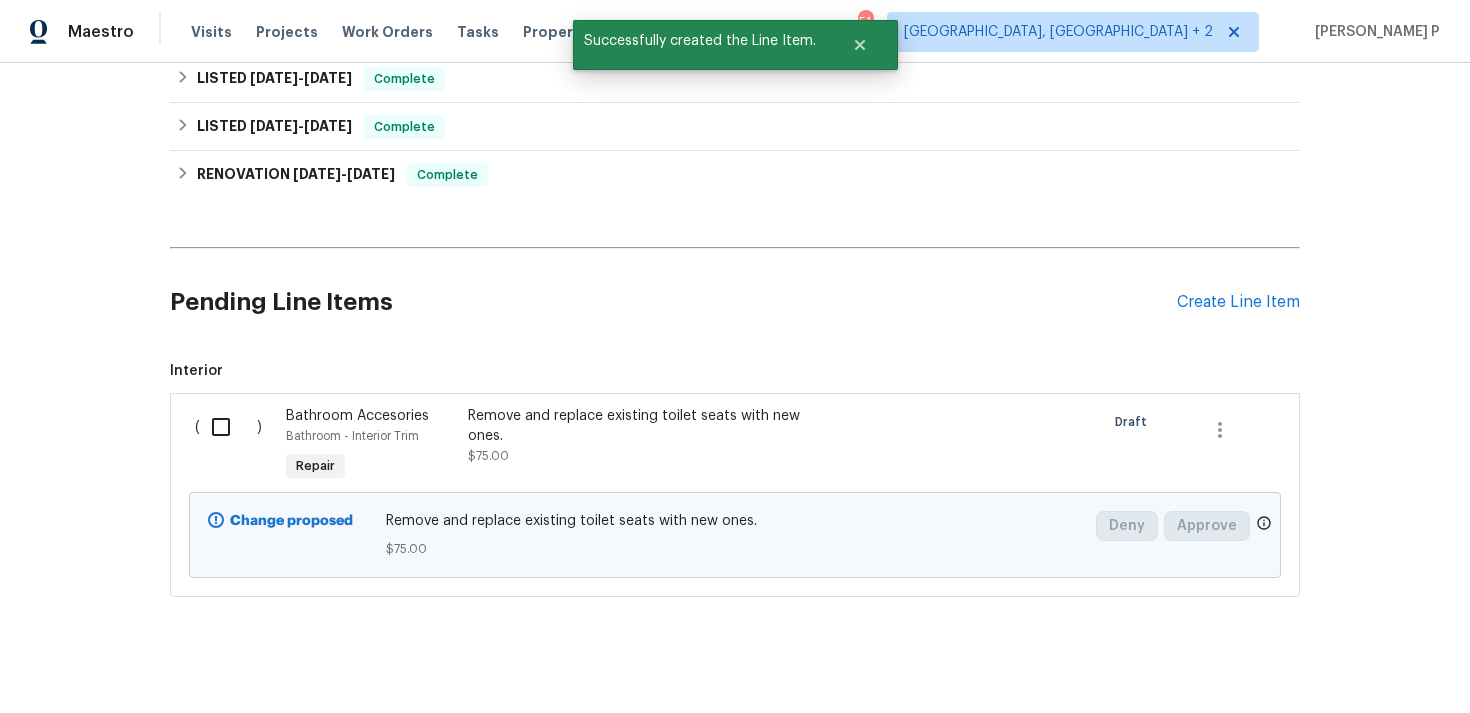 scroll, scrollTop: 328, scrollLeft: 0, axis: vertical 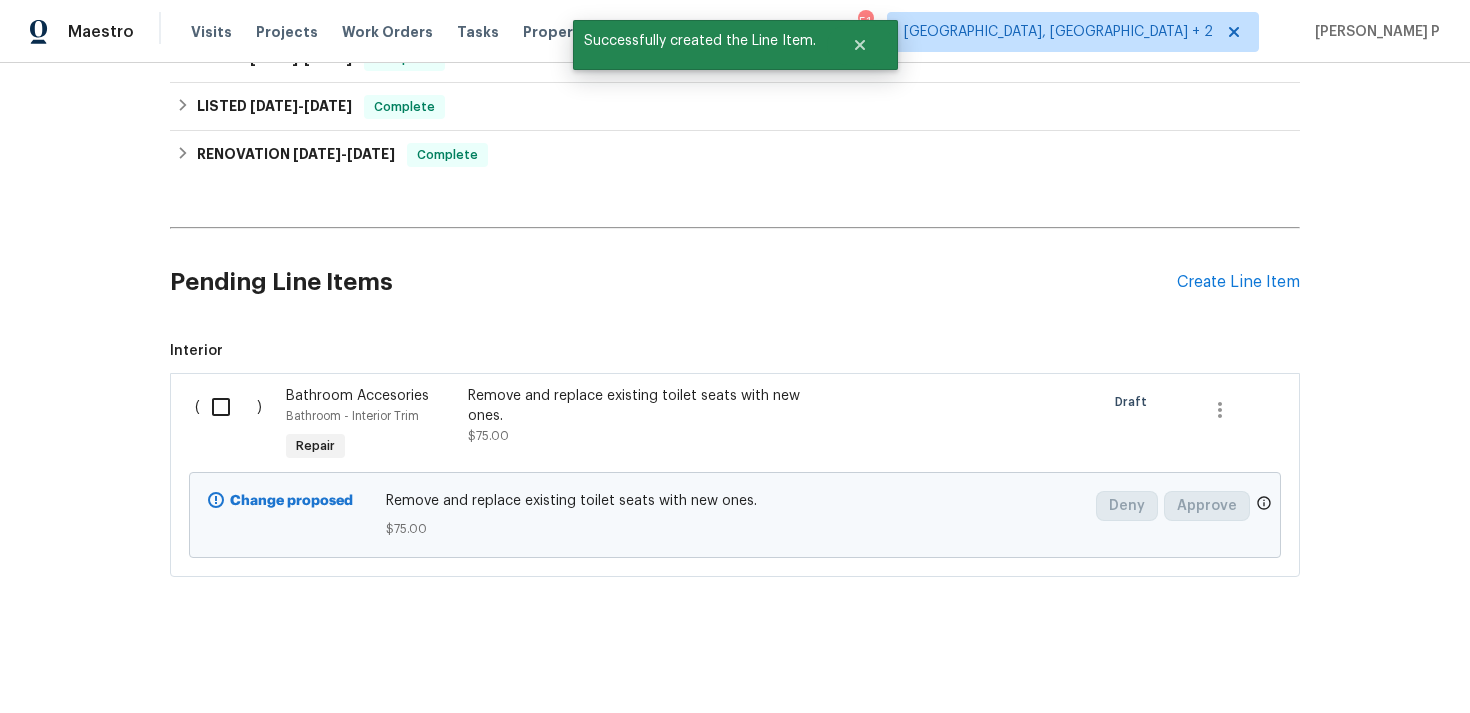 click at bounding box center (228, 407) 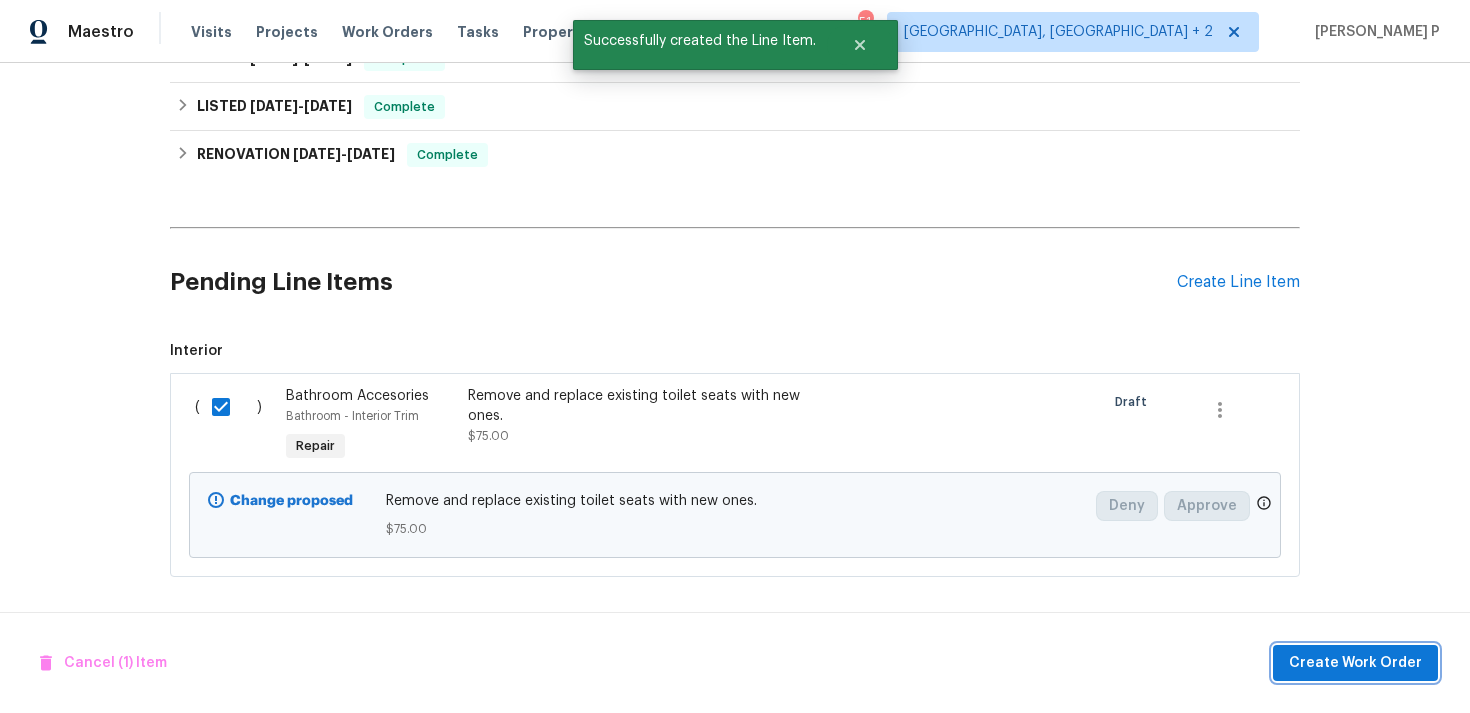 click on "Create Work Order" at bounding box center (1355, 663) 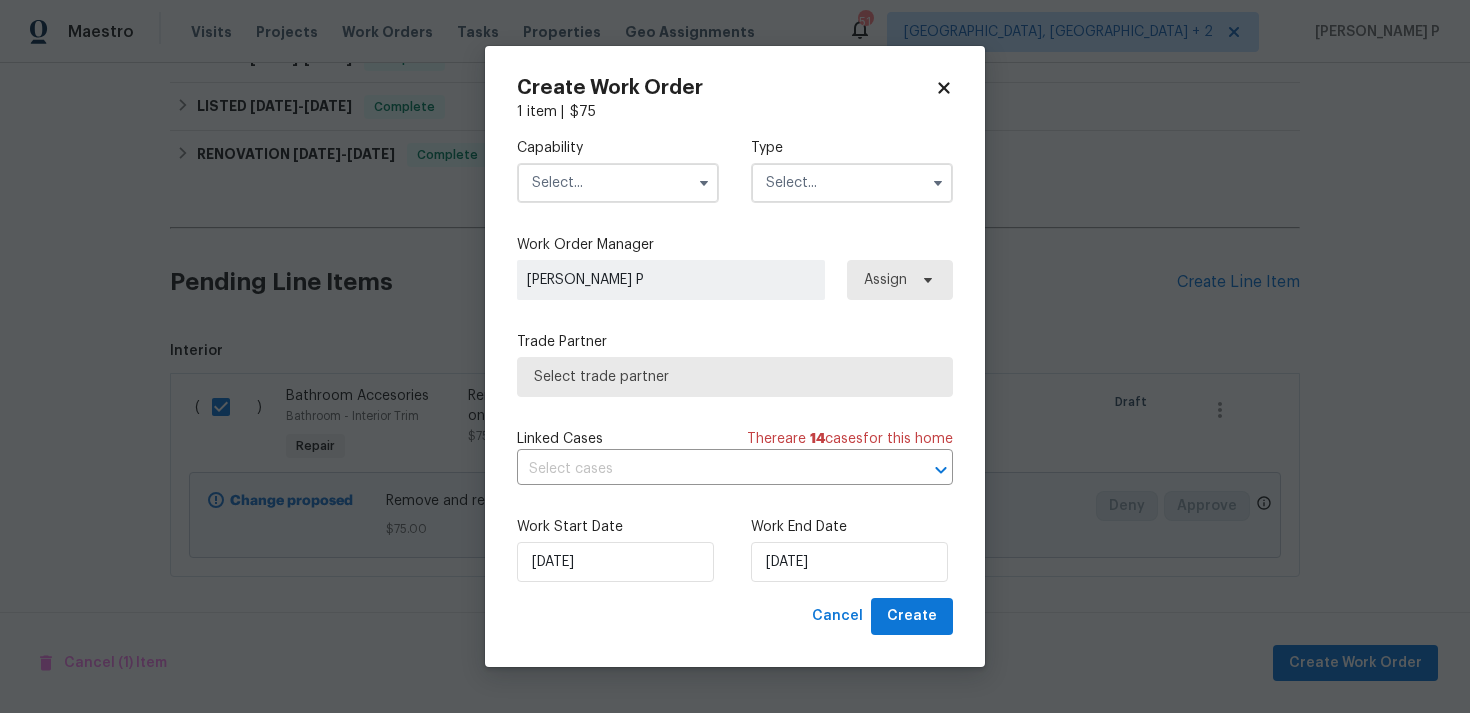 click at bounding box center (852, 183) 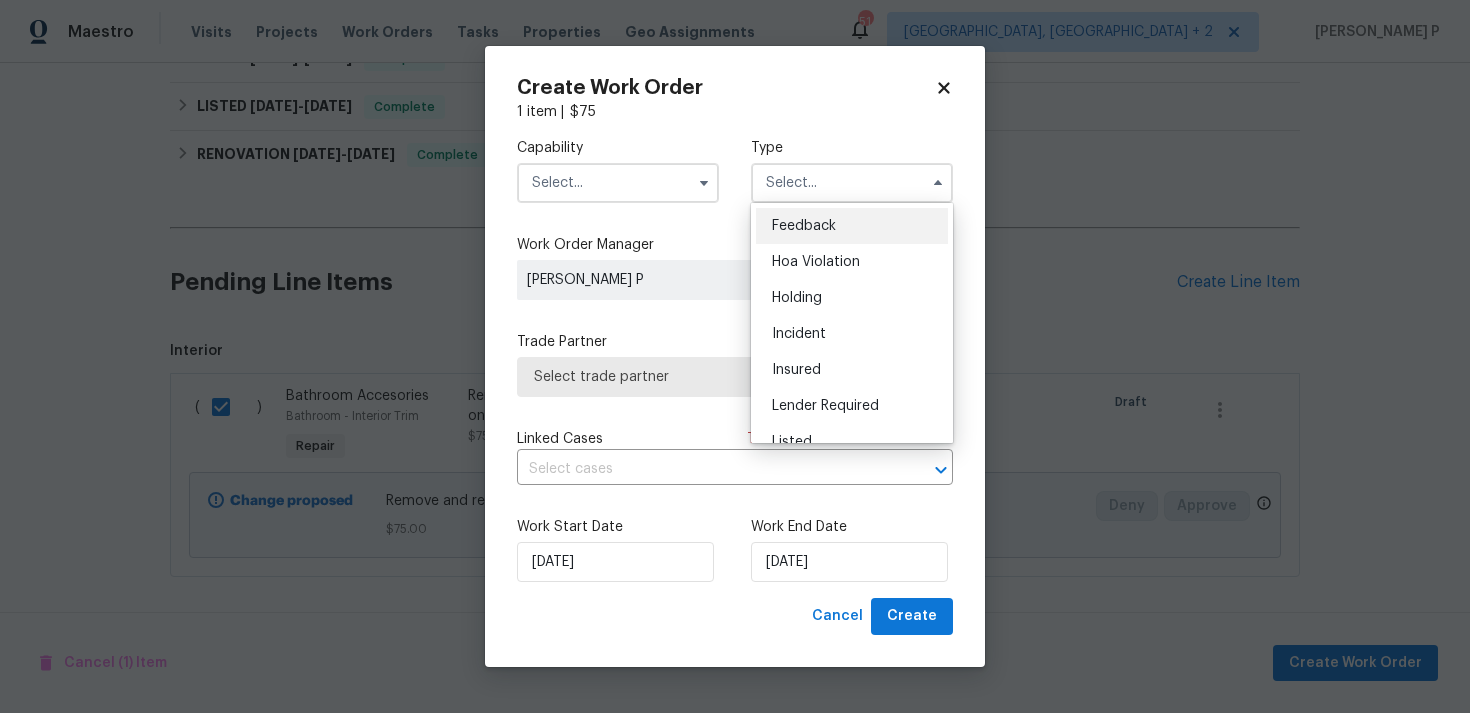 click on "Feedback" at bounding box center (852, 226) 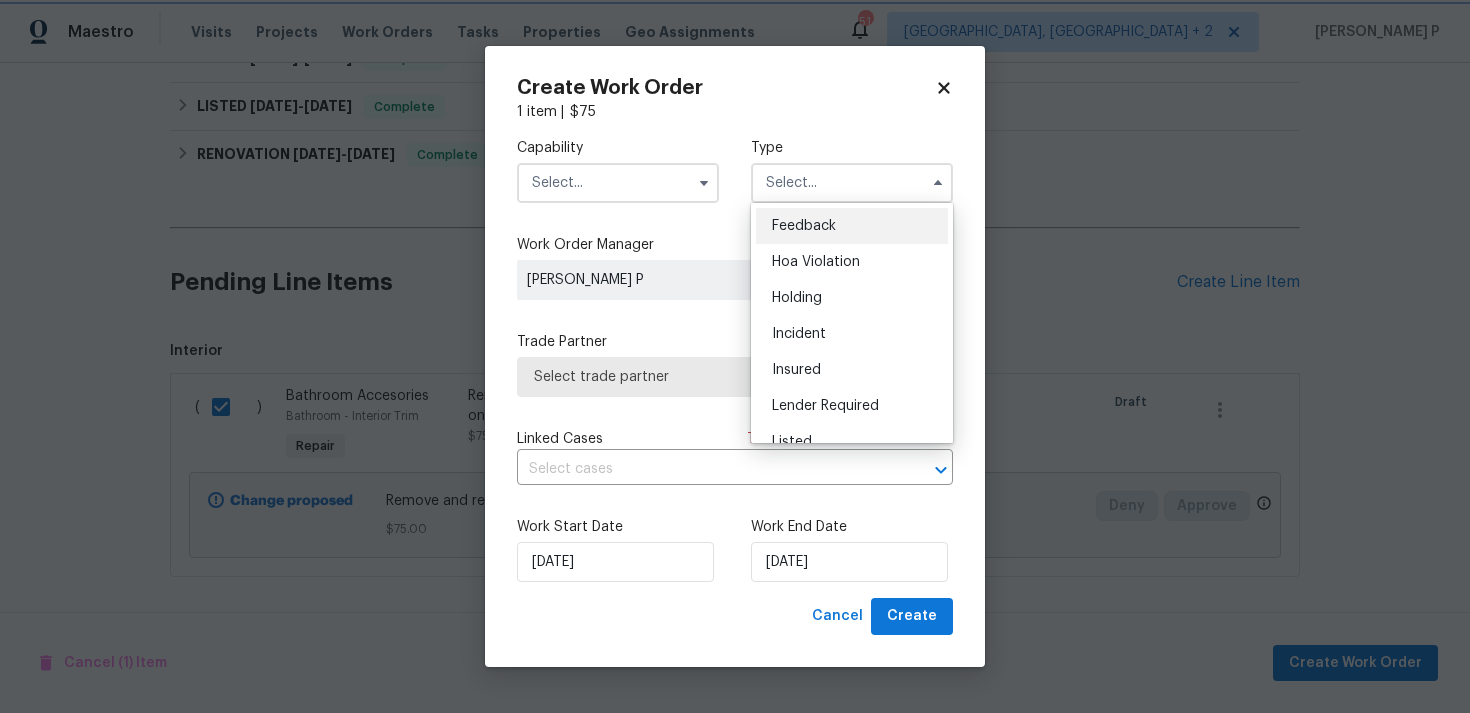 type on "Feedback" 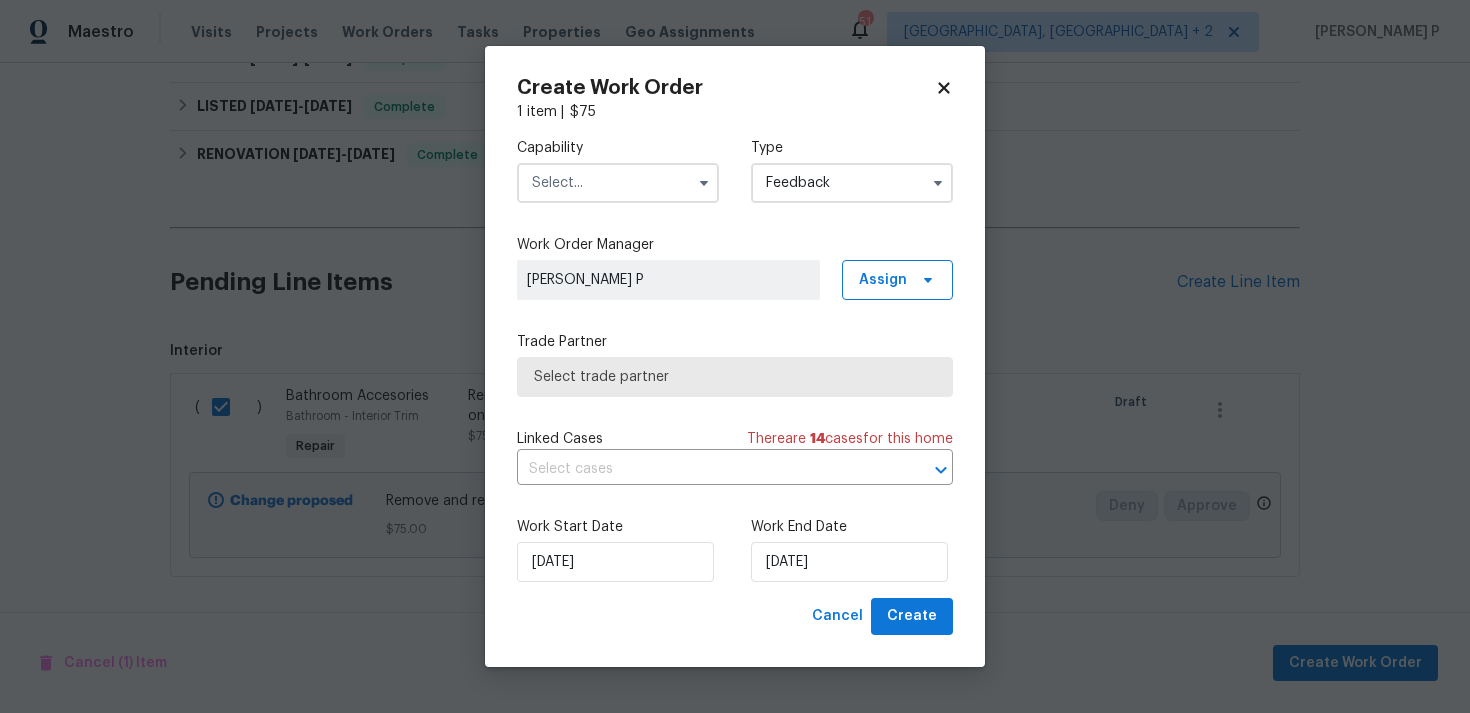 click on "Capability   Type   Feedback" at bounding box center [735, 170] 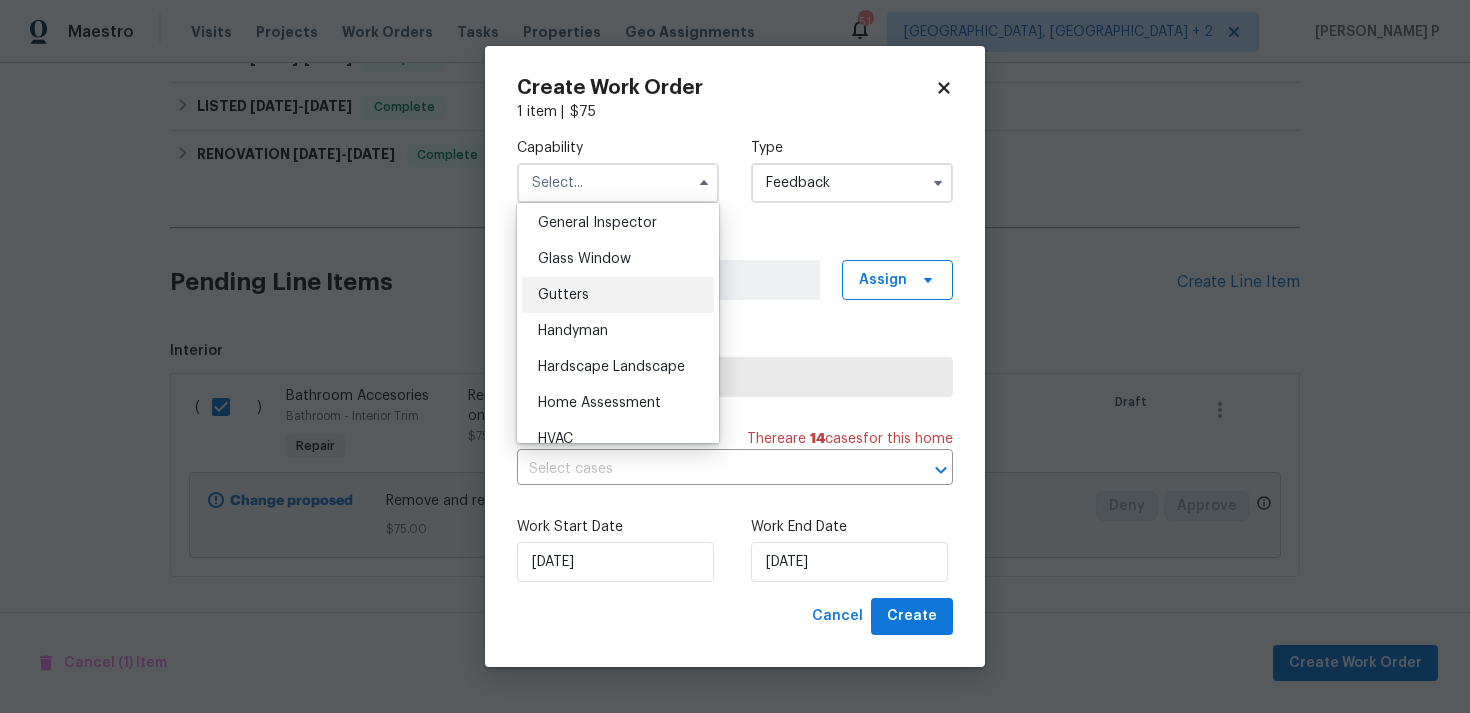 scroll, scrollTop: 951, scrollLeft: 0, axis: vertical 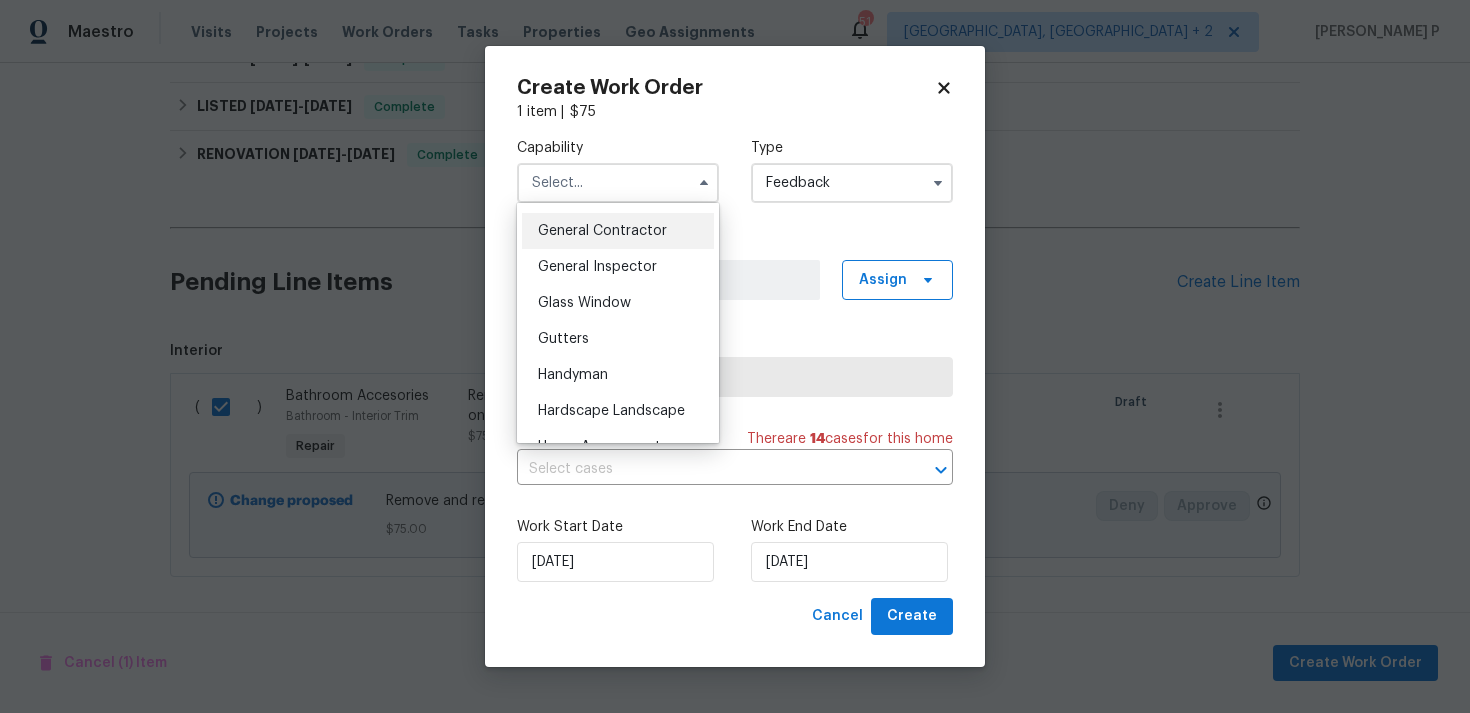 click on "General Contractor" at bounding box center (602, 231) 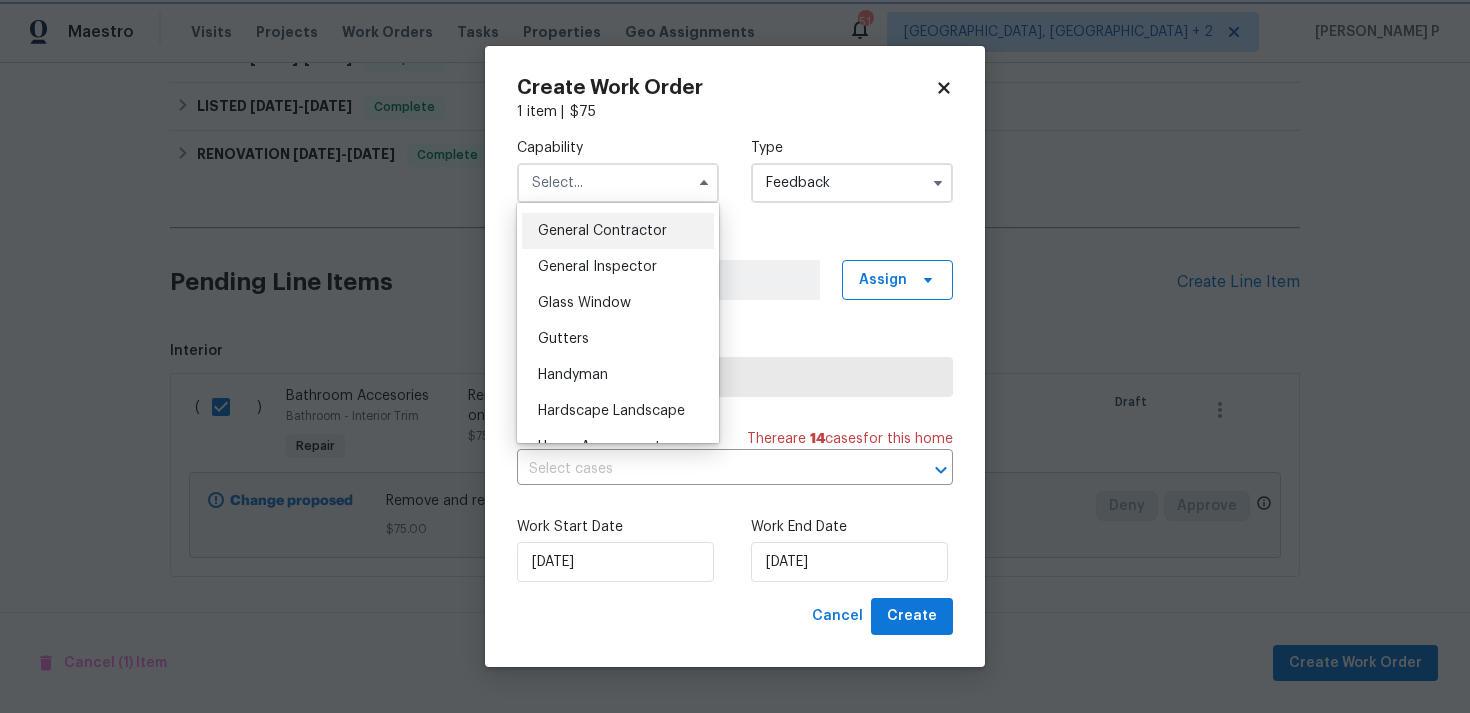 type on "General Contractor" 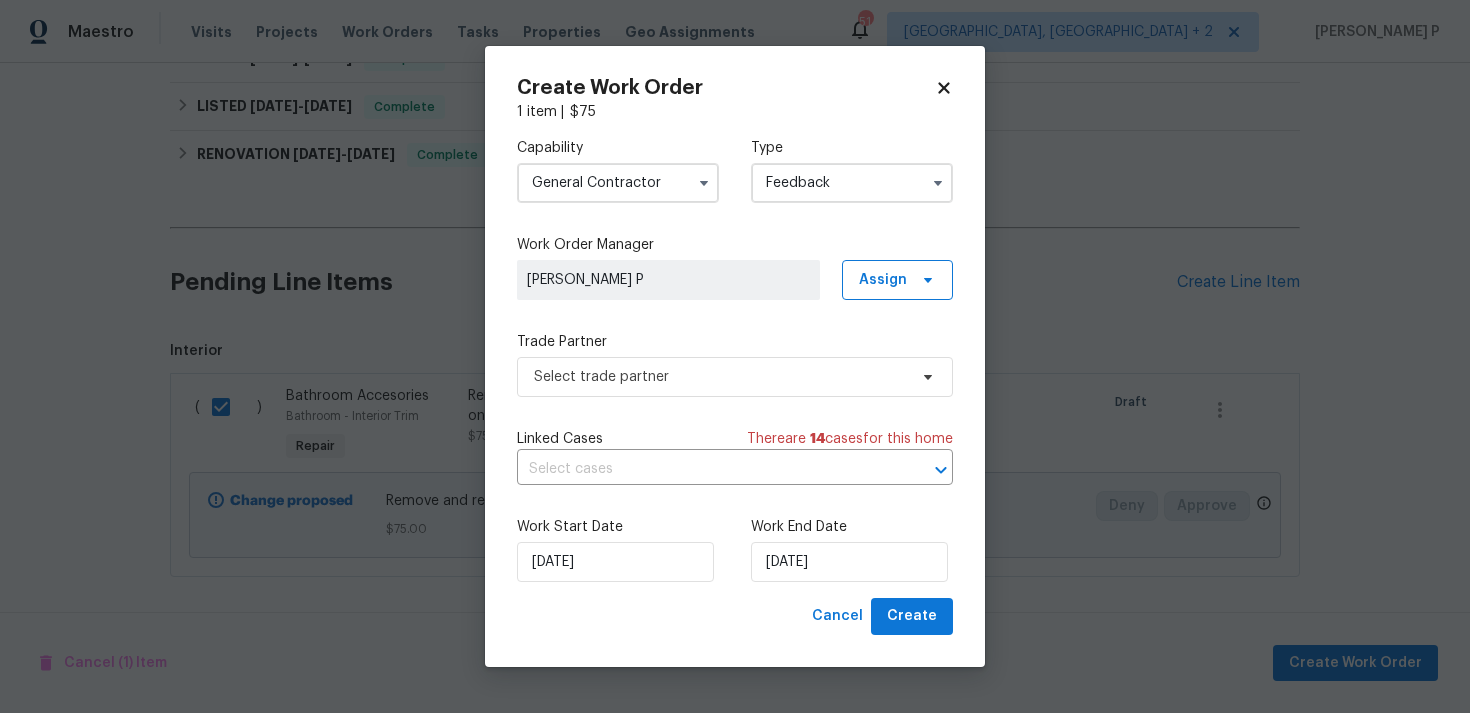 click on "Capability   General Contractor Type   Feedback Work Order Manager   Ramyasri P Assign Trade Partner   Select trade partner Linked Cases There  are   14  case s  for this home   ​ Work Start Date   09/07/2025 Work End Date   09/07/2025" at bounding box center [735, 360] 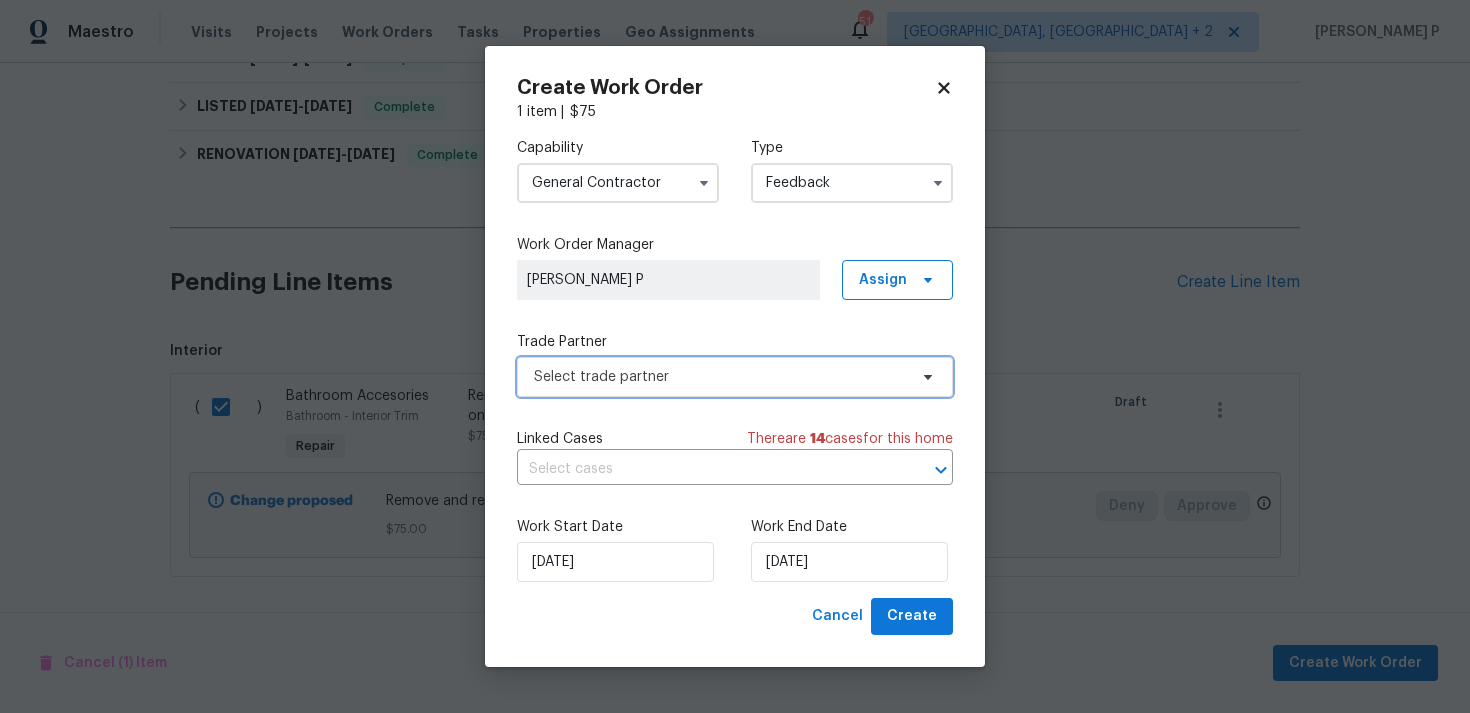 click on "Select trade partner" at bounding box center (720, 377) 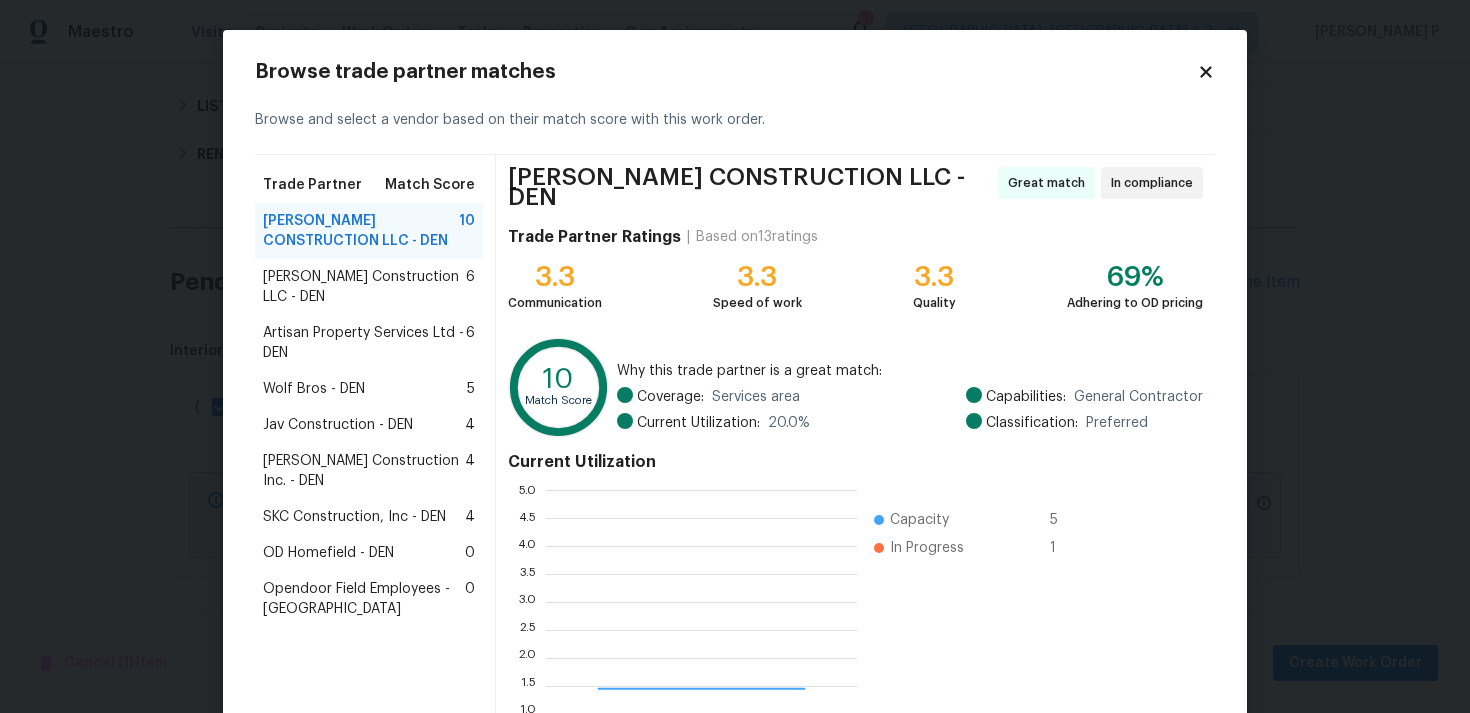 scroll, scrollTop: 2, scrollLeft: 1, axis: both 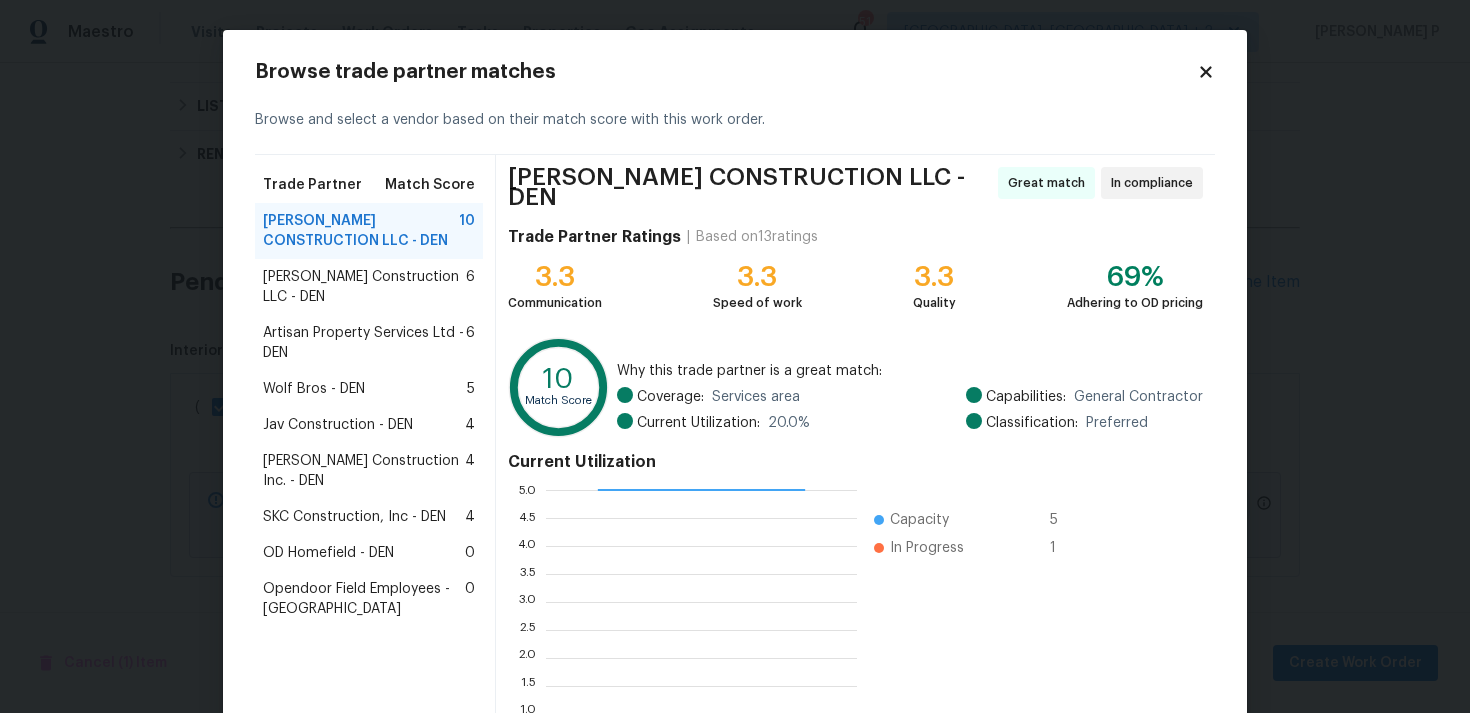 click on "Bettini Construction LLC - DEN" at bounding box center (364, 287) 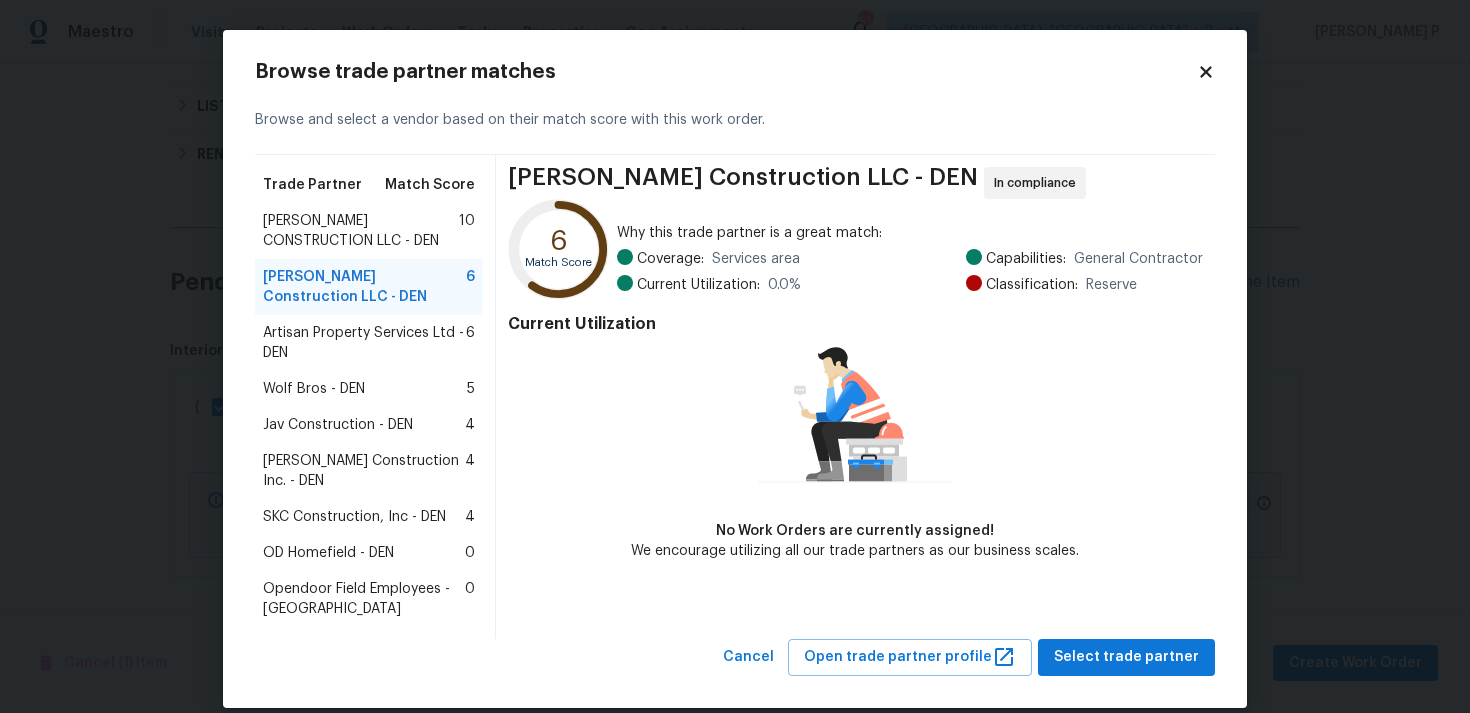 click on "Artisan Property Services Ltd - DEN" at bounding box center [364, 343] 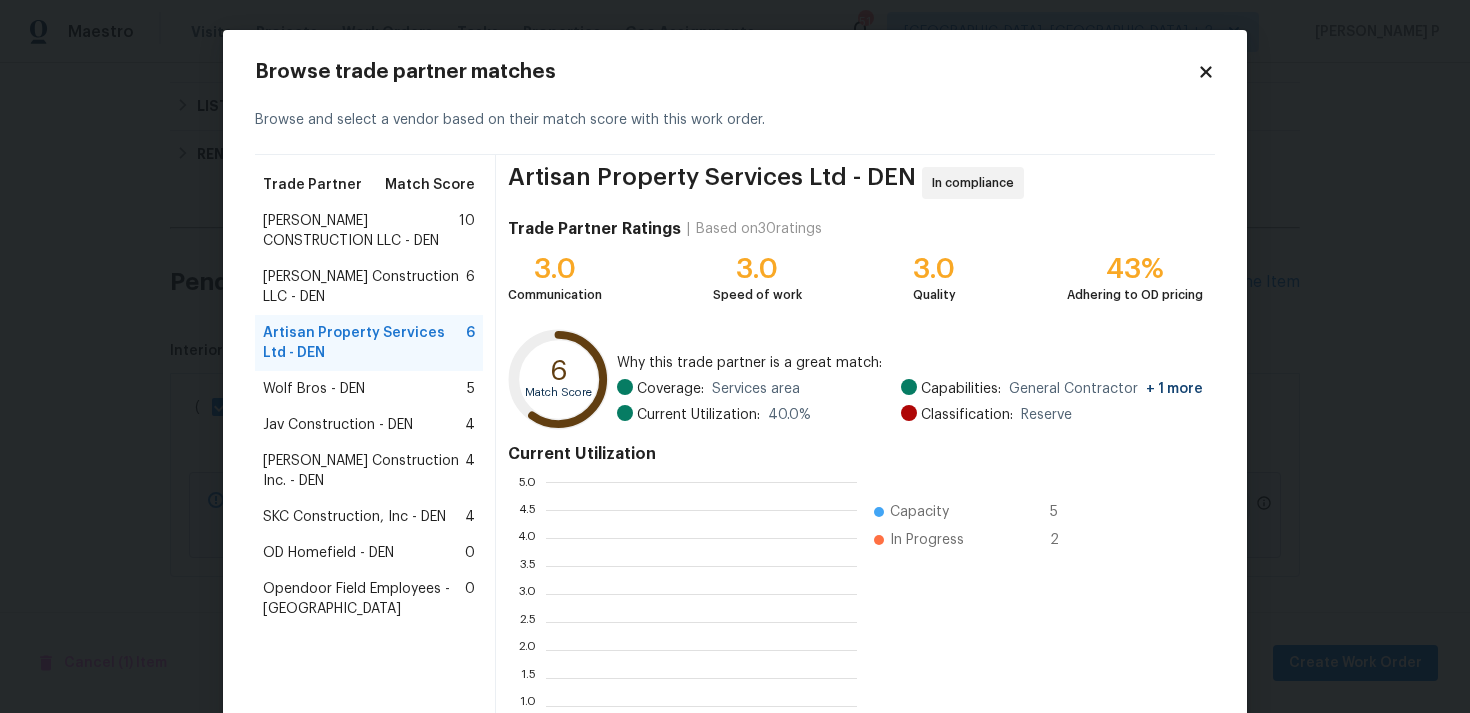 scroll, scrollTop: 2, scrollLeft: 1, axis: both 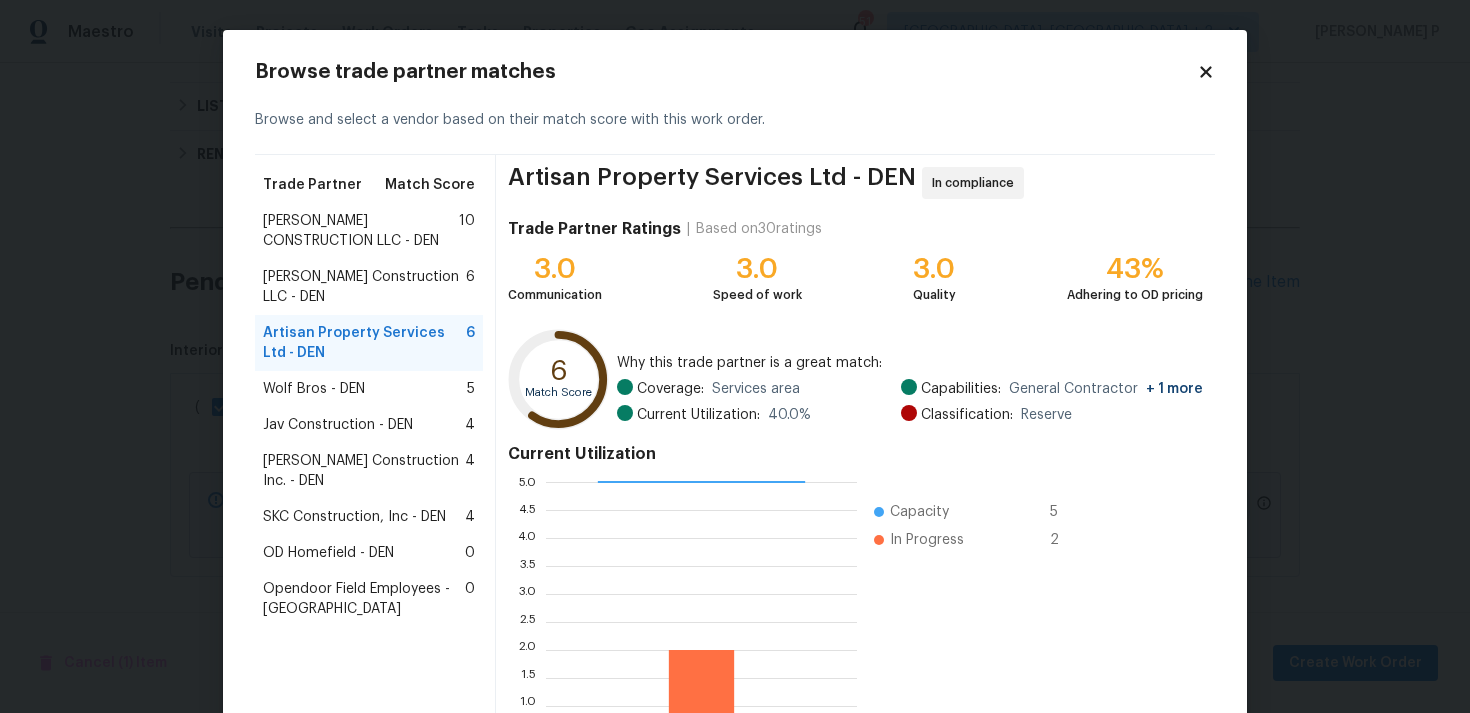 click on "ESPINO'S CONSTRUCTION LLC - DEN 10" at bounding box center (369, 231) 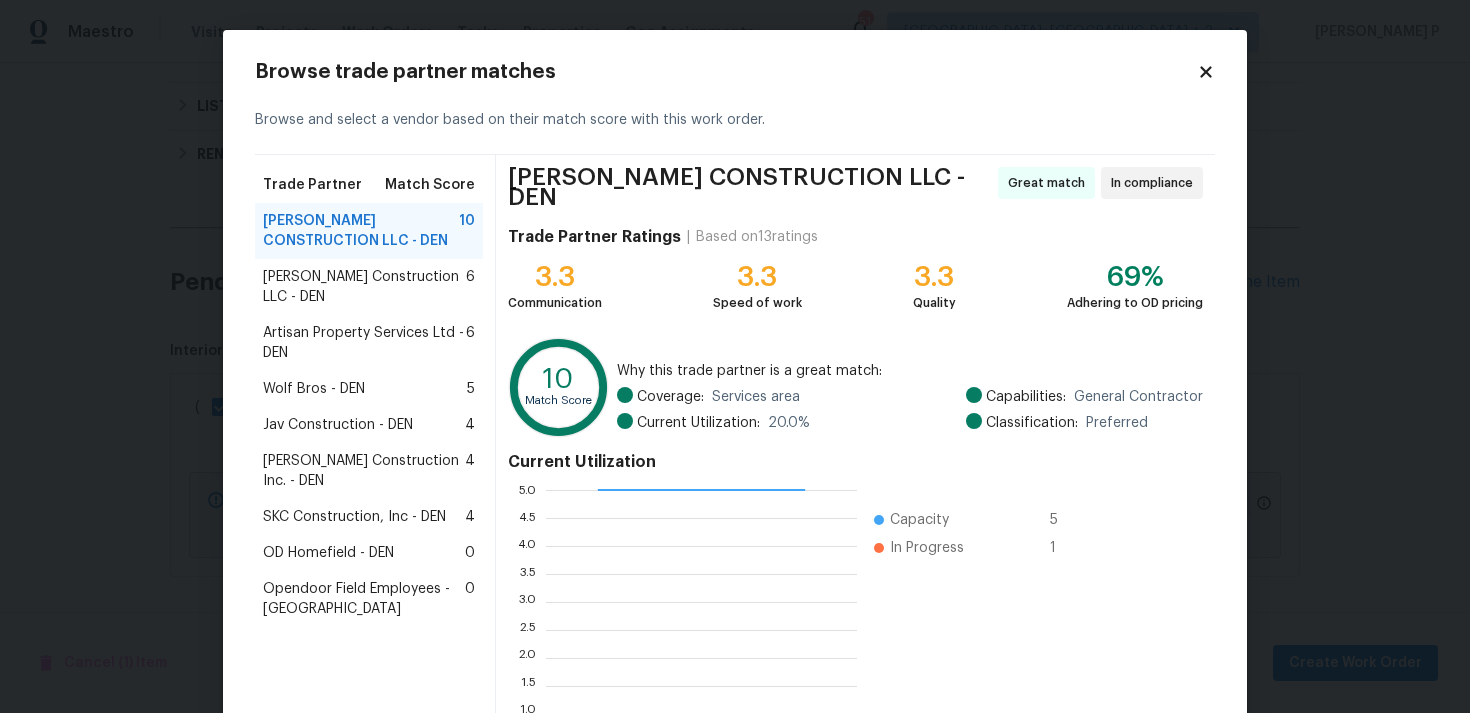 click on "Wolf Bros - DEN" at bounding box center [314, 389] 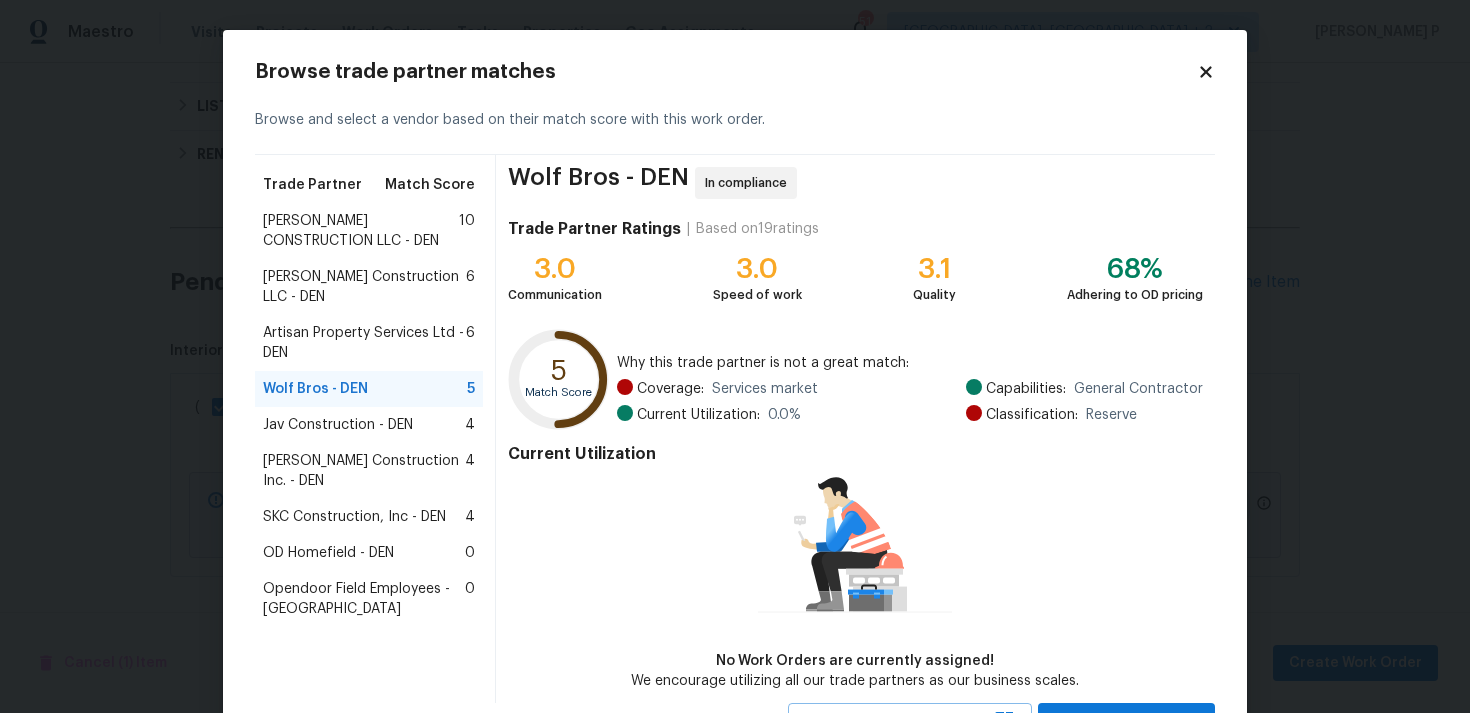click on "Jav Construction - DEN 4" at bounding box center [369, 425] 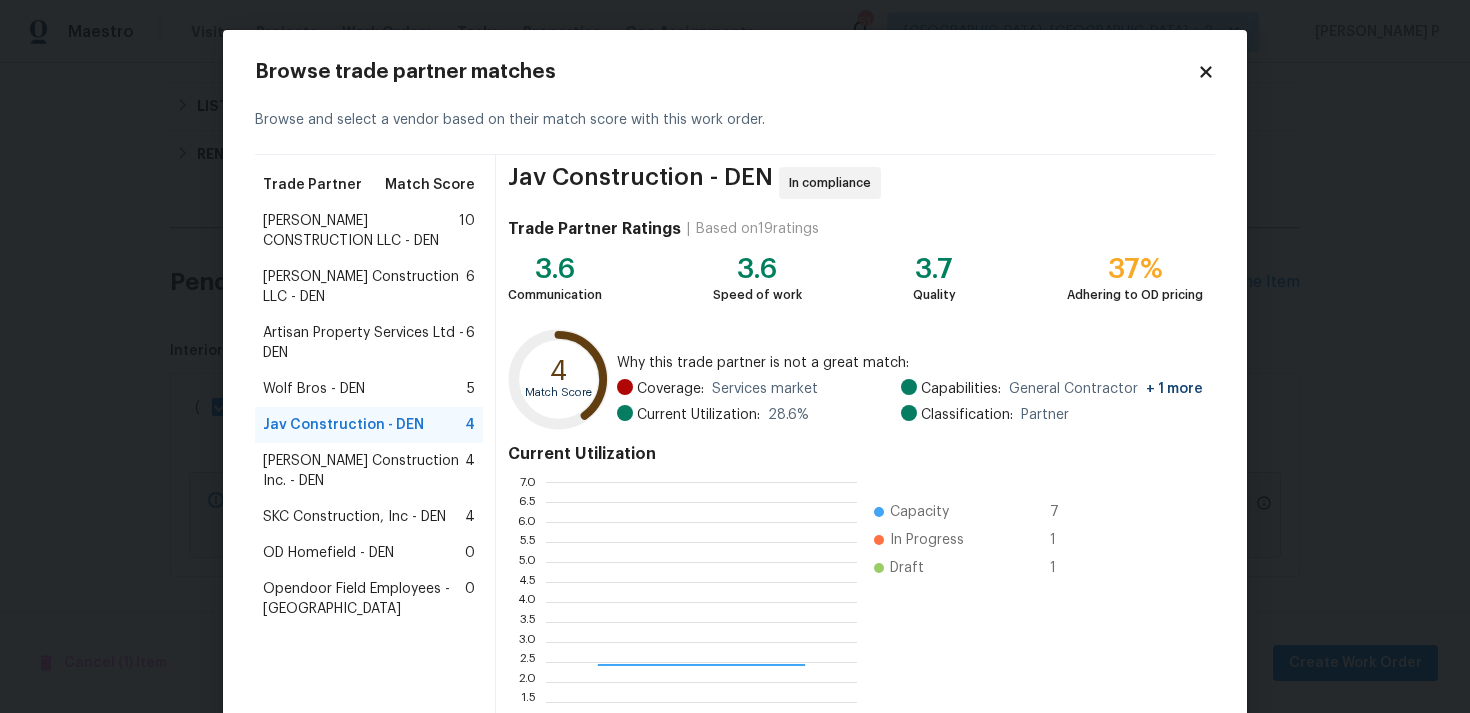 scroll, scrollTop: 2, scrollLeft: 1, axis: both 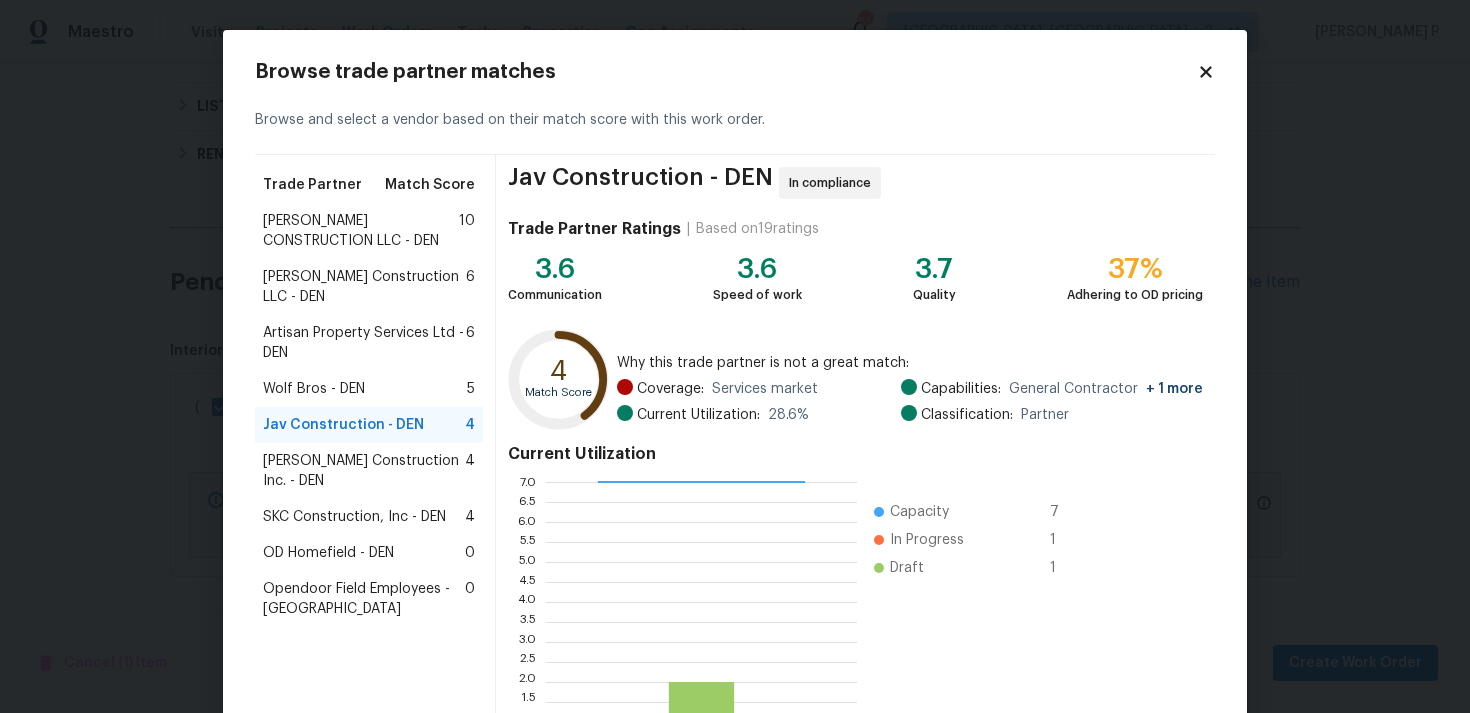 click on "[PERSON_NAME] CONSTRUCTION LLC - DEN" at bounding box center (361, 231) 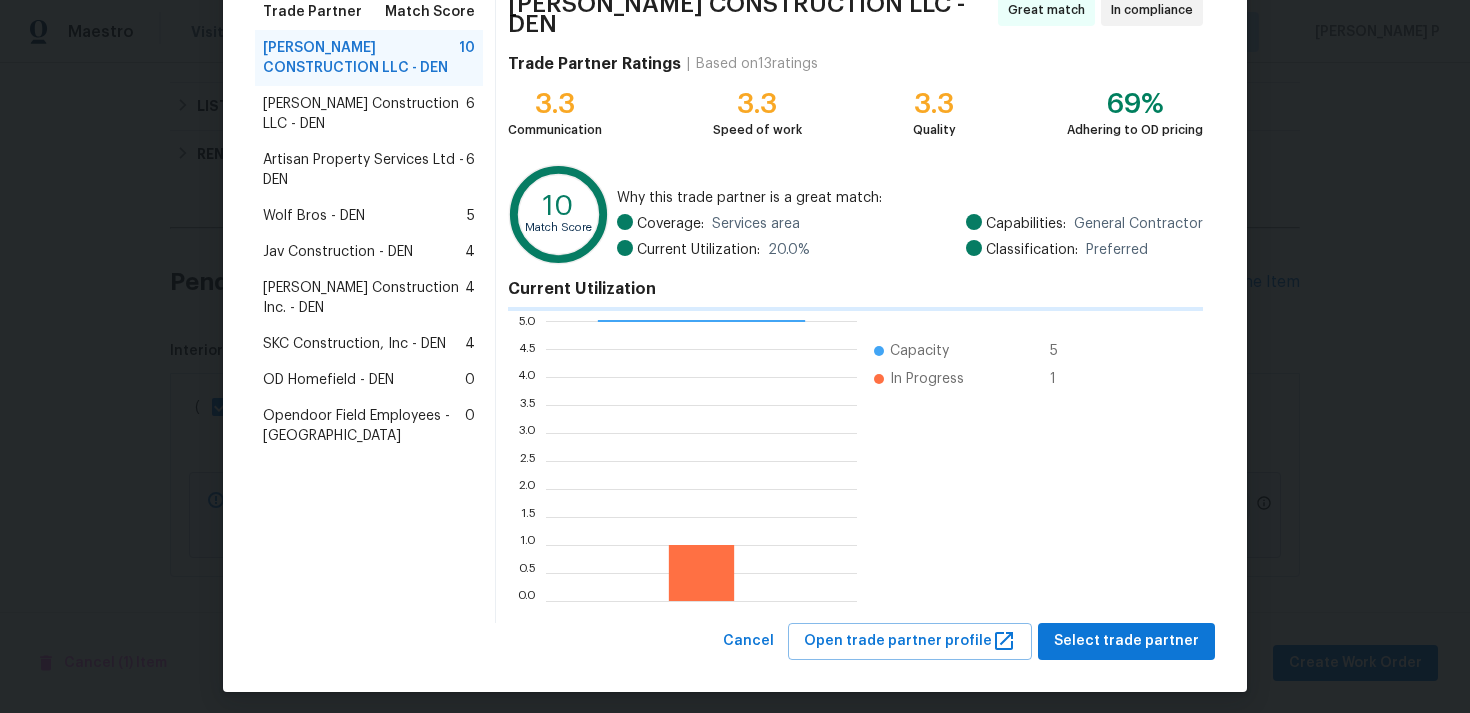 scroll, scrollTop: 169, scrollLeft: 0, axis: vertical 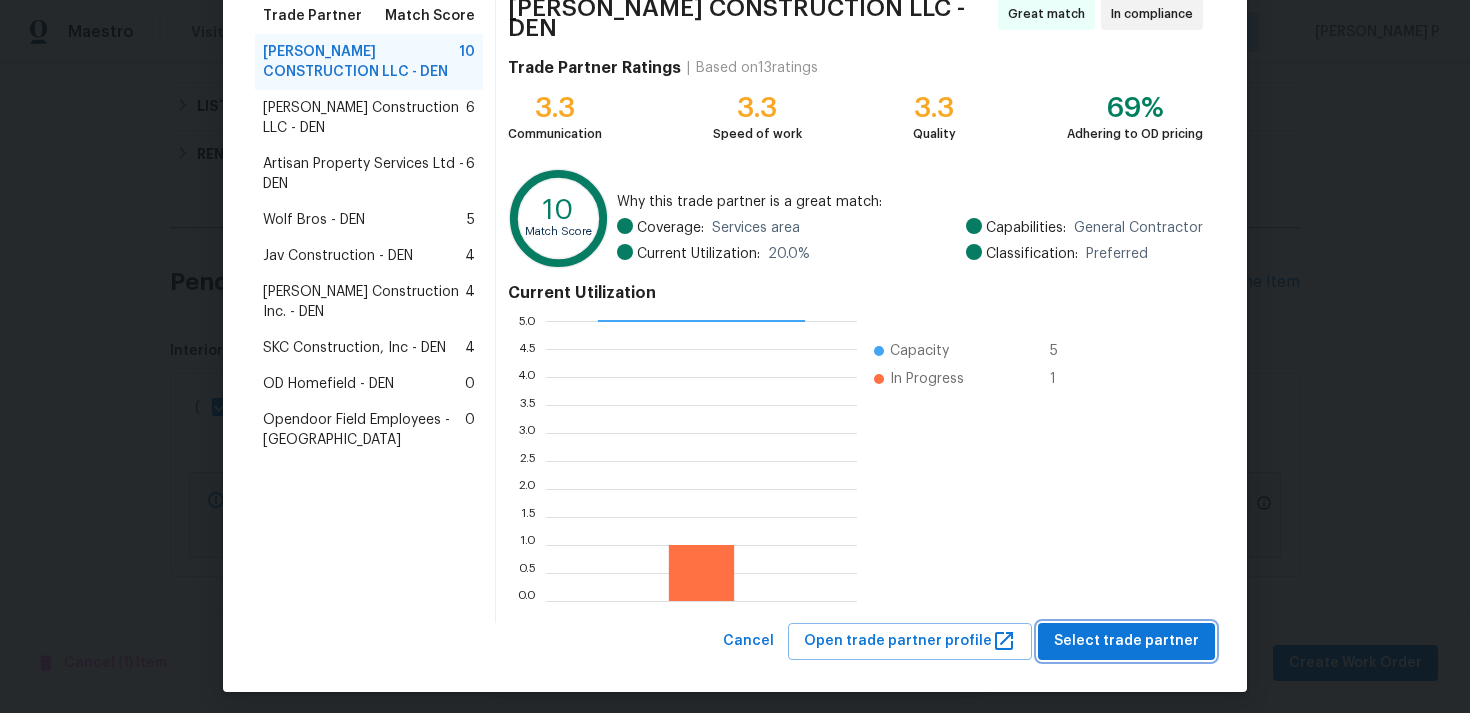click on "Select trade partner" at bounding box center [1126, 641] 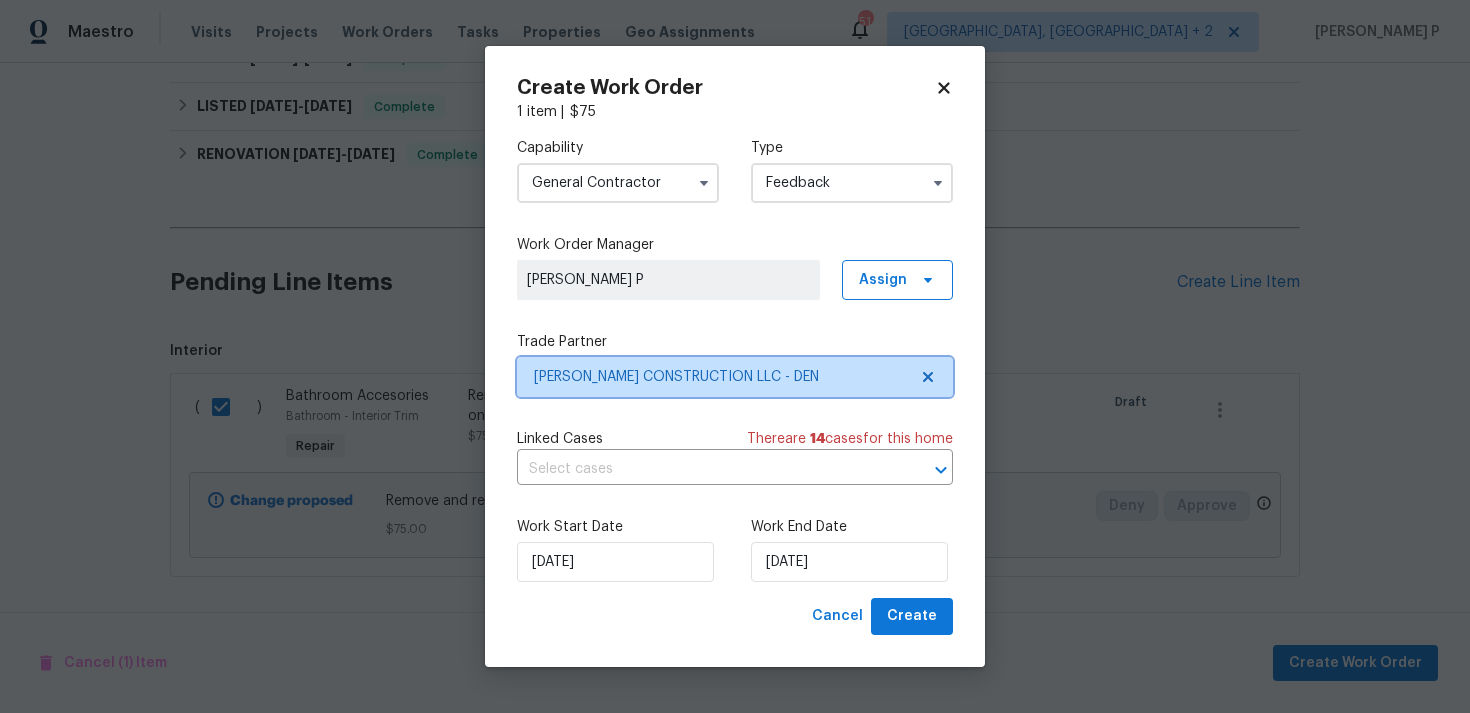 scroll, scrollTop: 0, scrollLeft: 0, axis: both 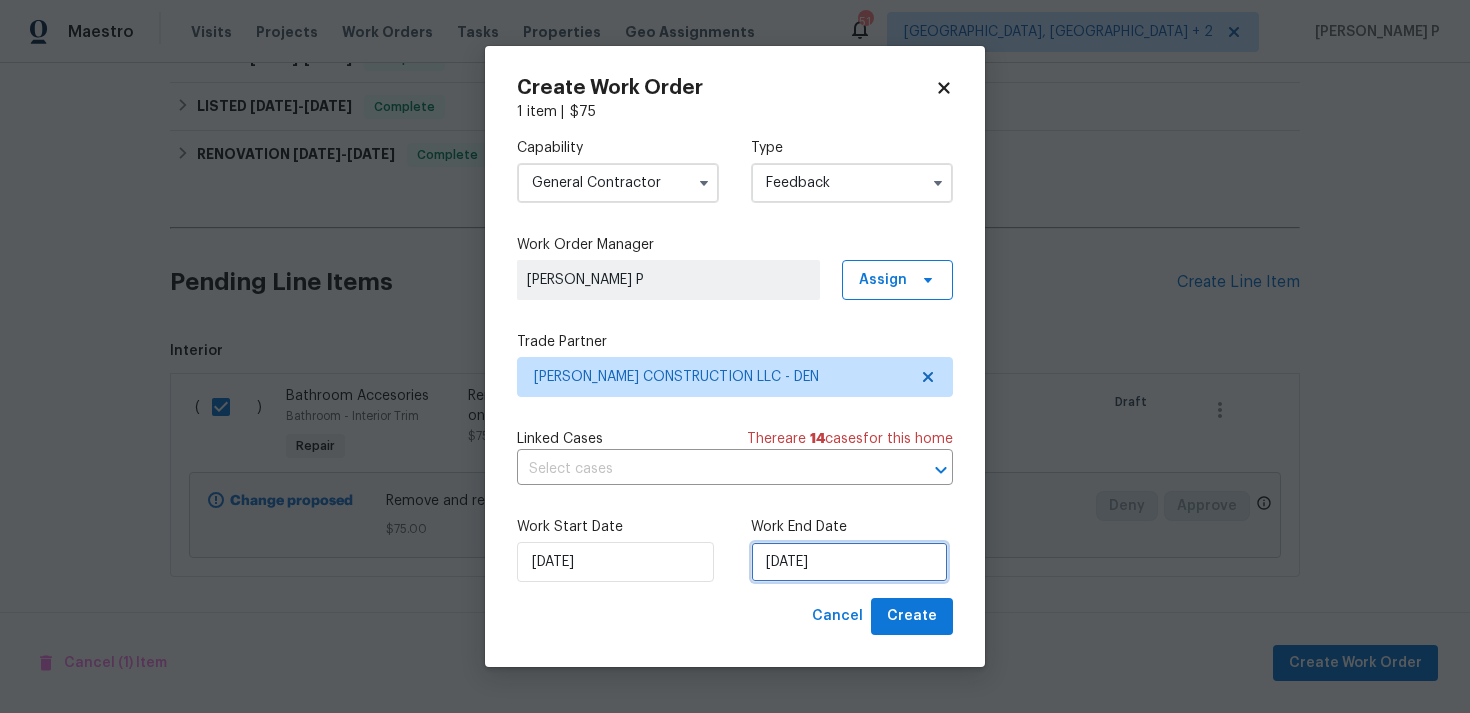 click on "[DATE]" at bounding box center [849, 562] 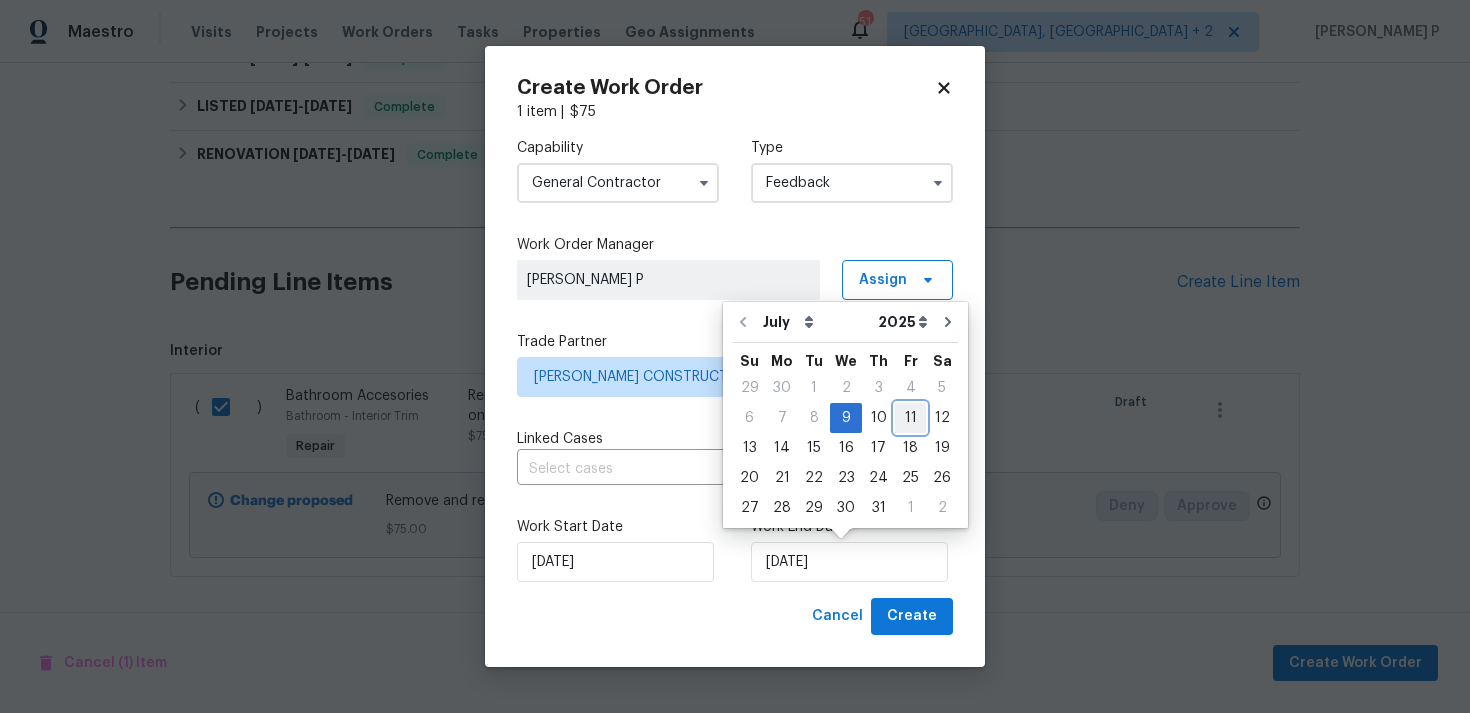 click on "11" at bounding box center (910, 418) 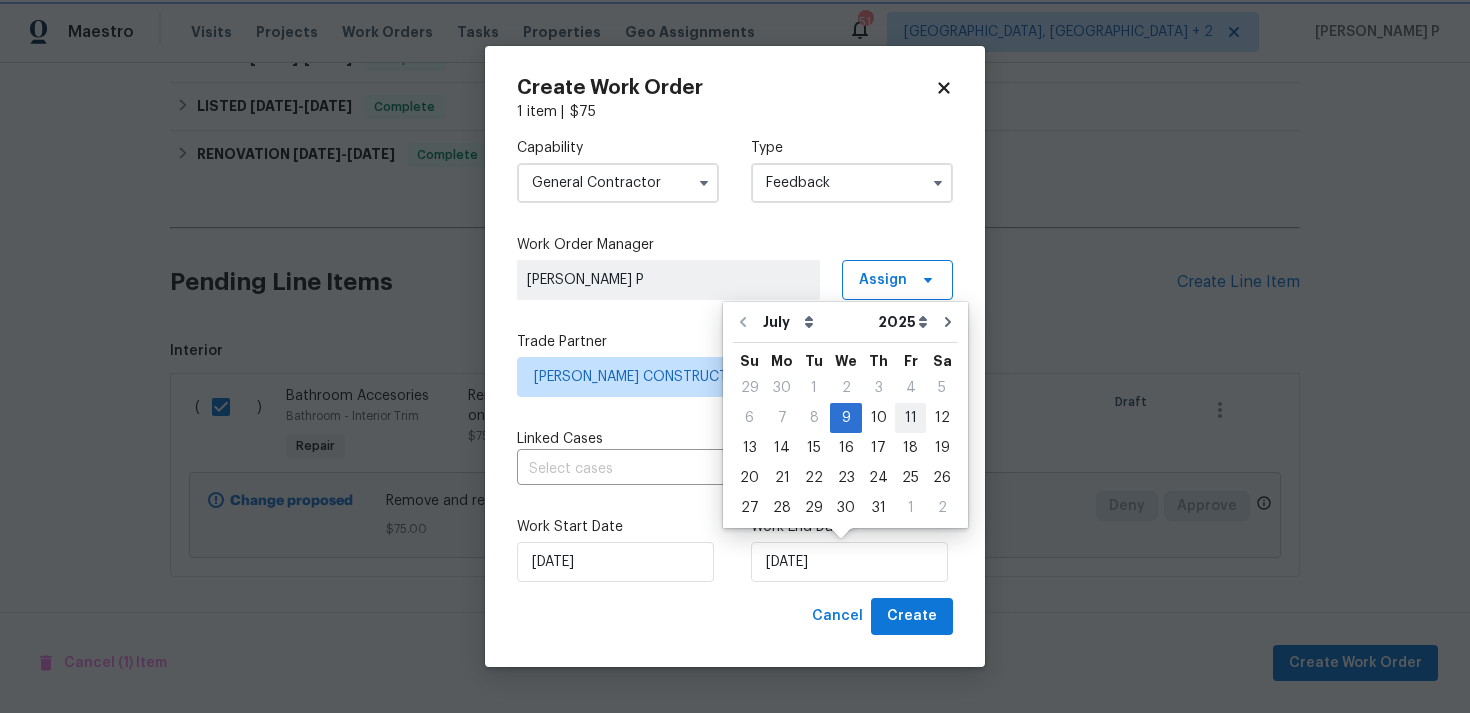 type on "[DATE]" 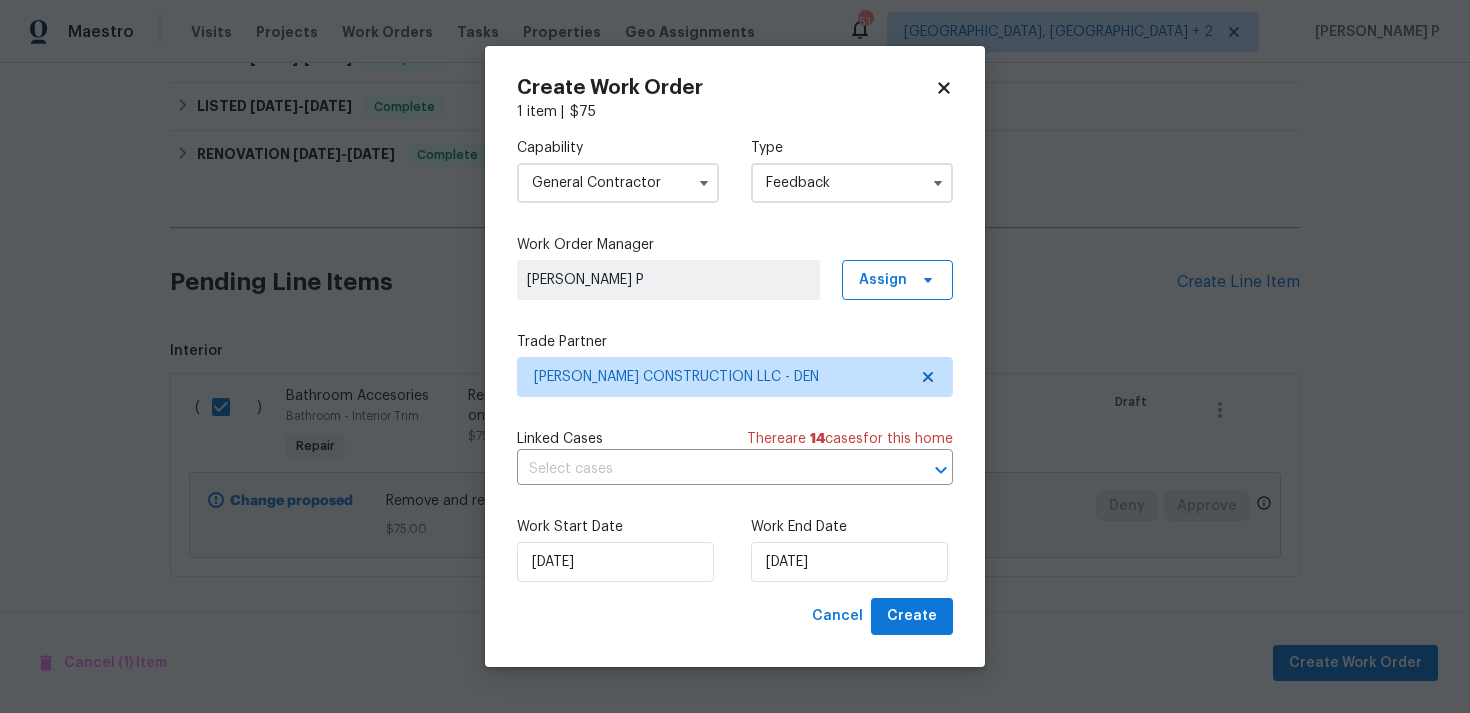 click on "Work Start Date   09/07/2025 Work End Date   11/07/2025" at bounding box center (735, 549) 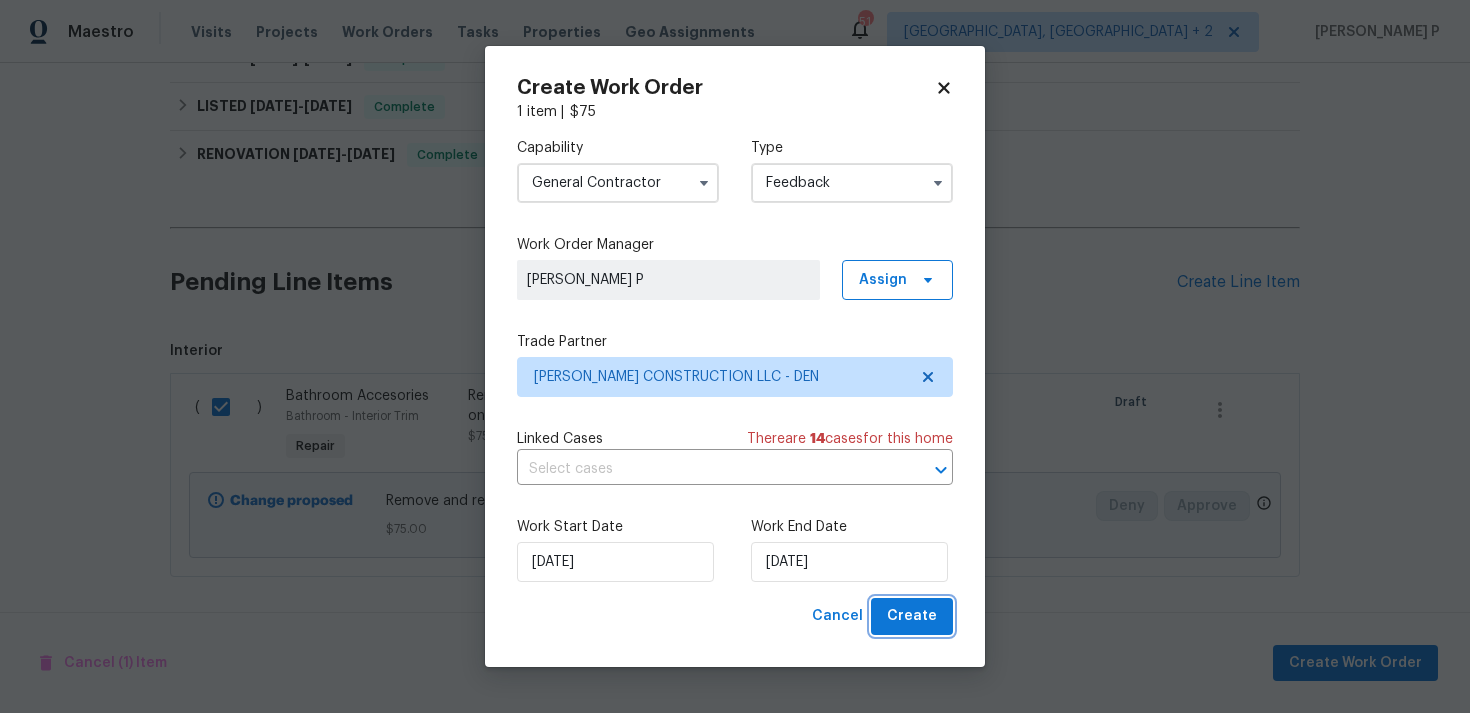 click on "Create" at bounding box center (912, 616) 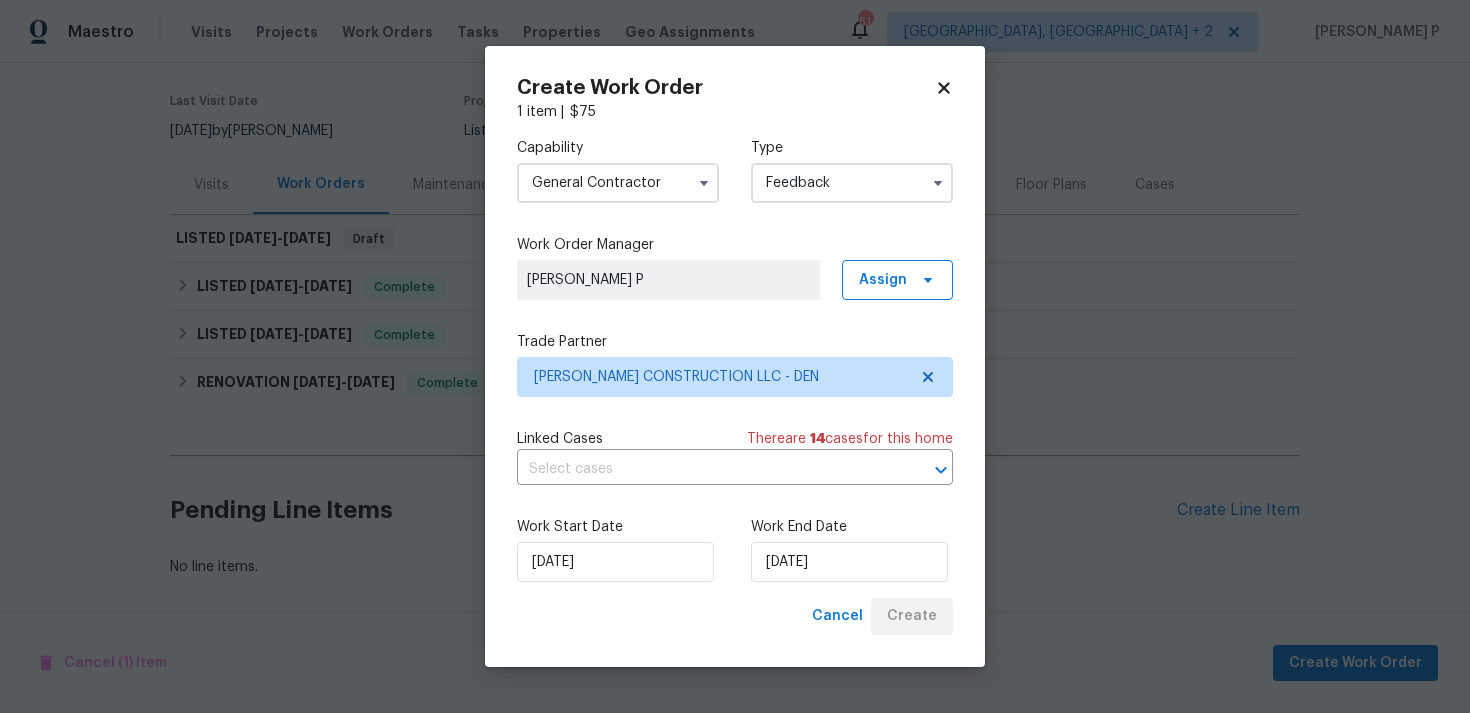 scroll, scrollTop: 148, scrollLeft: 0, axis: vertical 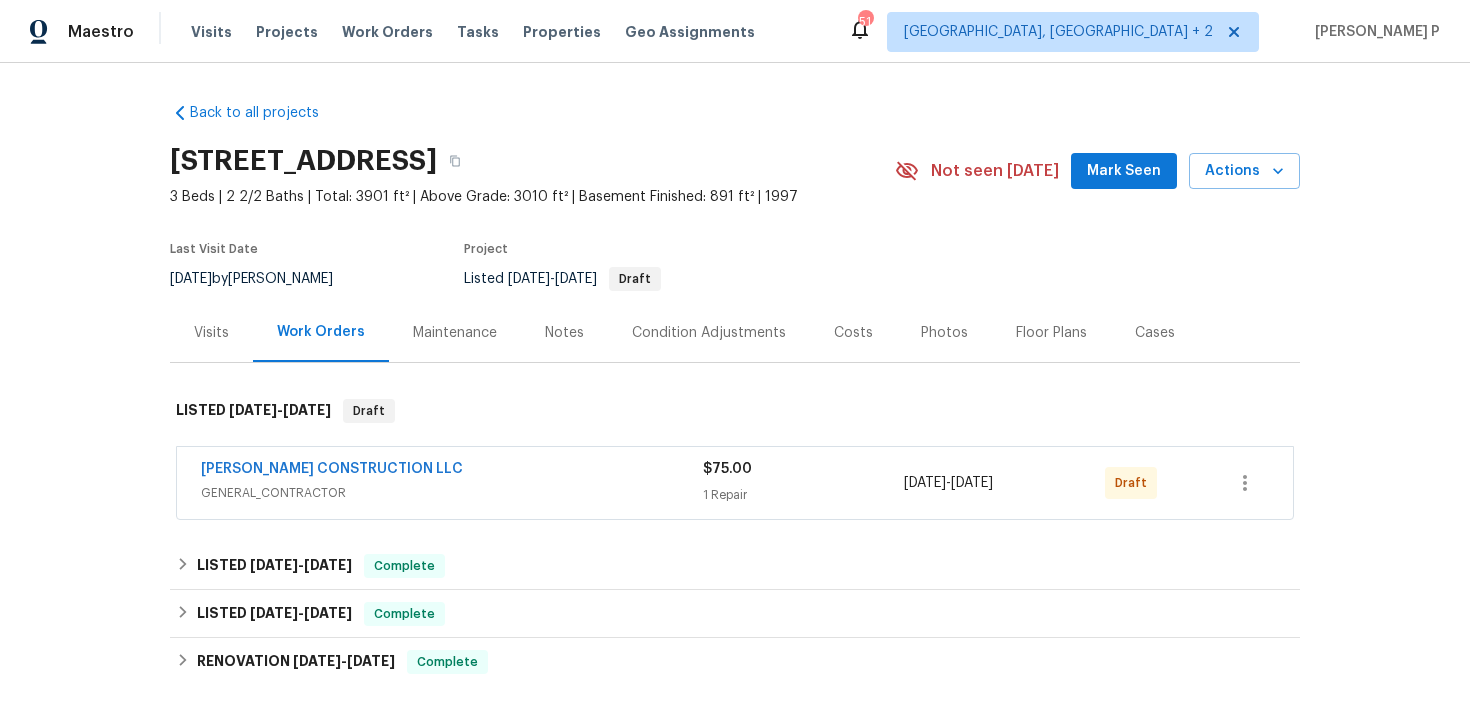 click on "[PERSON_NAME] CONSTRUCTION LLC GENERAL_CONTRACTOR $75.00 1 Repair [DATE]  -  [DATE] Draft" at bounding box center (735, 483) 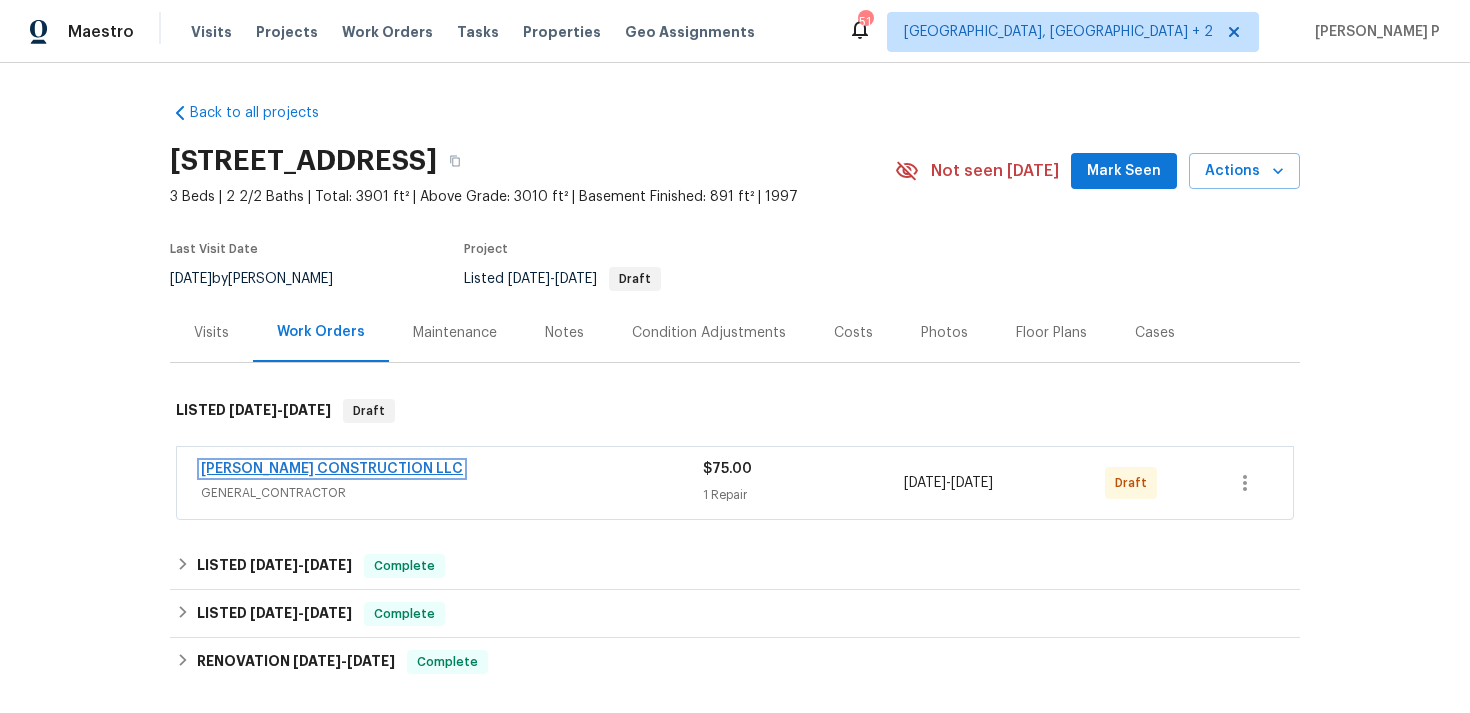 click on "[PERSON_NAME] CONSTRUCTION LLC" at bounding box center [332, 469] 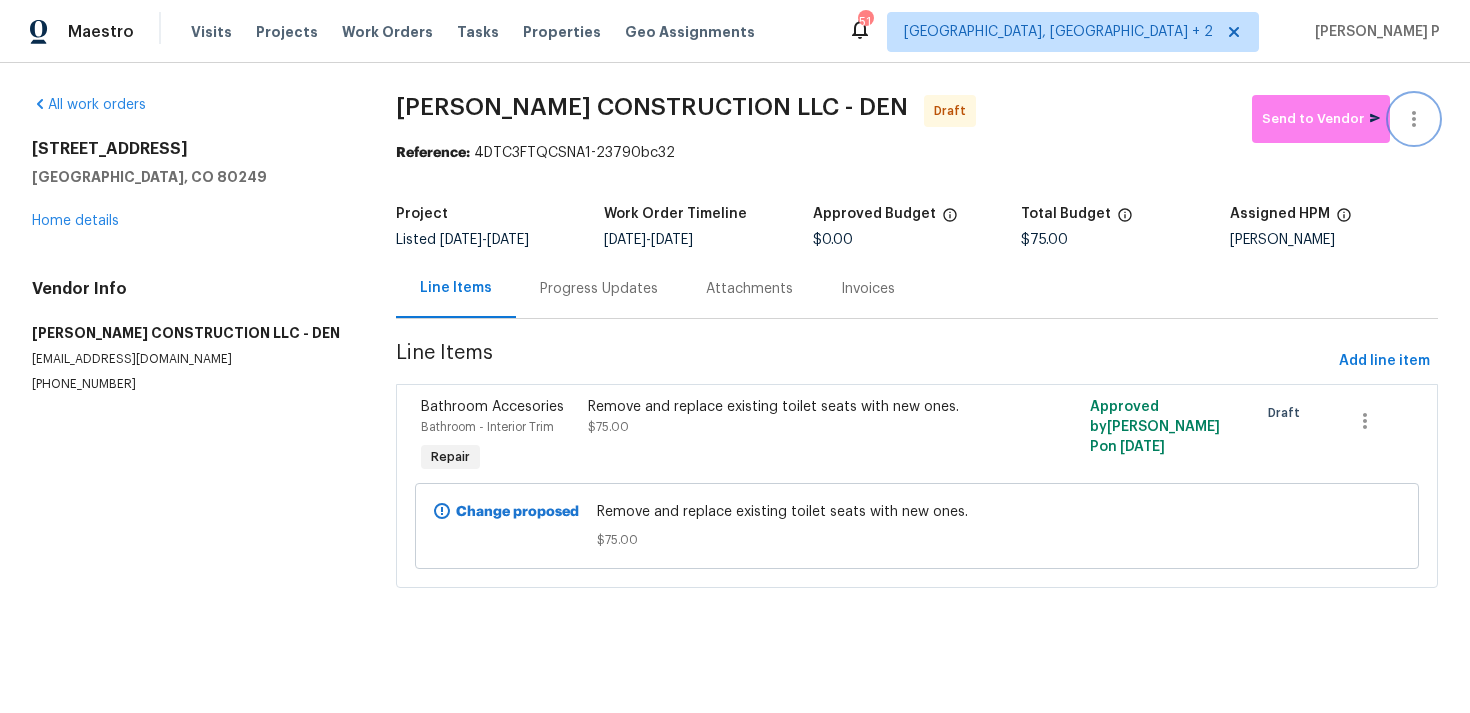 click 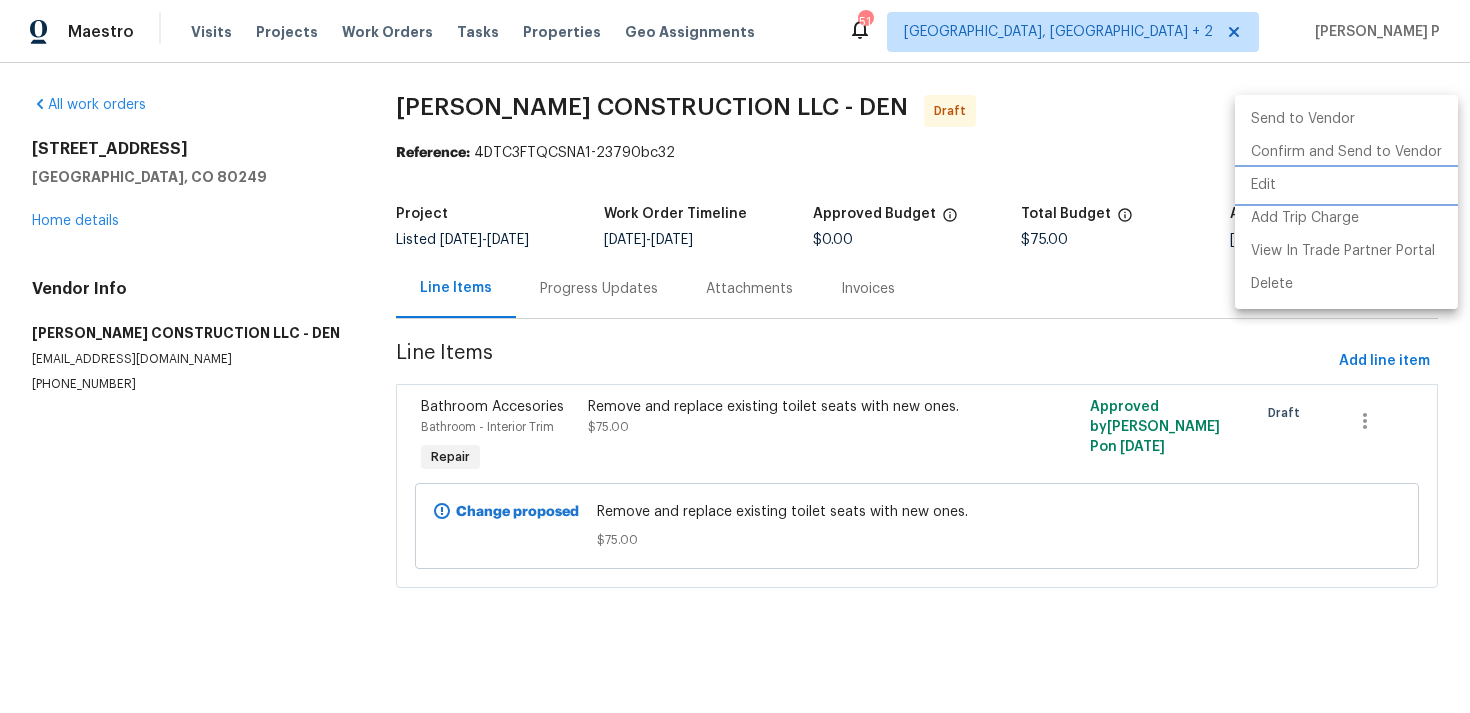 click on "Edit" at bounding box center [1346, 185] 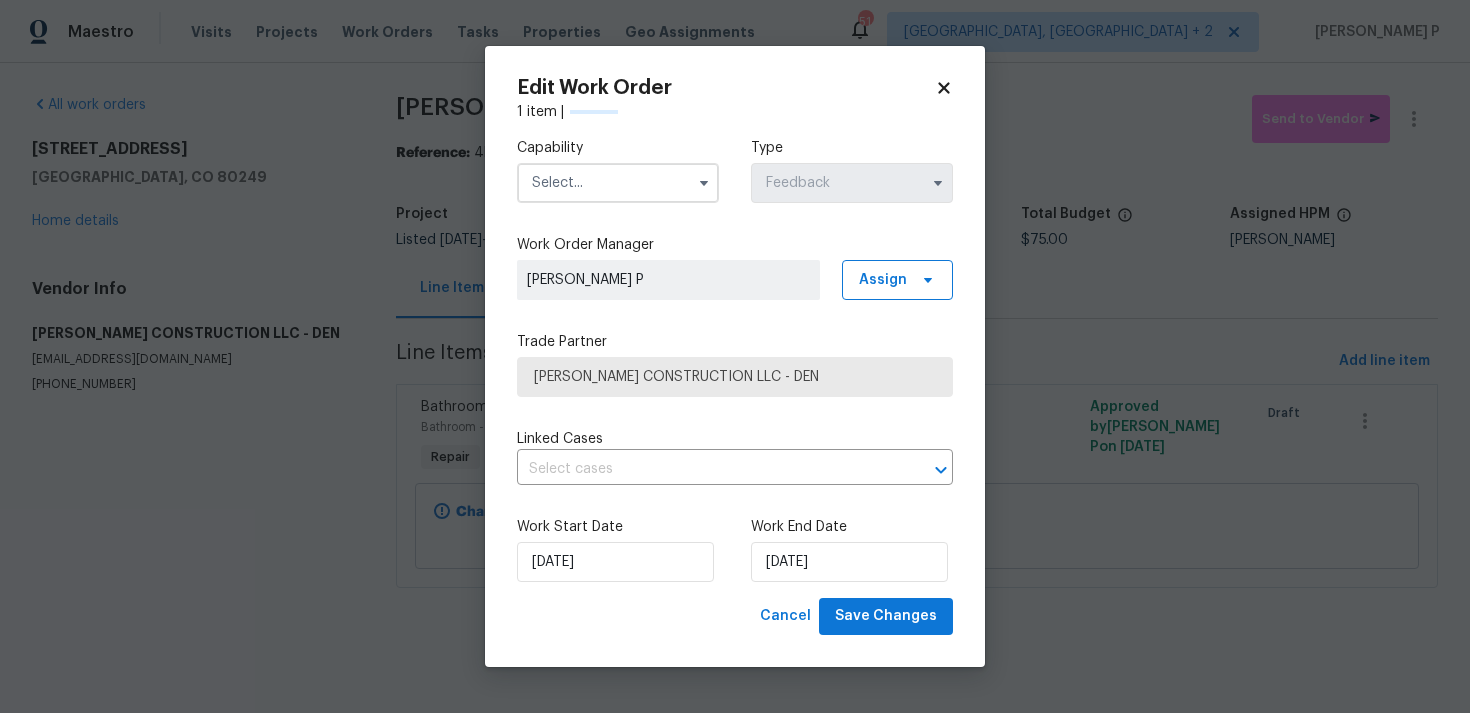 click at bounding box center (618, 183) 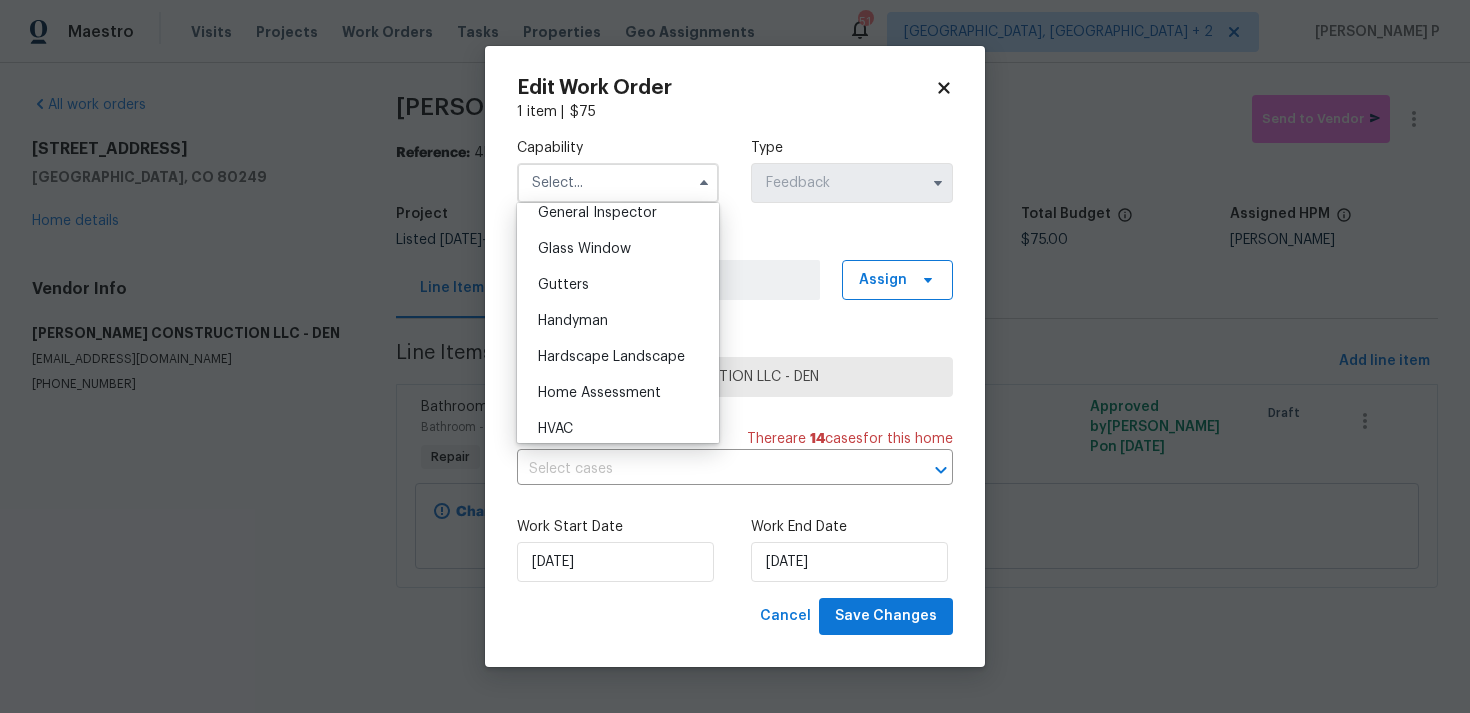 scroll, scrollTop: 1027, scrollLeft: 0, axis: vertical 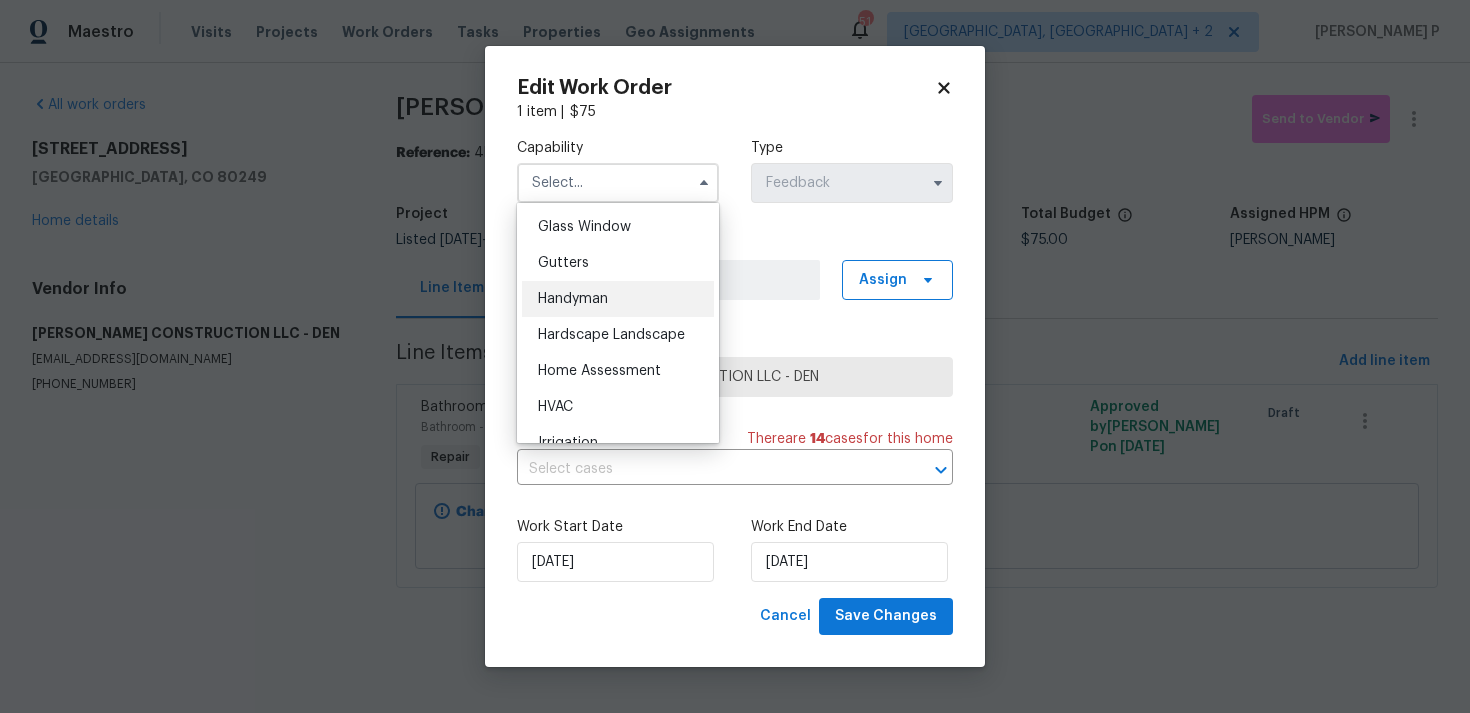 click on "Handyman" at bounding box center [618, 299] 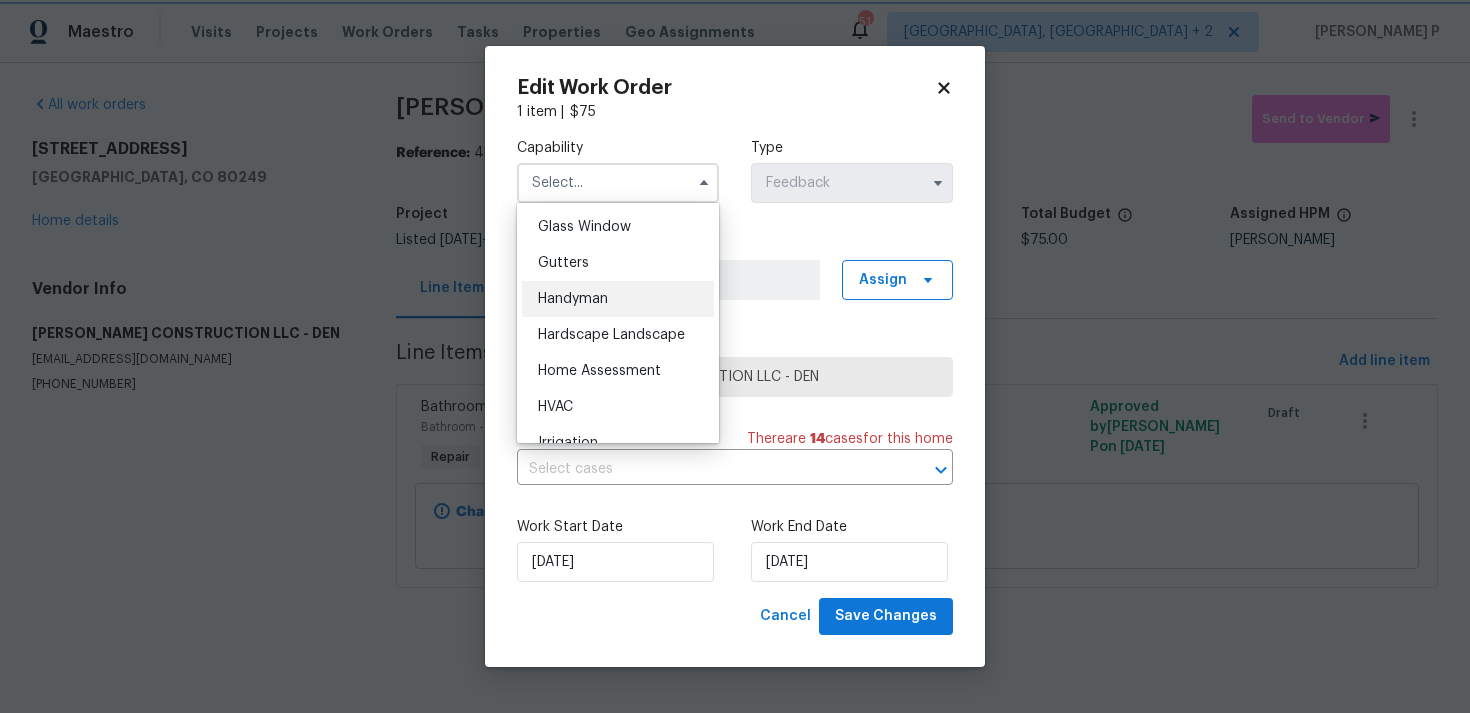 type on "Handyman" 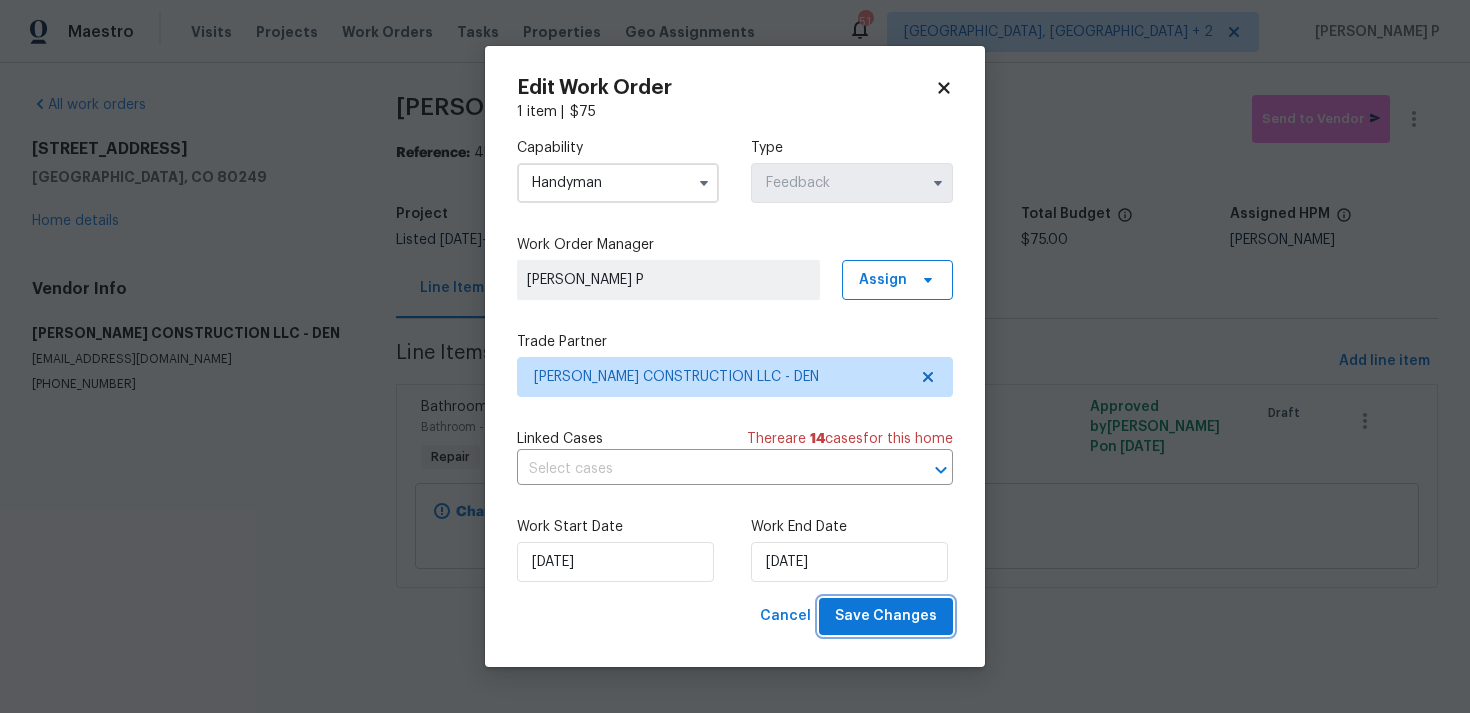 click on "Save Changes" at bounding box center (886, 616) 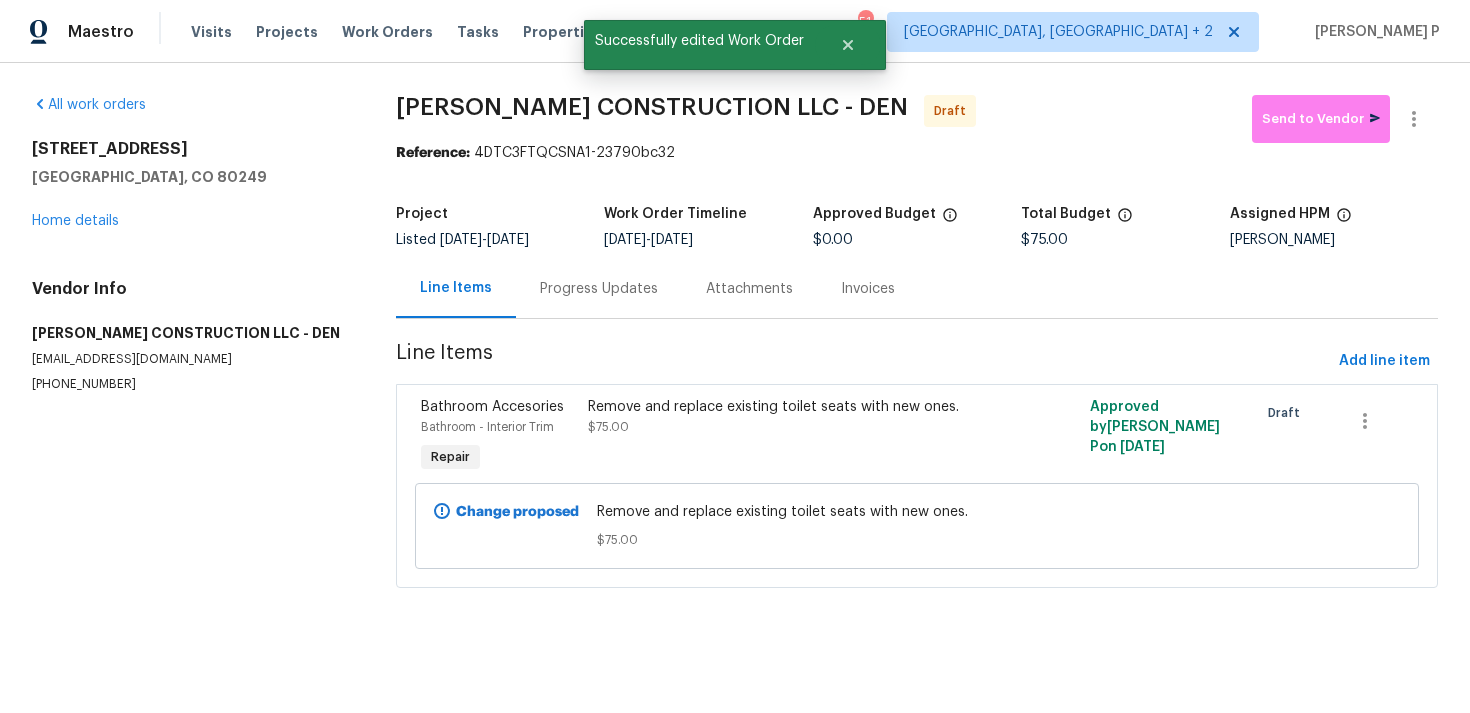 click on "Progress Updates" at bounding box center [599, 288] 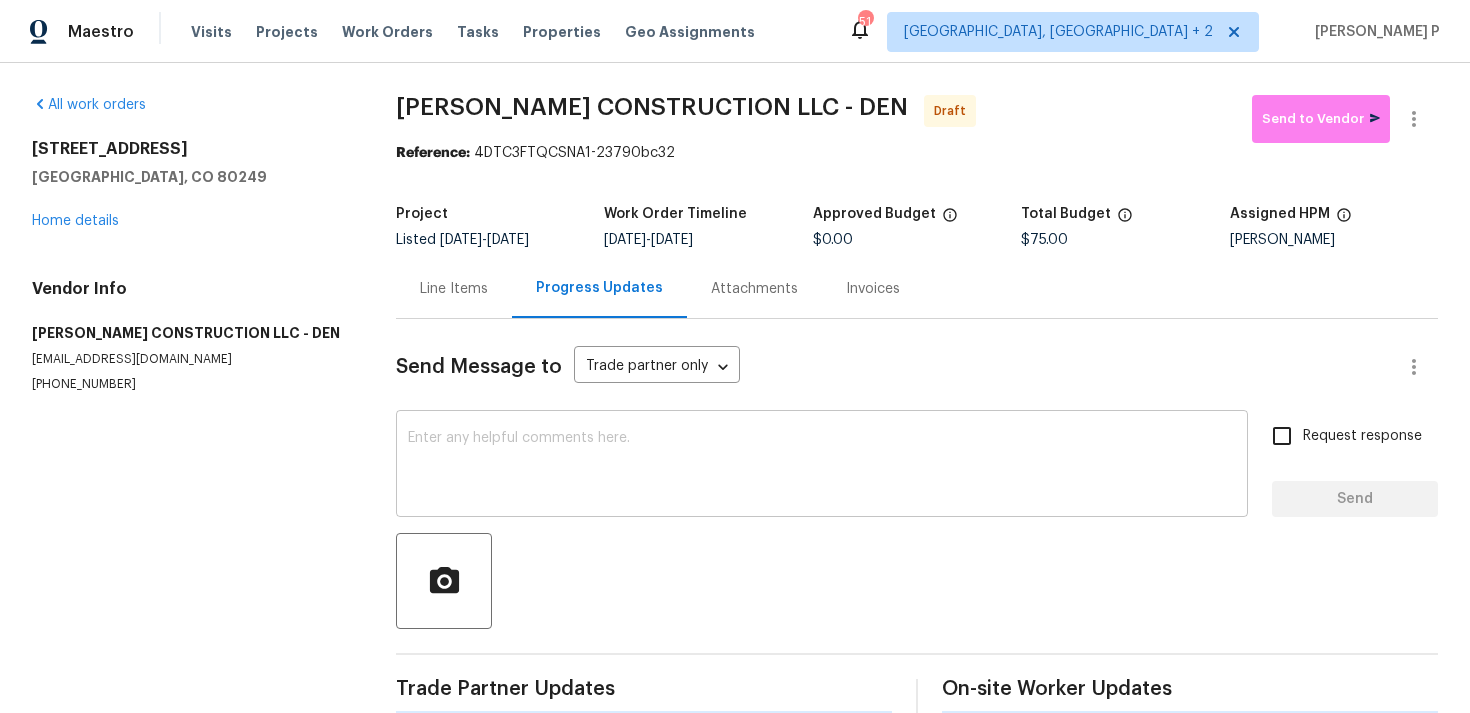 click at bounding box center [822, 466] 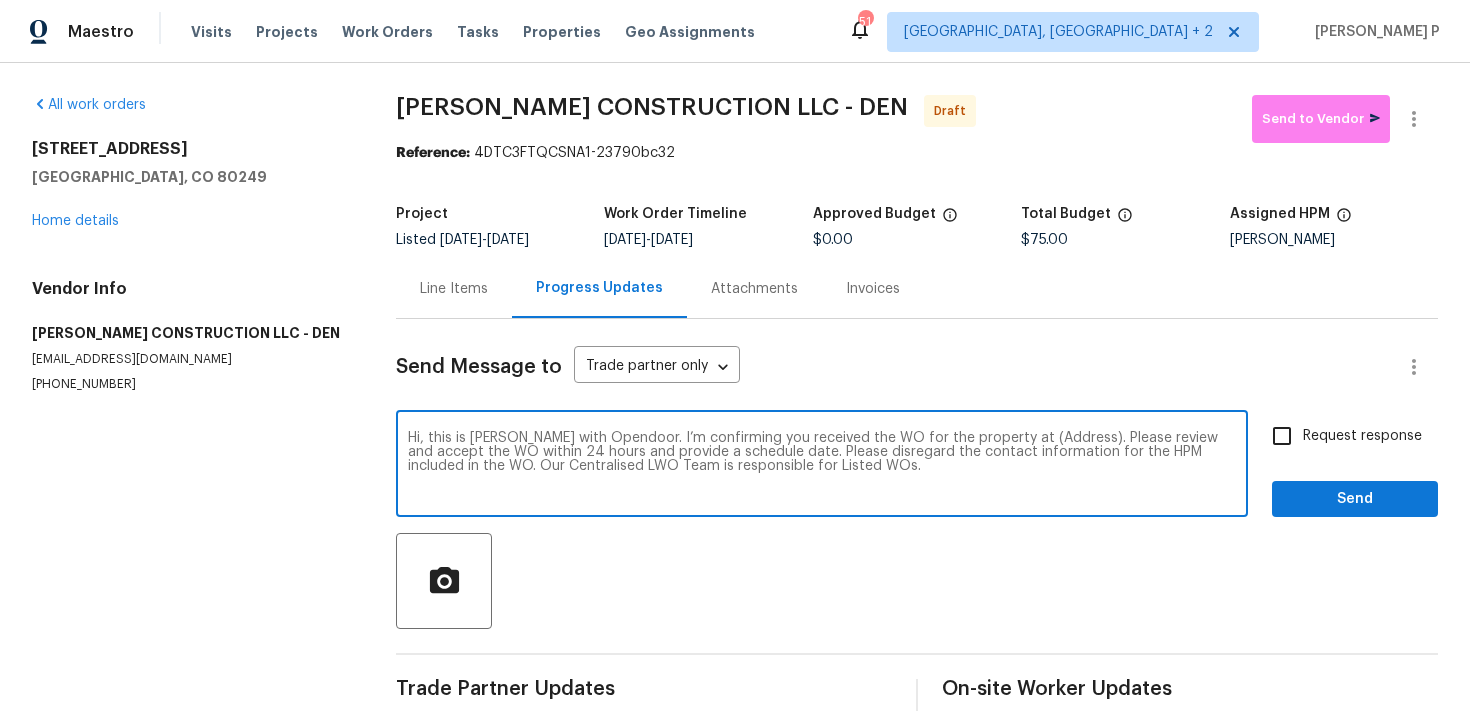 drag, startPoint x: 1003, startPoint y: 440, endPoint x: 1065, endPoint y: 439, distance: 62.008064 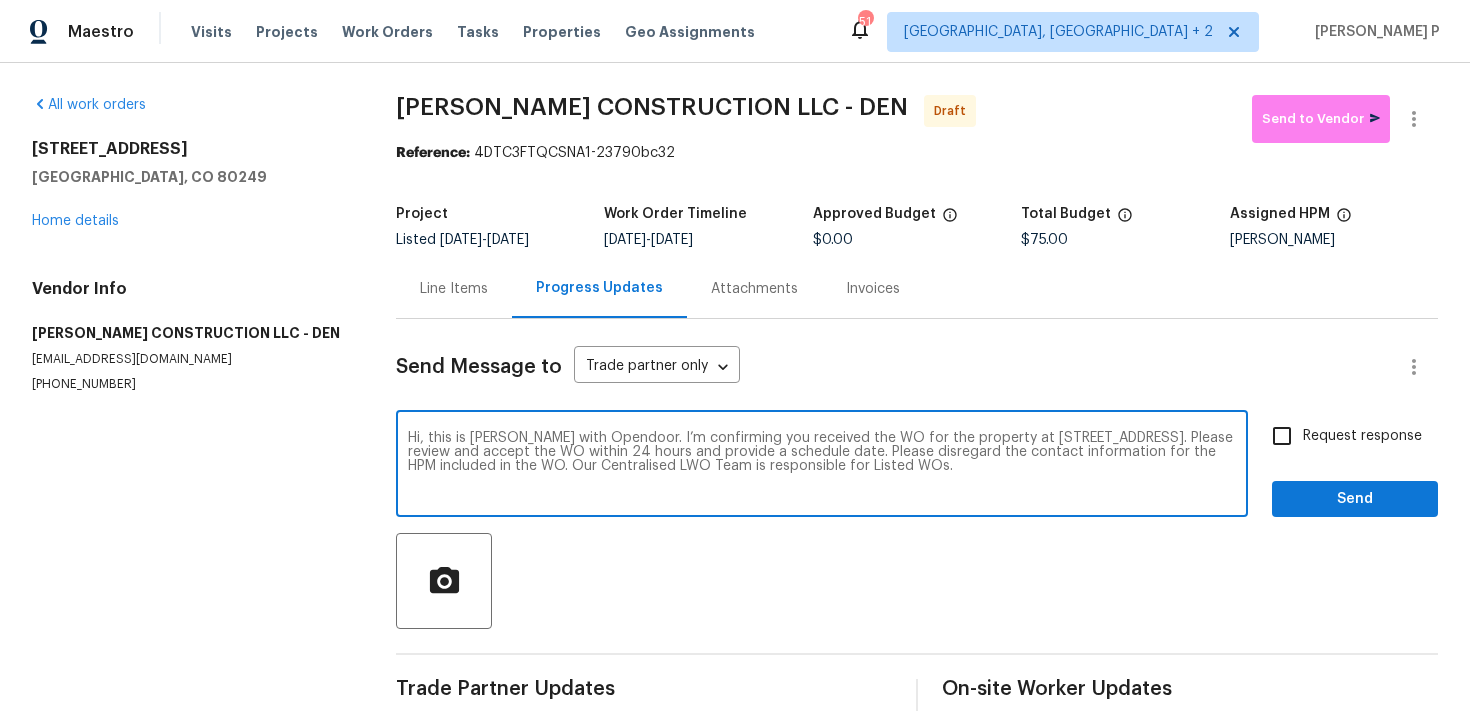 type on "Hi, this is [PERSON_NAME] with Opendoor. I’m confirming you received the WO for the property at [STREET_ADDRESS]. Please review and accept the WO within 24 hours and provide a schedule date. Please disregard the contact information for the HPM included in the WO. Our Centralised LWO Team is responsible for Listed WOs." 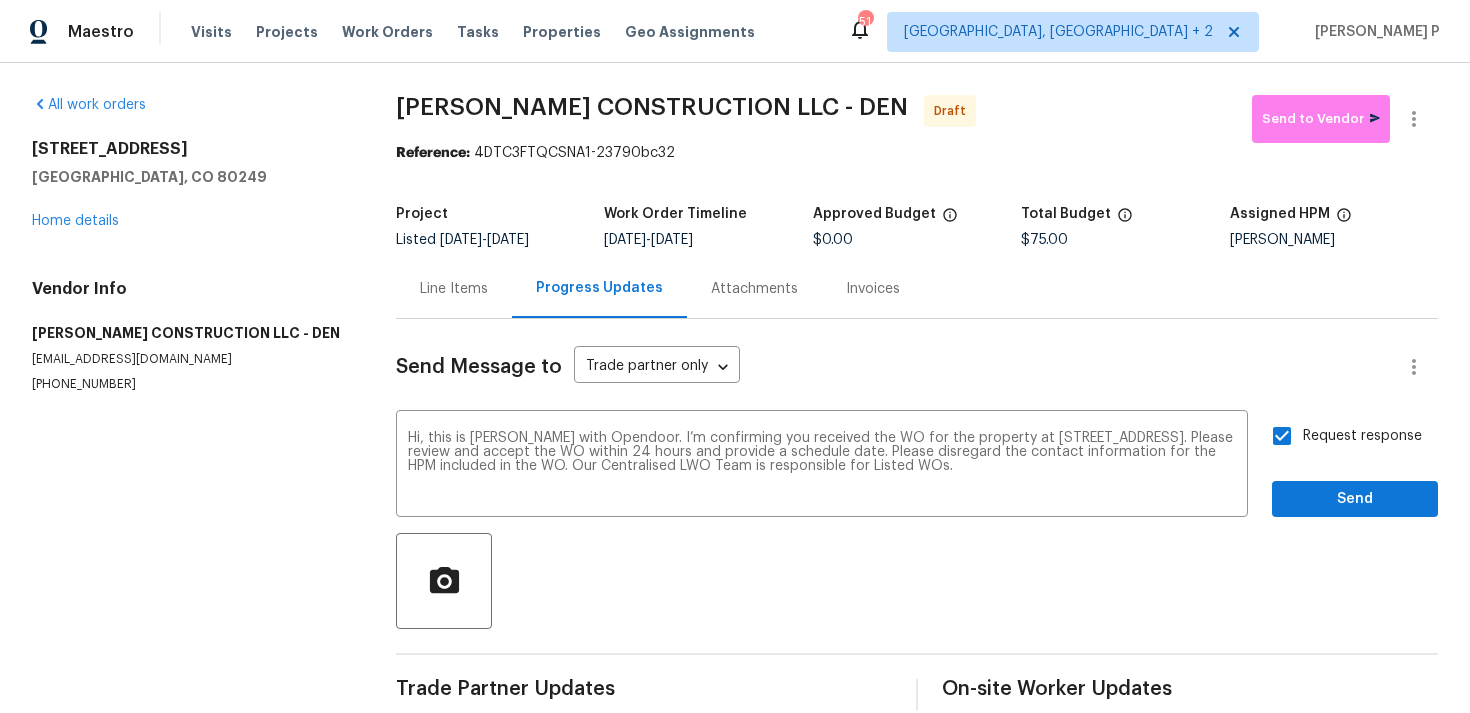 click on "Send Message to Trade partner only Trade partner only ​ Hi, this is [PERSON_NAME] with Opendoor. I’m confirming you received the WO for the property at [STREET_ADDRESS]. Please review and accept the WO within 24 hours and provide a schedule date. Please disregard the contact information for the HPM included in the WO. Our Centralised LWO Team is responsible for Listed WOs.  x ​ Request response Send Trade Partner Updates On-site Worker Updates" at bounding box center (917, 515) 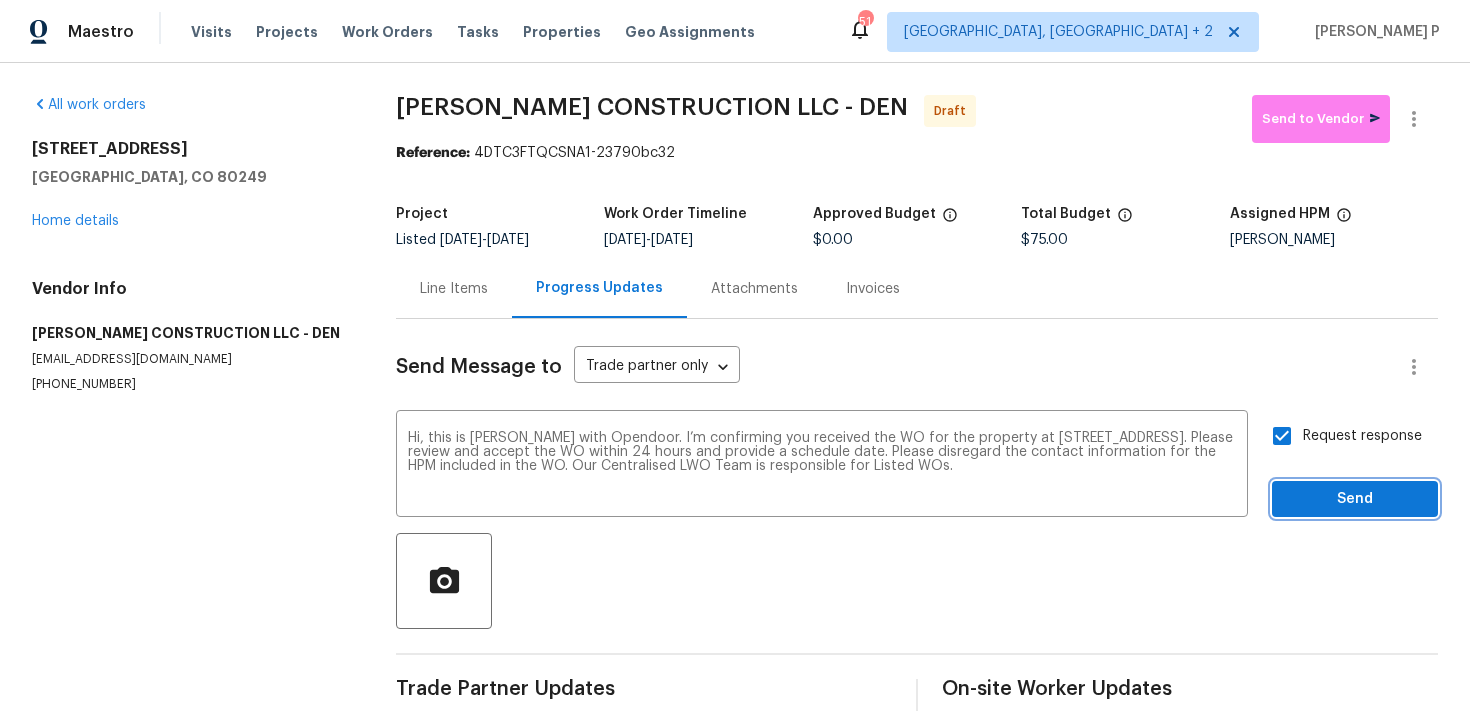 click on "Send" at bounding box center (1355, 499) 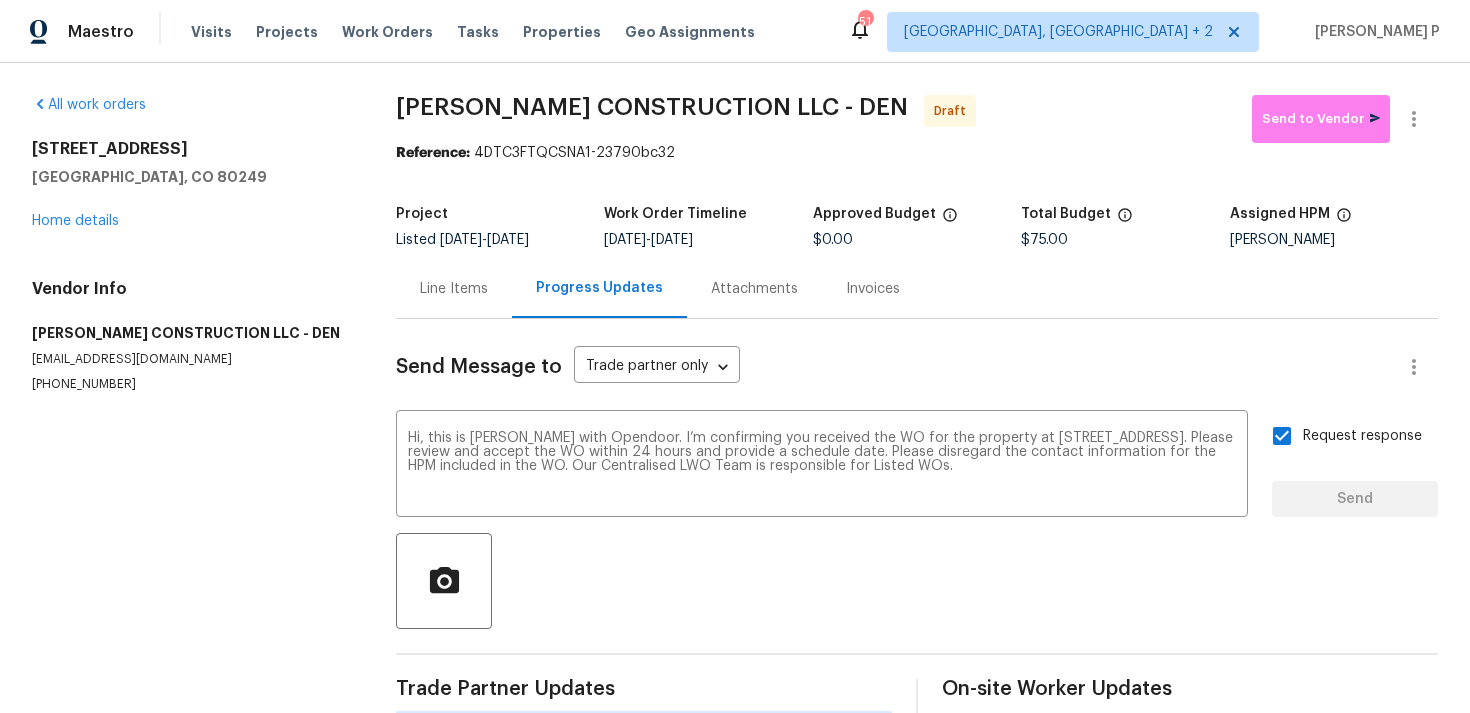 type 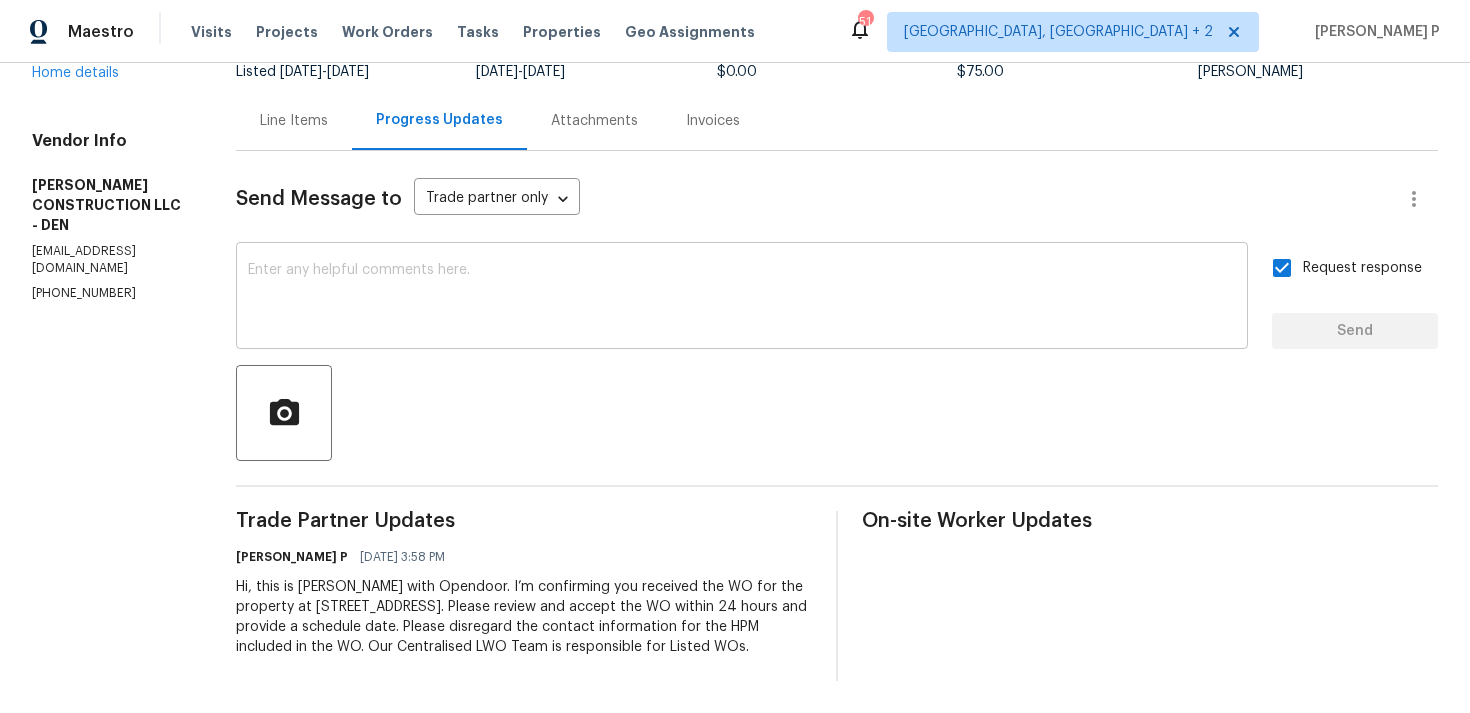 scroll, scrollTop: 0, scrollLeft: 0, axis: both 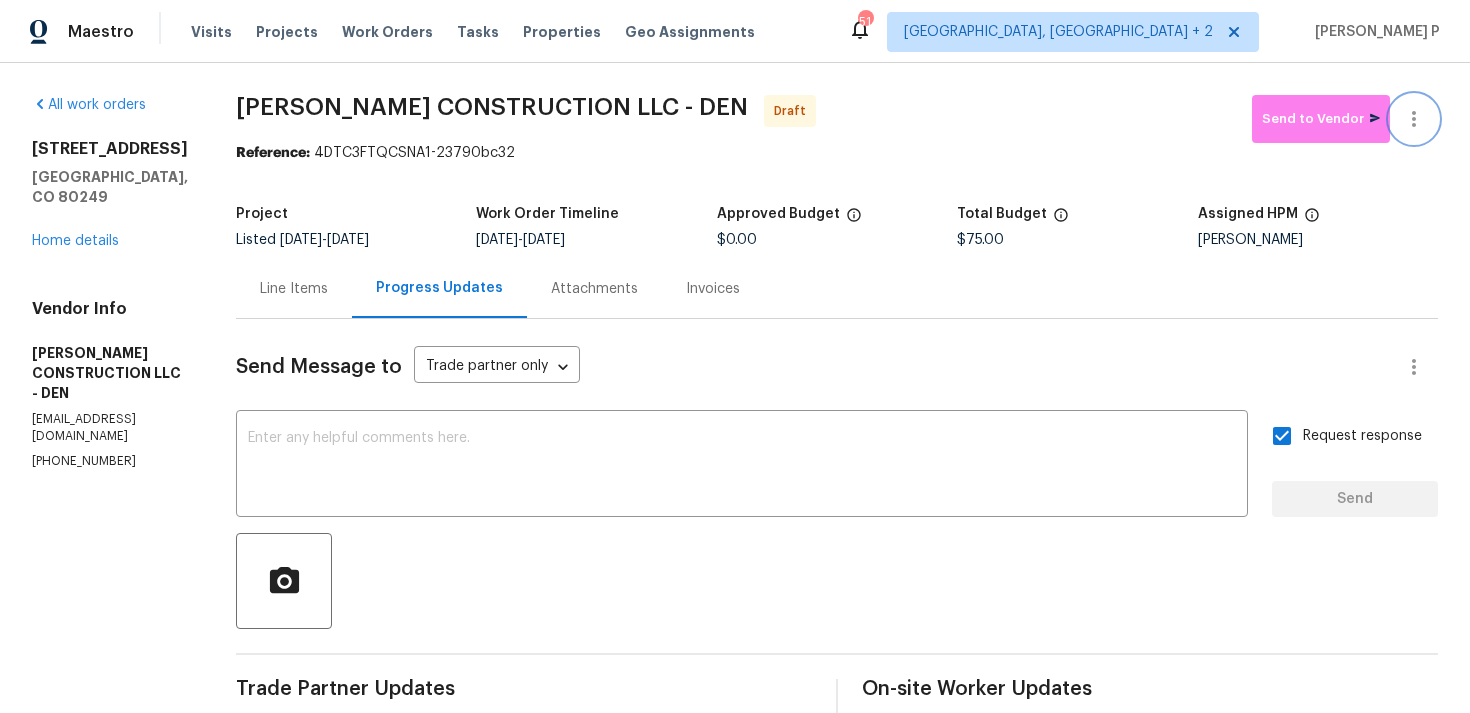 click 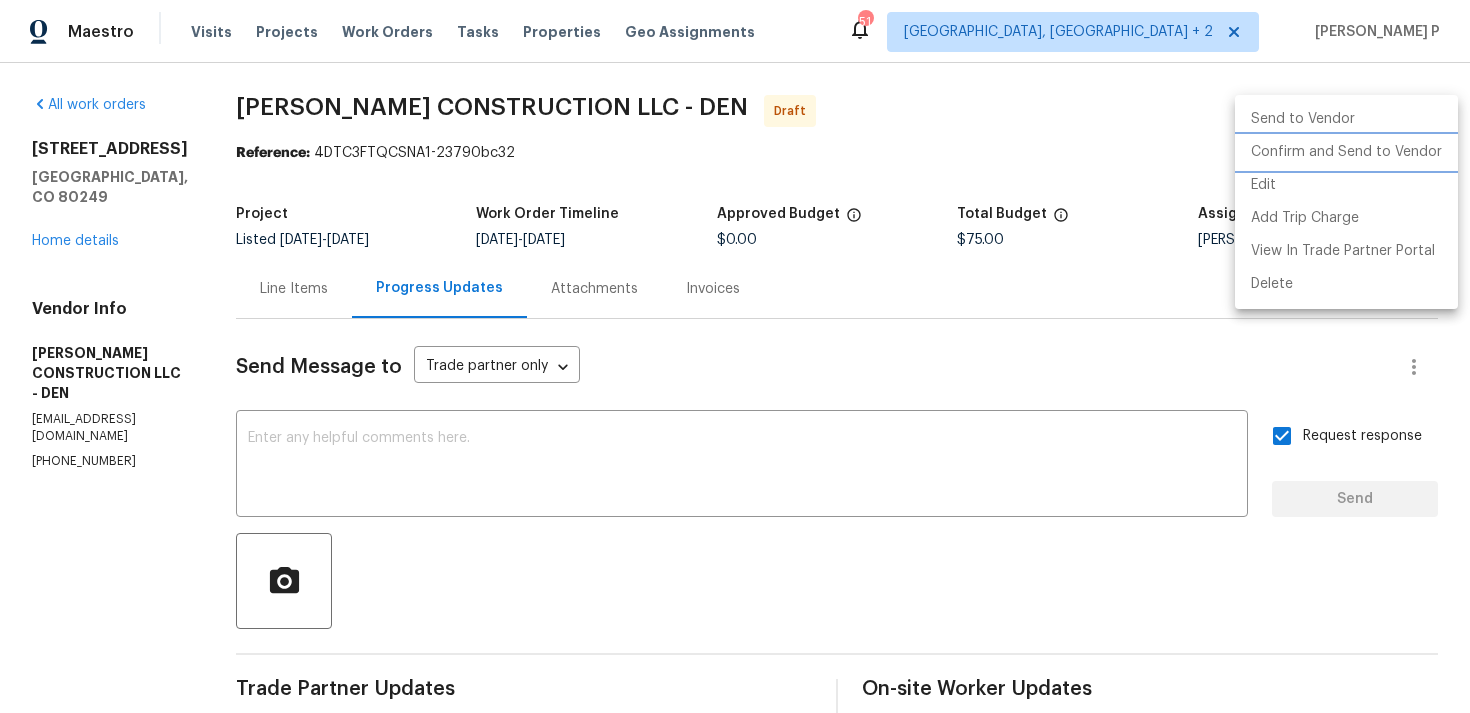 click on "Confirm and Send to Vendor" at bounding box center [1346, 152] 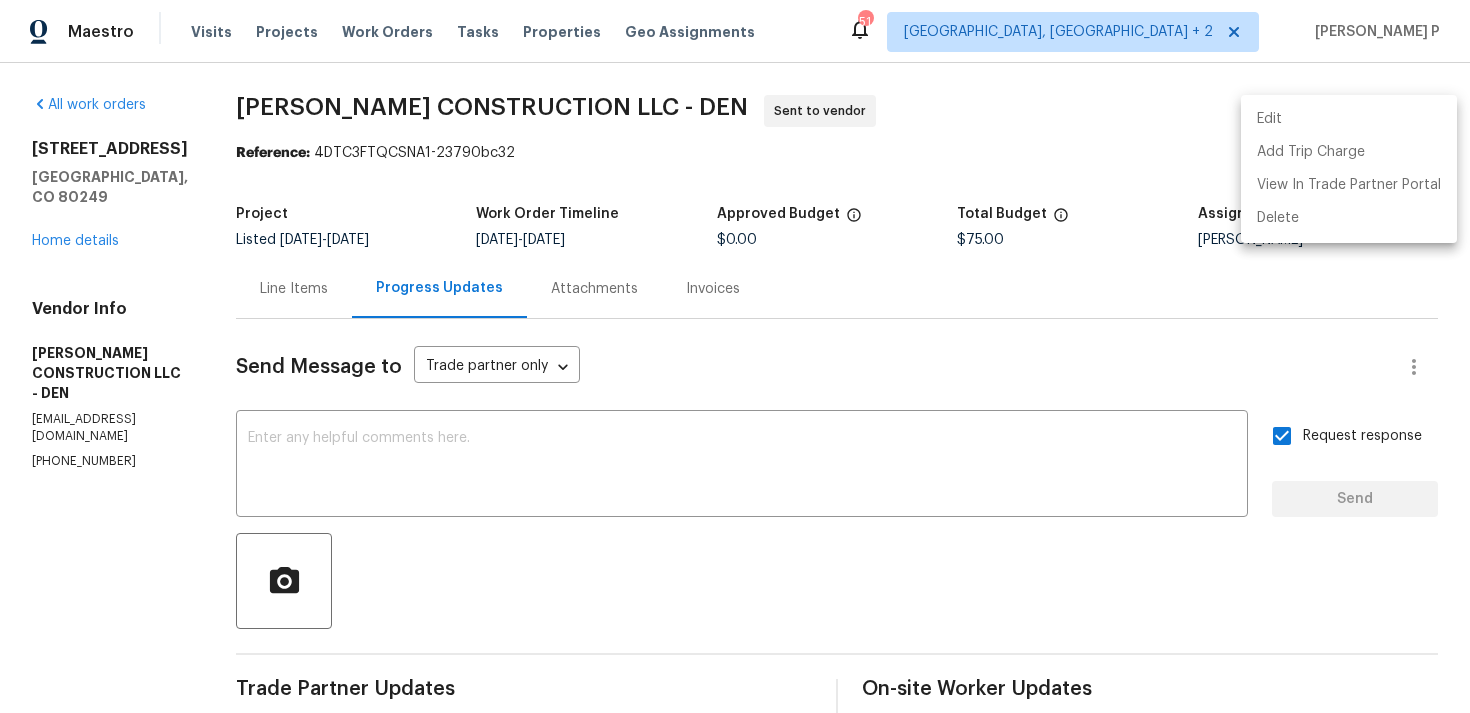 click at bounding box center [735, 356] 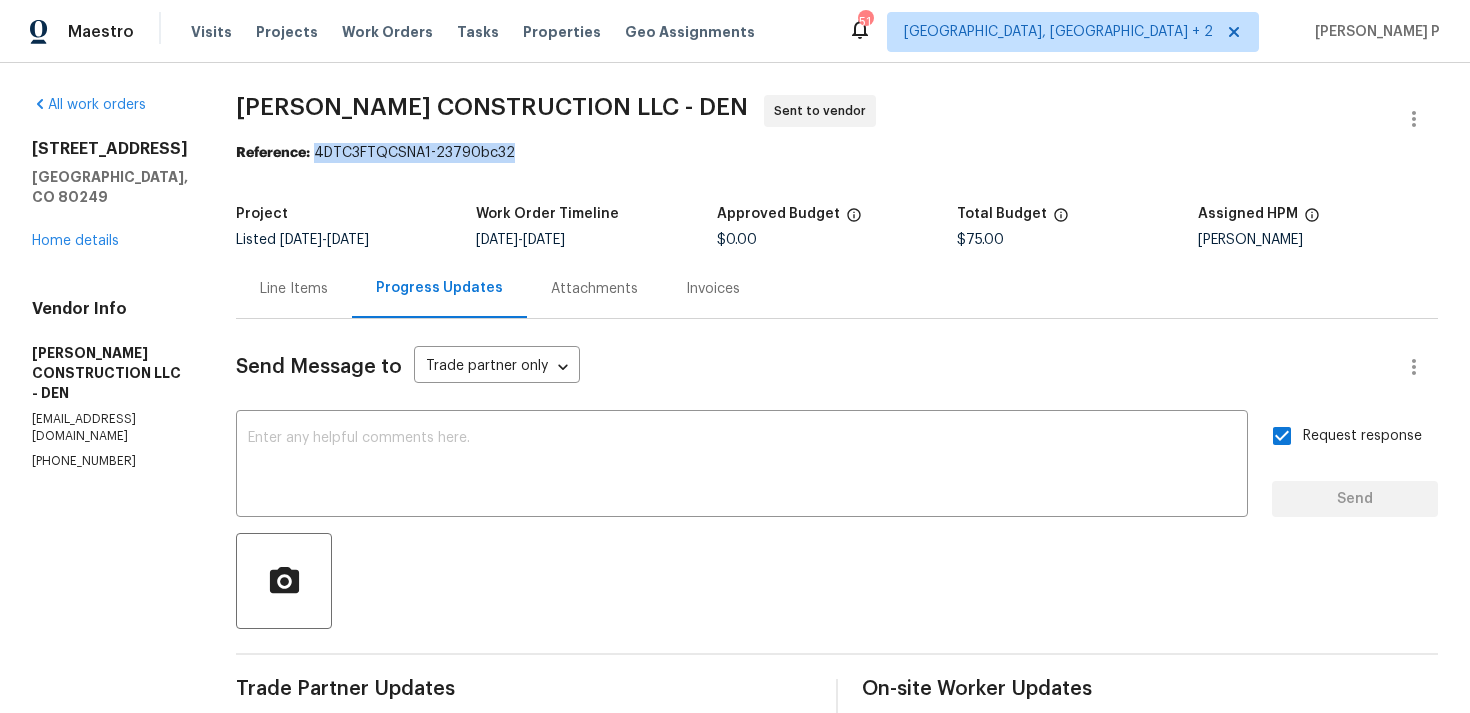 drag, startPoint x: 313, startPoint y: 152, endPoint x: 609, endPoint y: 150, distance: 296.00674 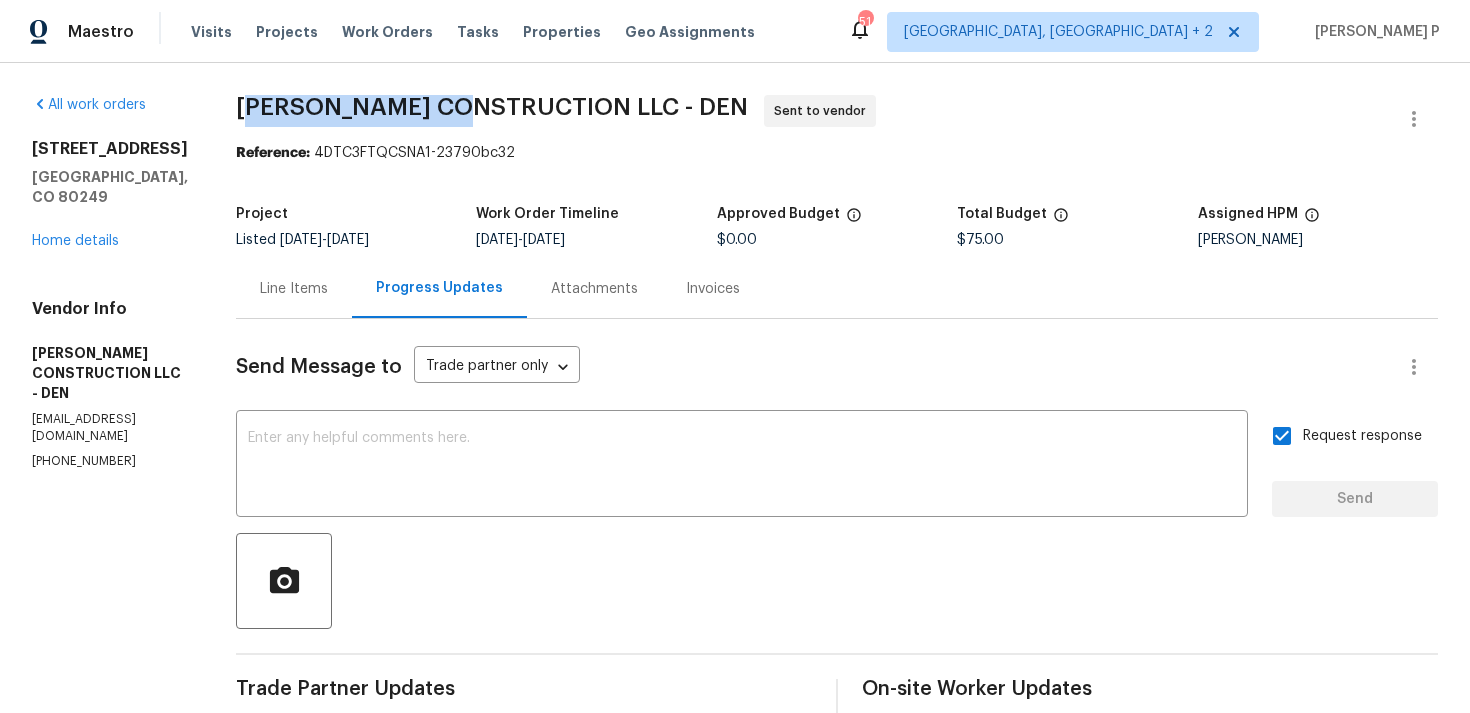 drag, startPoint x: 243, startPoint y: 108, endPoint x: 510, endPoint y: 102, distance: 267.0674 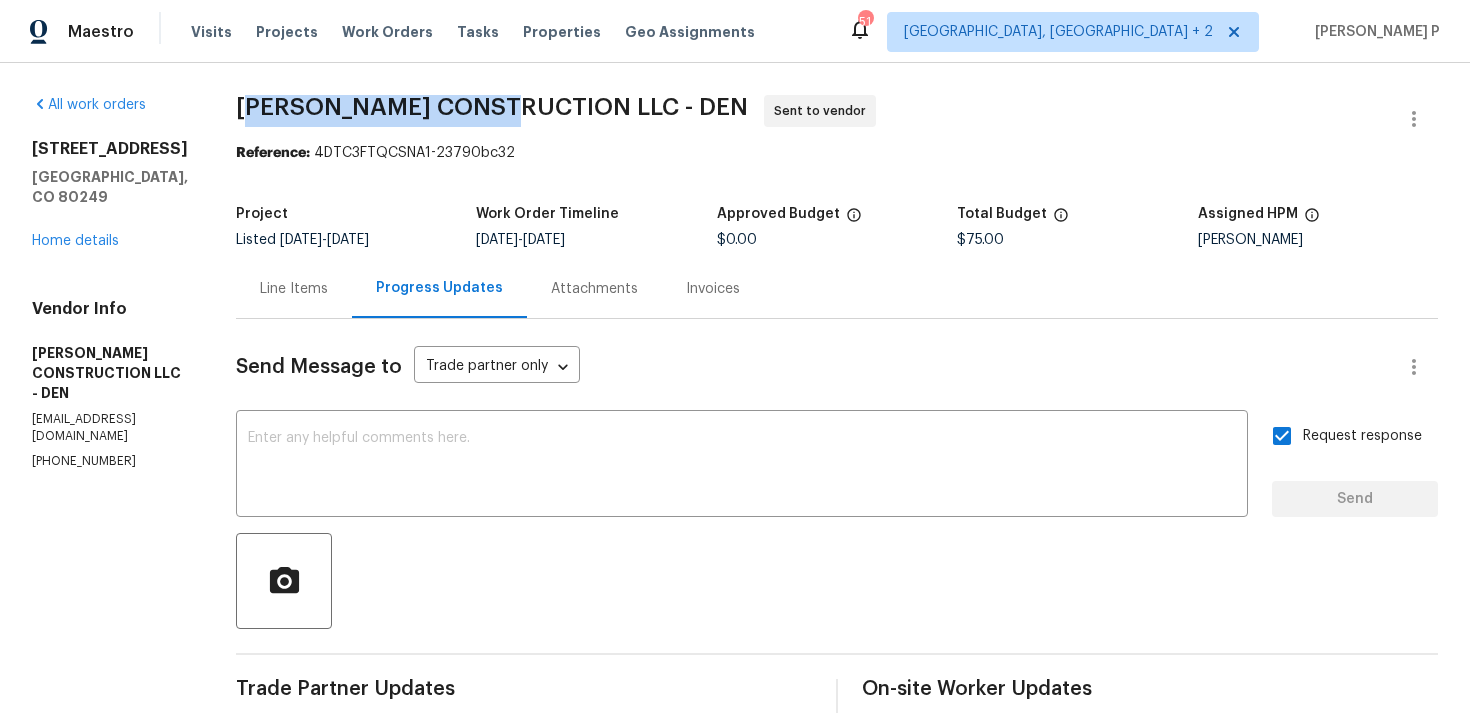 click on "[PERSON_NAME] CONSTRUCTION LLC - DEN" at bounding box center [492, 107] 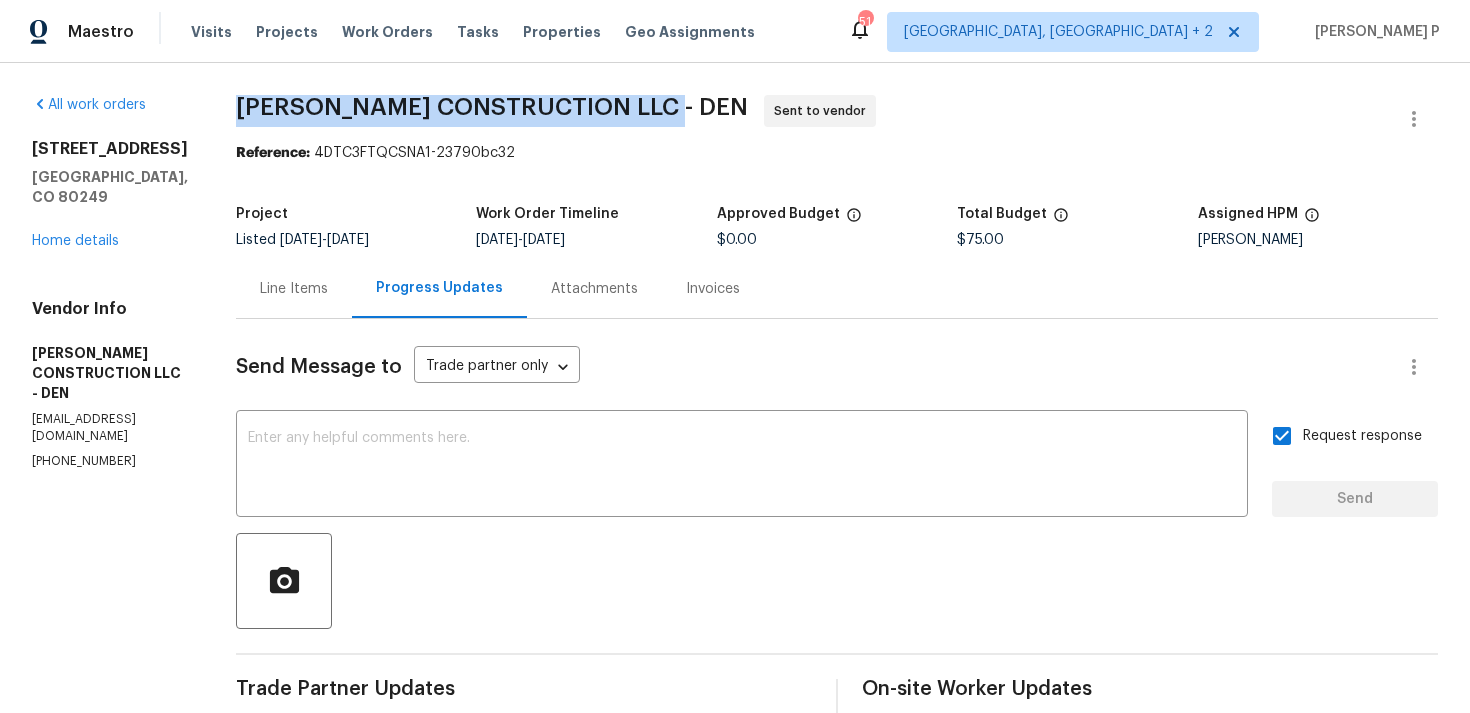 drag, startPoint x: 234, startPoint y: 106, endPoint x: 662, endPoint y: 101, distance: 428.0292 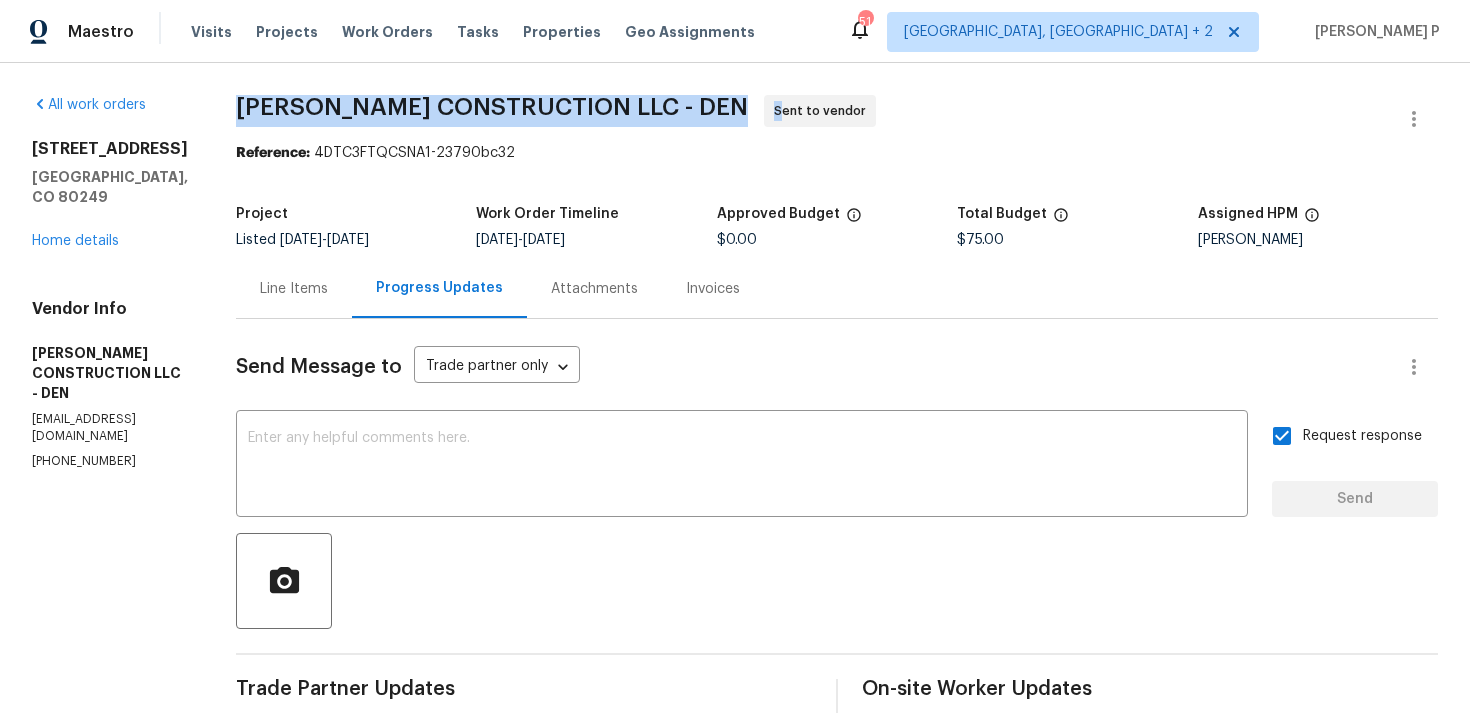 drag, startPoint x: 231, startPoint y: 105, endPoint x: 700, endPoint y: 105, distance: 469 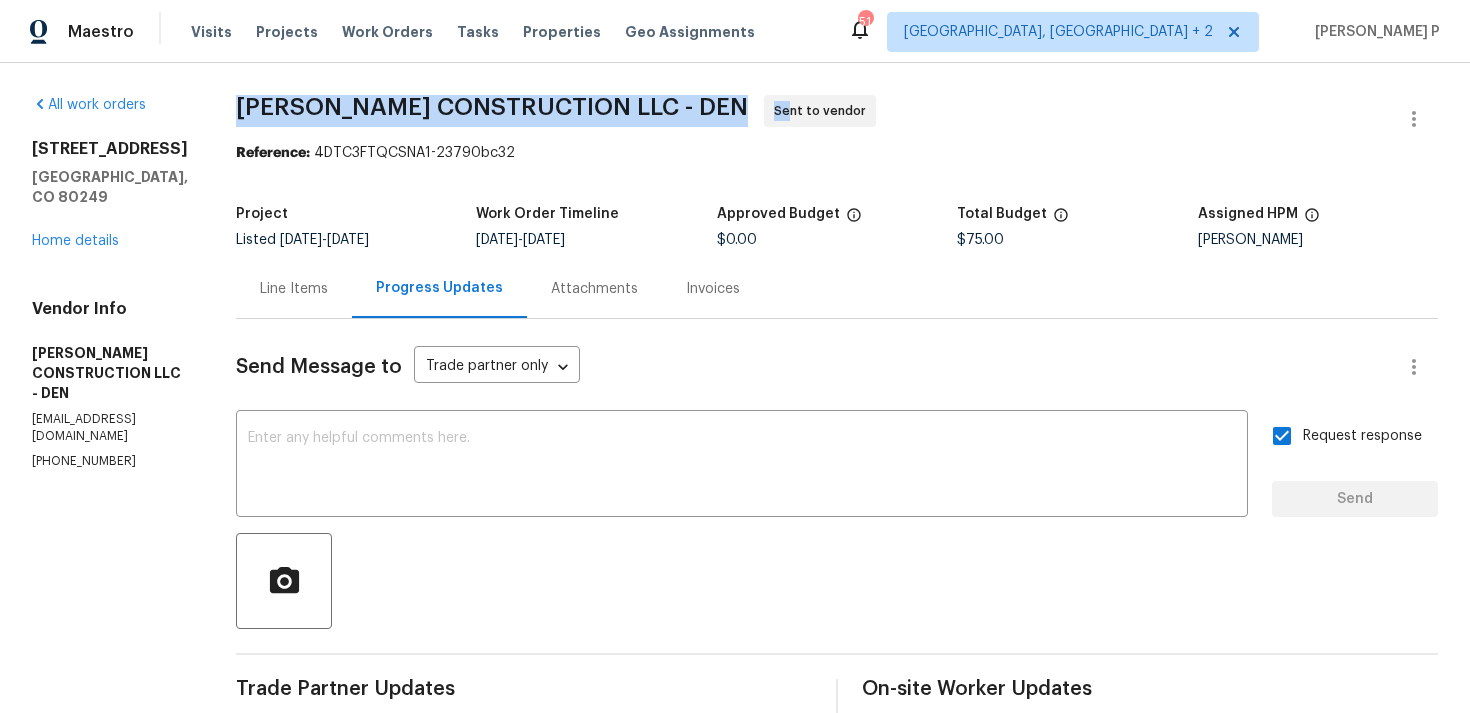 copy on "[PERSON_NAME] CONSTRUCTION LLC - DEN Se" 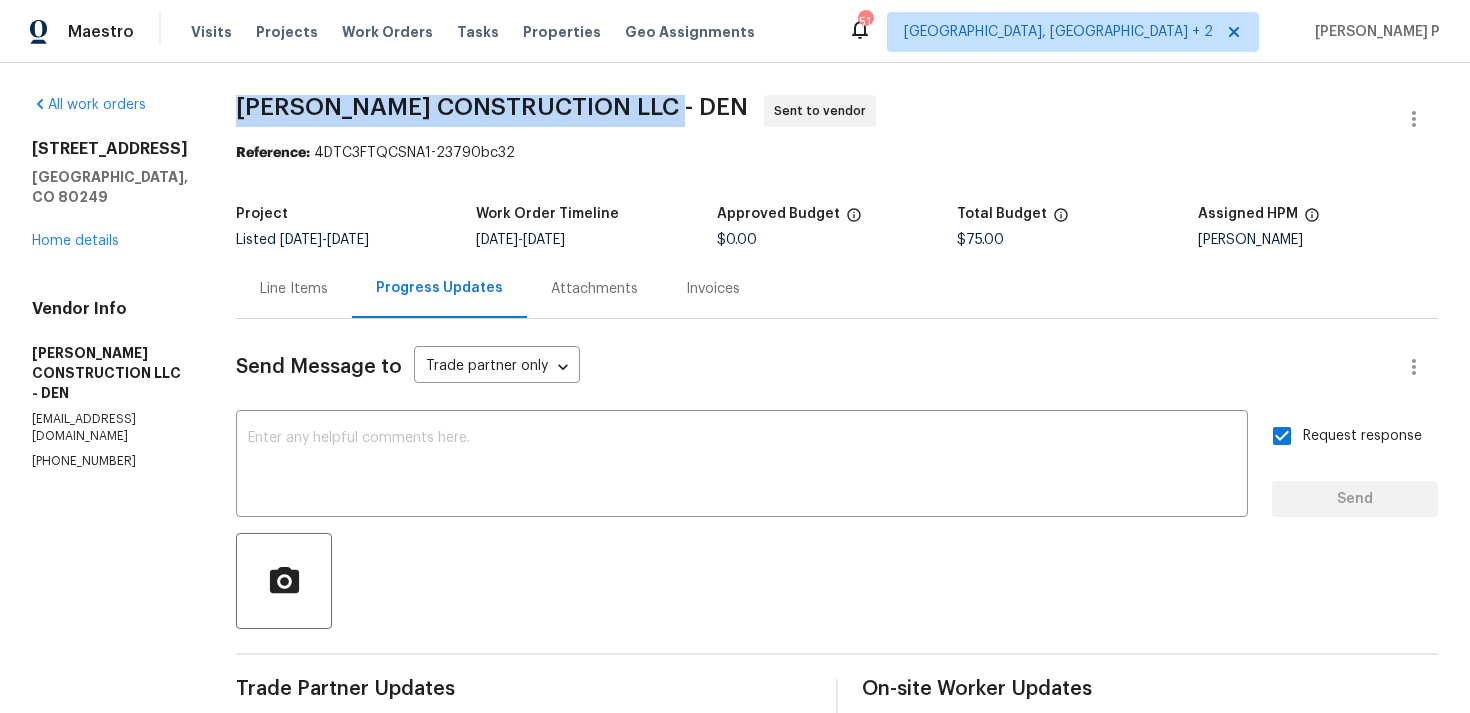 drag, startPoint x: 235, startPoint y: 101, endPoint x: 659, endPoint y: 102, distance: 424.0012 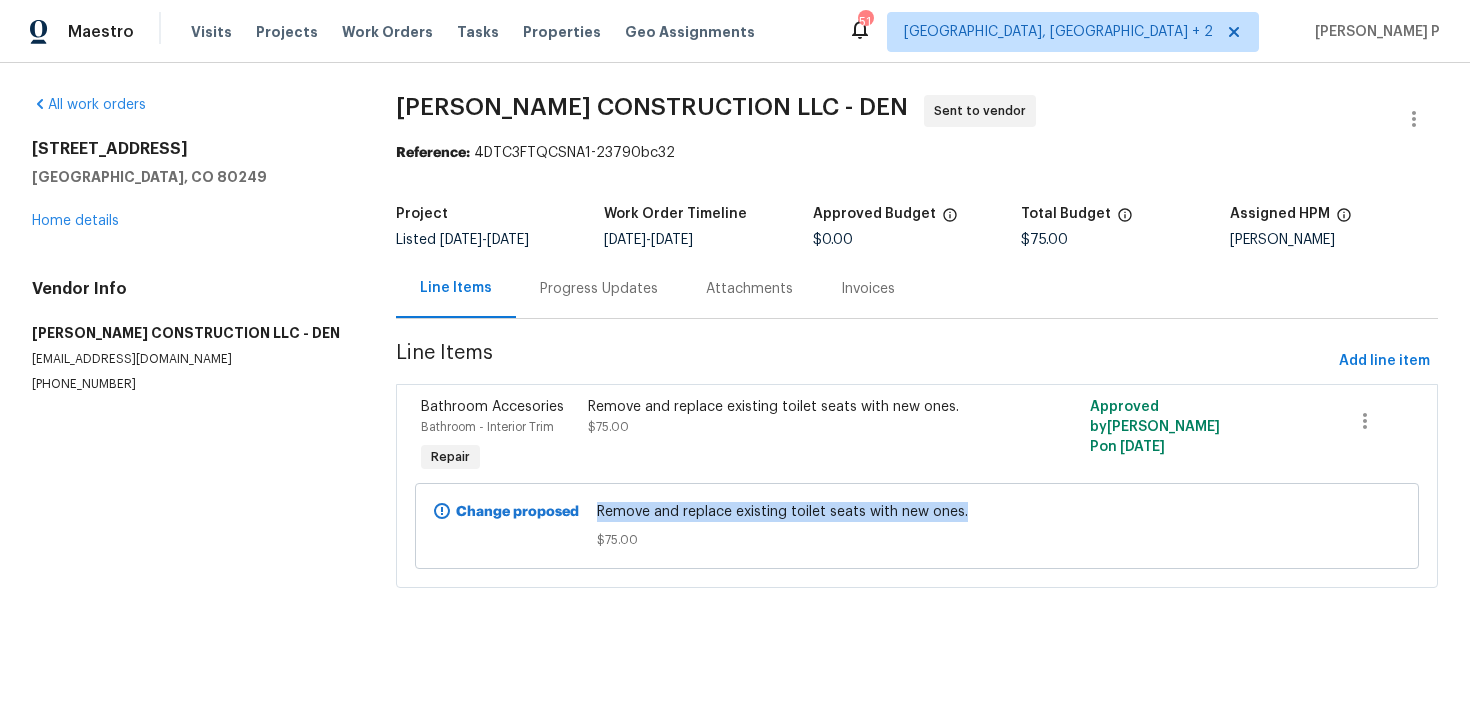 drag, startPoint x: 596, startPoint y: 507, endPoint x: 998, endPoint y: 502, distance: 402.0311 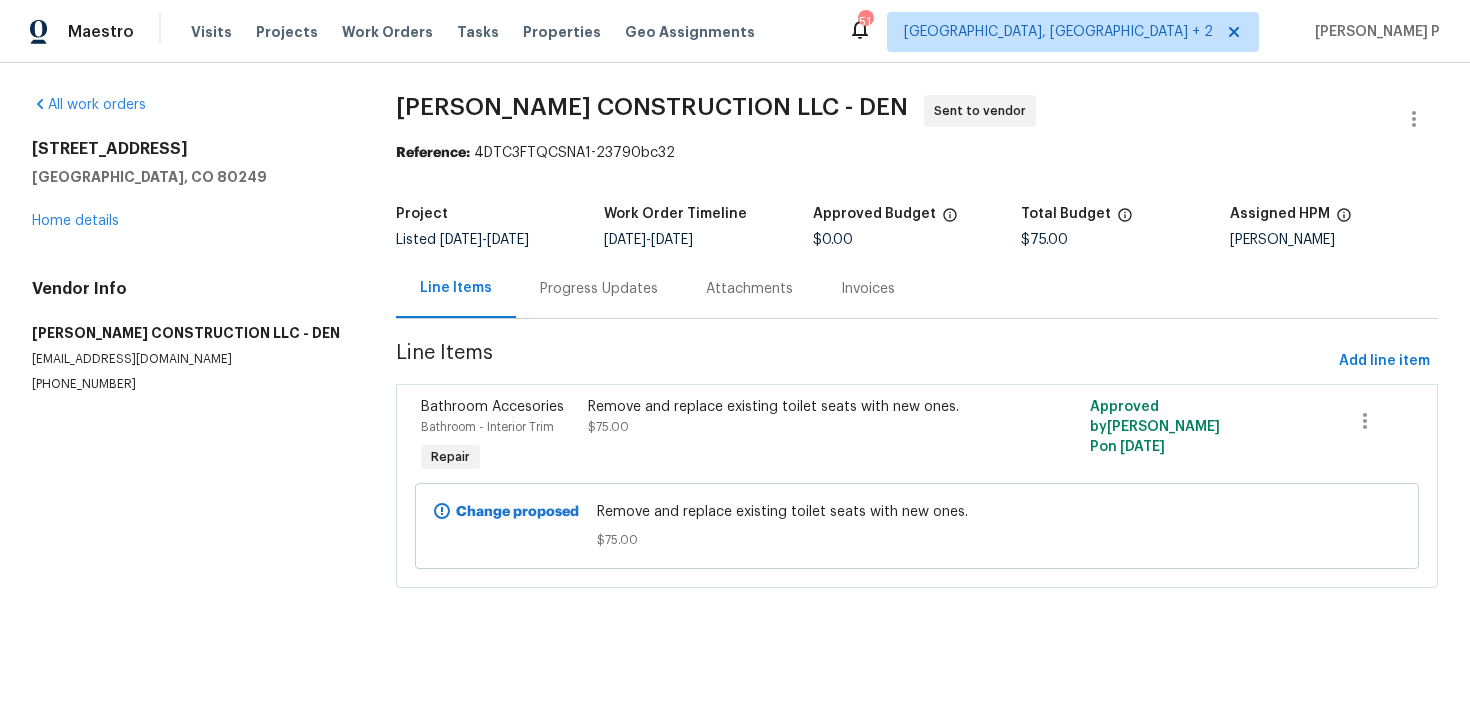 click on "All work orders [STREET_ADDRESS] Home details Vendor Info [PERSON_NAME] CONSTRUCTION LLC - DEN [EMAIL_ADDRESS][DOMAIN_NAME] [PHONE_NUMBER]" at bounding box center [190, 353] 